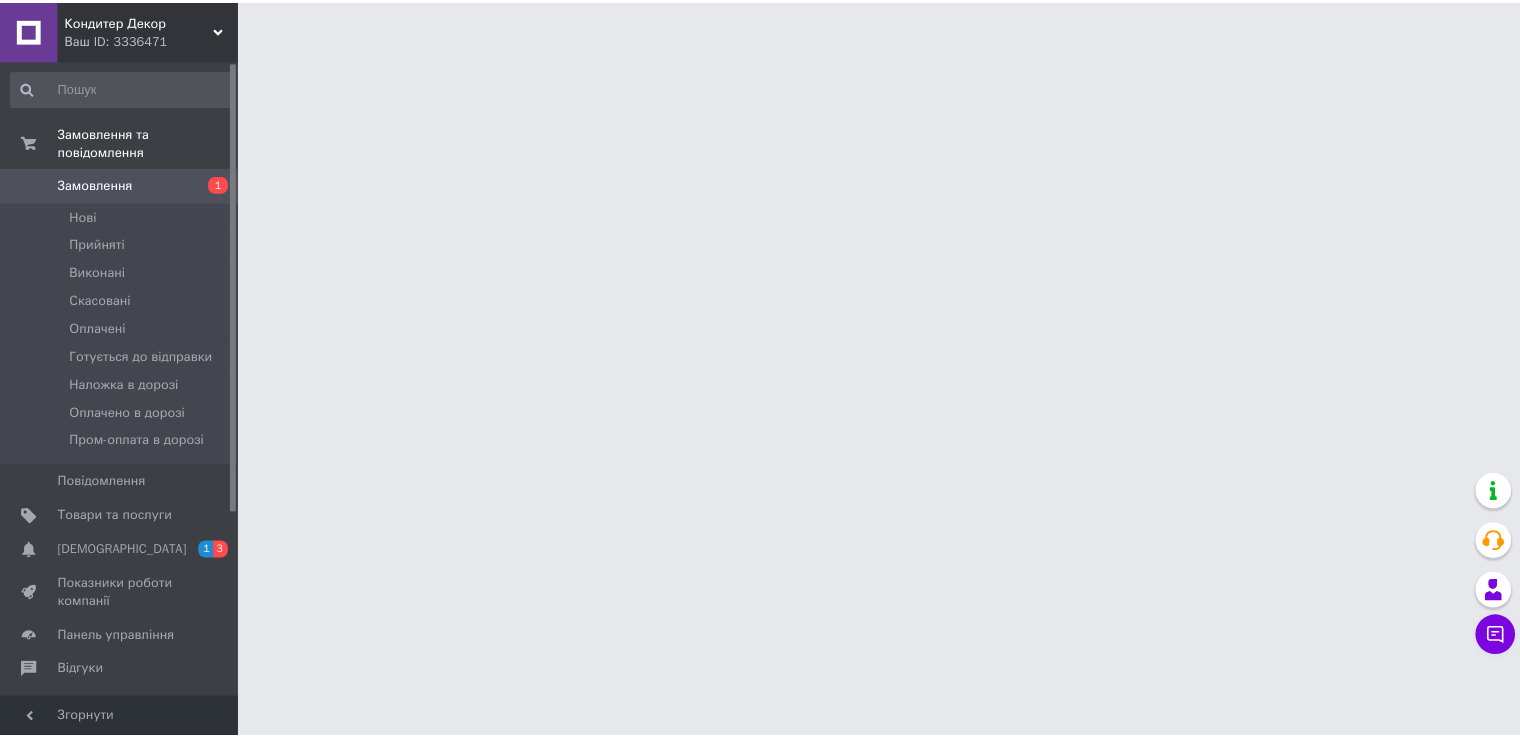 scroll, scrollTop: 0, scrollLeft: 0, axis: both 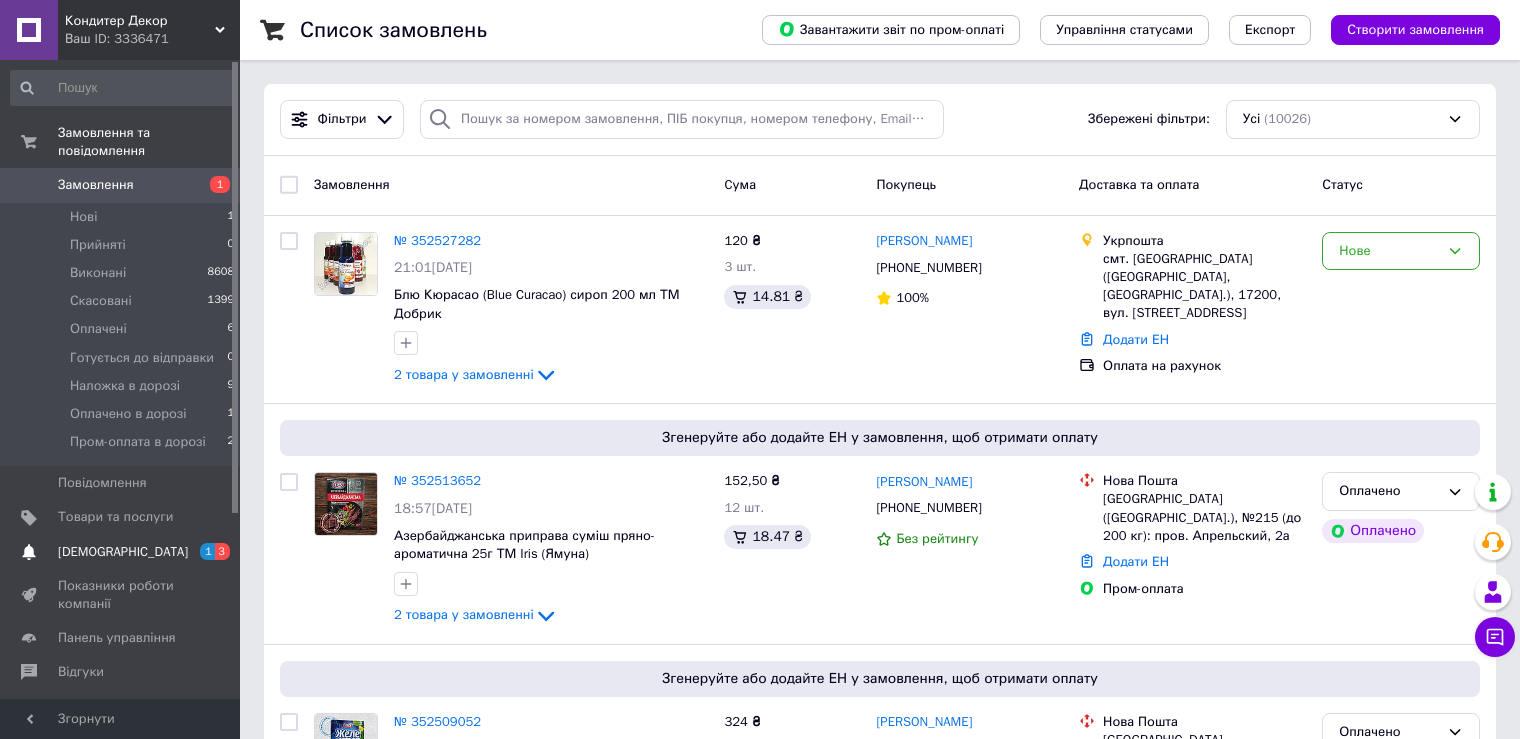 click on "Сповіщення 1 3" at bounding box center (123, 552) 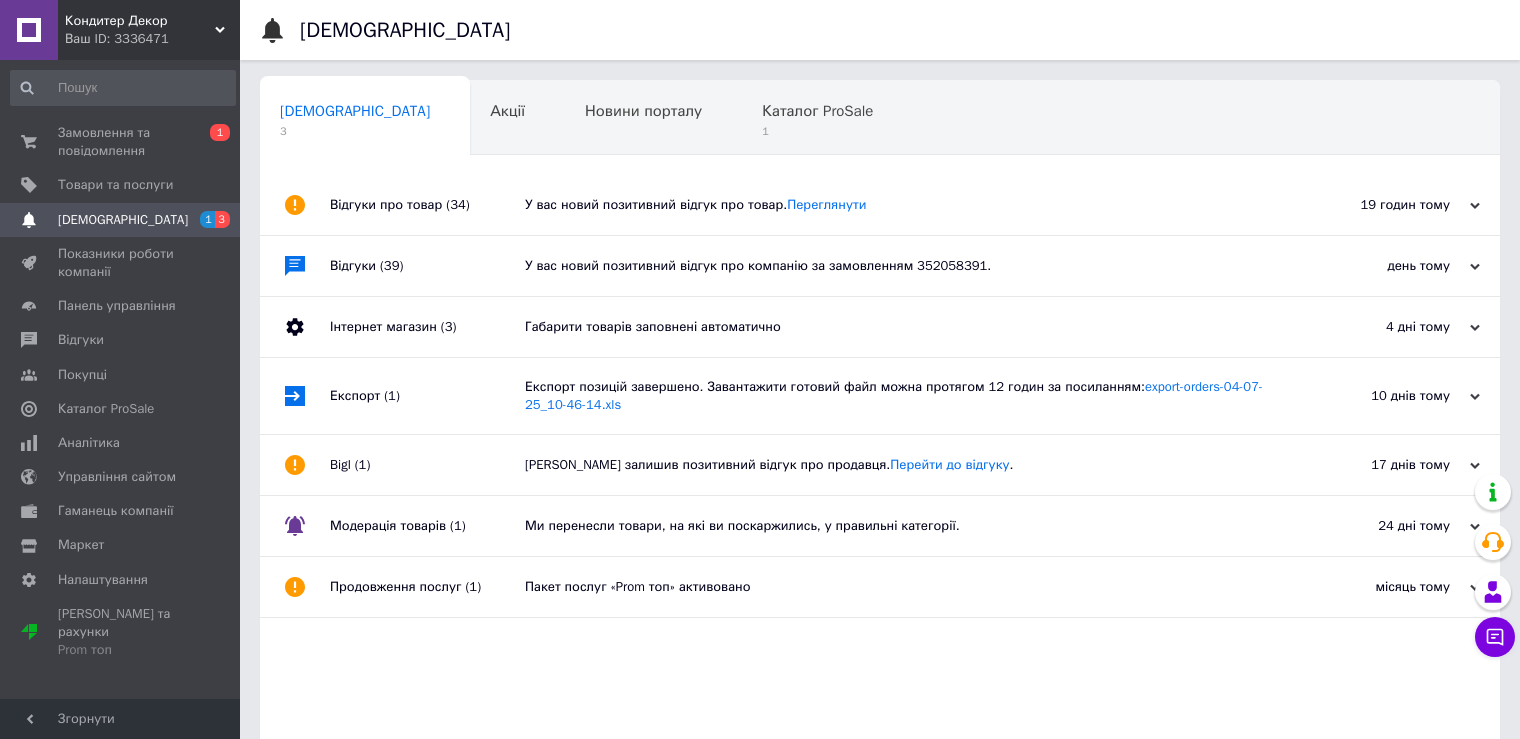 click on "У вас новий позитивний відгук про компанію за замовленням 352058391." at bounding box center [902, 266] 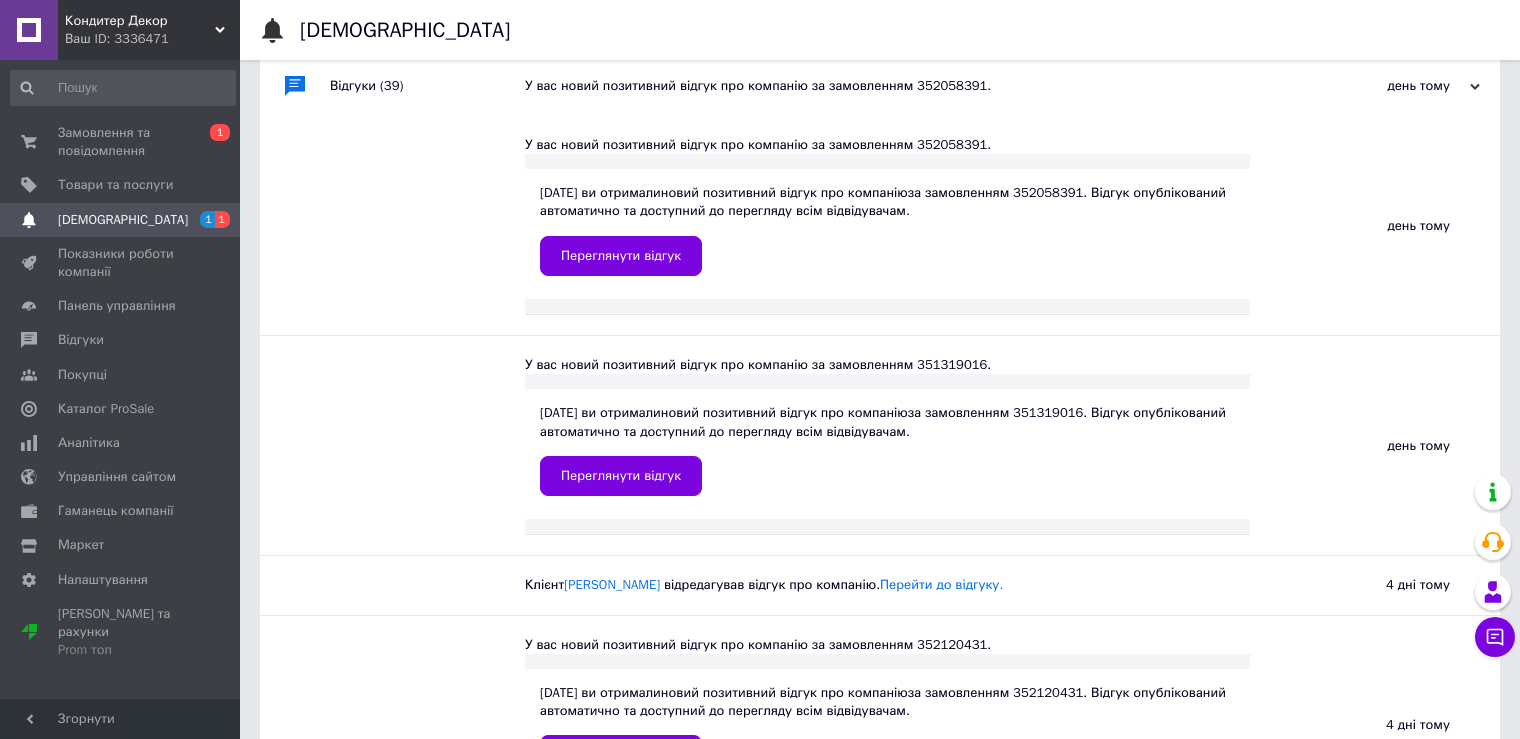 scroll, scrollTop: 200, scrollLeft: 0, axis: vertical 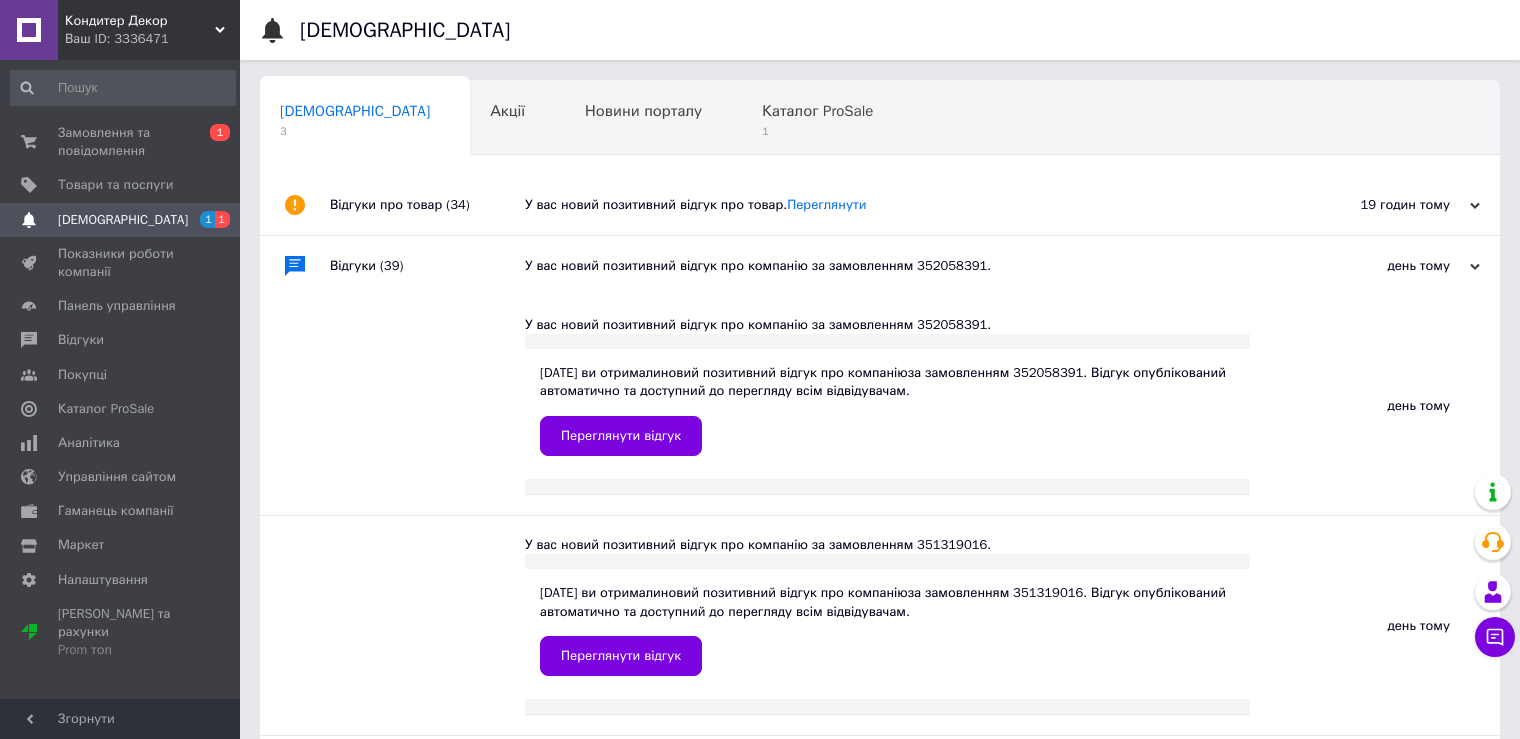 click on "день тому 13.07.2025" at bounding box center (1390, 266) 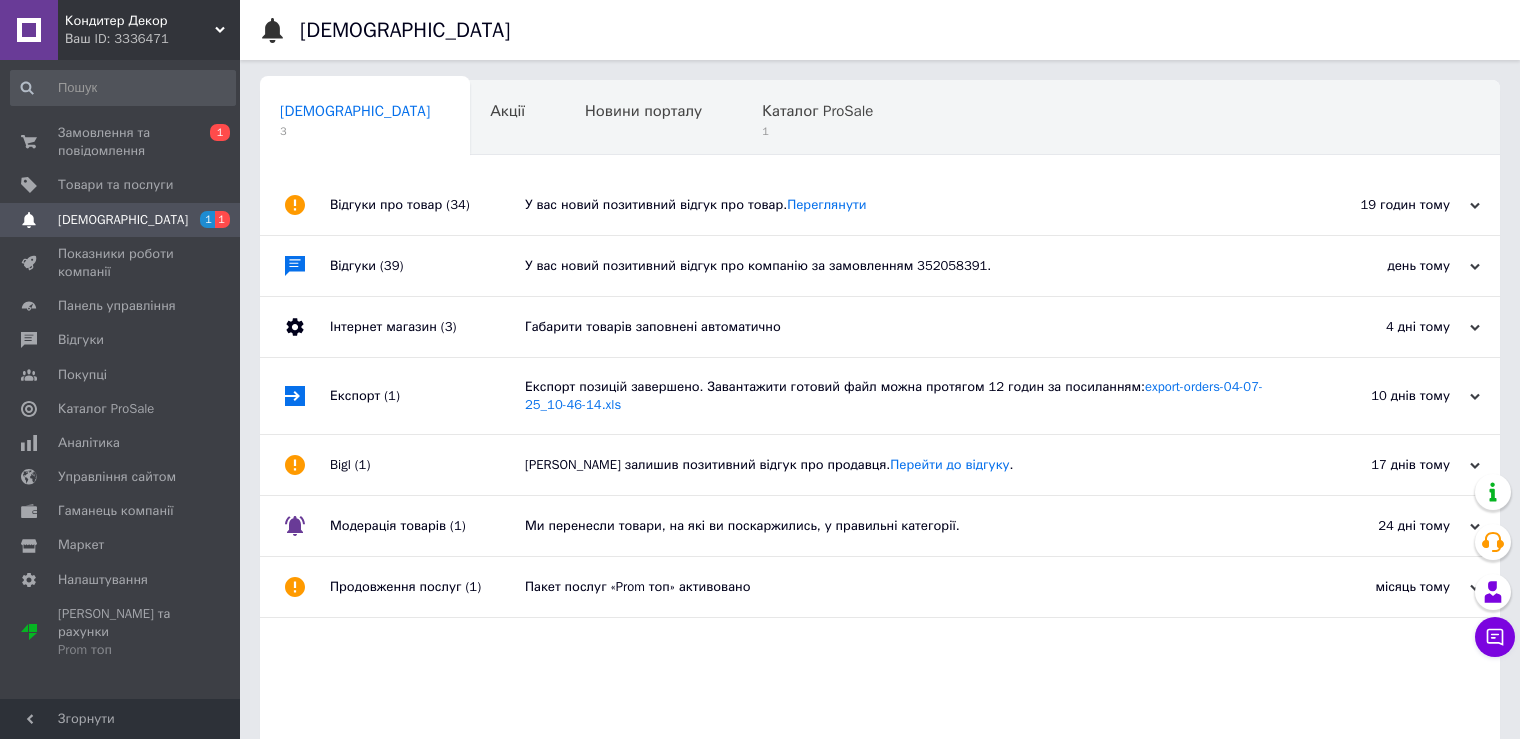 click on "У вас новий позитивний відгук про товар.  Переглянути" at bounding box center [902, 205] 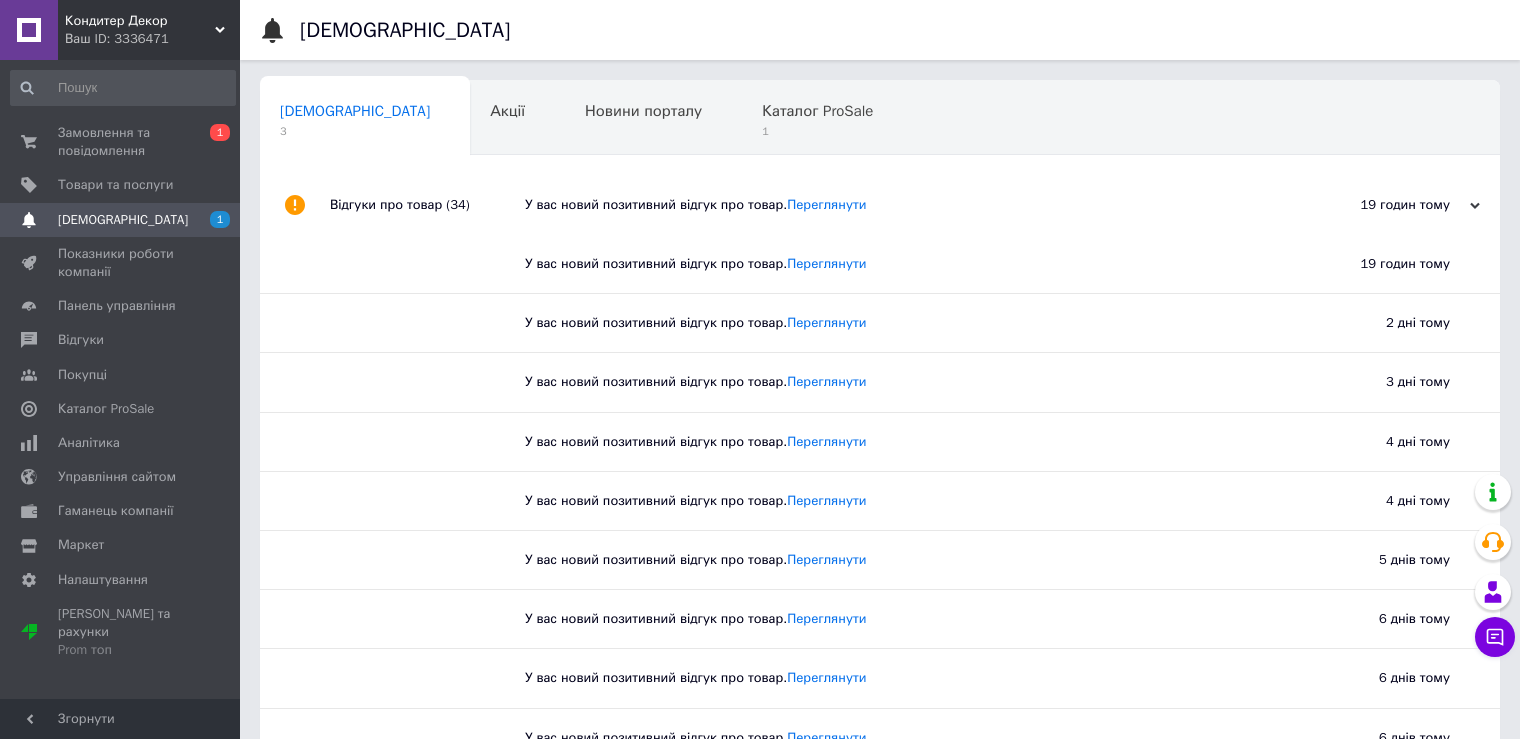 drag, startPoint x: 845, startPoint y: 274, endPoint x: 831, endPoint y: 239, distance: 37.696156 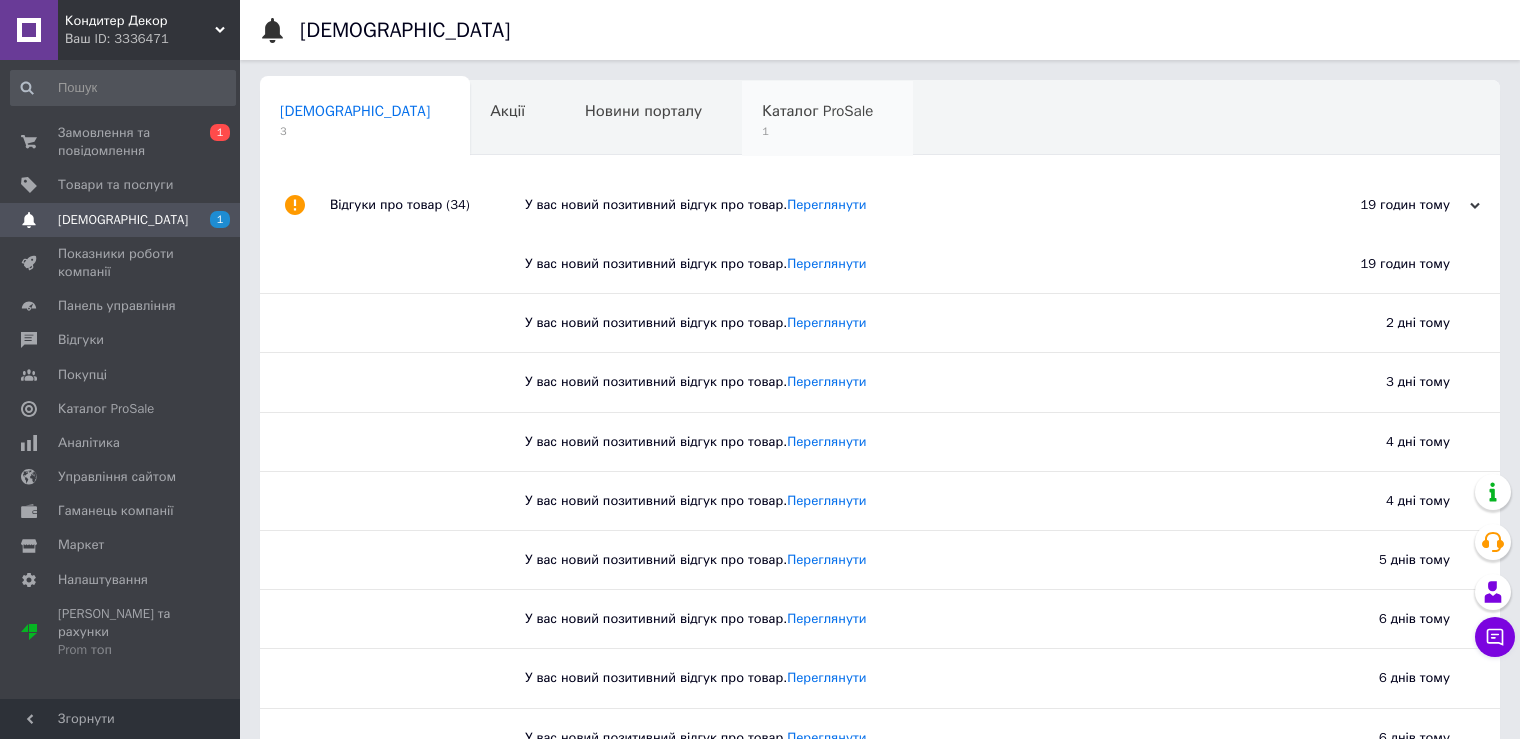 click on "Каталог ProSale" at bounding box center (817, 111) 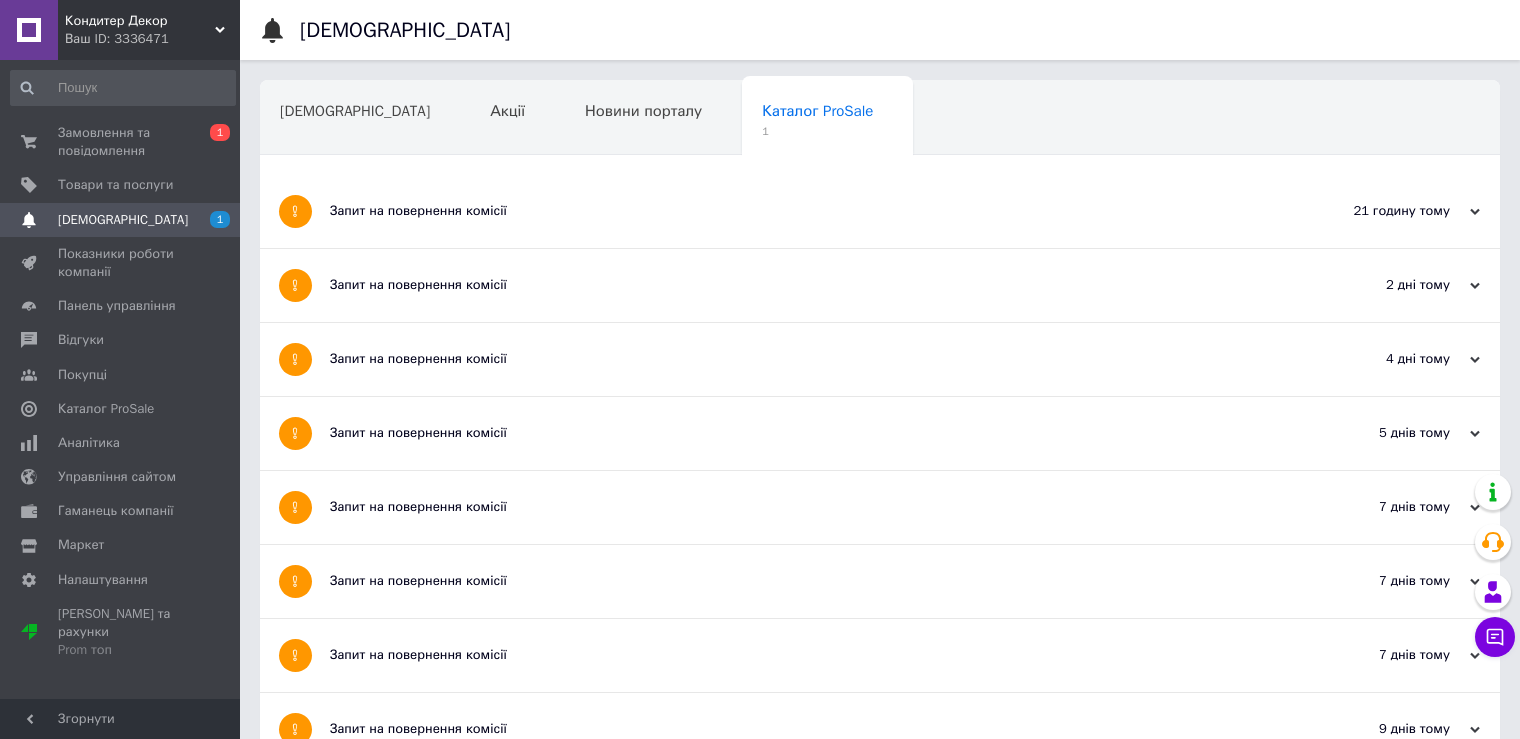 click on "Запит на повернення комісії" at bounding box center (805, 211) 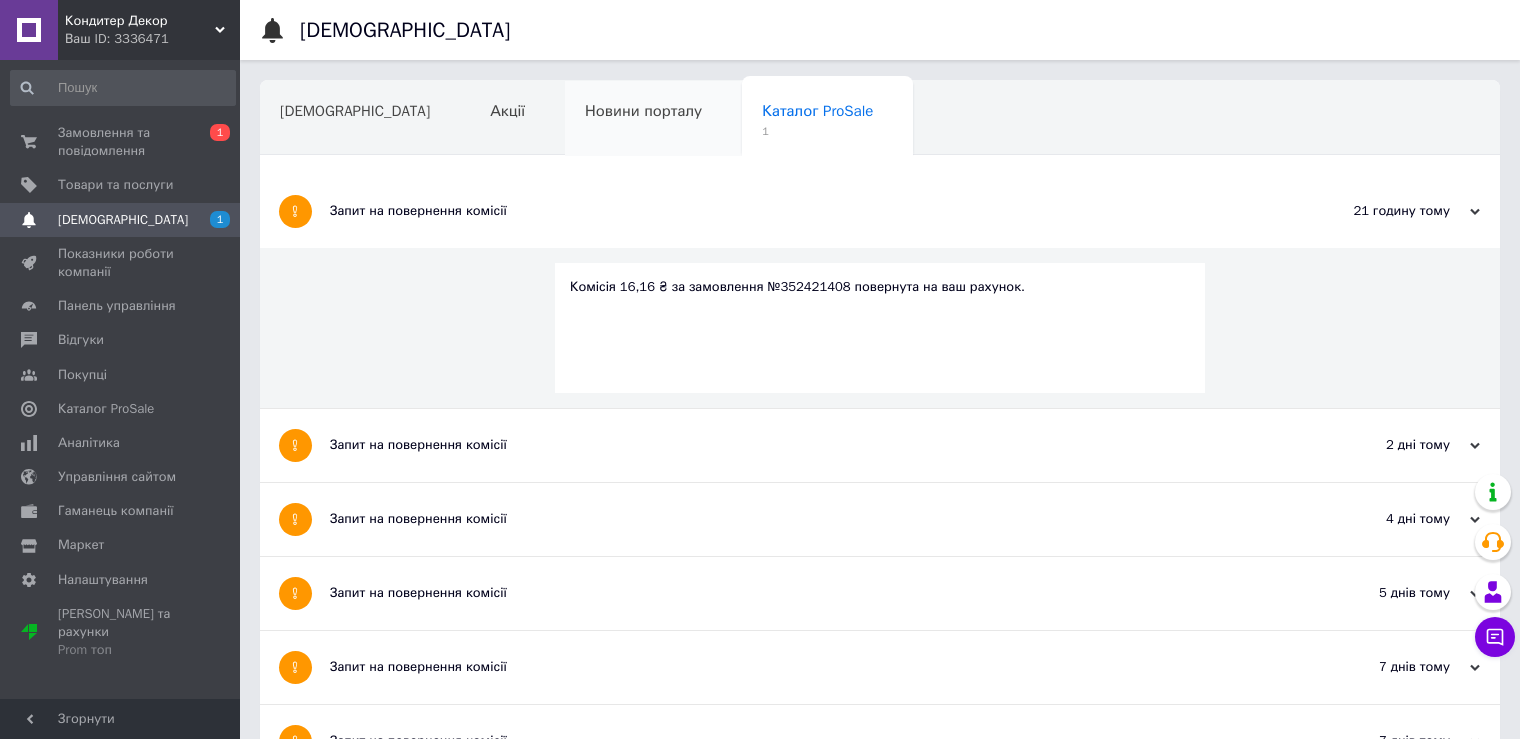 click on "Новини порталу" at bounding box center (653, 119) 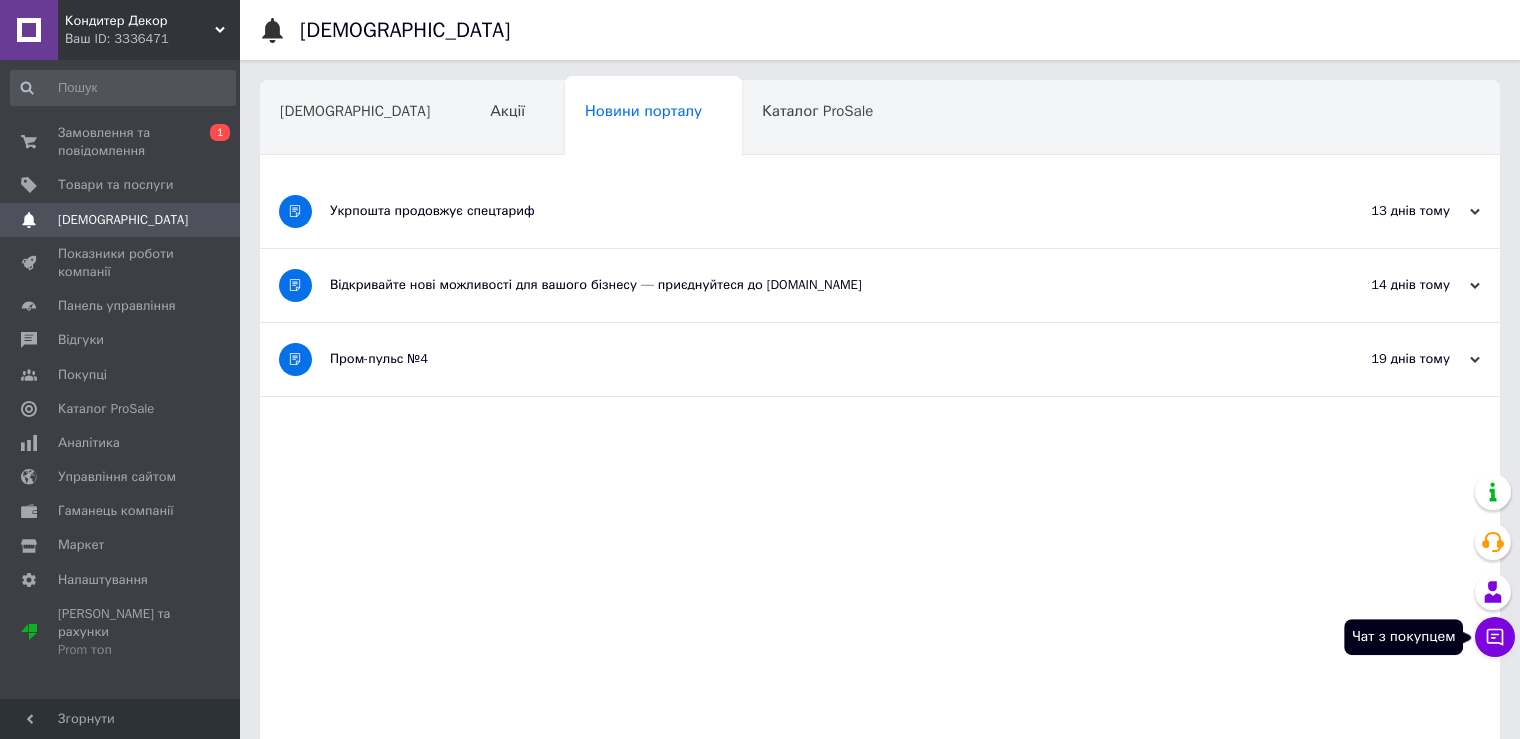 click on "Чат з покупцем" at bounding box center (1495, 637) 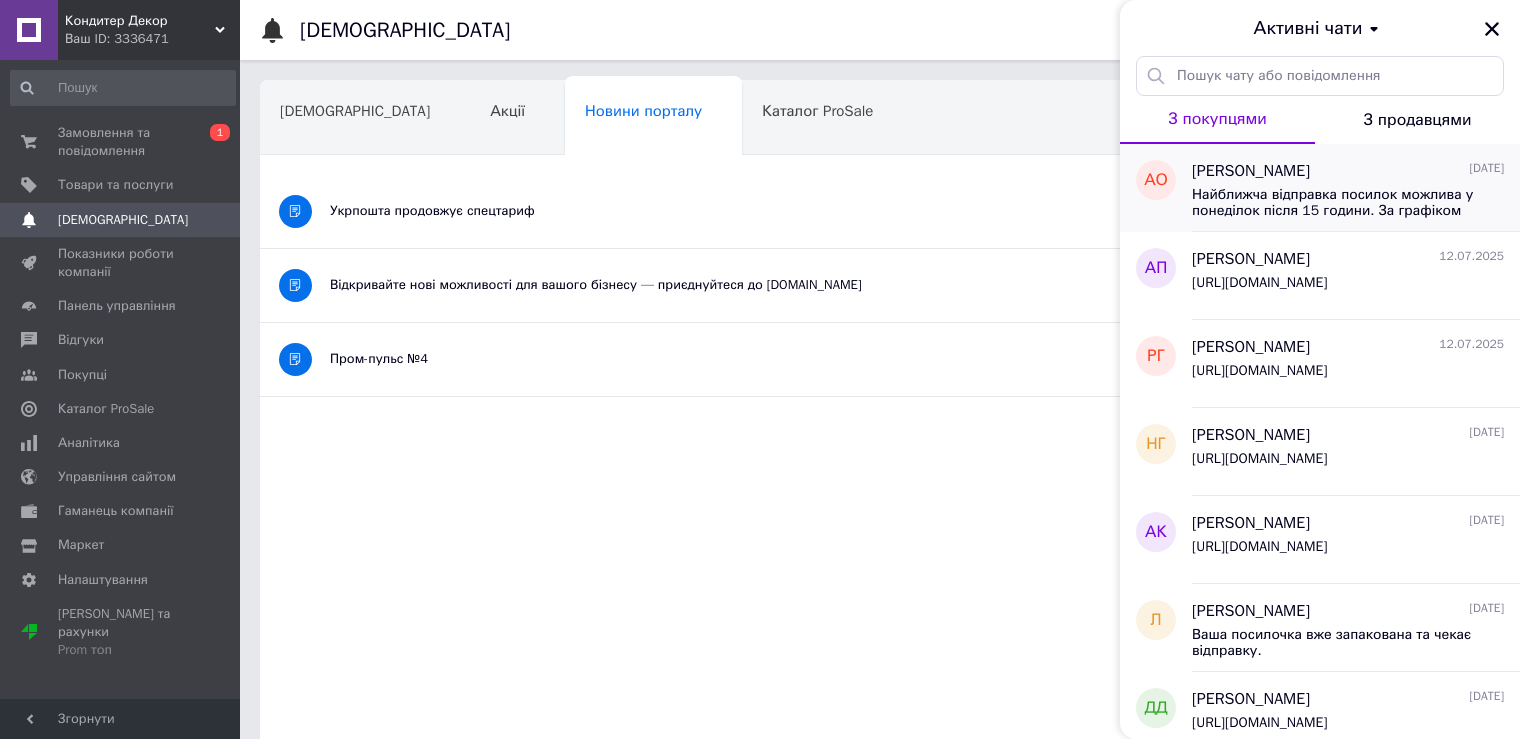 click on "Ангеліна Остапчук 13.07.2025 Найближча відправка посилок можлива у понеділок після 15 години. За графіком" at bounding box center [1356, 188] 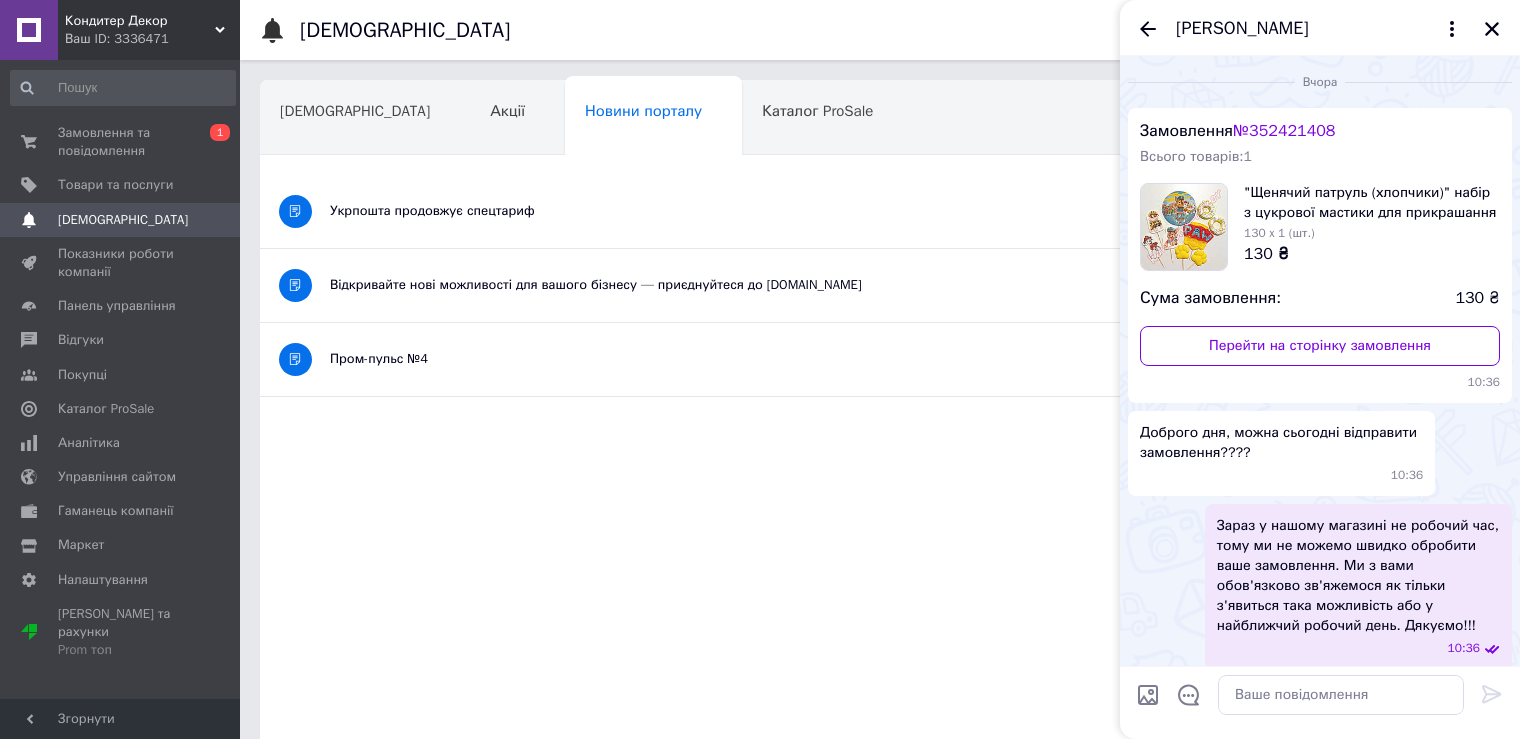 scroll, scrollTop: 290, scrollLeft: 0, axis: vertical 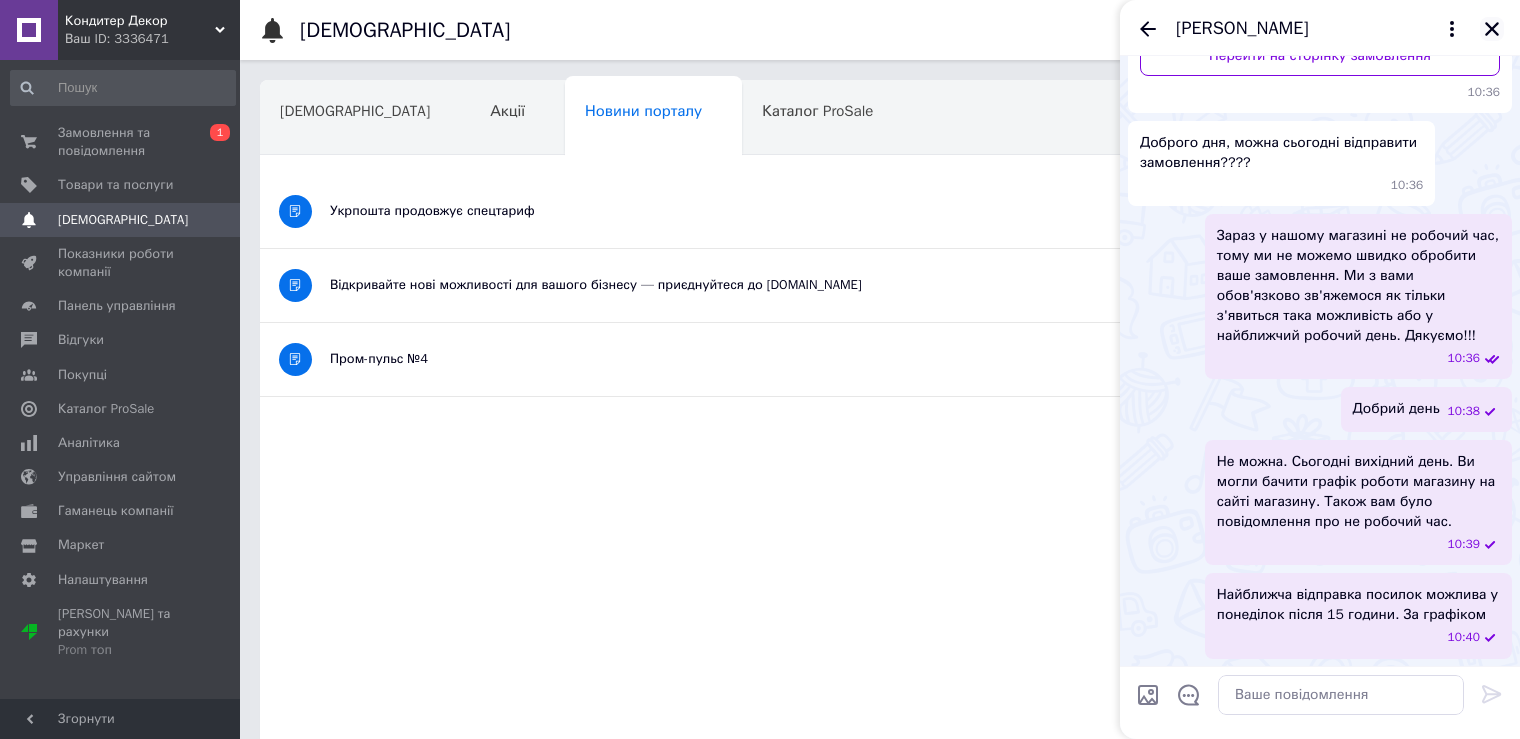 click 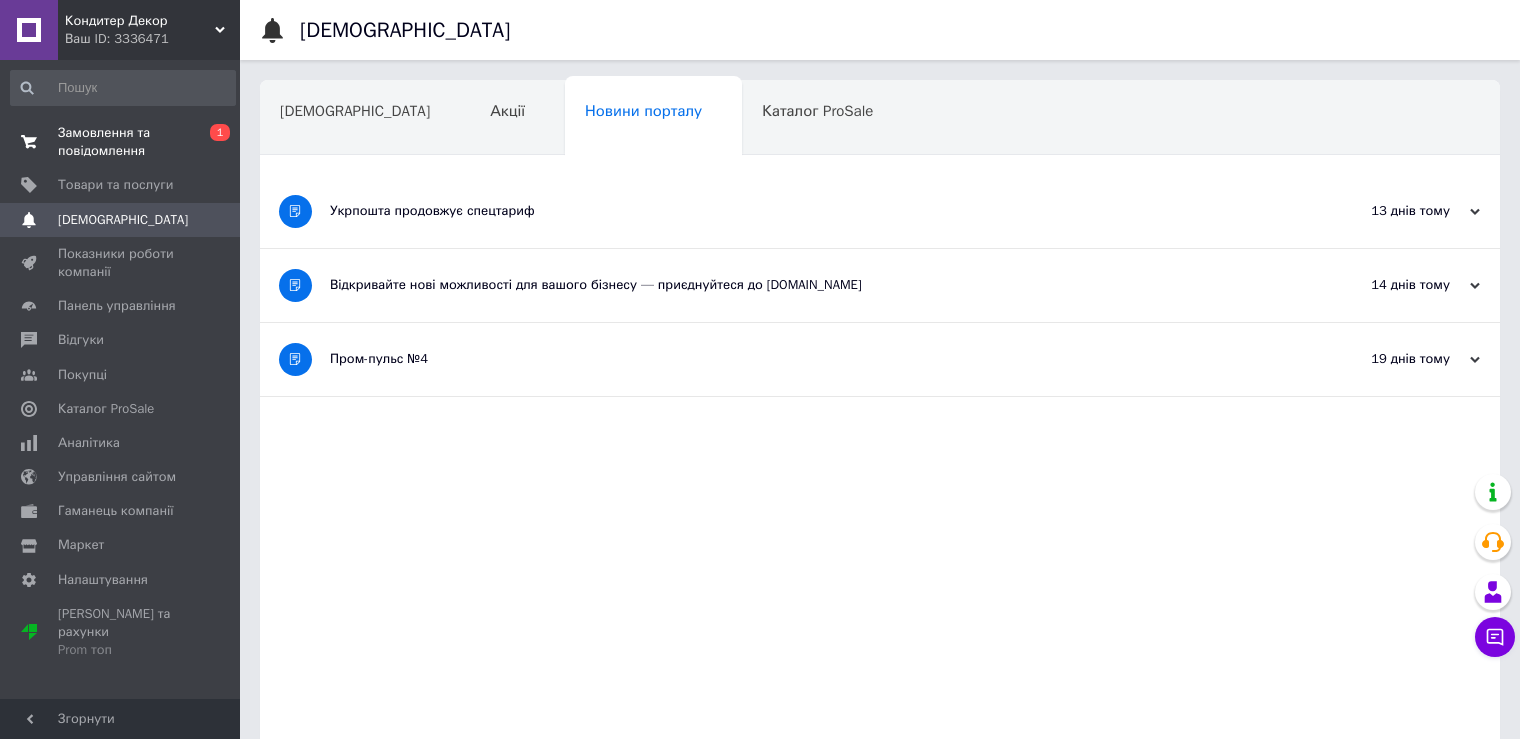 click on "Замовлення та повідомлення" at bounding box center (121, 142) 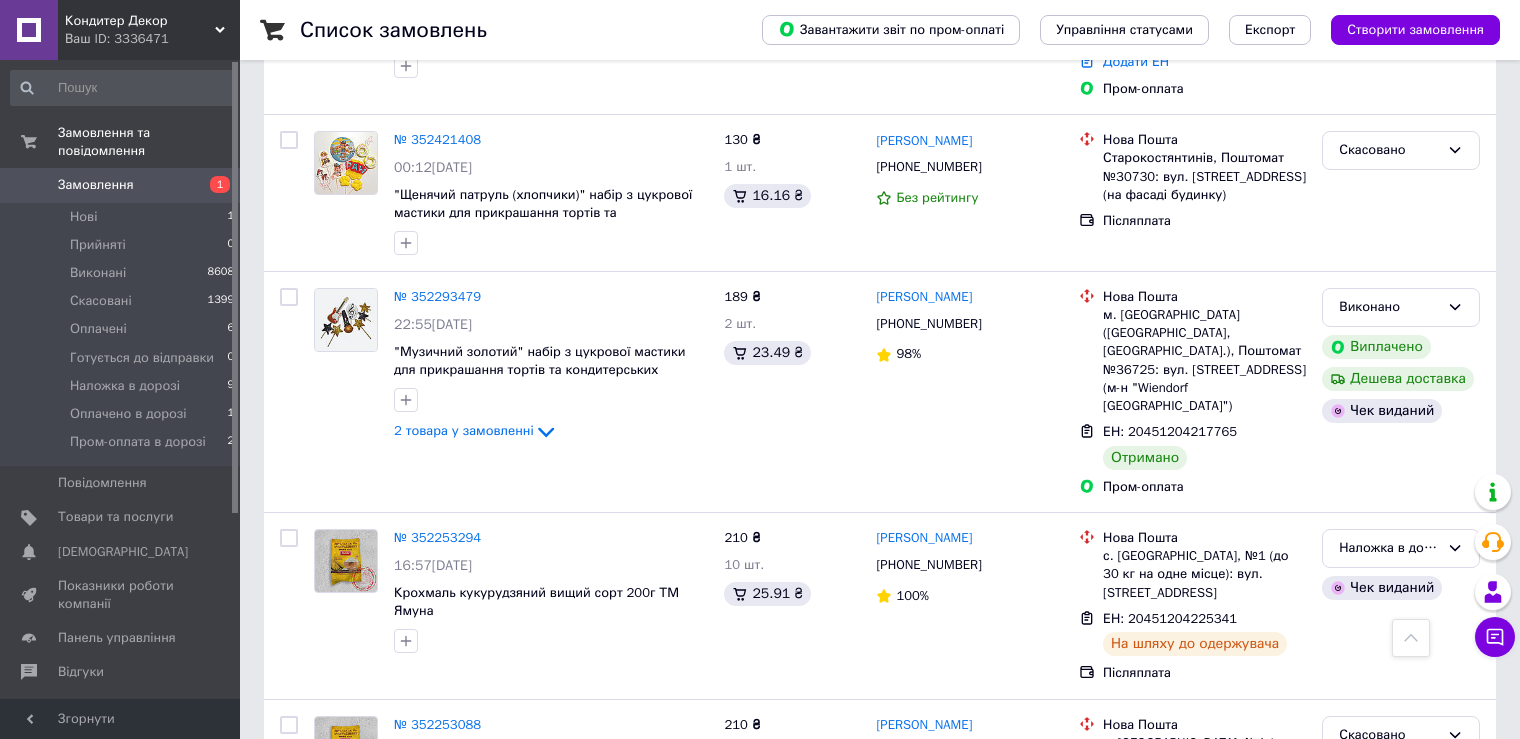 scroll, scrollTop: 1600, scrollLeft: 0, axis: vertical 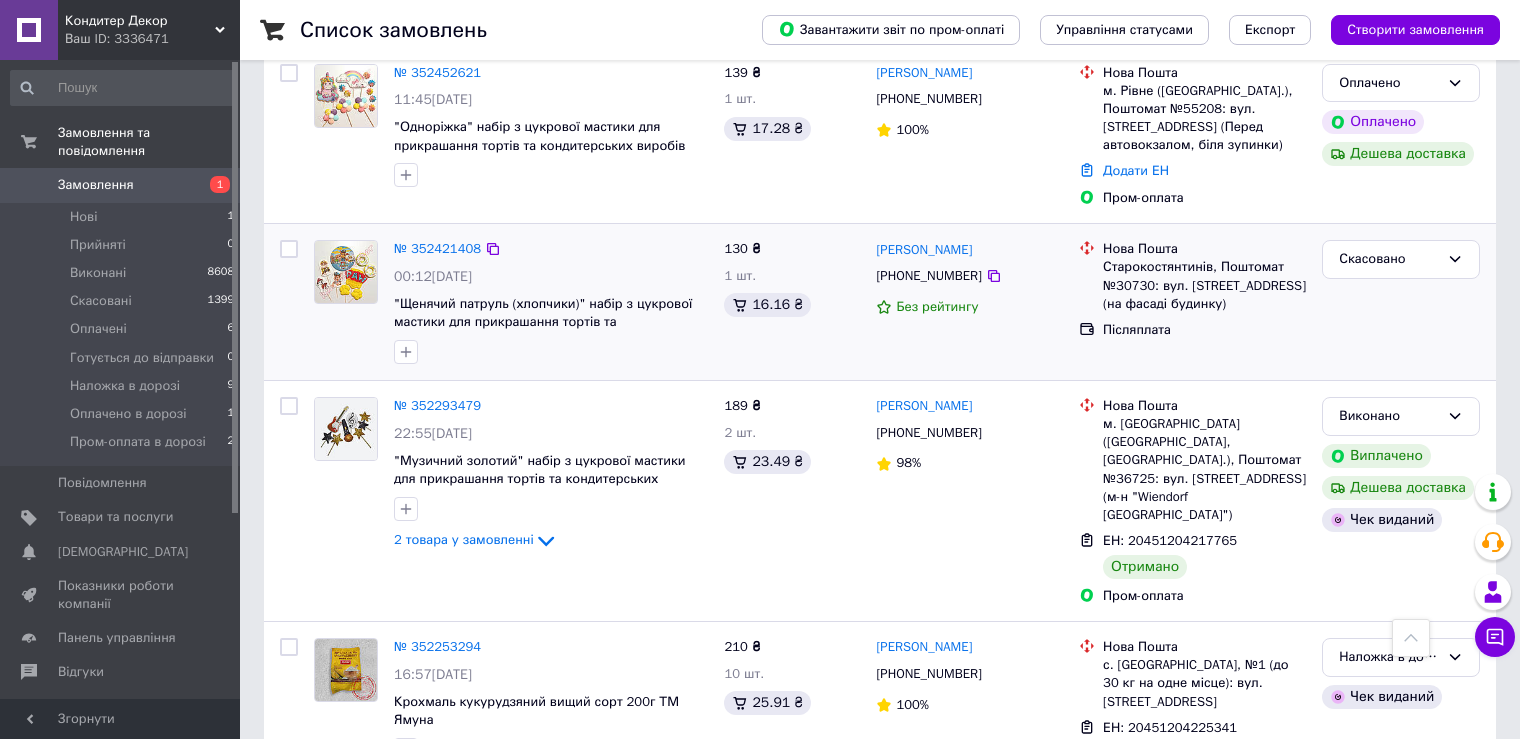 click on "№ 352421408" at bounding box center (437, 249) 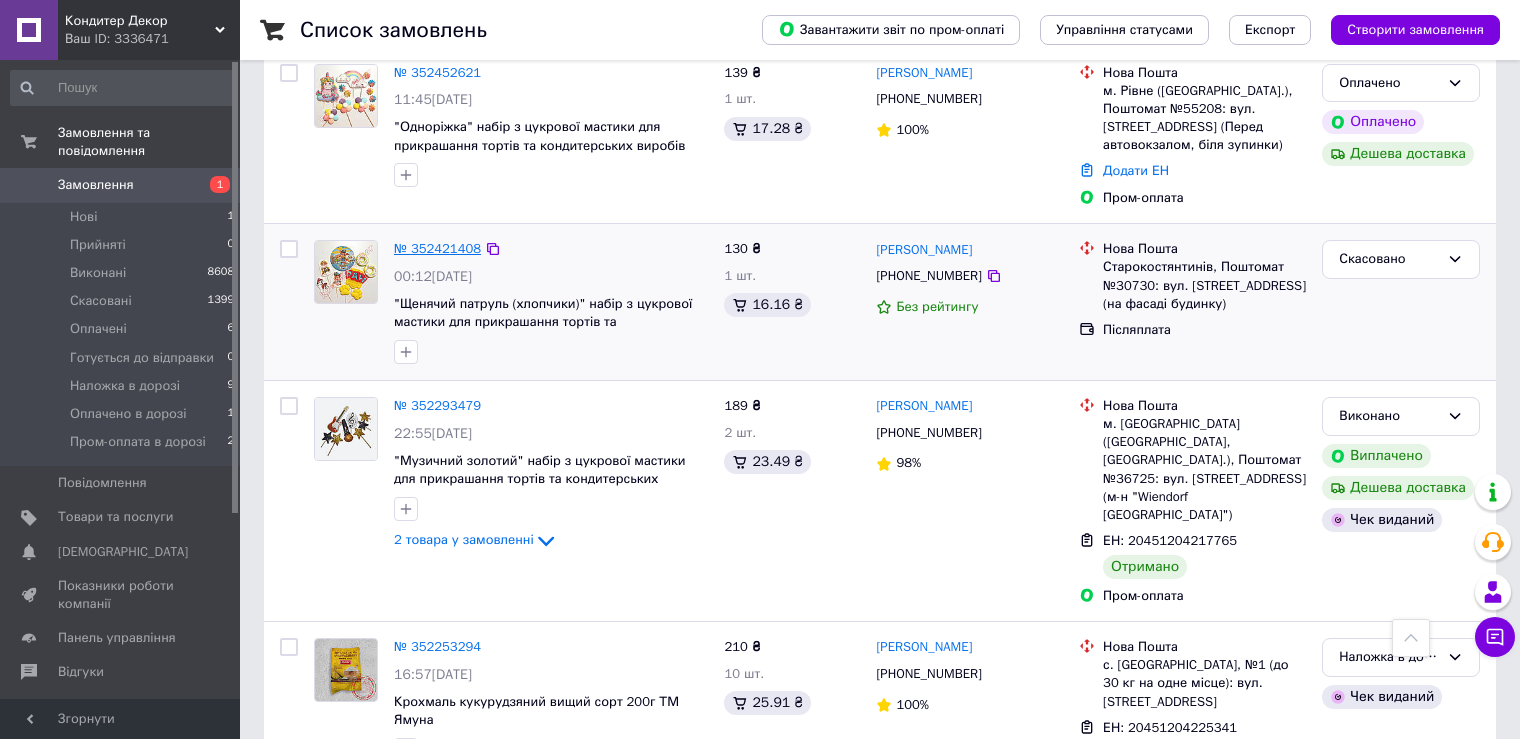 click on "№ 352421408" at bounding box center (437, 248) 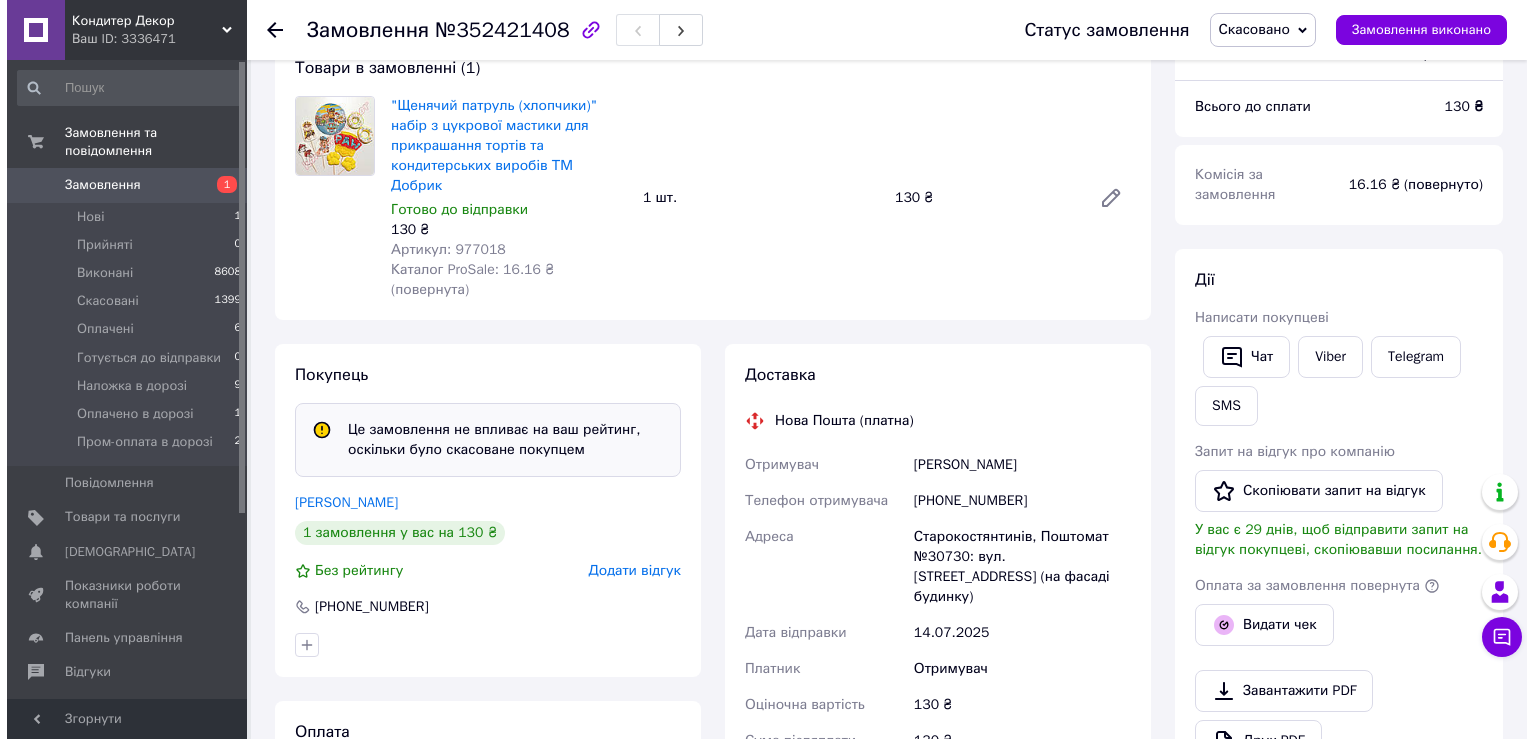 scroll, scrollTop: 200, scrollLeft: 0, axis: vertical 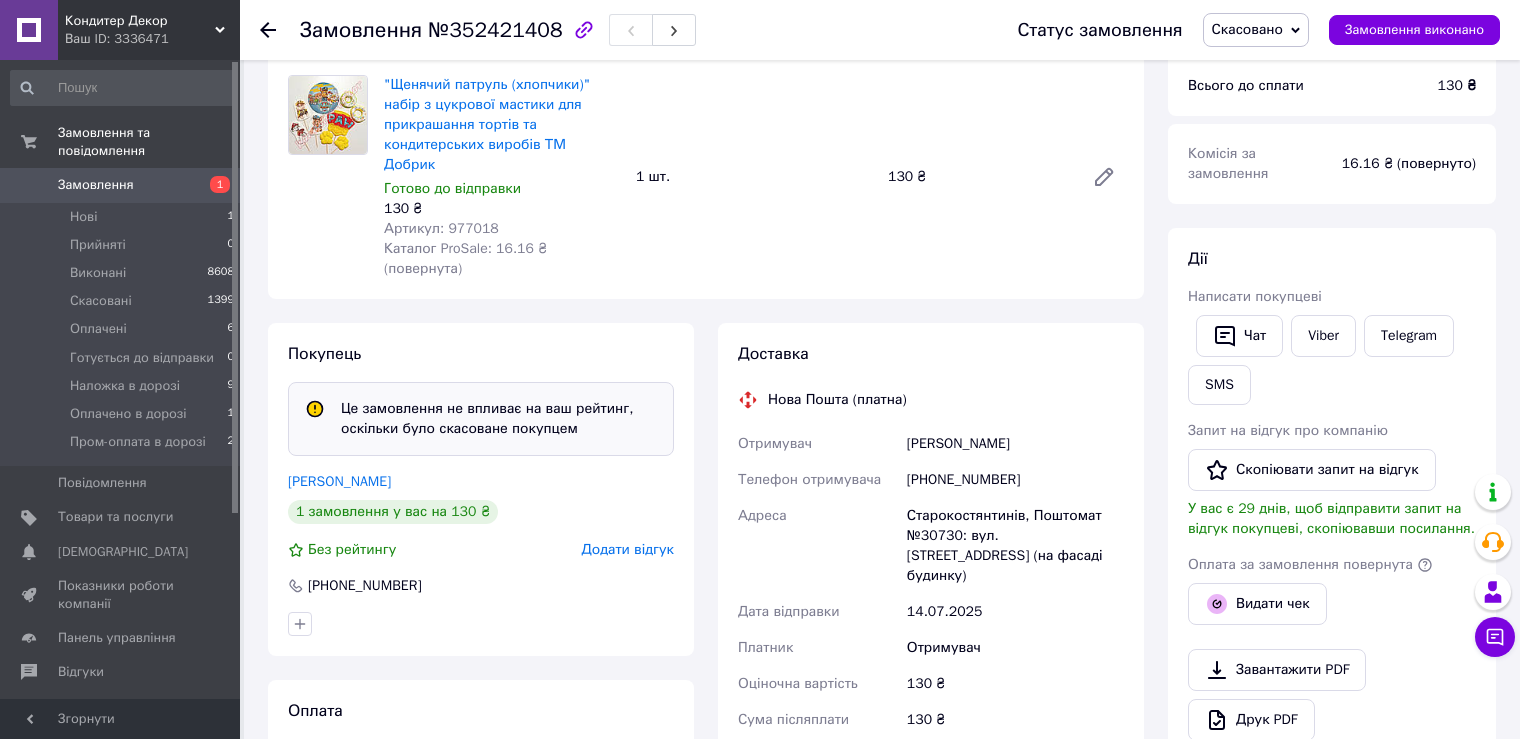 click on "Додати відгук" at bounding box center [628, 549] 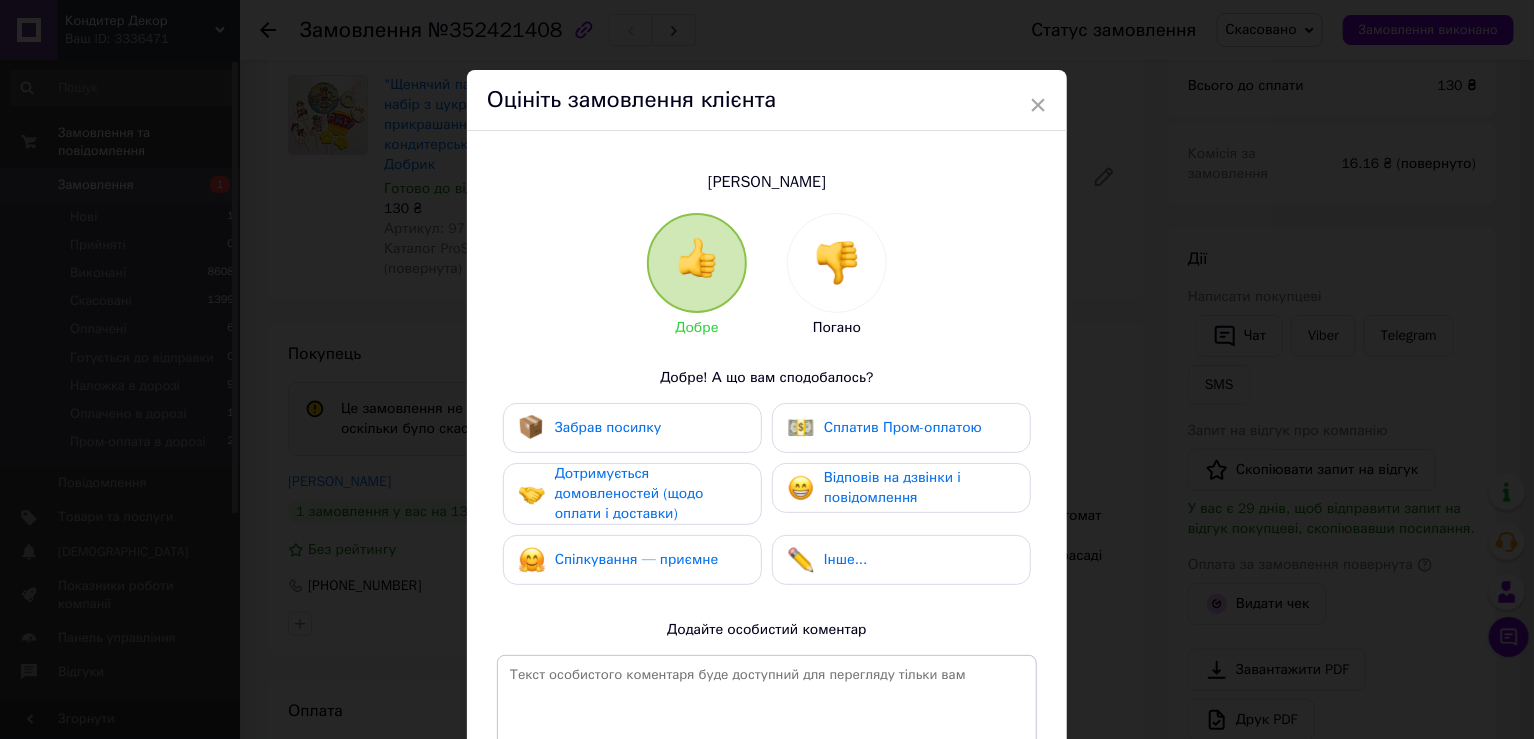 click at bounding box center [837, 263] 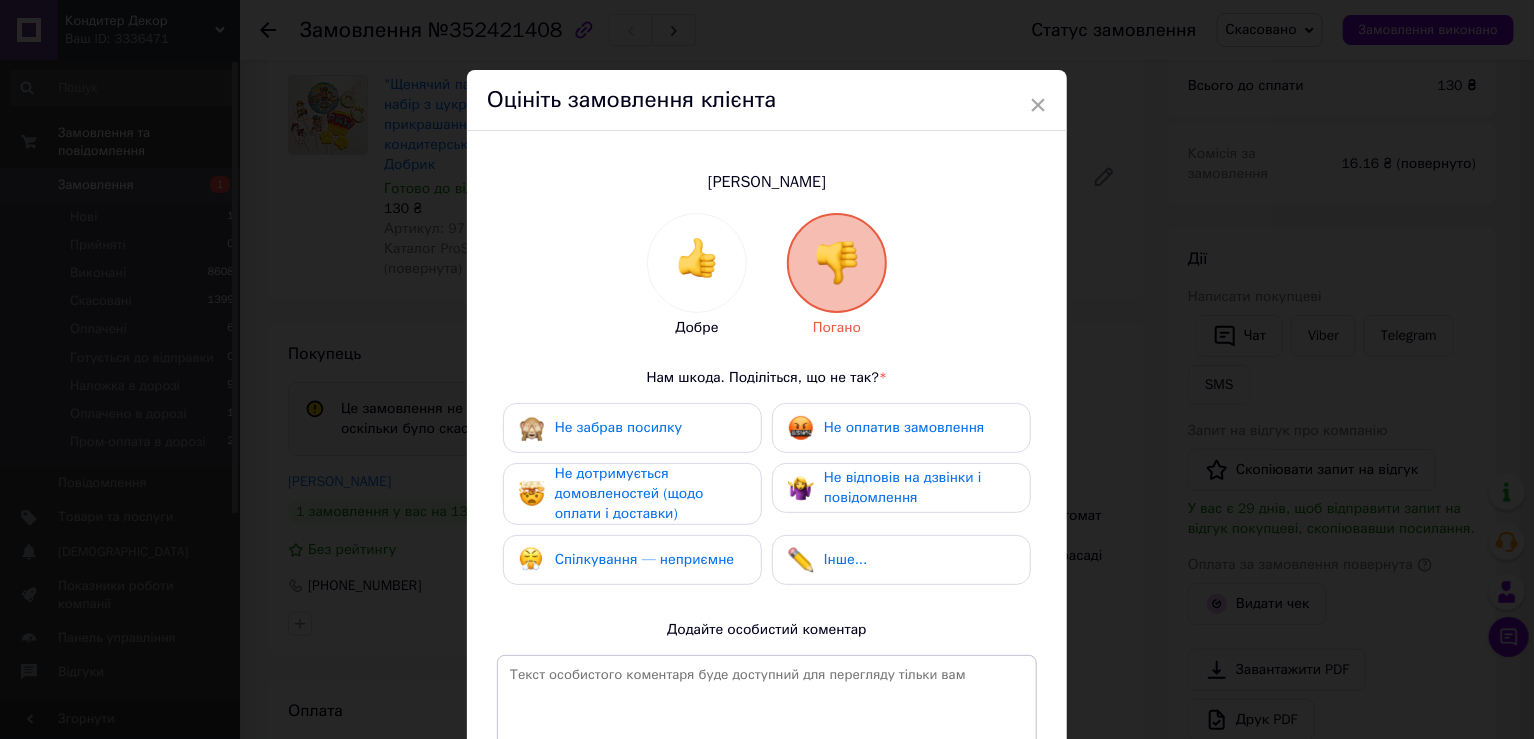 click at bounding box center (837, 263) 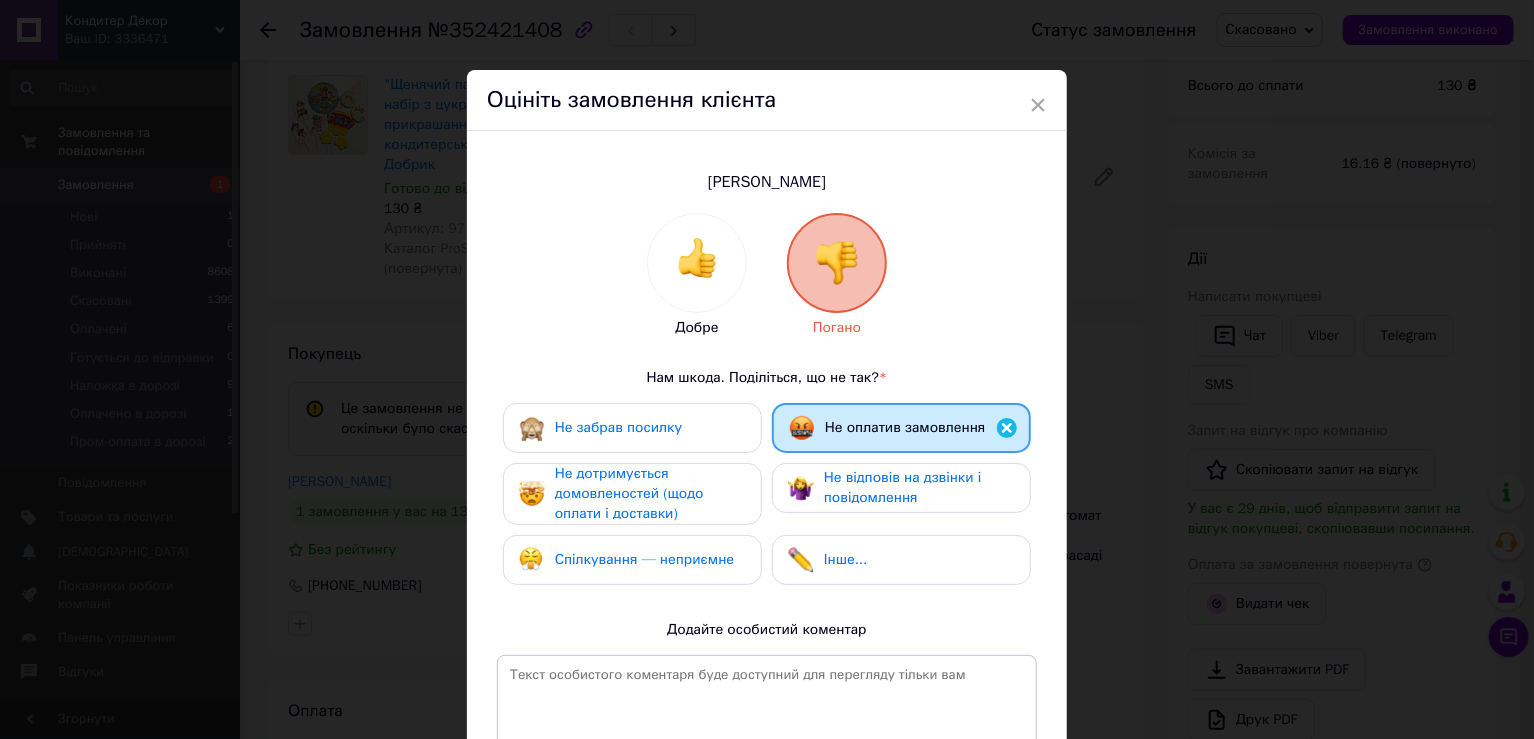 click on "Не відповів на дзвінки і повідомлення" at bounding box center (903, 487) 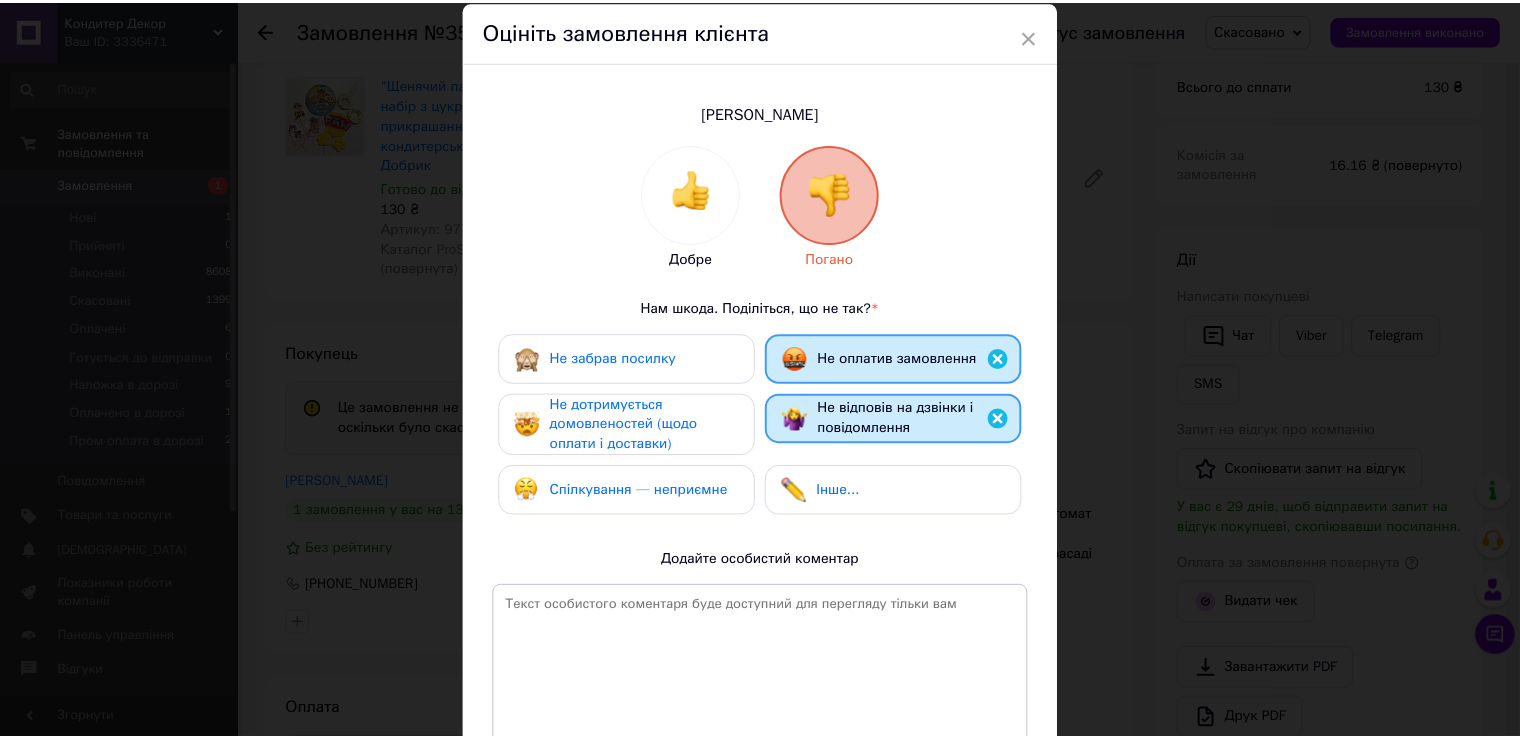 scroll, scrollTop: 249, scrollLeft: 0, axis: vertical 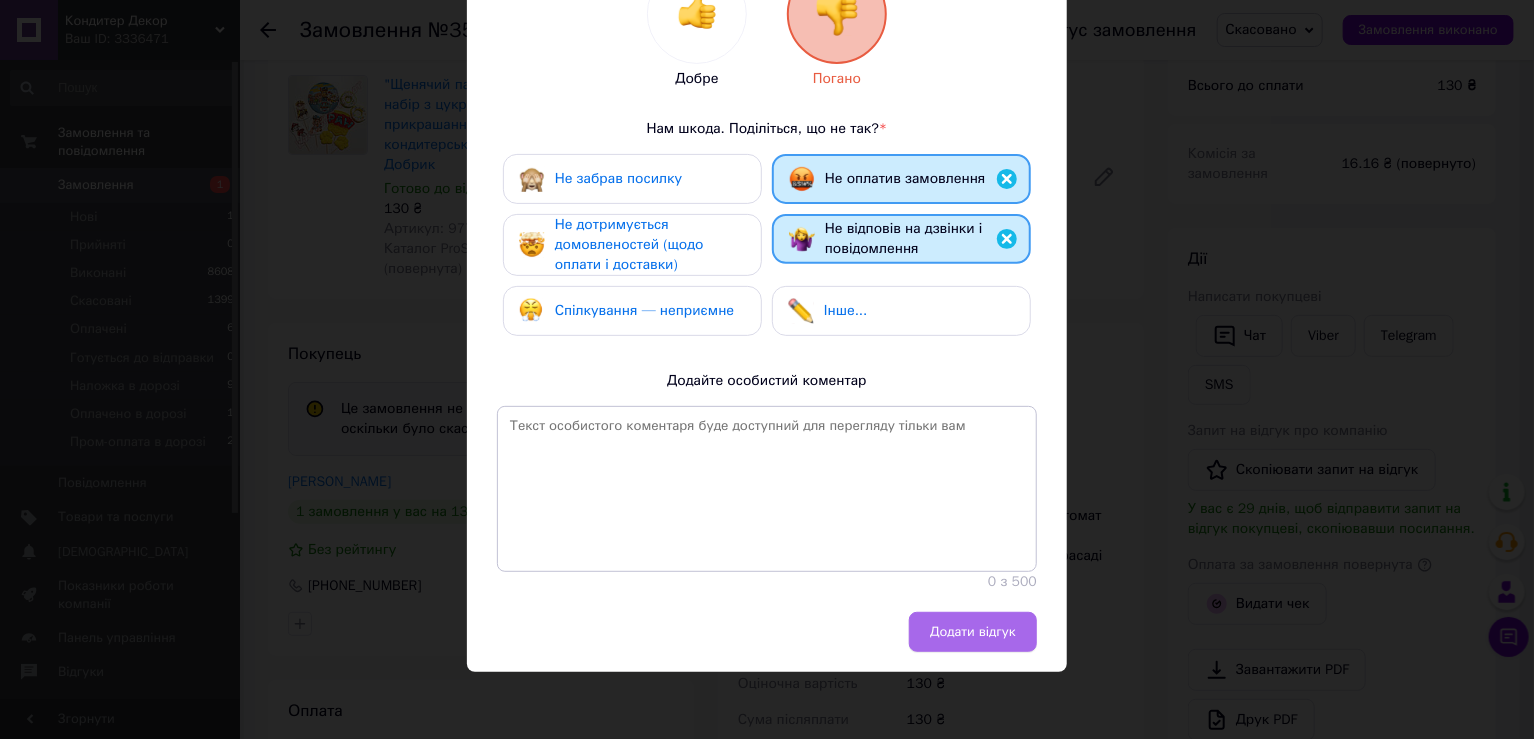 click on "Додати відгук" at bounding box center [973, 632] 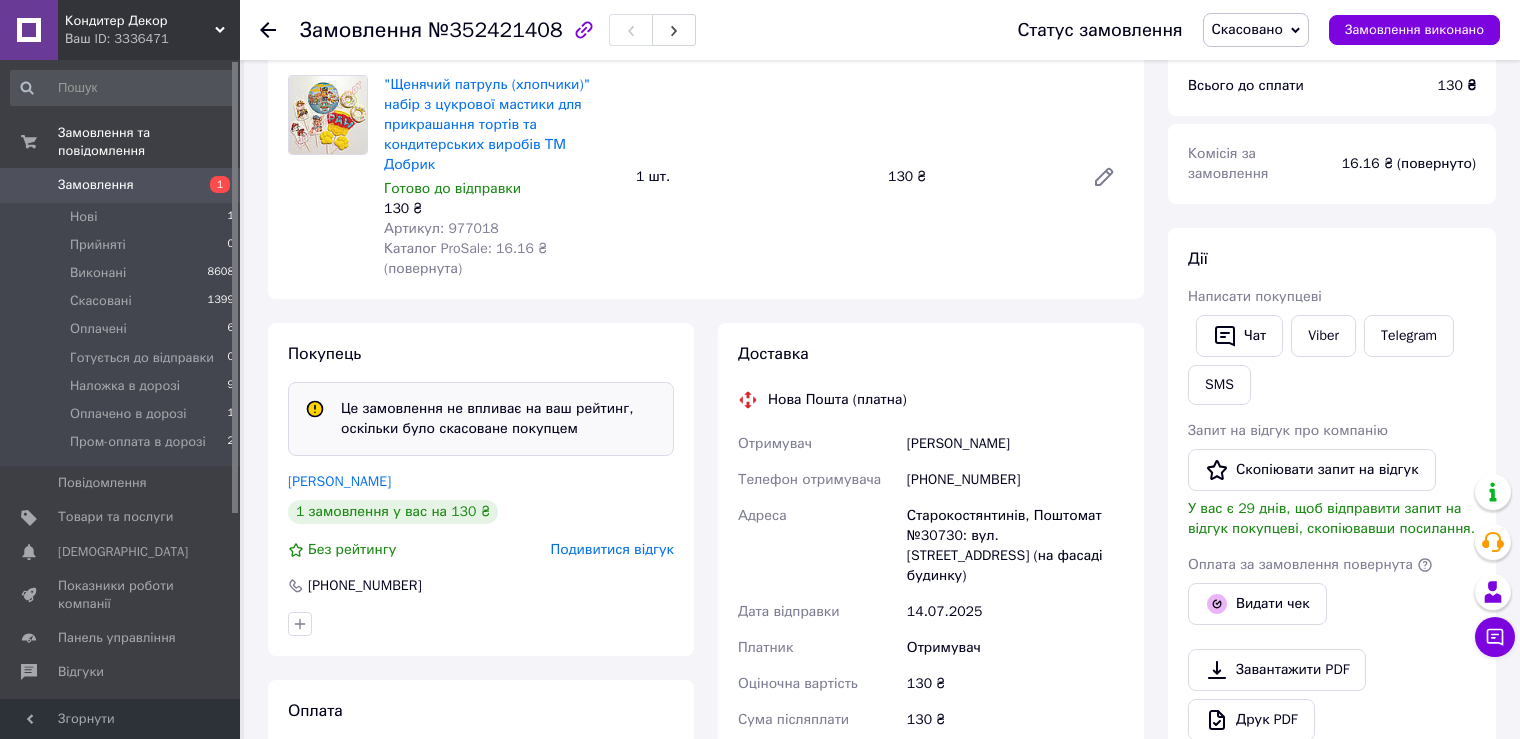 click on "Замовлення" at bounding box center (121, 185) 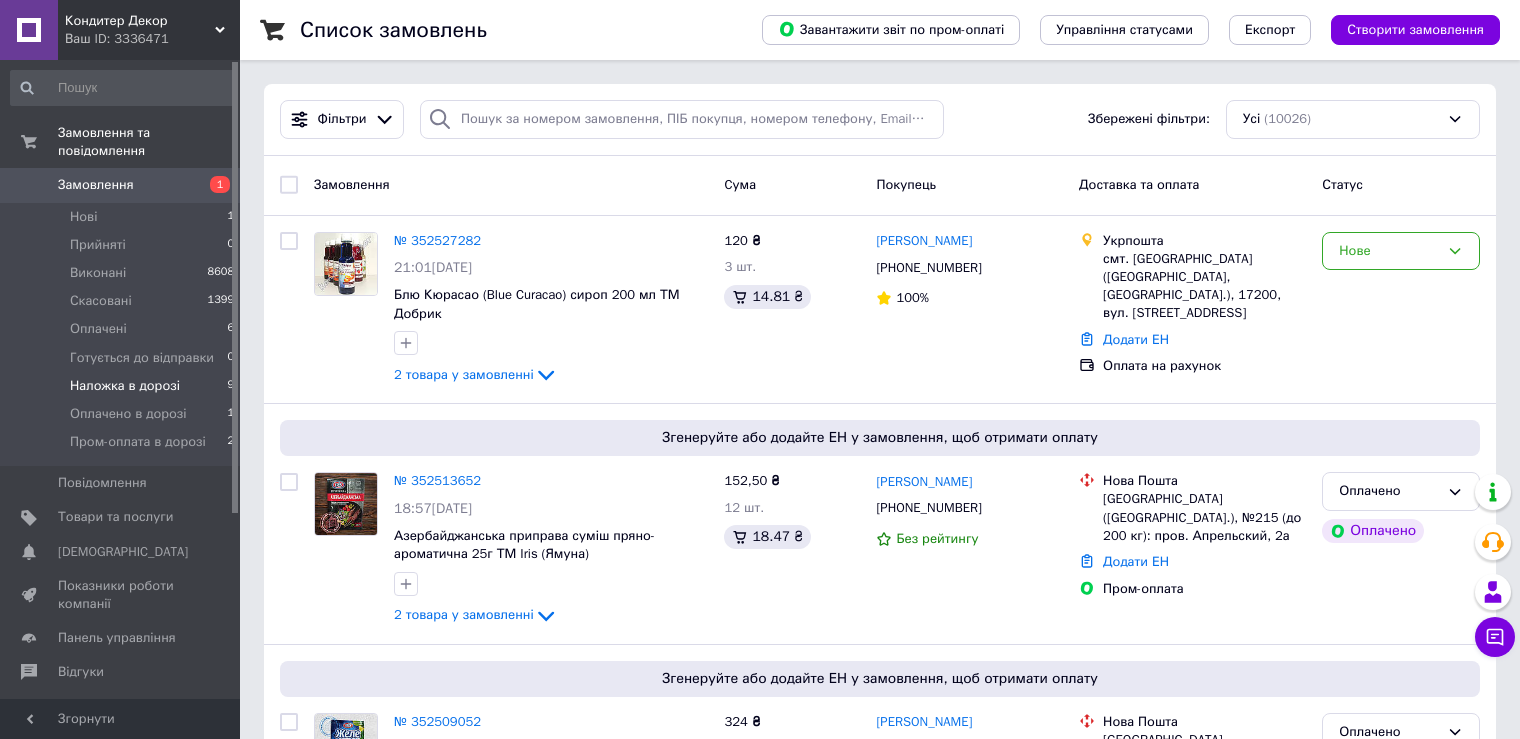 click on "Наложка в дорозі" at bounding box center (125, 386) 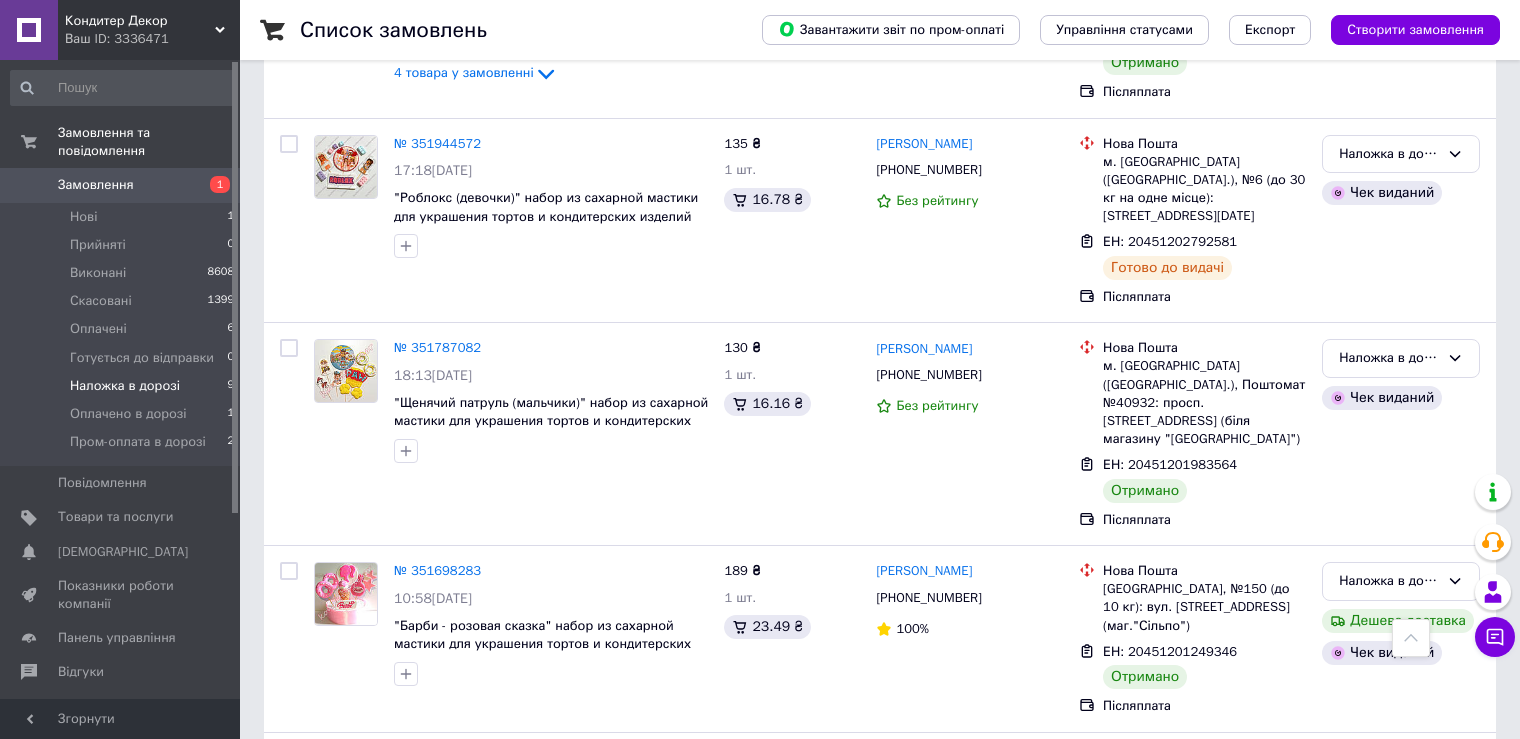 scroll, scrollTop: 1256, scrollLeft: 0, axis: vertical 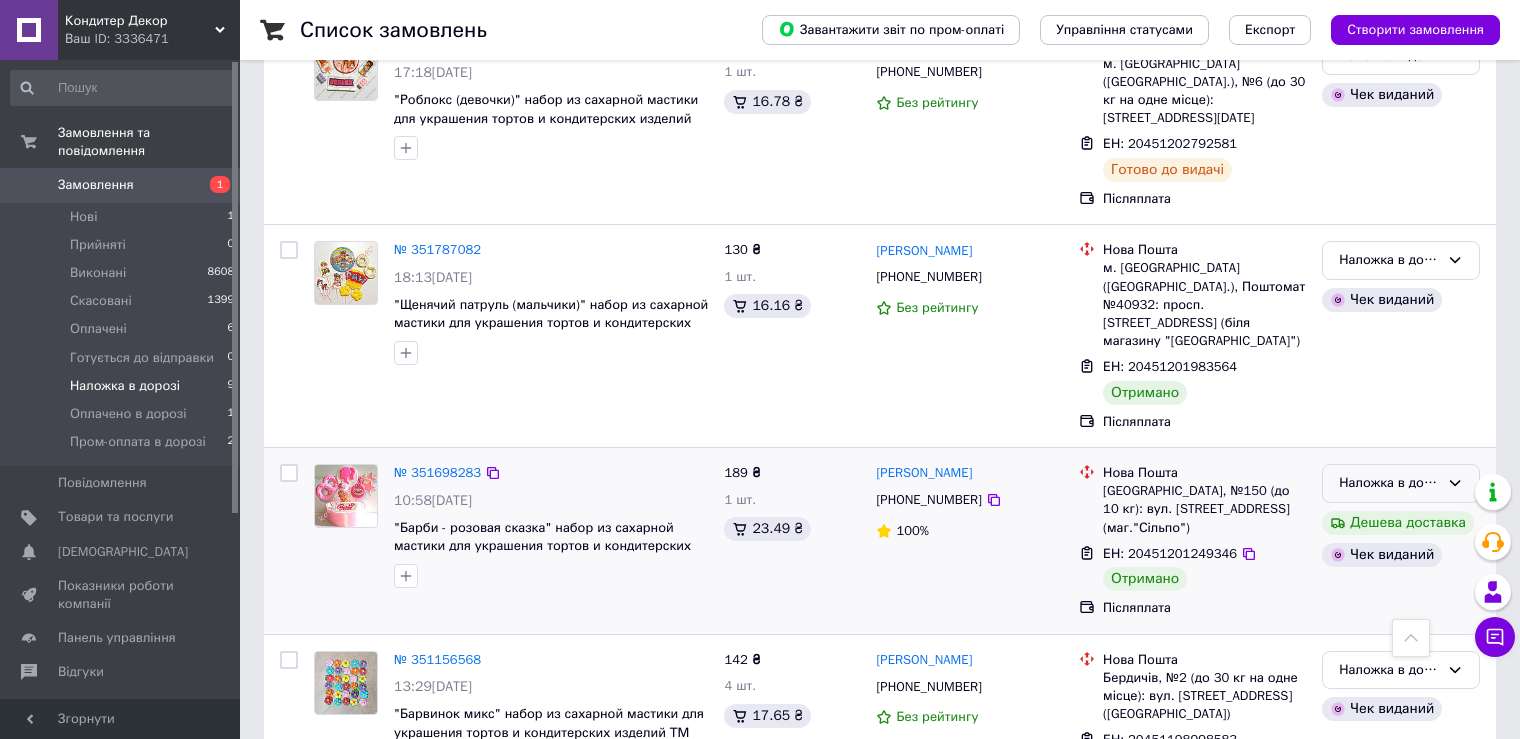 click on "Наложка в дорозі" at bounding box center [1389, 483] 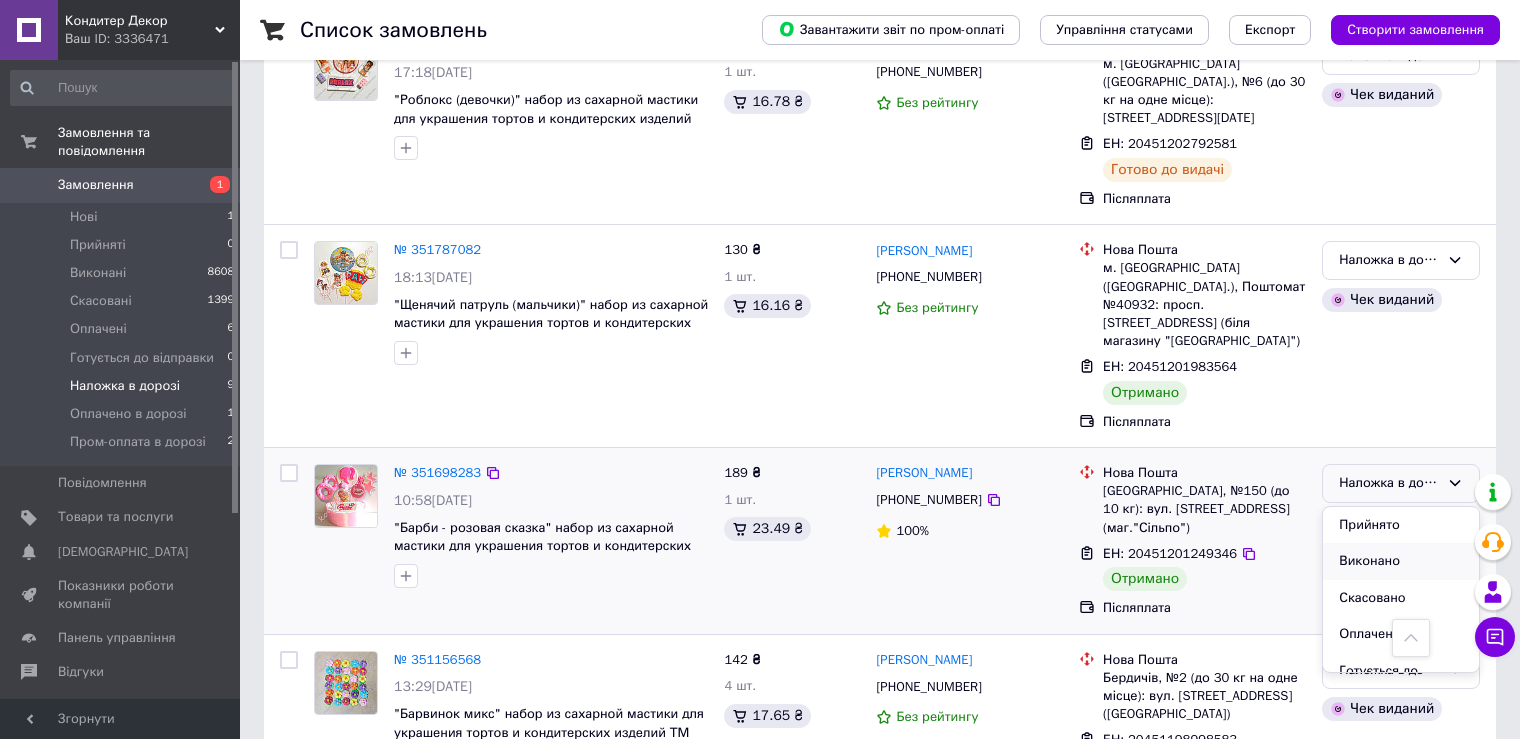 click on "Виконано" at bounding box center (1401, 561) 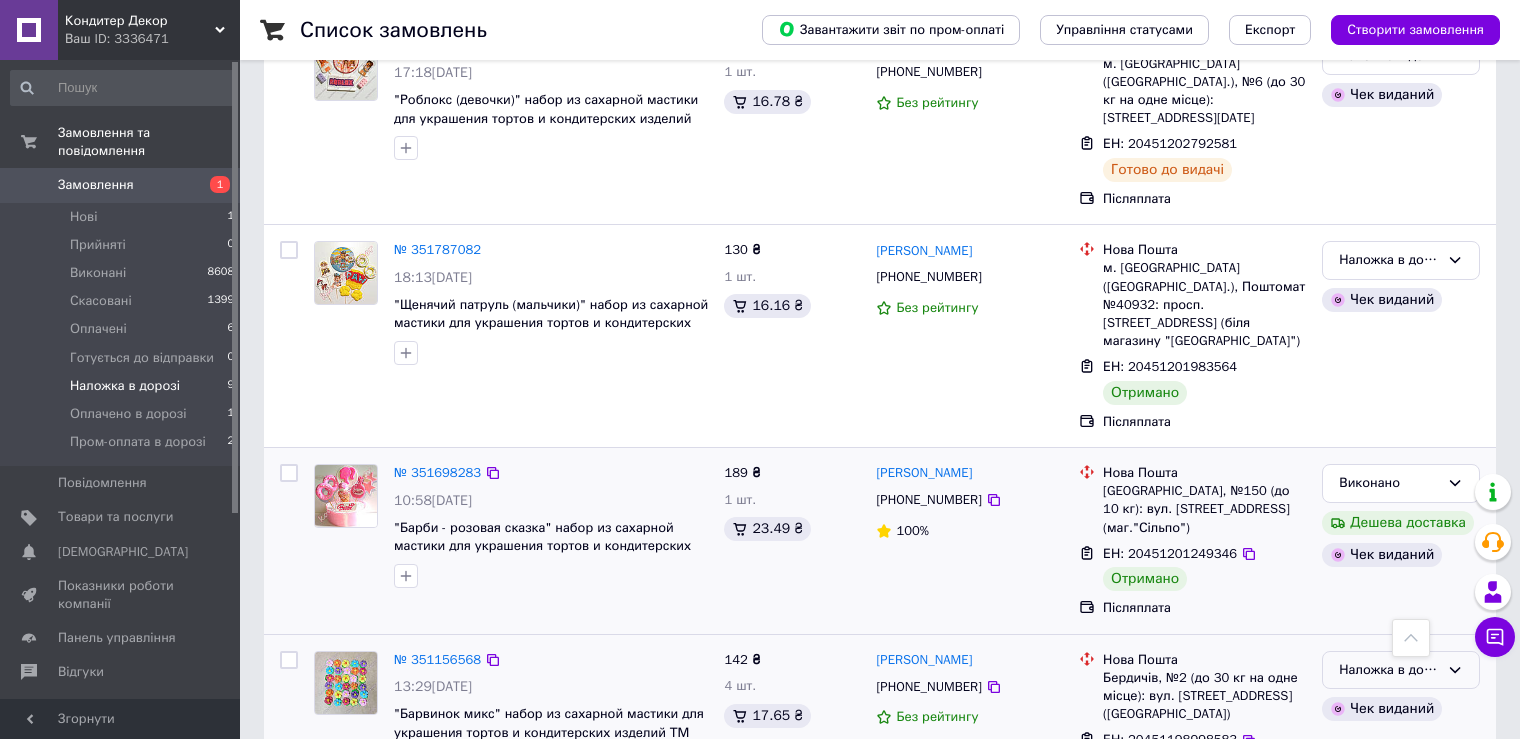 drag, startPoint x: 1353, startPoint y: 560, endPoint x: 1361, endPoint y: 572, distance: 14.422205 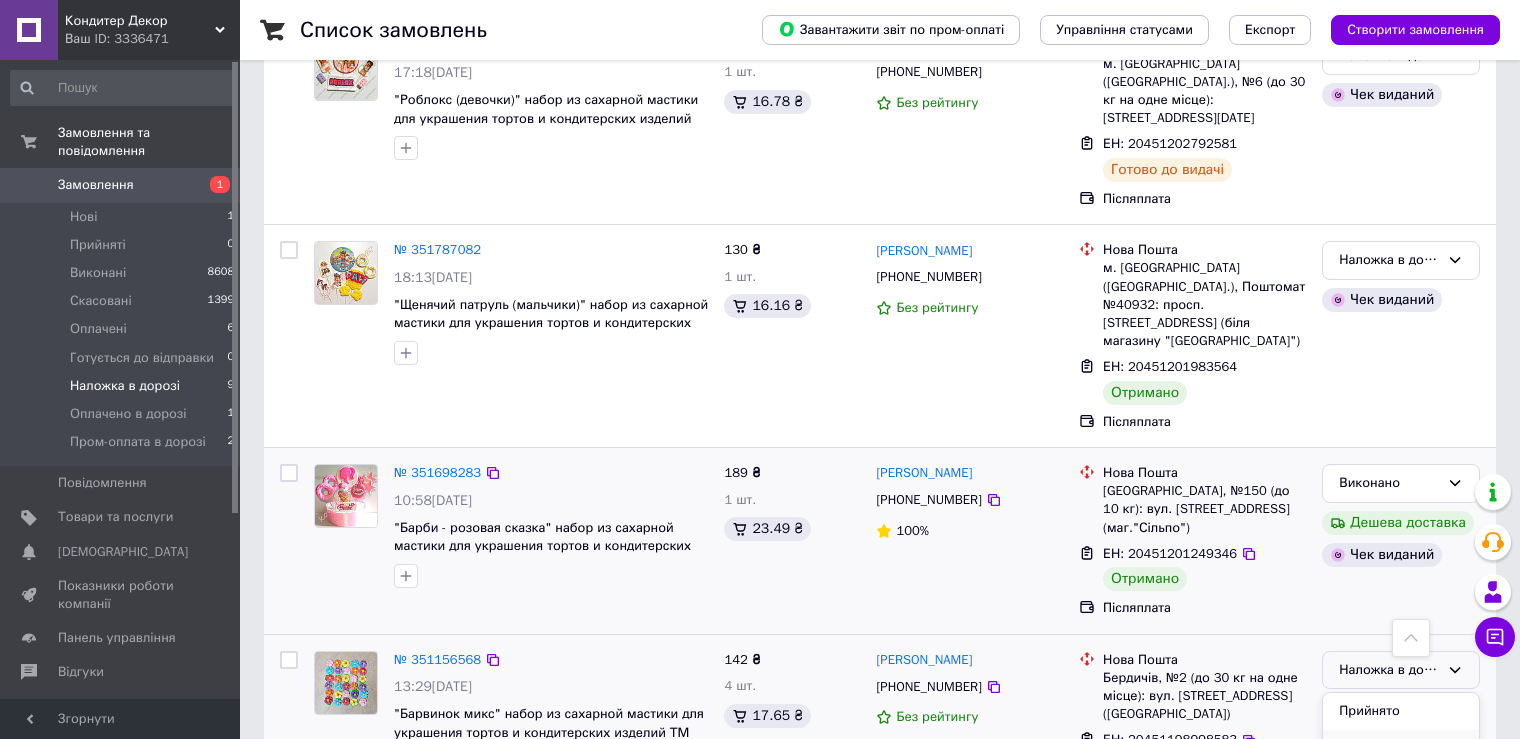 click on "Виконано" at bounding box center (1401, 748) 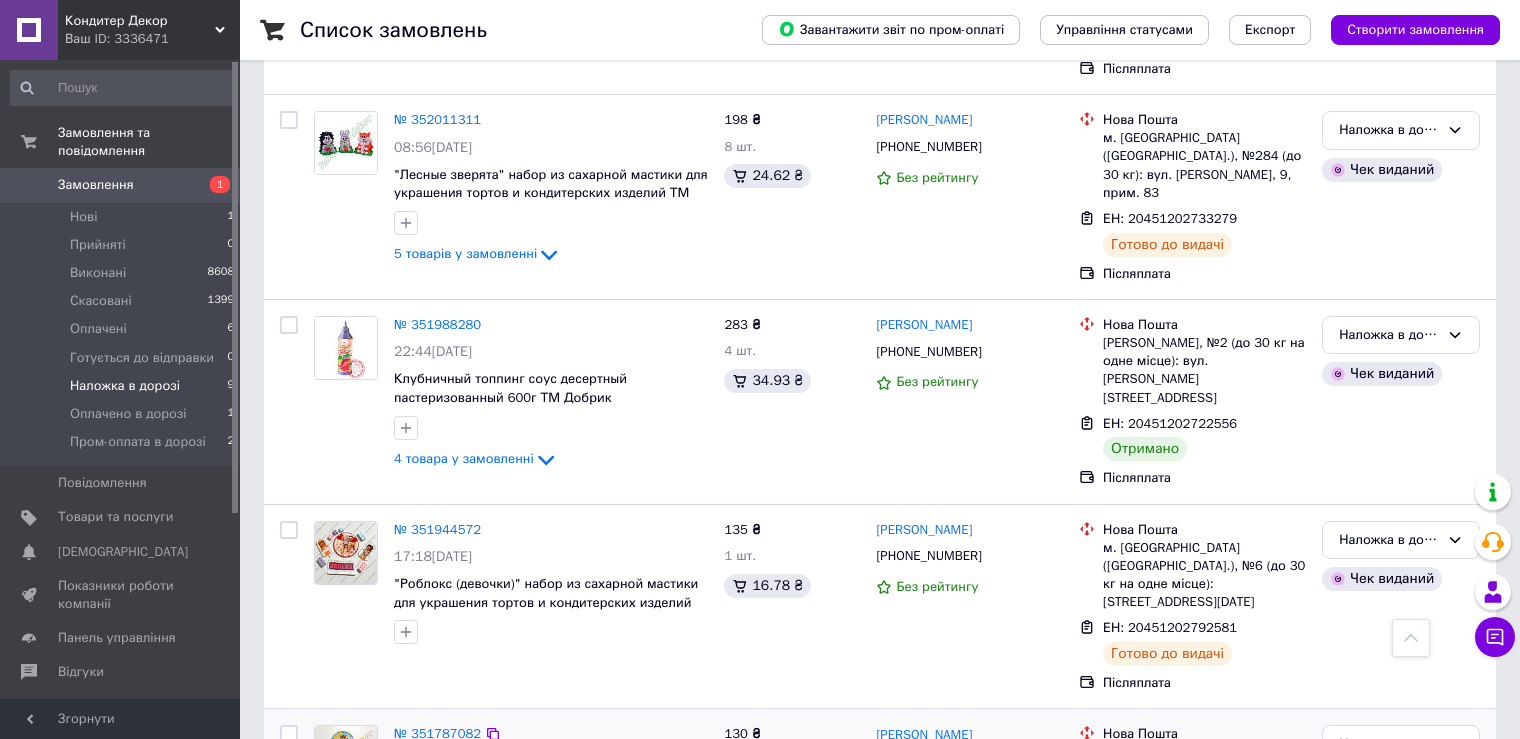 scroll, scrollTop: 769, scrollLeft: 0, axis: vertical 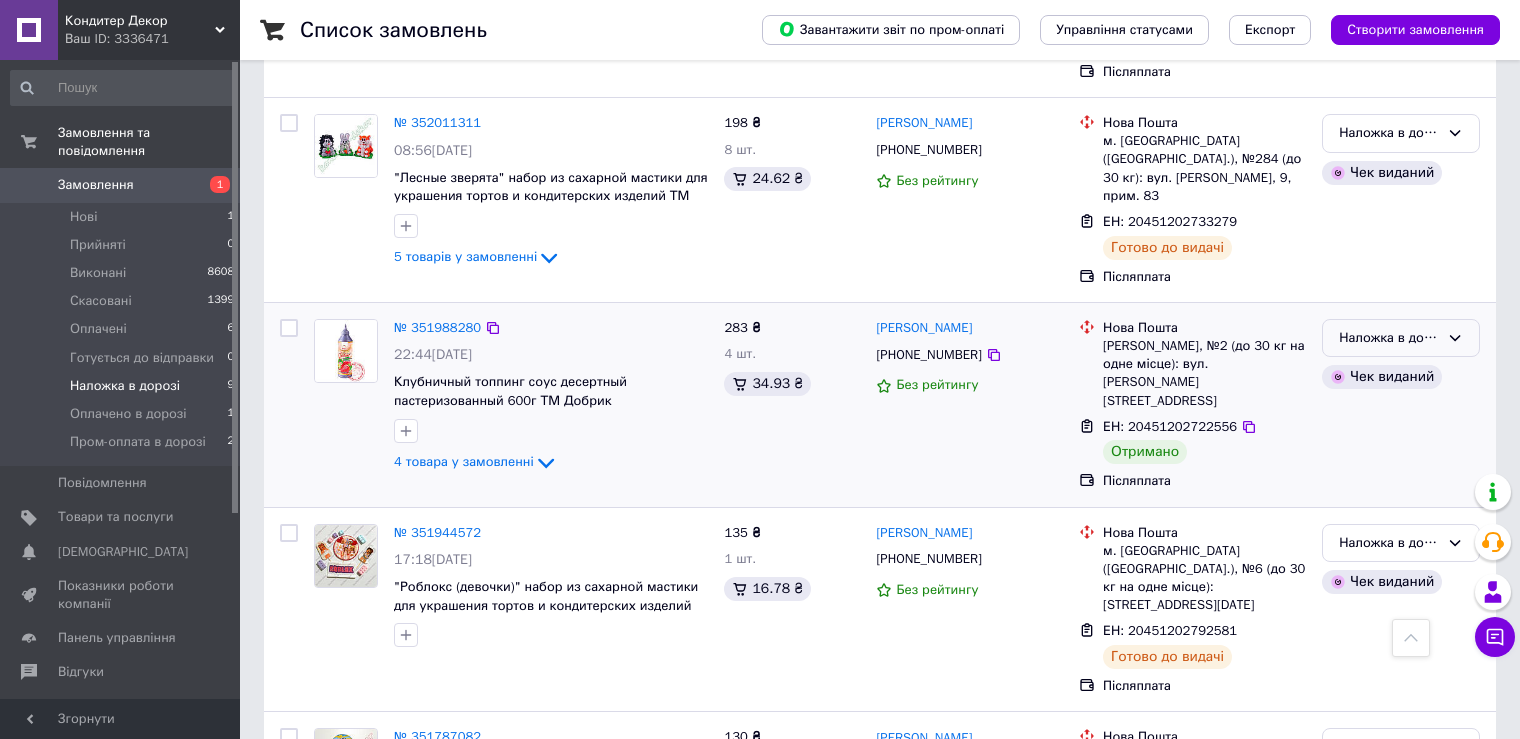 click on "Наложка в дорозі" at bounding box center (1389, 338) 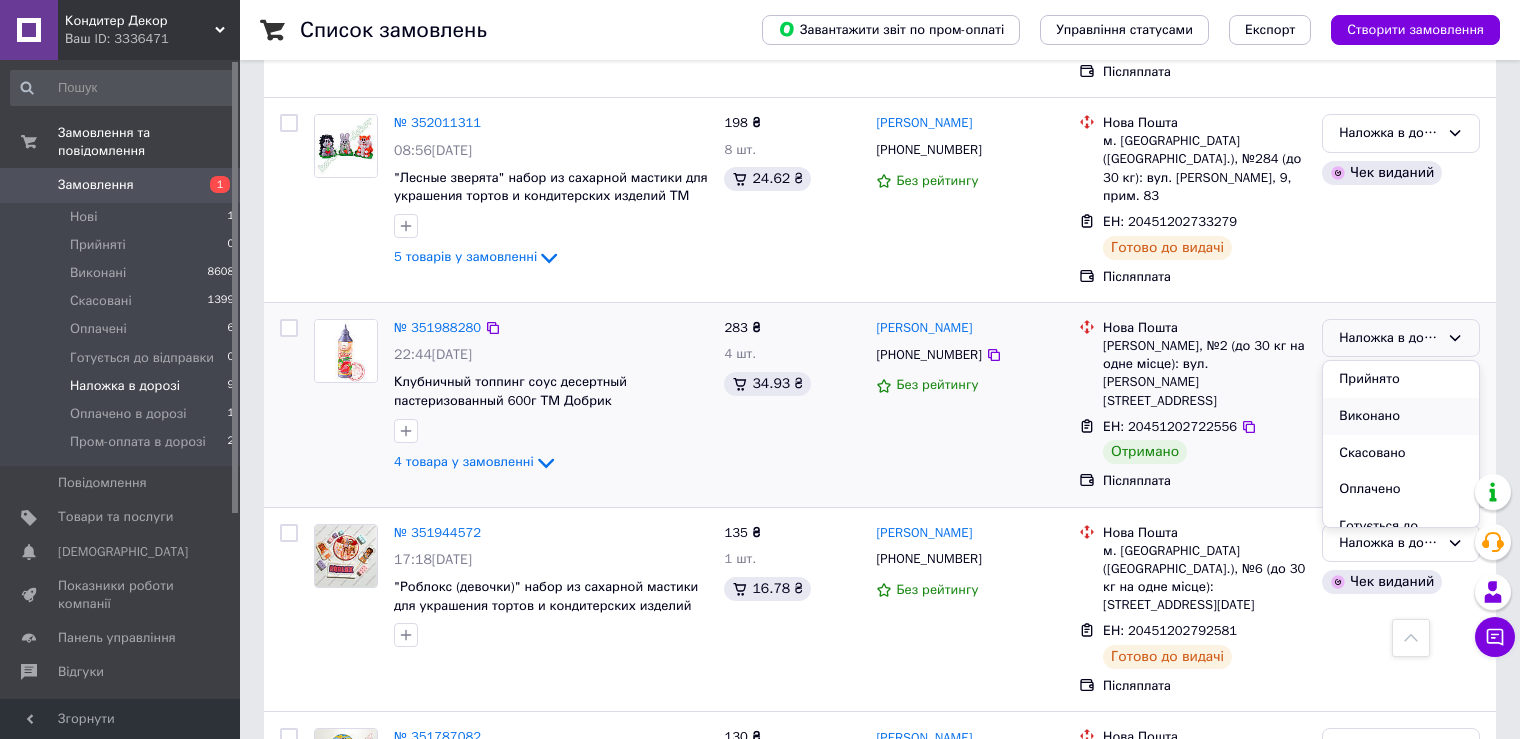 click on "Виконано" at bounding box center [1401, 416] 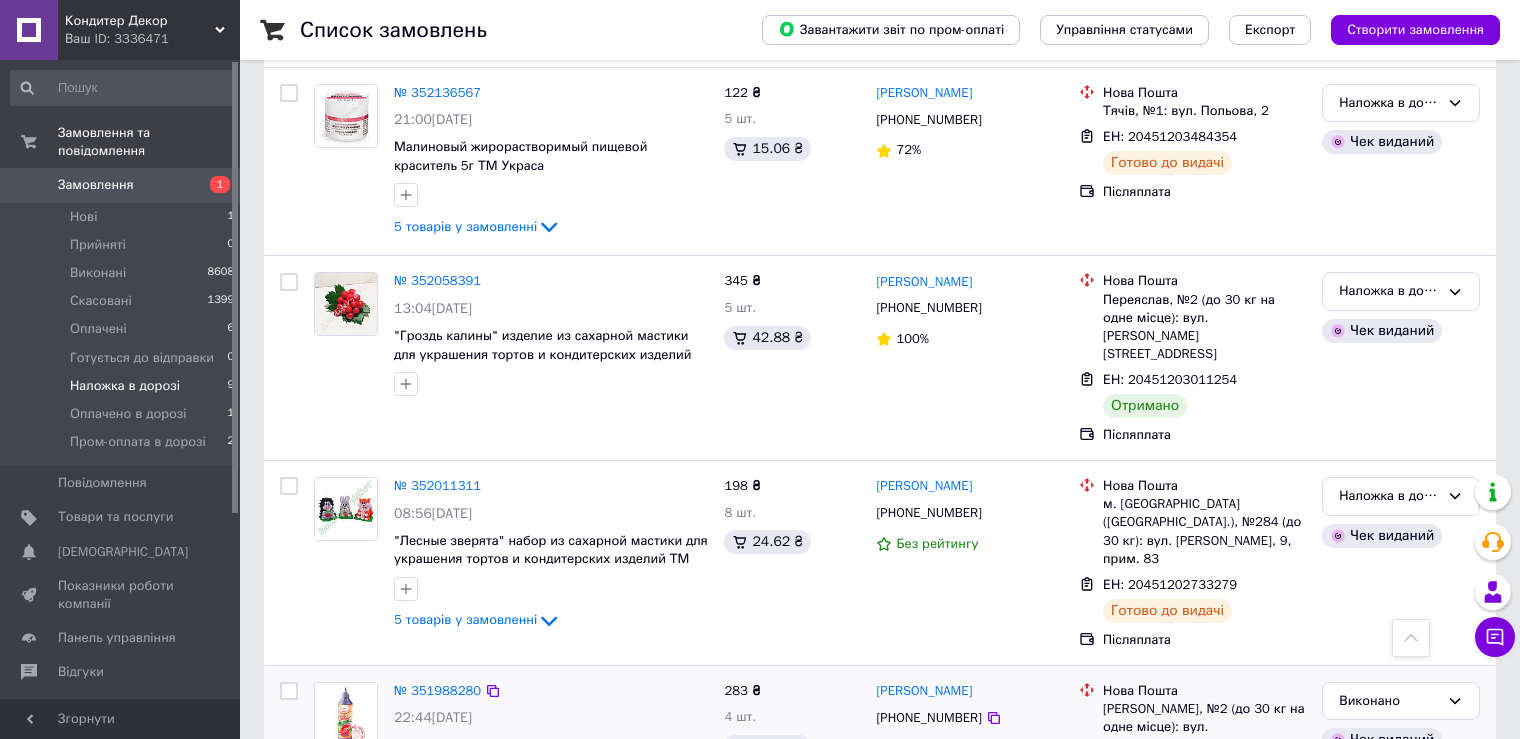 scroll, scrollTop: 369, scrollLeft: 0, axis: vertical 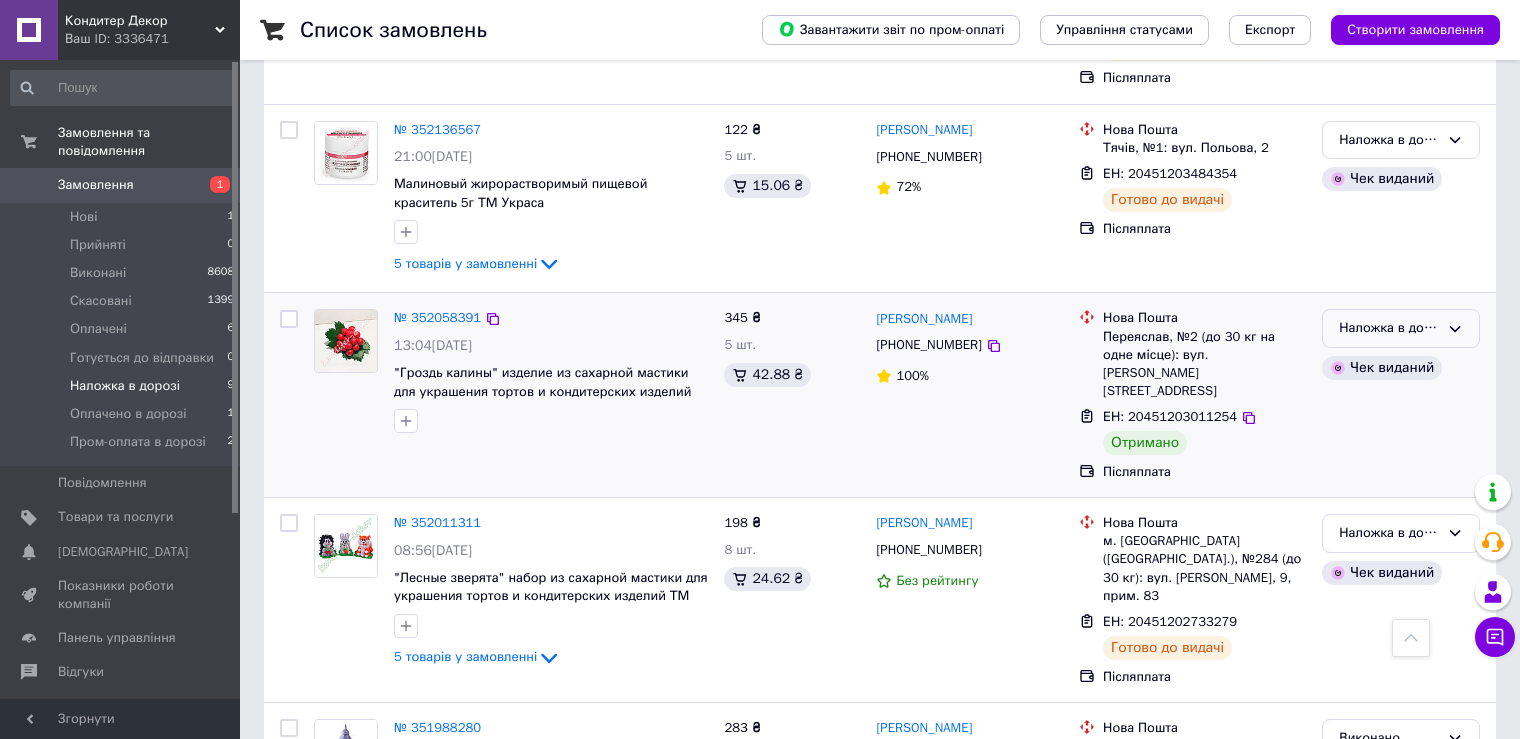 click on "Наложка в дорозі" at bounding box center [1389, 328] 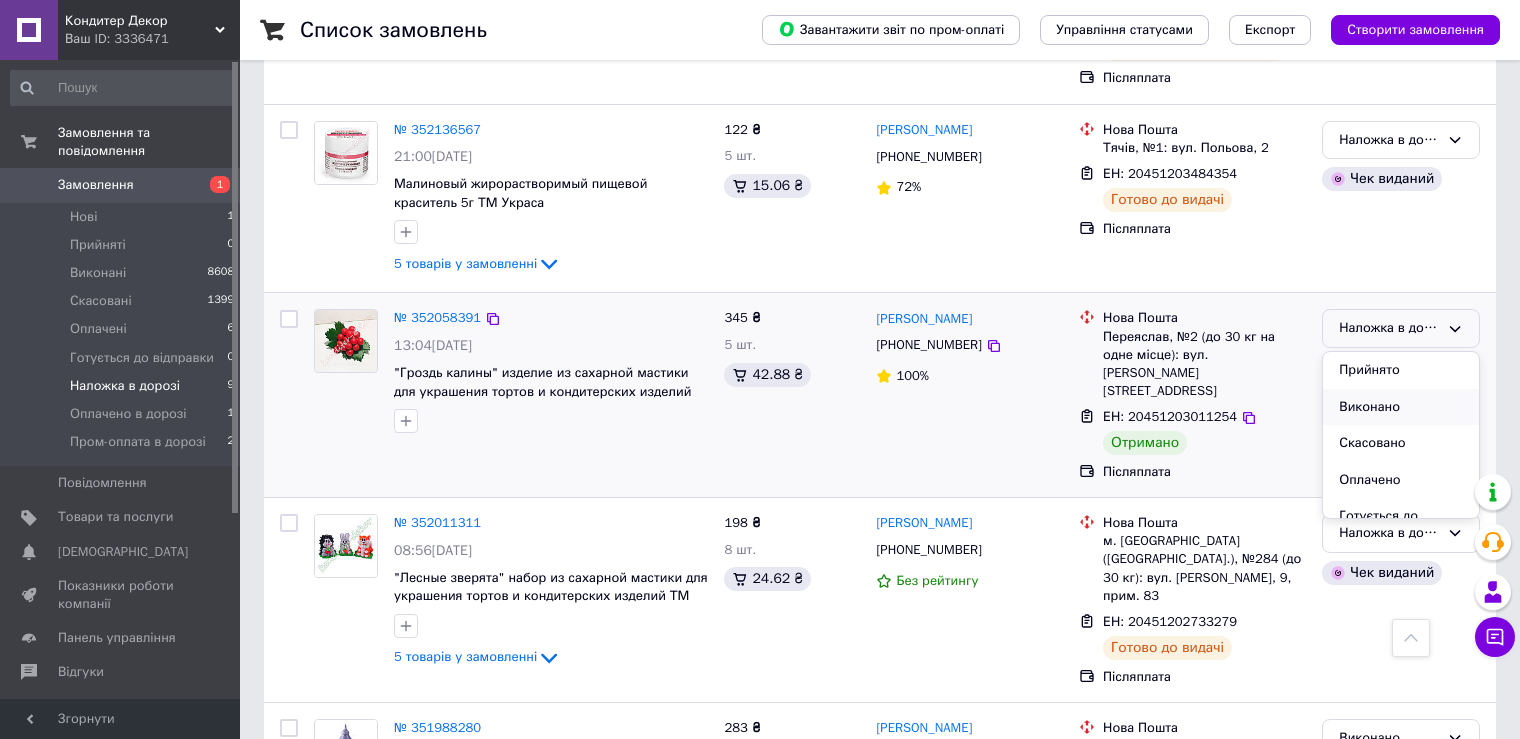 click on "Виконано" at bounding box center (1401, 407) 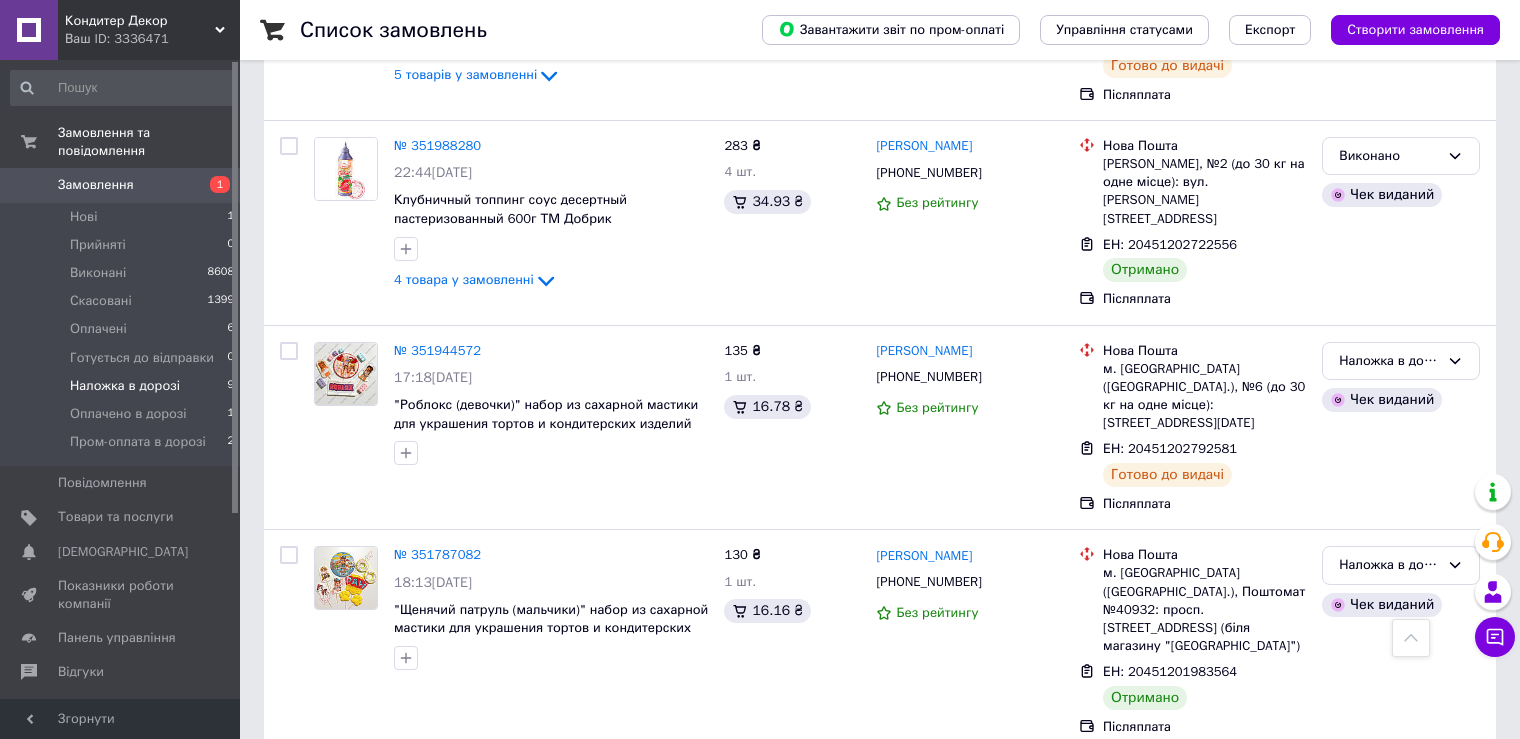 scroll, scrollTop: 1069, scrollLeft: 0, axis: vertical 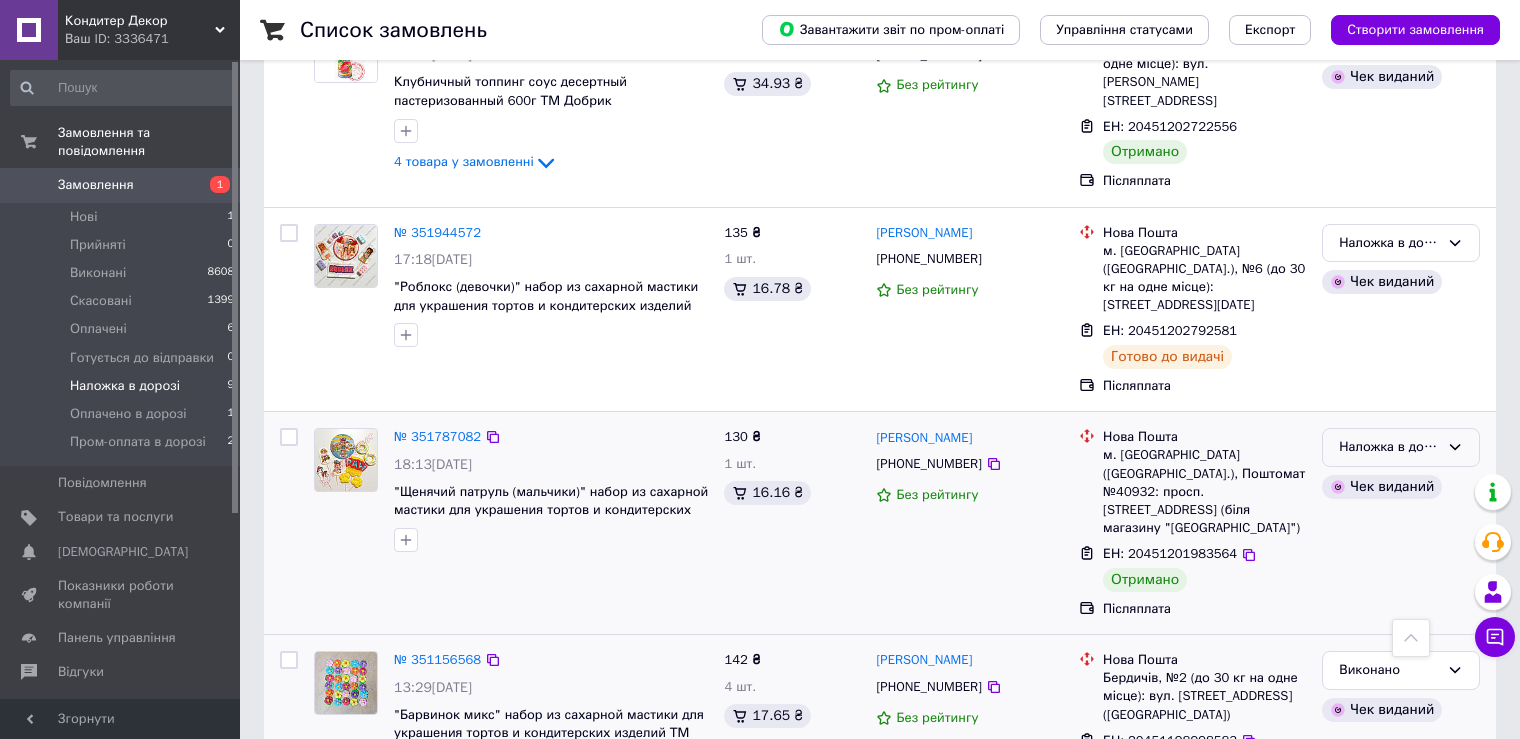 click on "Наложка в дорозі" at bounding box center [1389, 447] 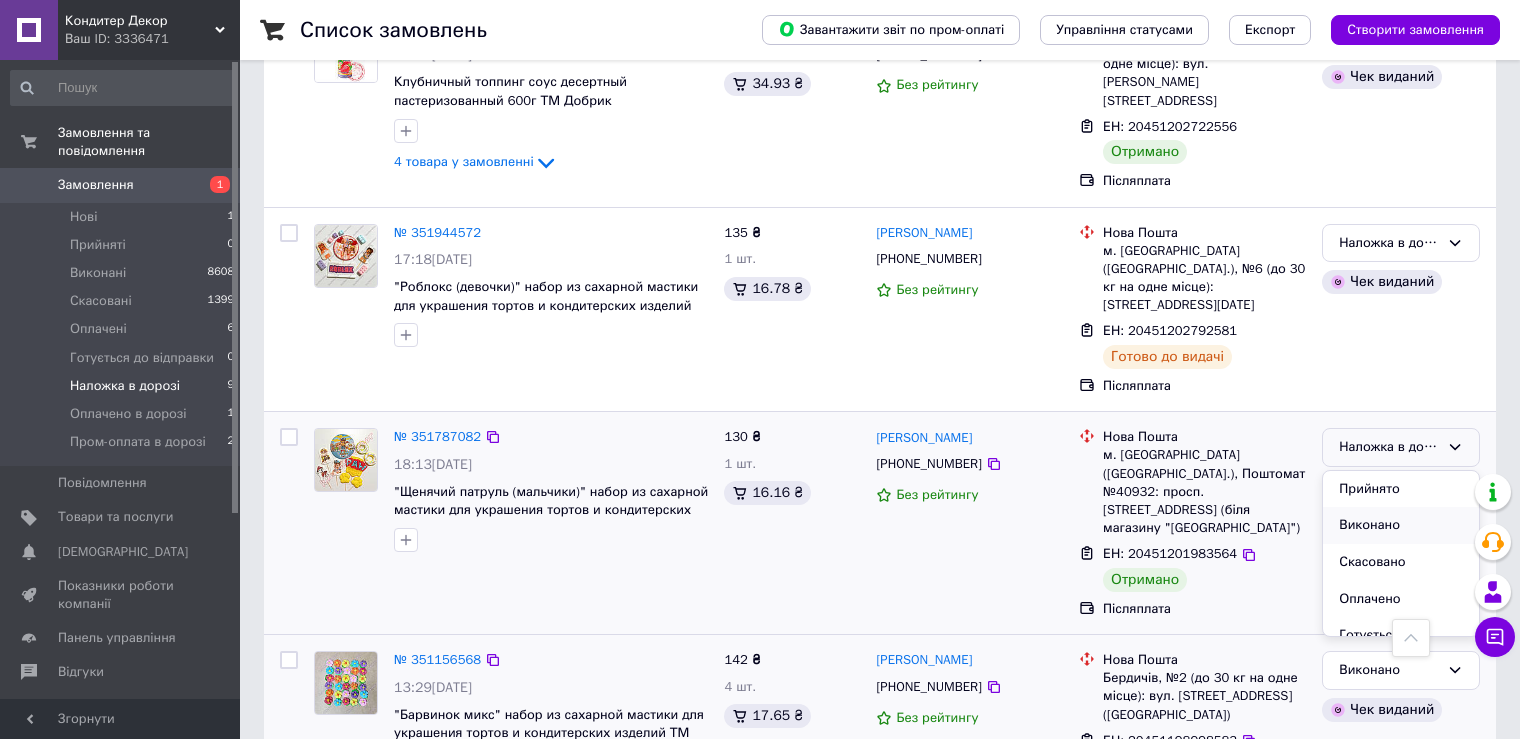 click on "Виконано" at bounding box center [1401, 525] 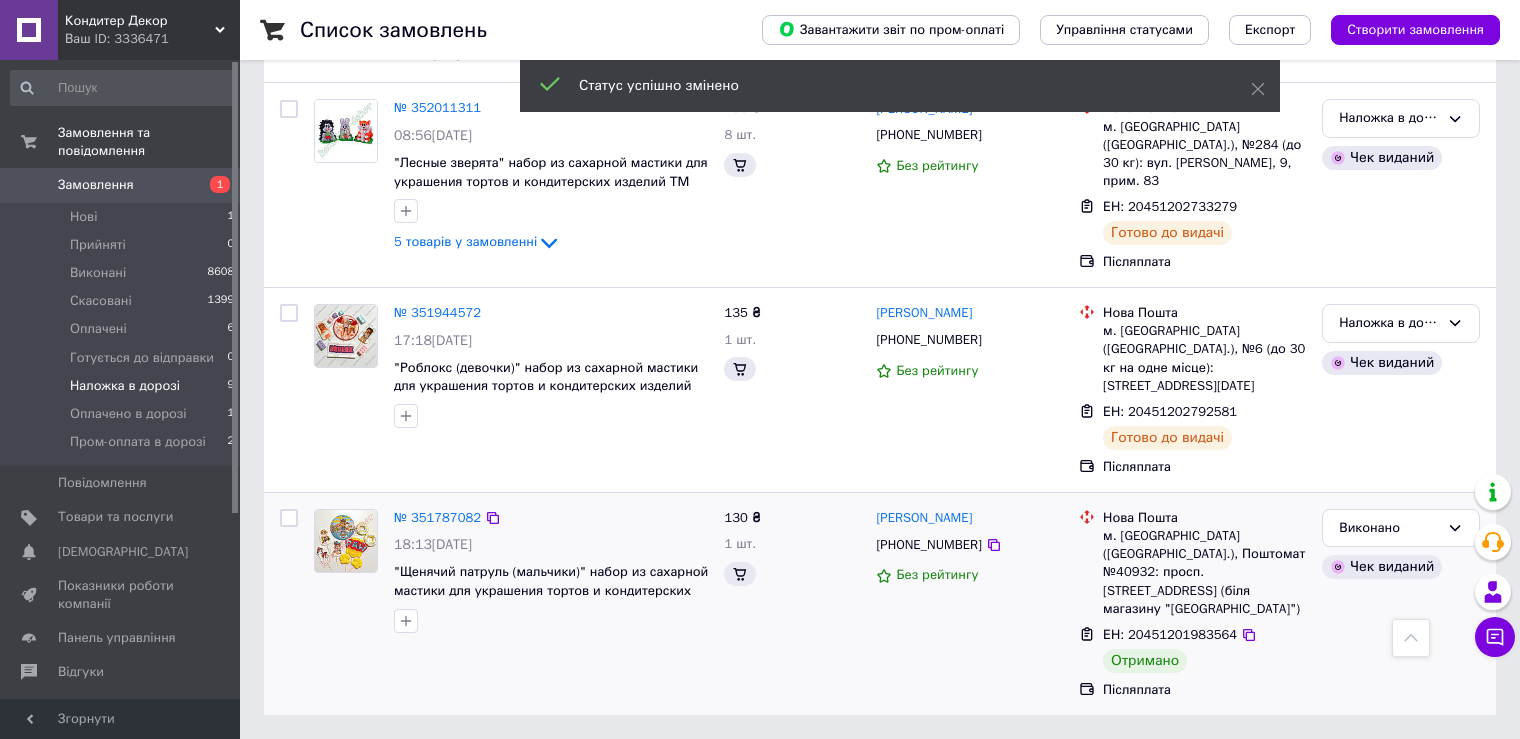 scroll, scrollTop: 506, scrollLeft: 0, axis: vertical 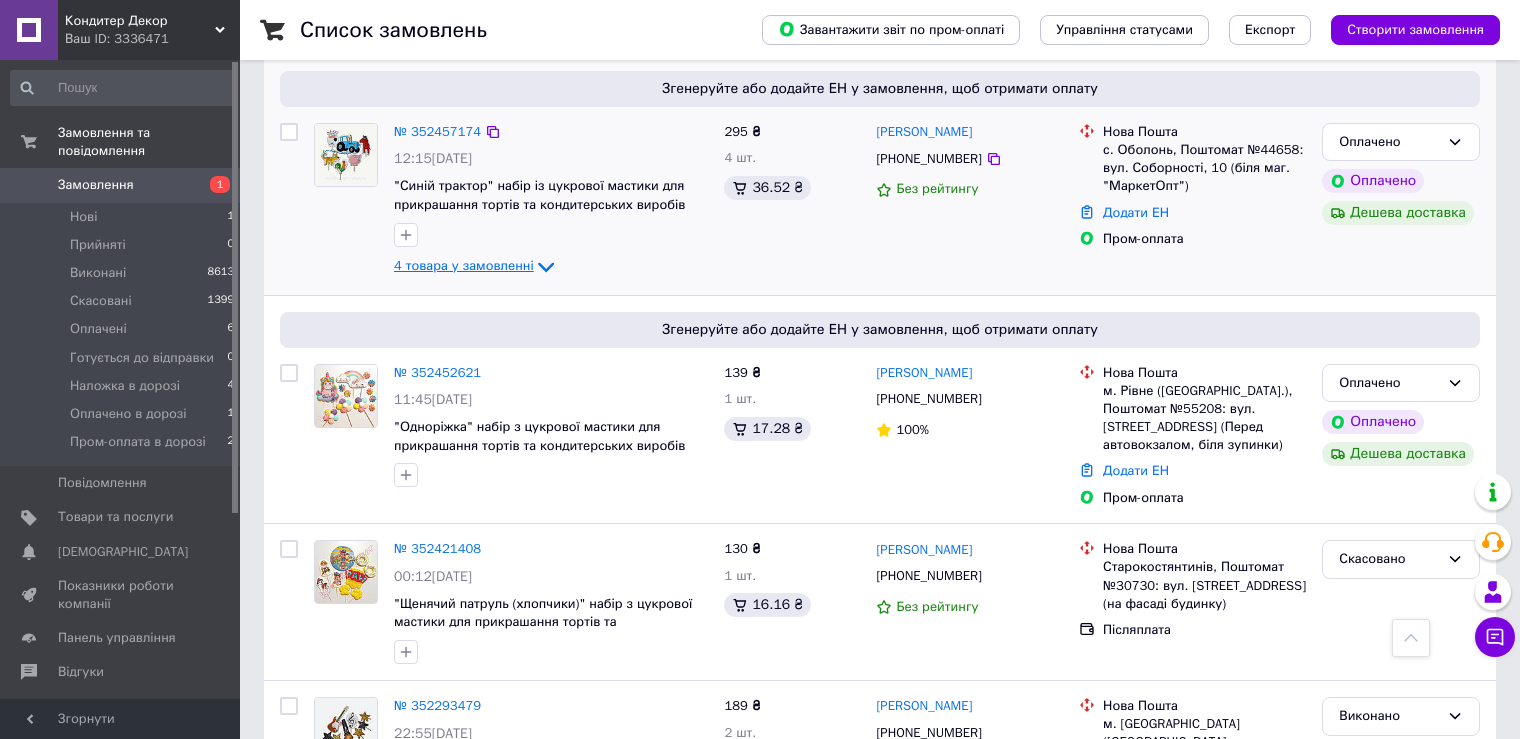 click on "4 товара у замовленні" at bounding box center [464, 265] 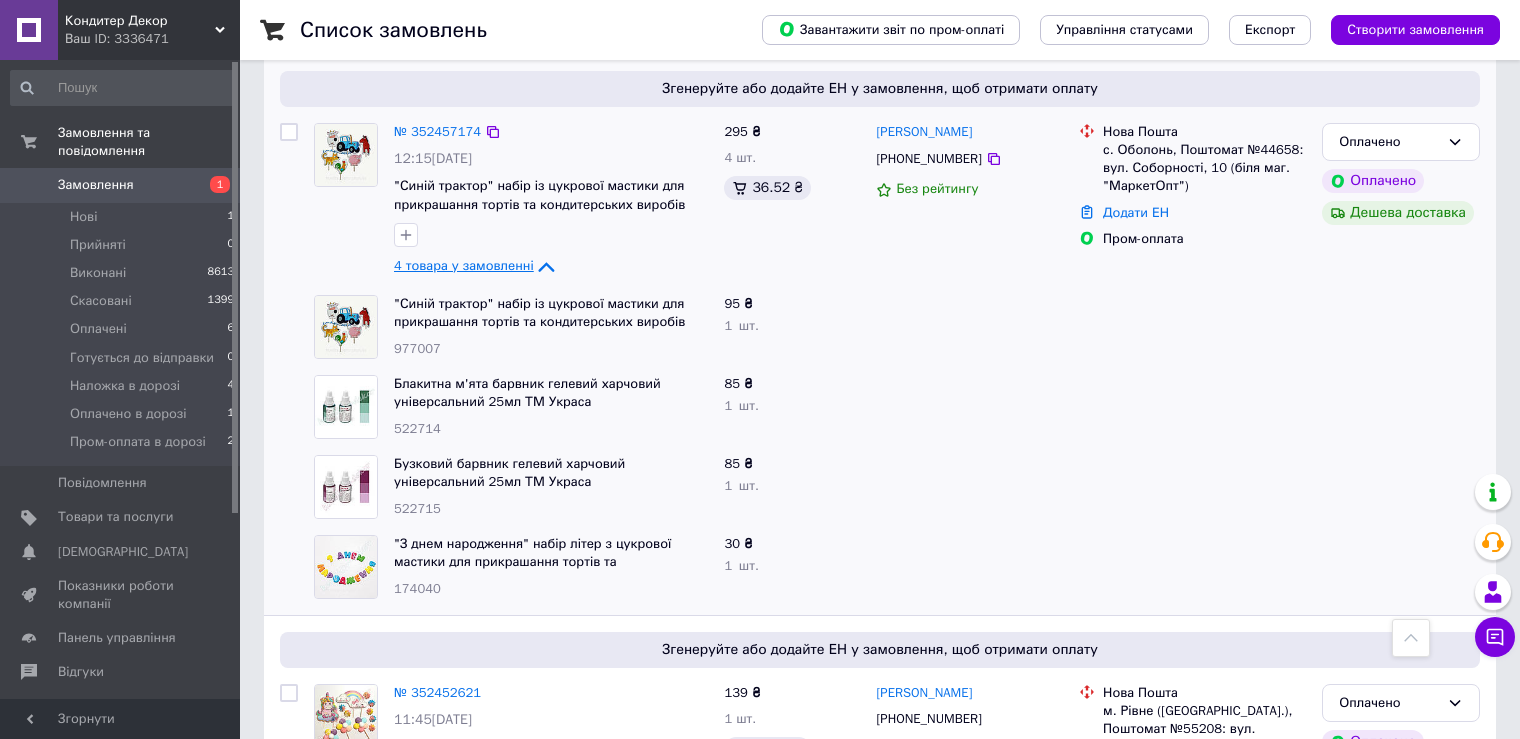 click on "4 товара у замовленні" at bounding box center (464, 265) 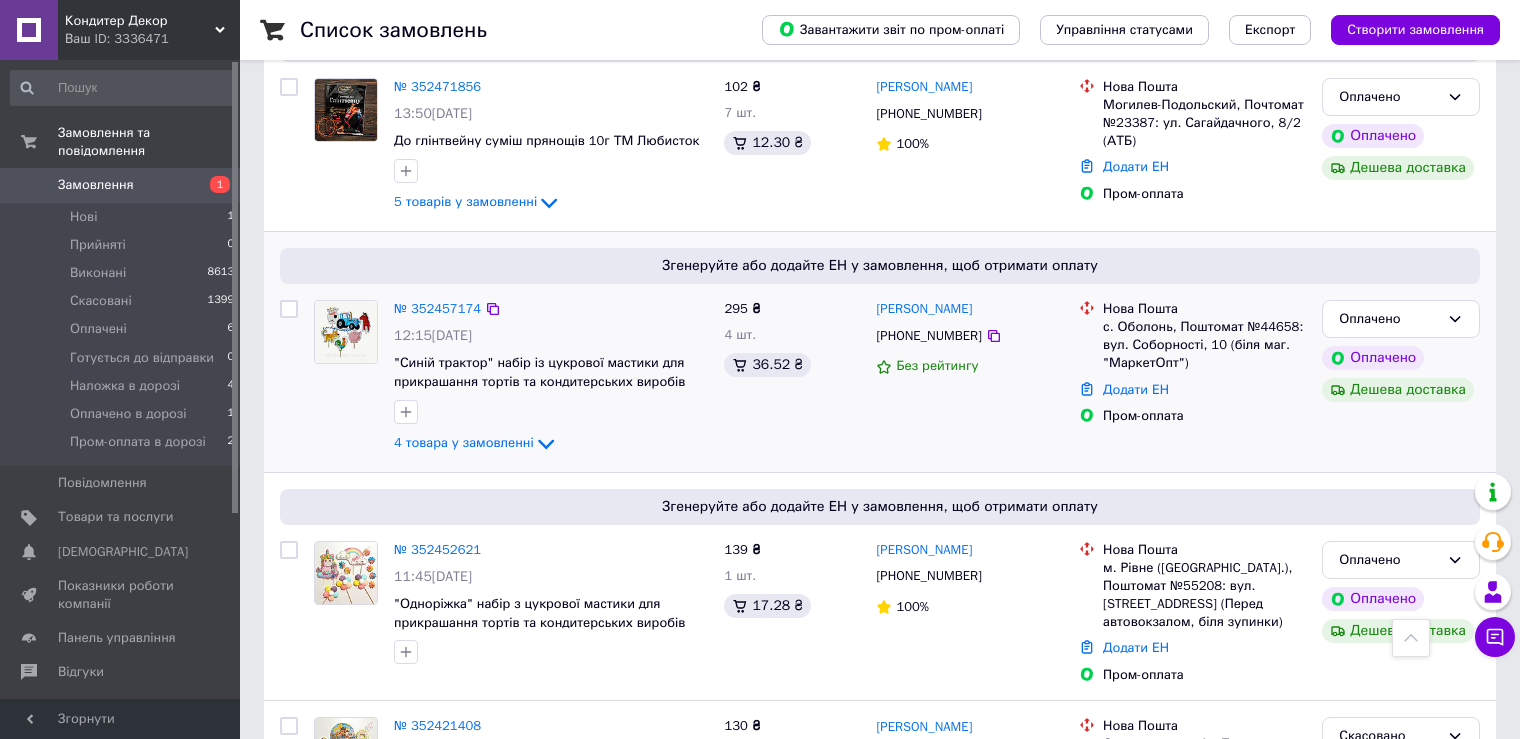 scroll, scrollTop: 1100, scrollLeft: 0, axis: vertical 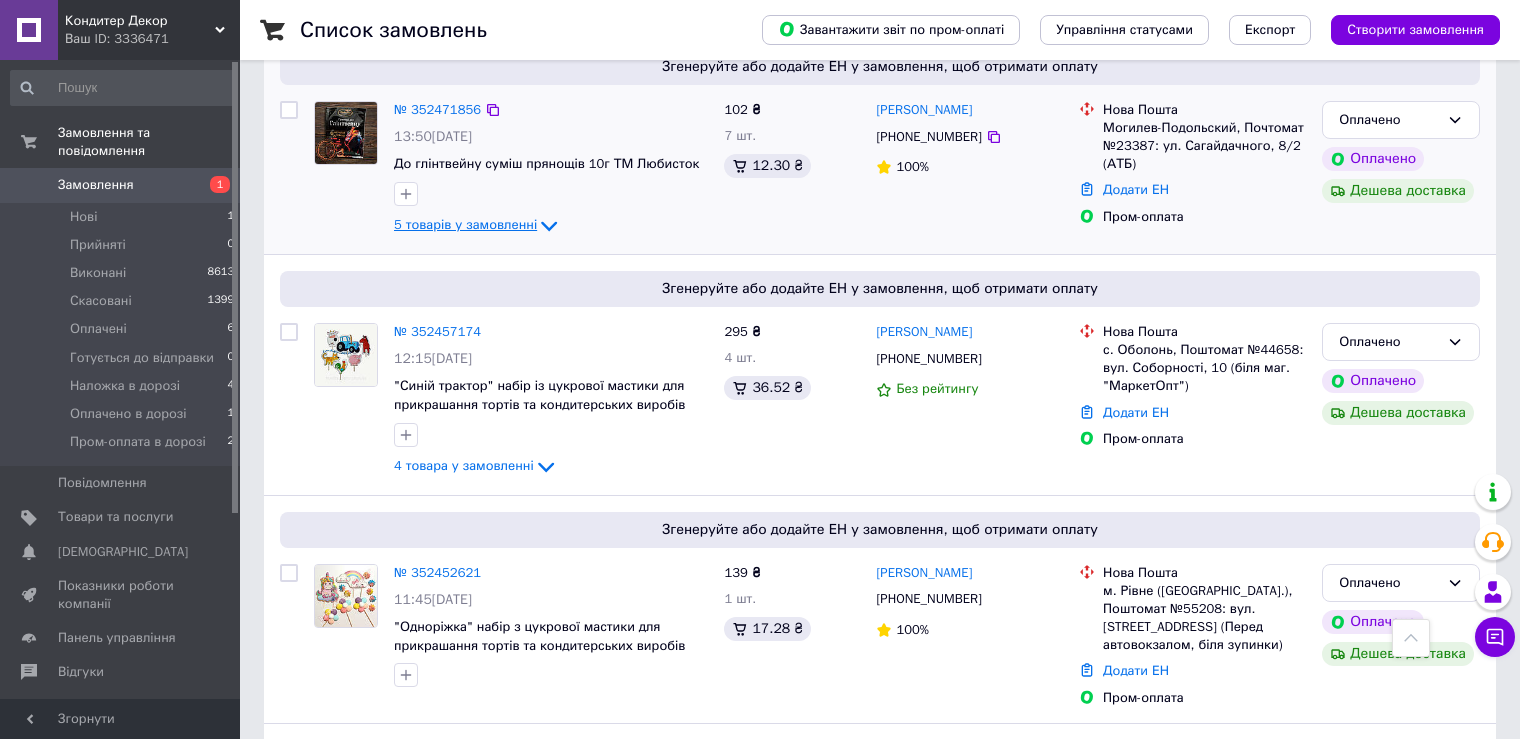 click on "5 товарів у замовленні" at bounding box center (465, 224) 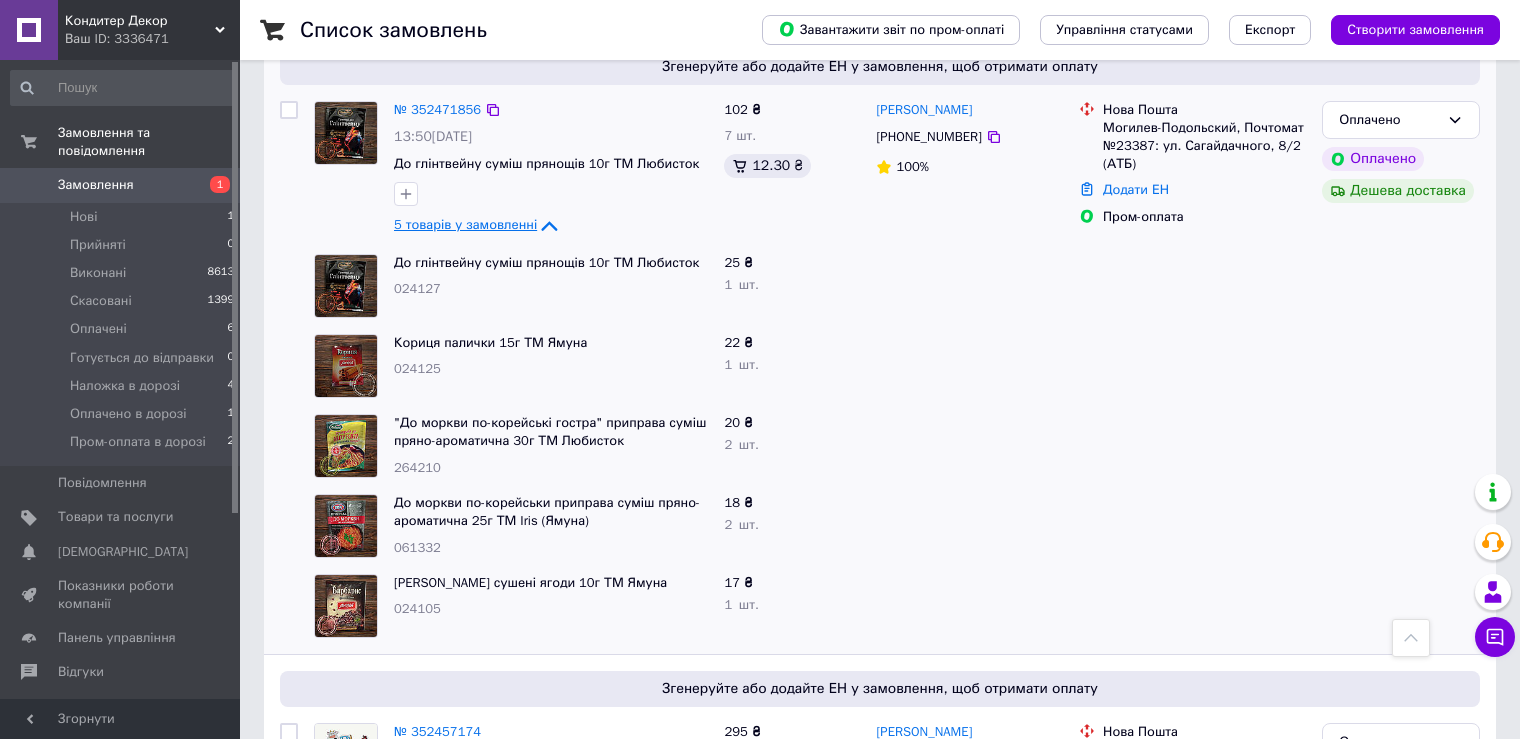 click on "5 товарів у замовленні" at bounding box center (465, 224) 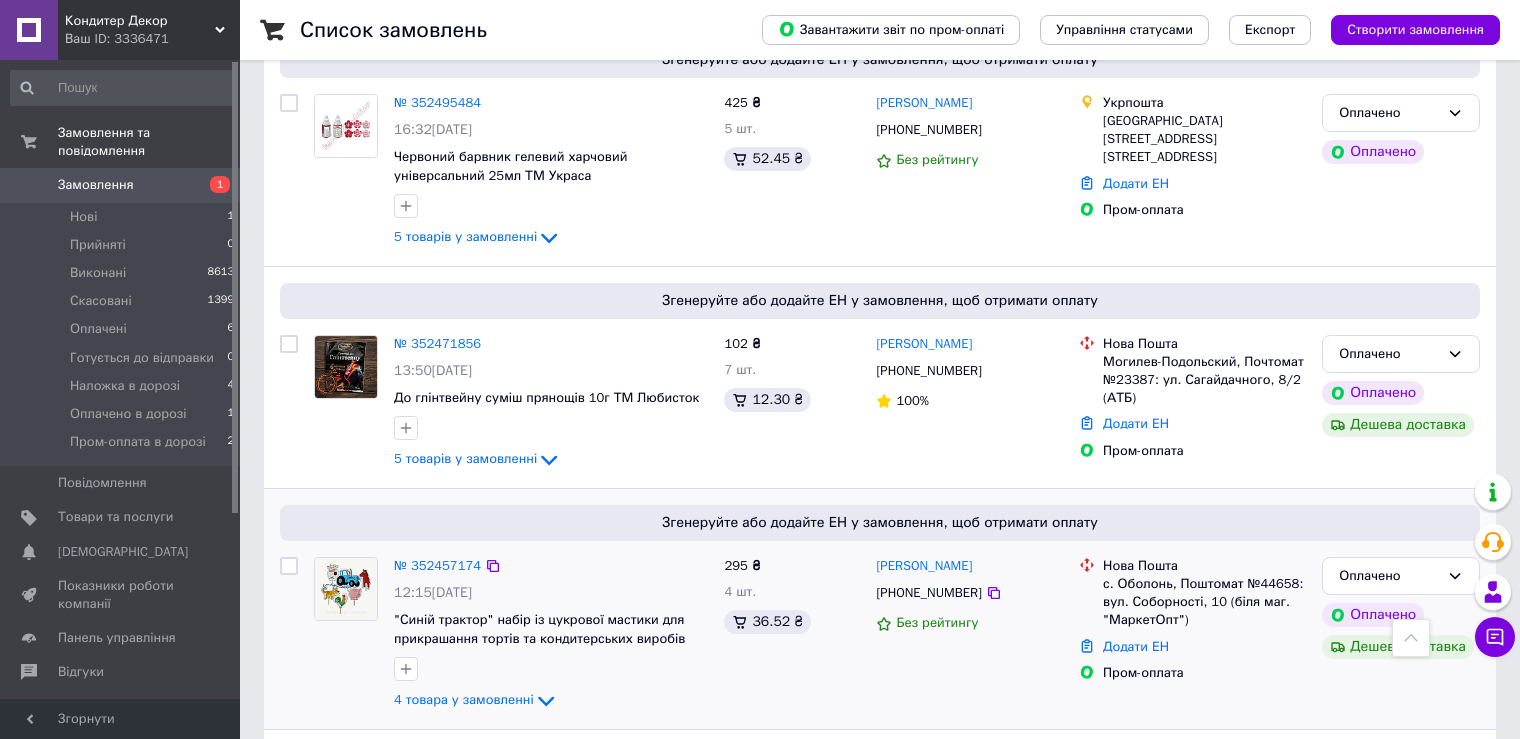 scroll, scrollTop: 800, scrollLeft: 0, axis: vertical 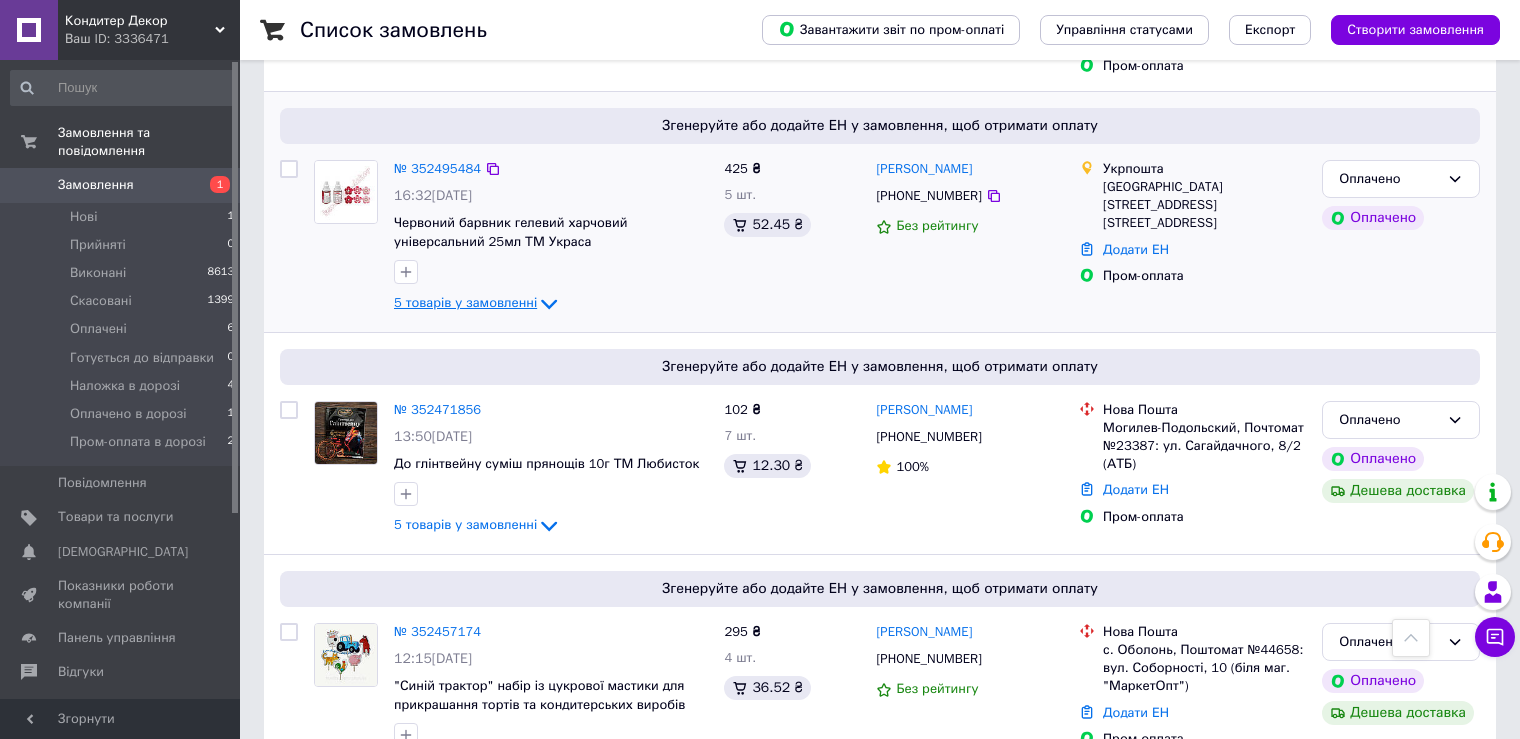 click on "5 товарів у замовленні" at bounding box center (465, 302) 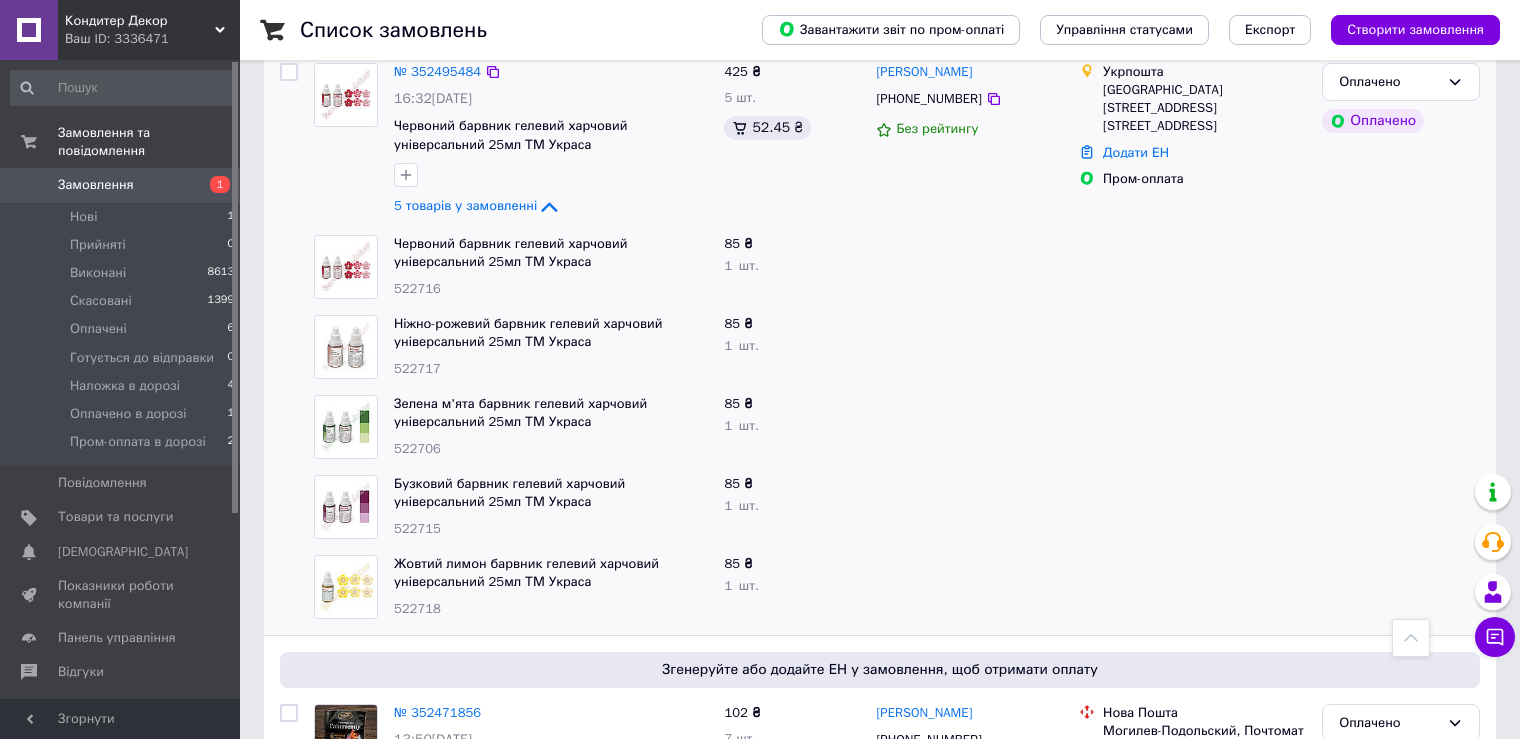 scroll, scrollTop: 900, scrollLeft: 0, axis: vertical 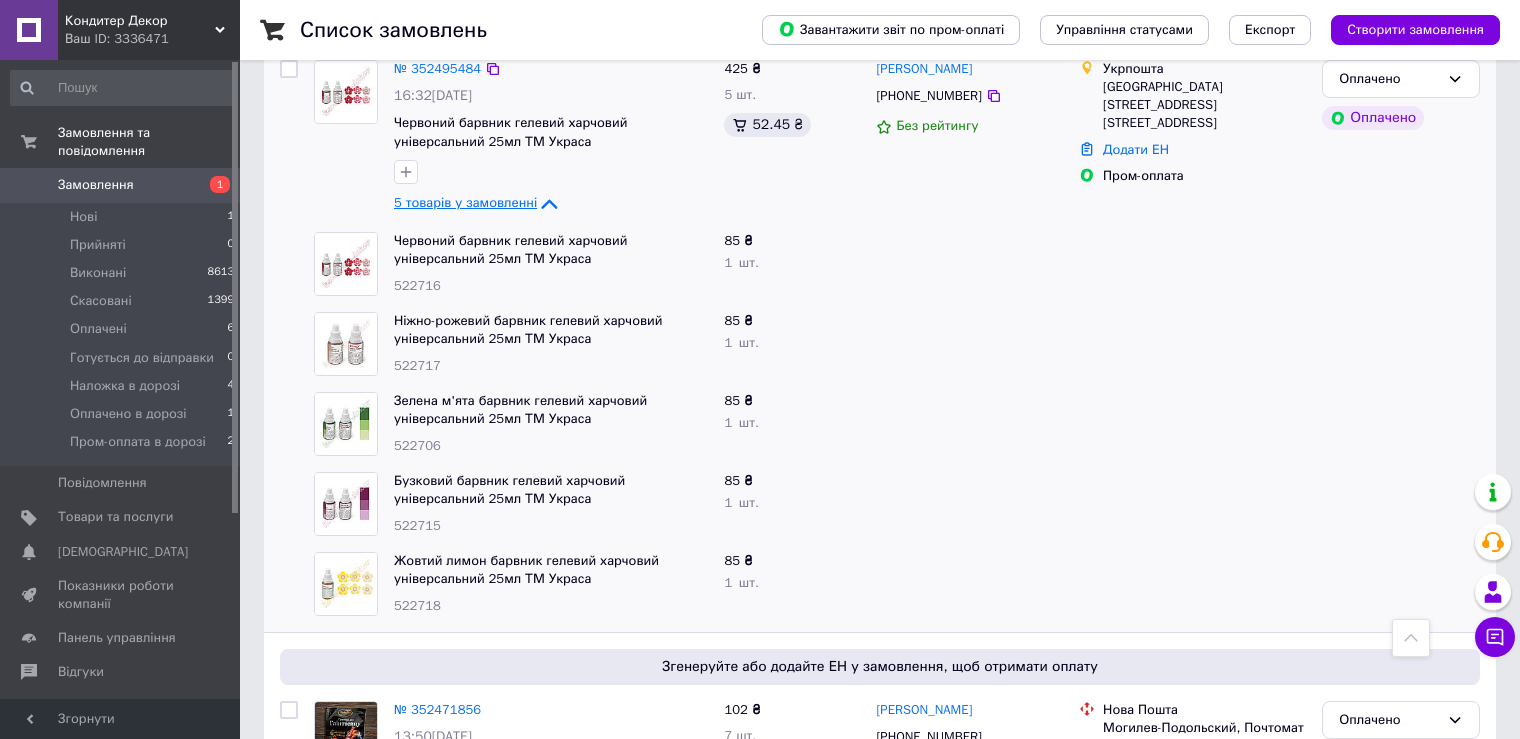 click on "5 товарів у замовленні" at bounding box center (465, 202) 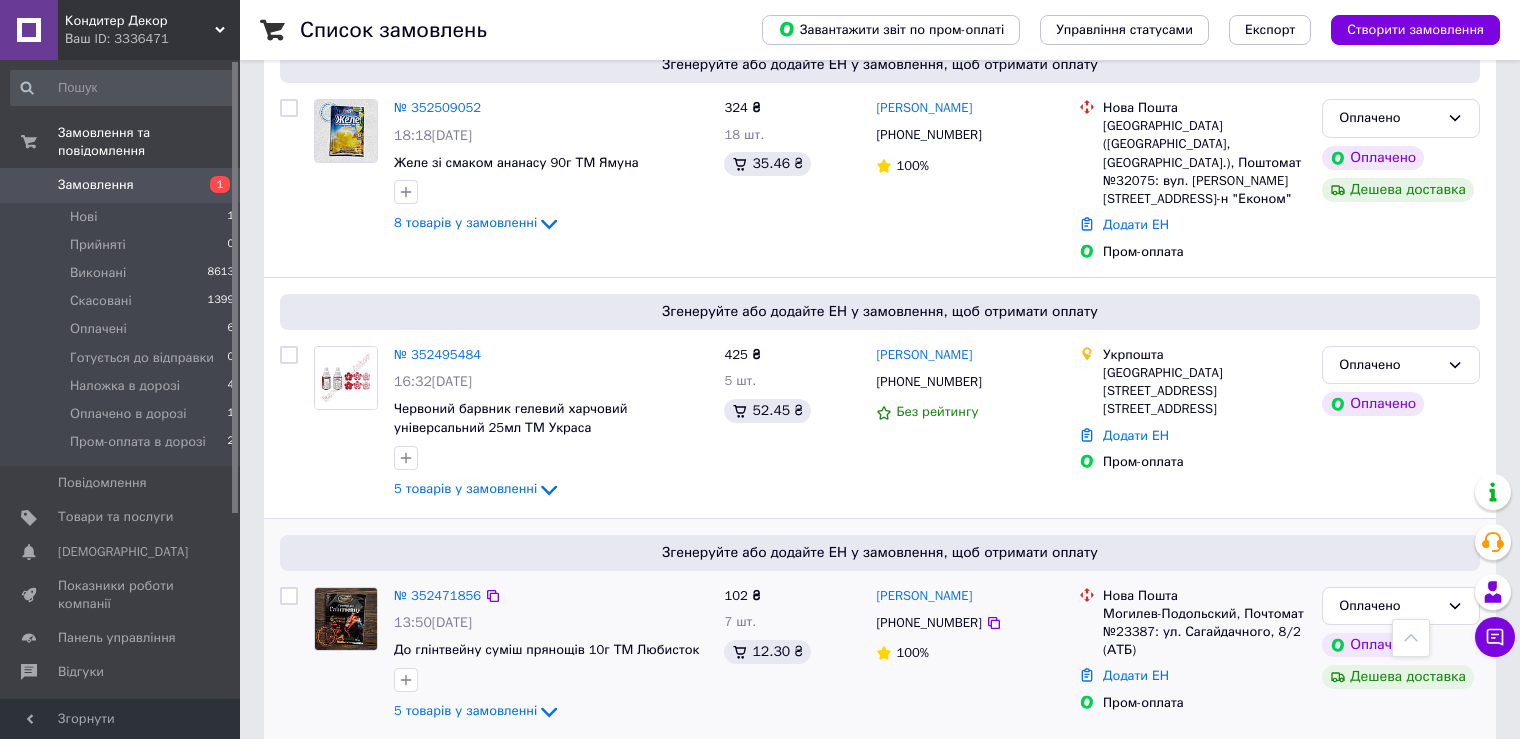 scroll, scrollTop: 600, scrollLeft: 0, axis: vertical 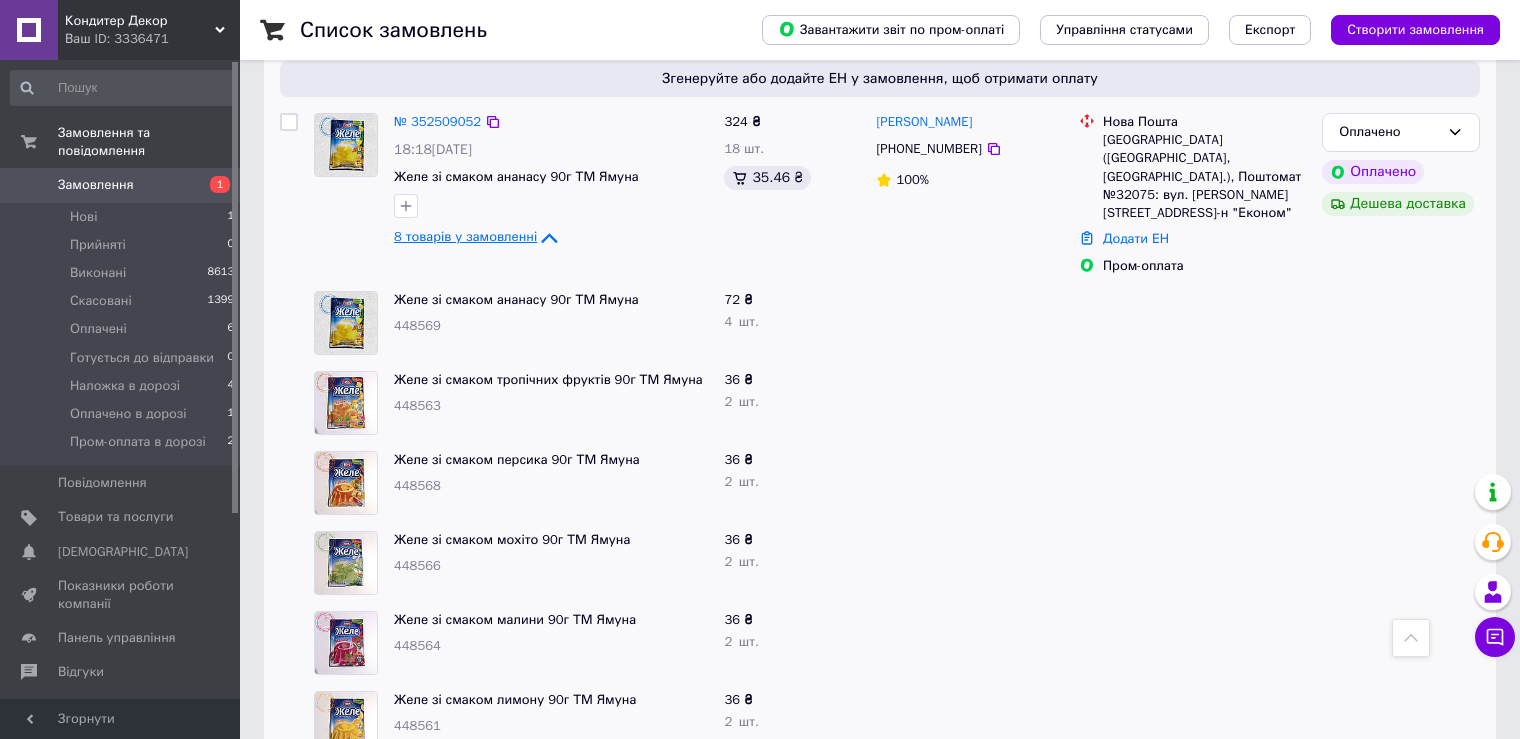 click on "8 товарів у замовленні" at bounding box center (465, 237) 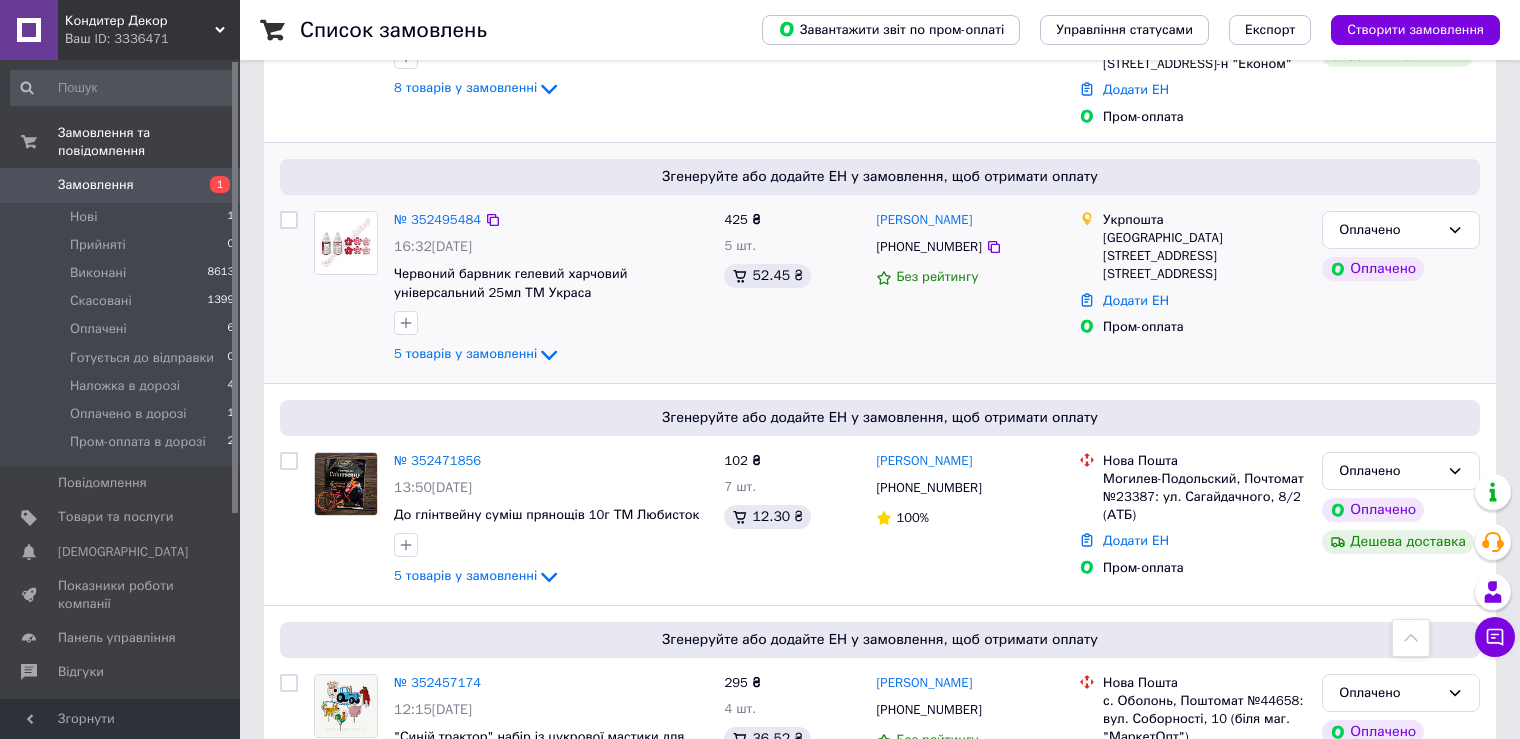 scroll, scrollTop: 800, scrollLeft: 0, axis: vertical 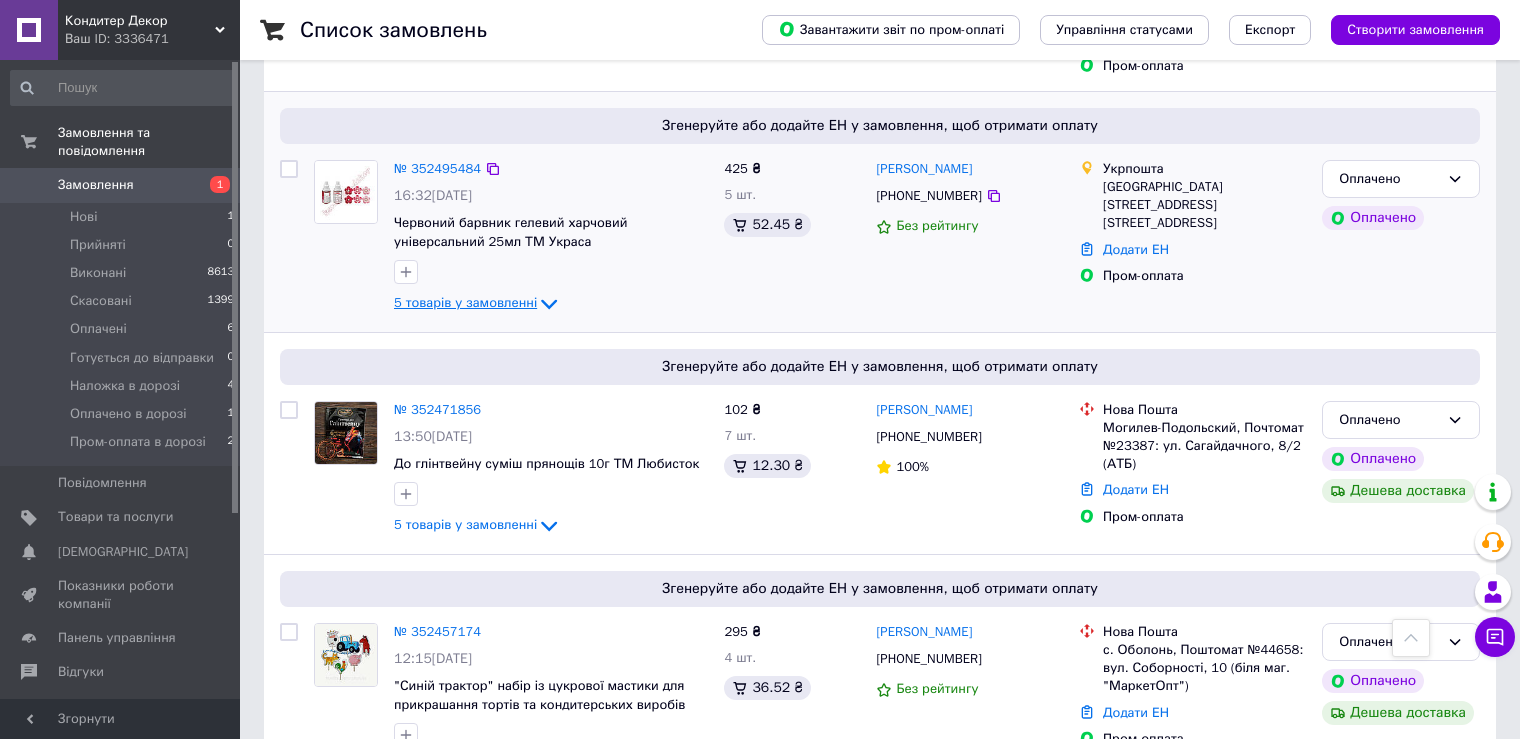 click on "5 товарів у замовленні" at bounding box center (465, 302) 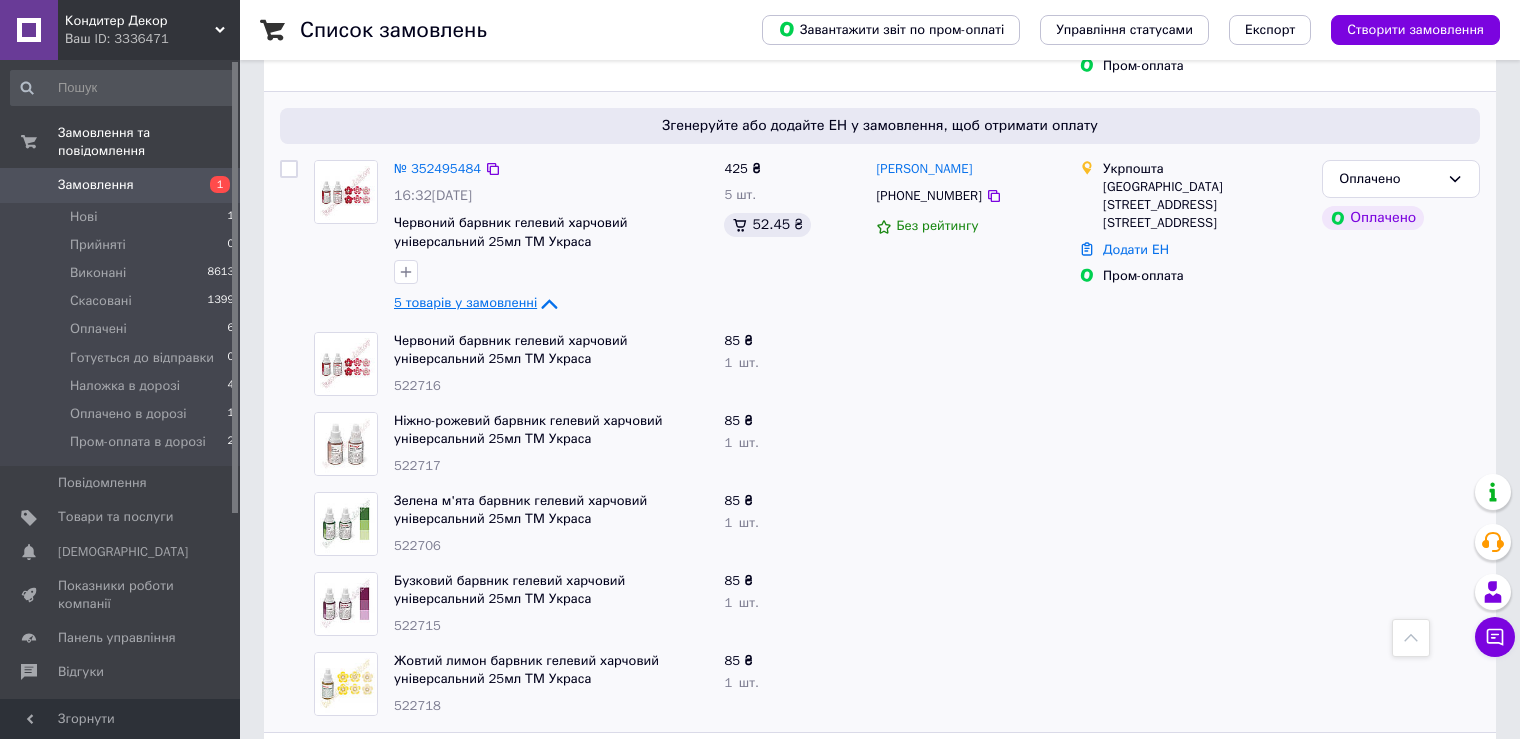 click on "5 товарів у замовленні" at bounding box center (465, 302) 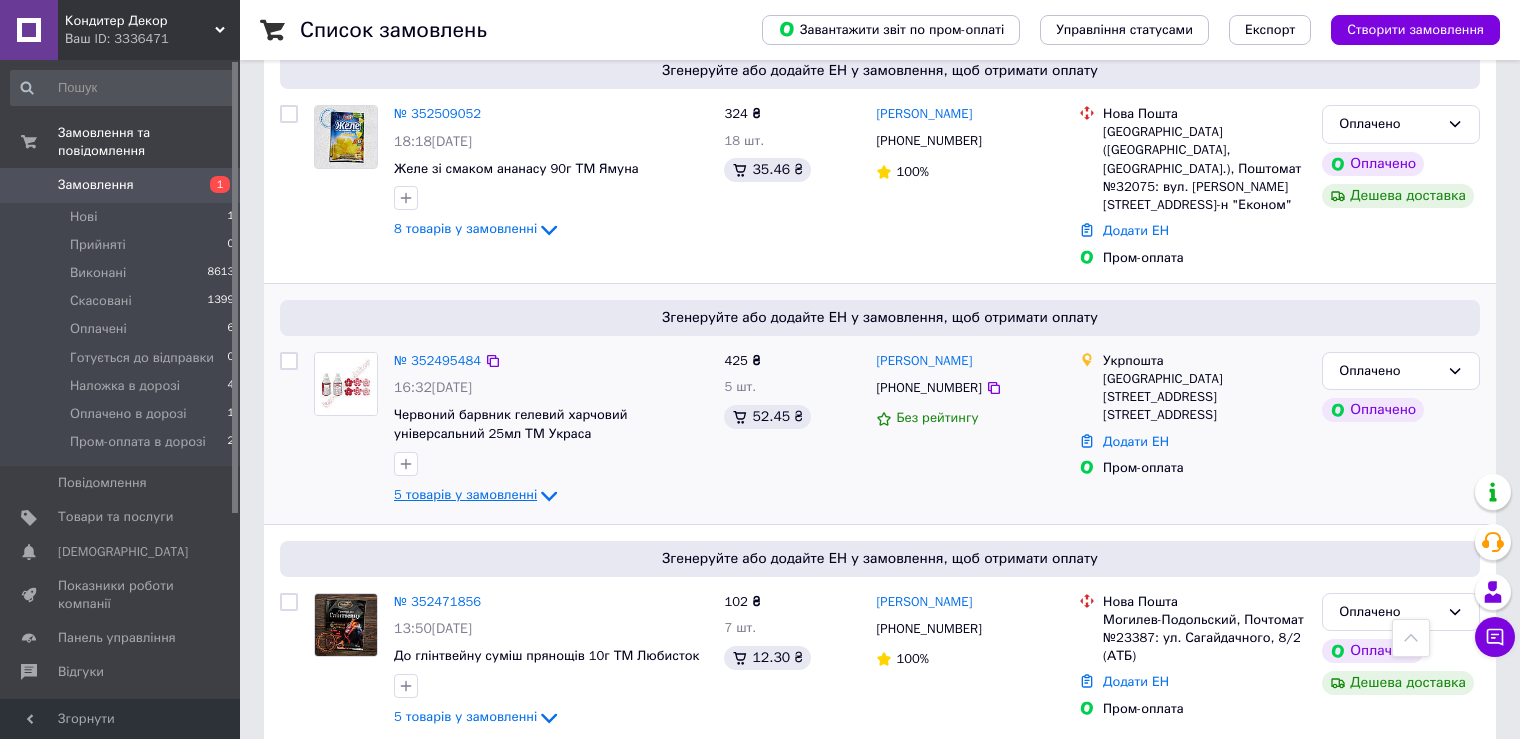scroll, scrollTop: 600, scrollLeft: 0, axis: vertical 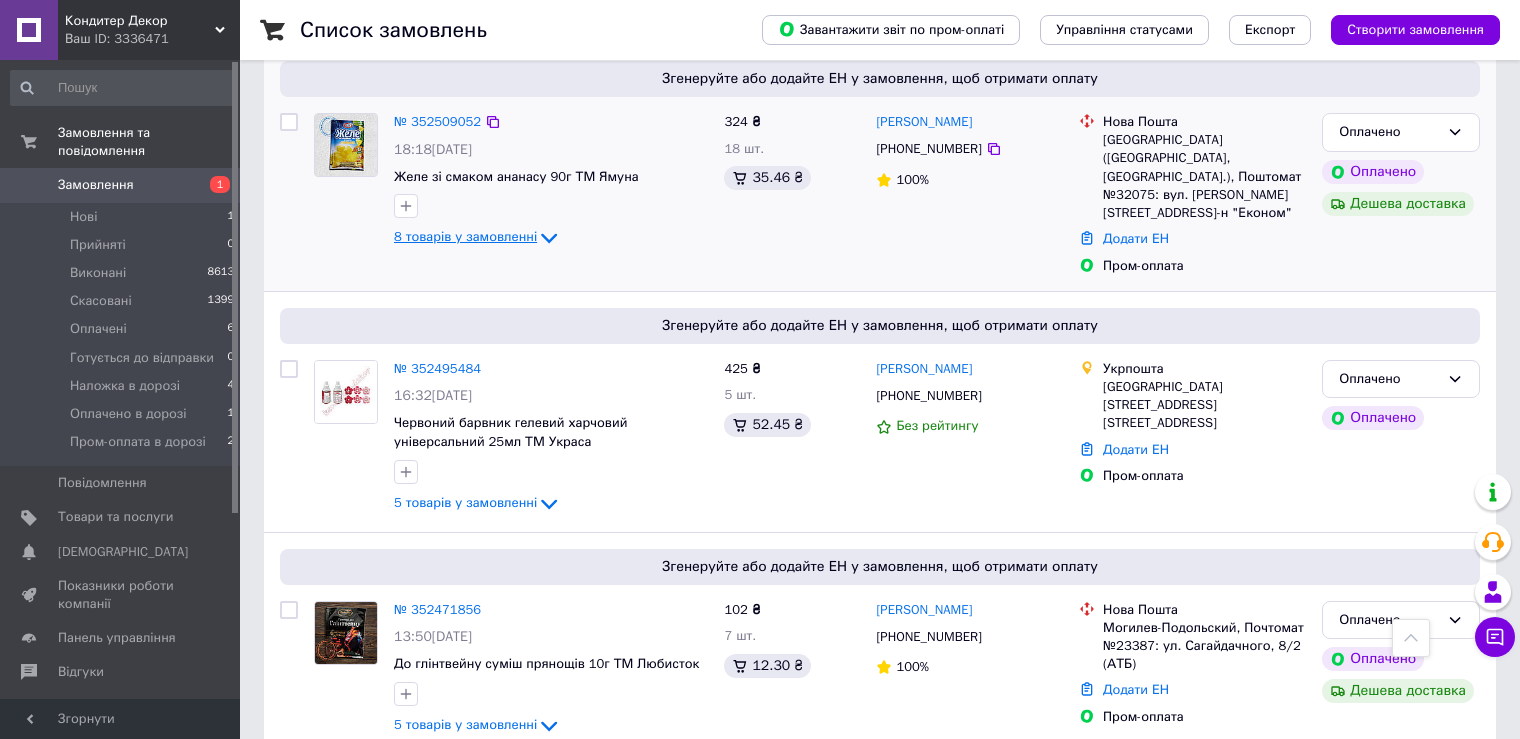 click on "8 товарів у замовленні" at bounding box center (465, 237) 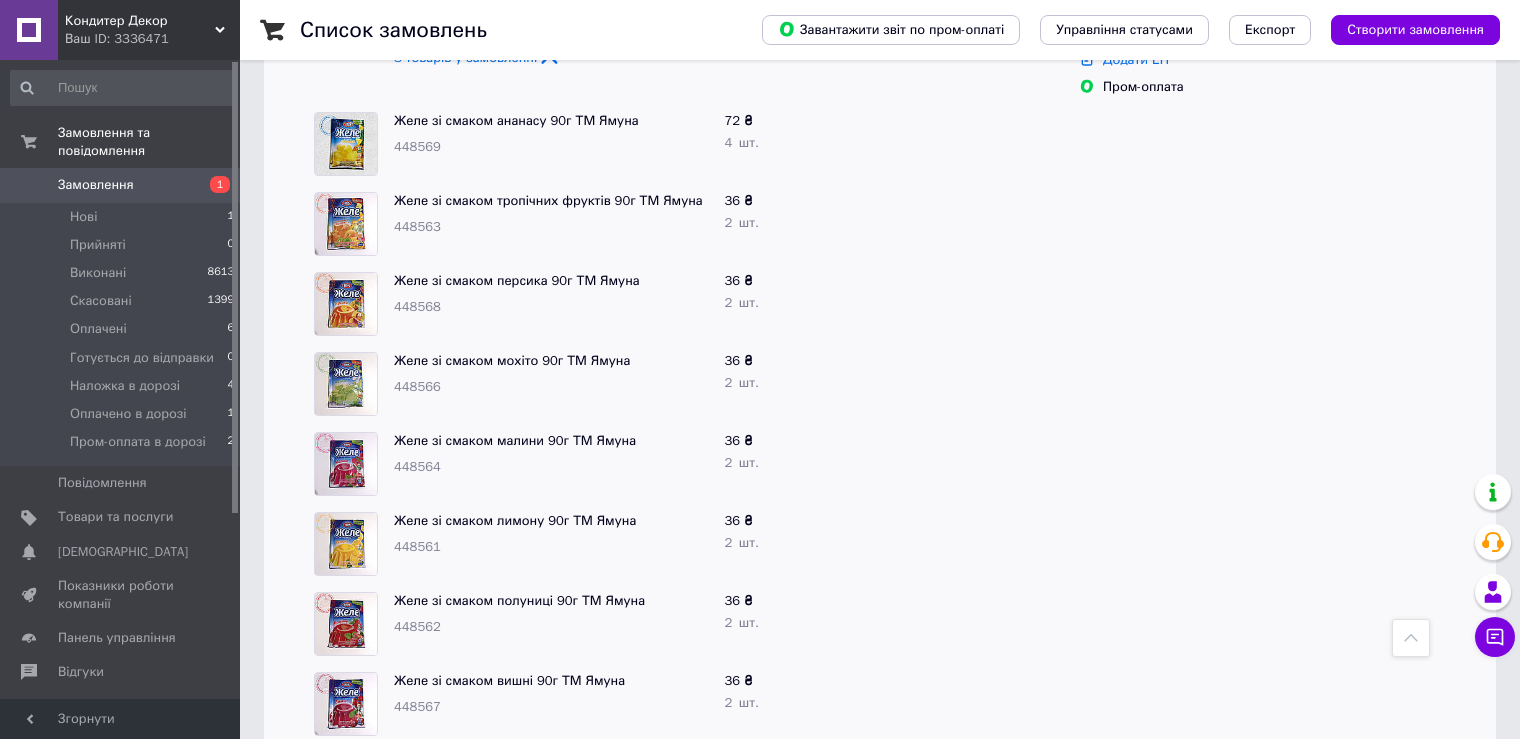 scroll, scrollTop: 800, scrollLeft: 0, axis: vertical 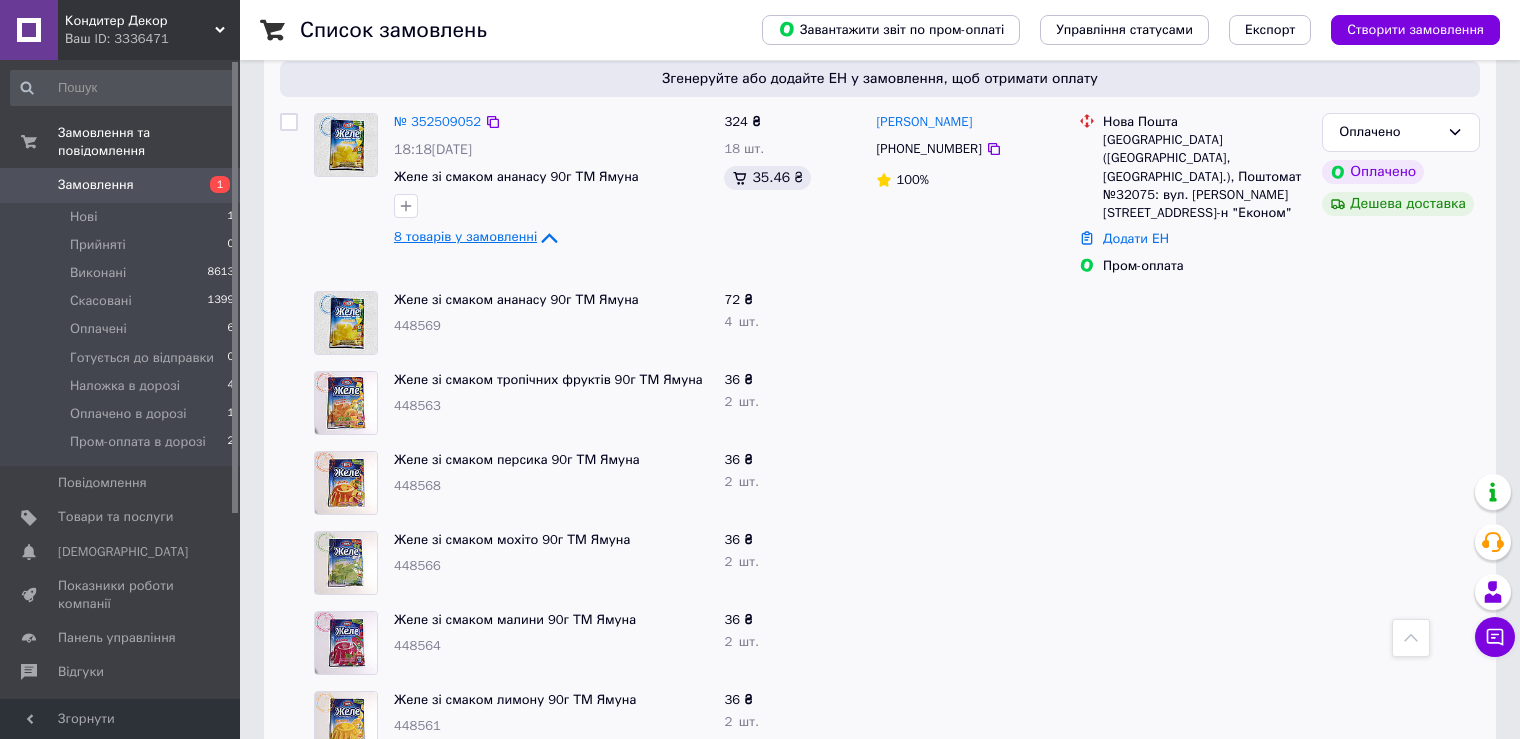 click on "8 товарів у замовленні" at bounding box center [465, 237] 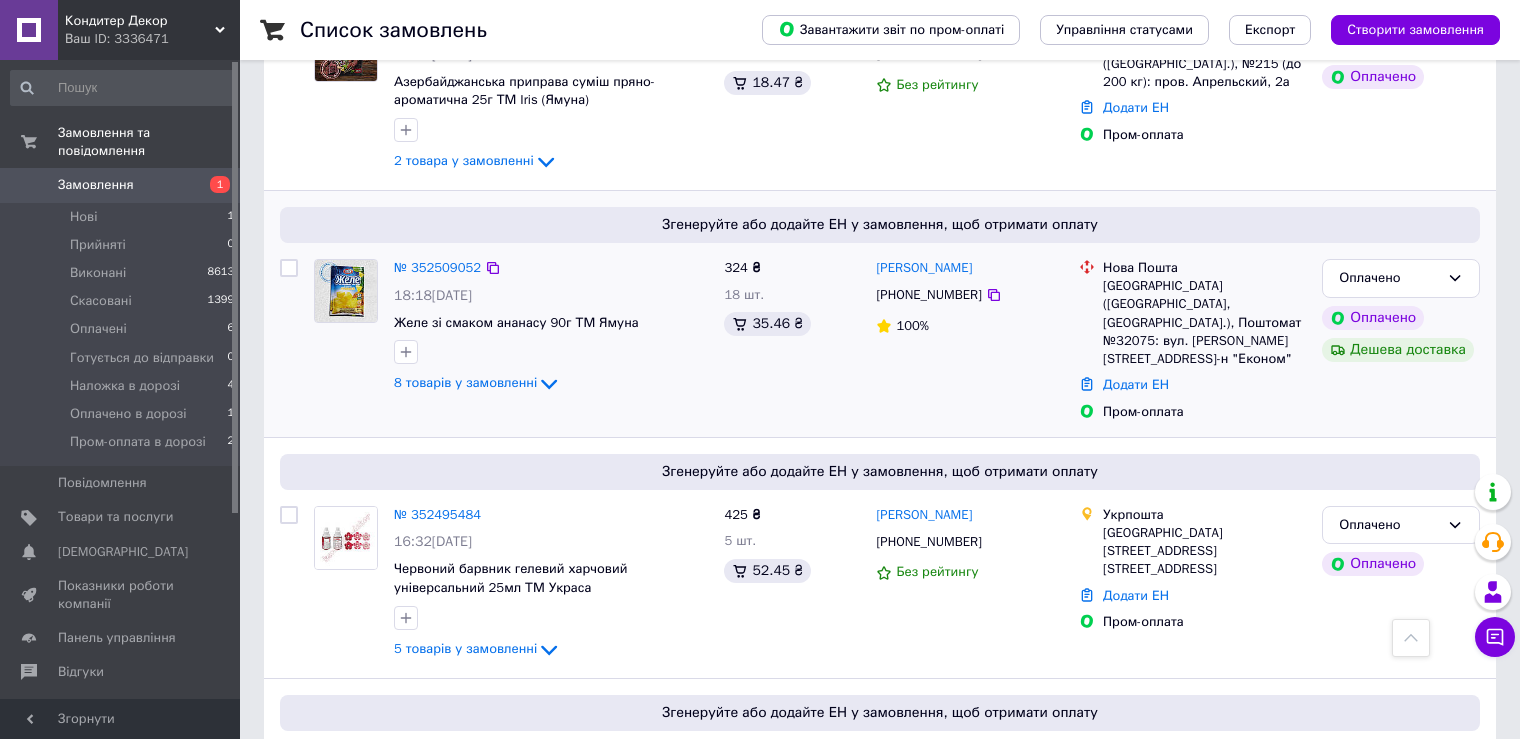 scroll, scrollTop: 400, scrollLeft: 0, axis: vertical 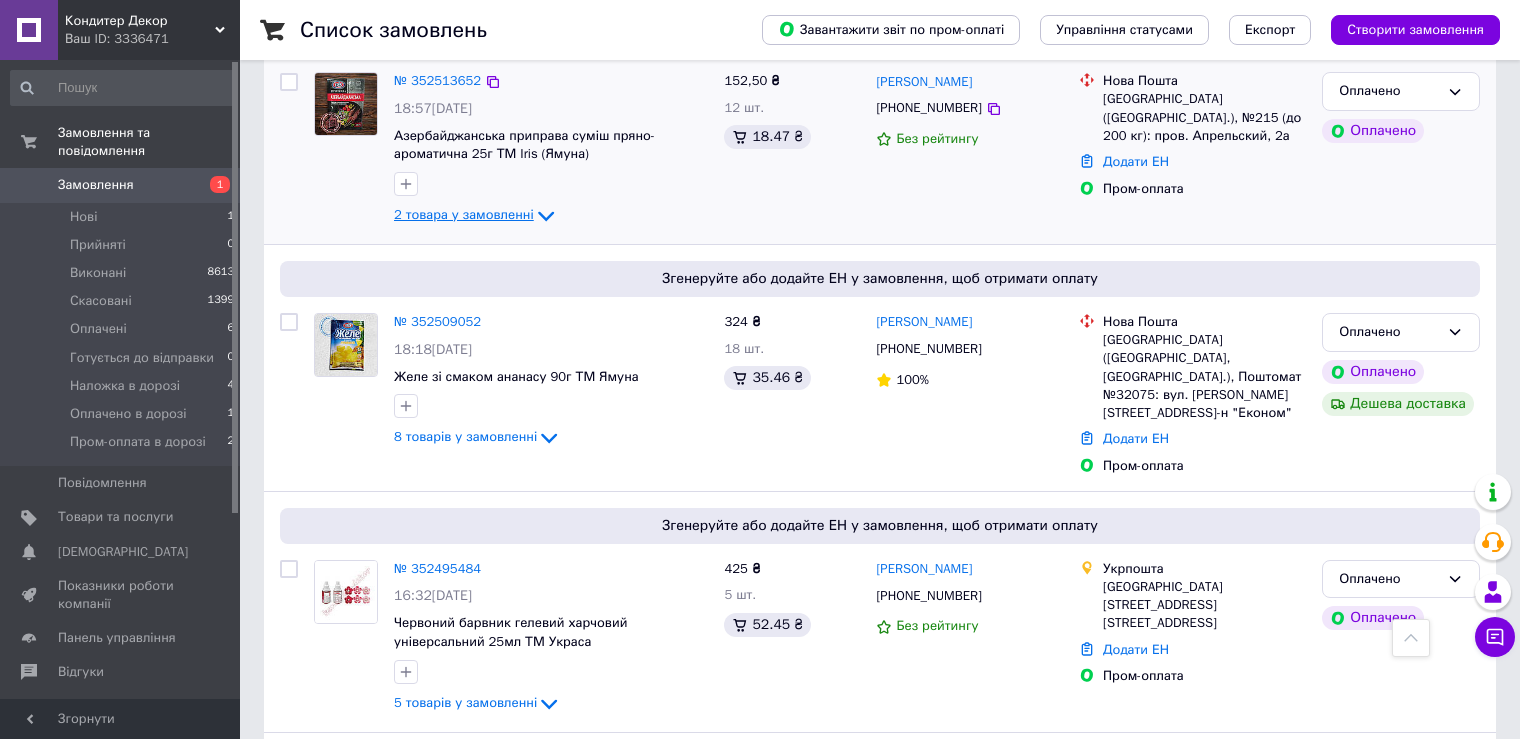 click on "2 товара у замовленні" at bounding box center [464, 215] 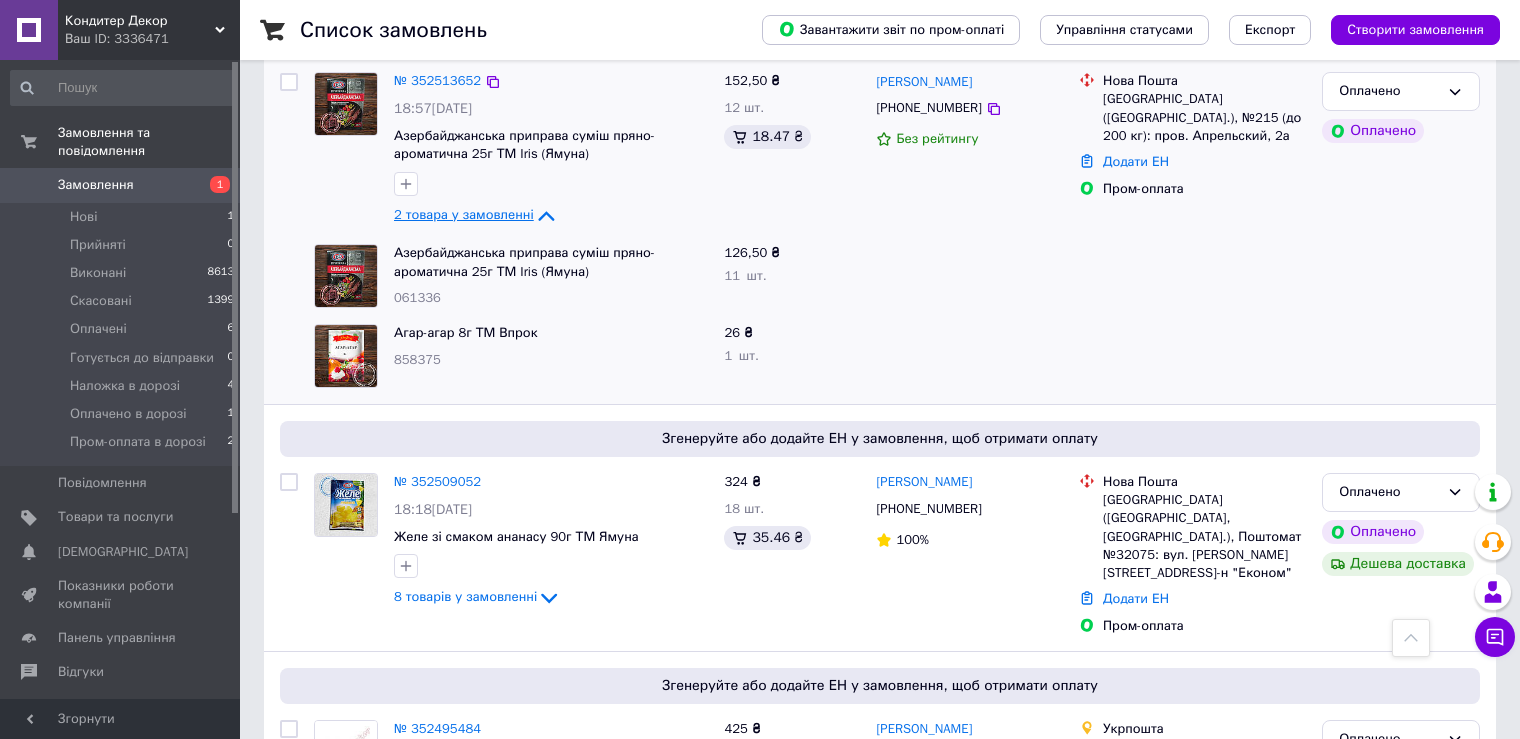 click on "2 товара у замовленні" at bounding box center [464, 215] 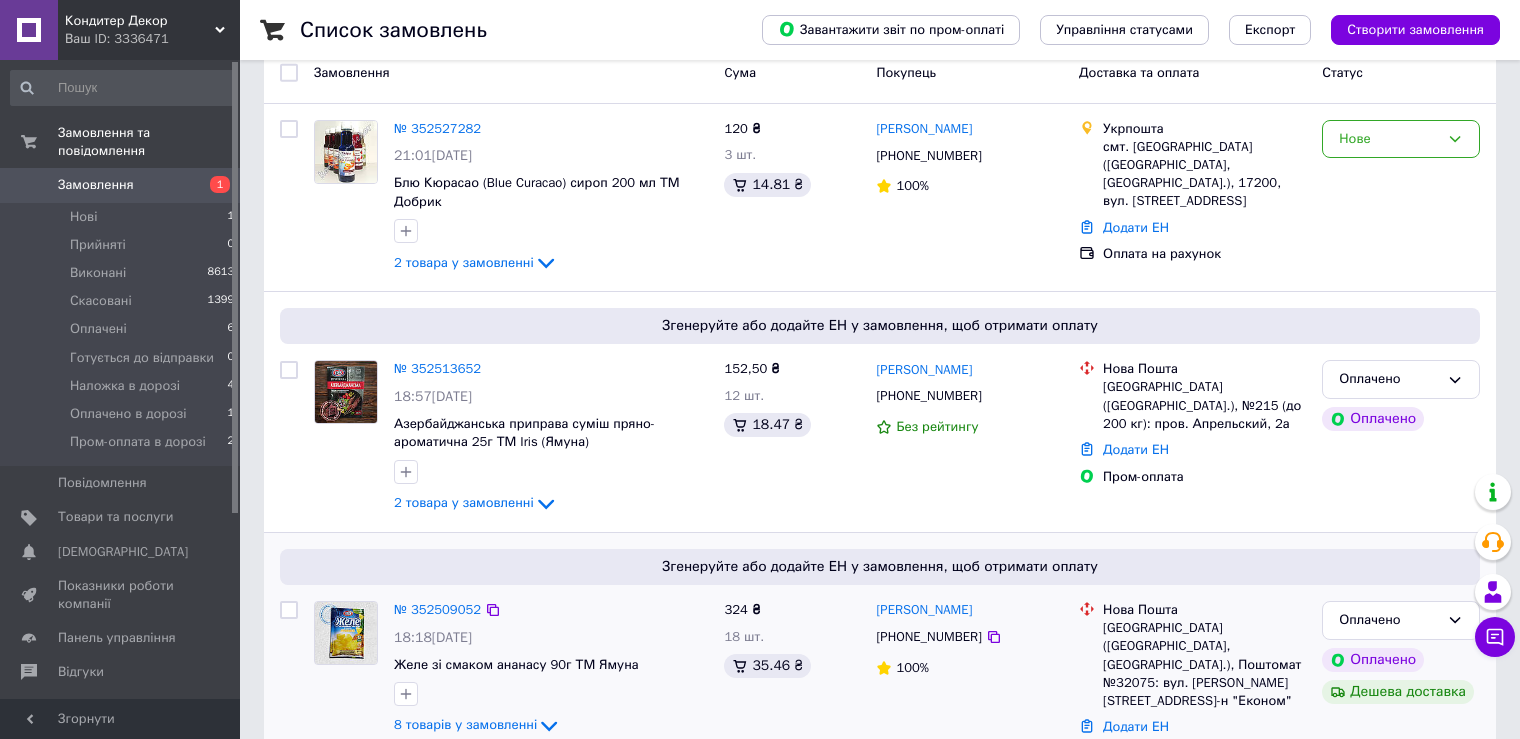 scroll, scrollTop: 100, scrollLeft: 0, axis: vertical 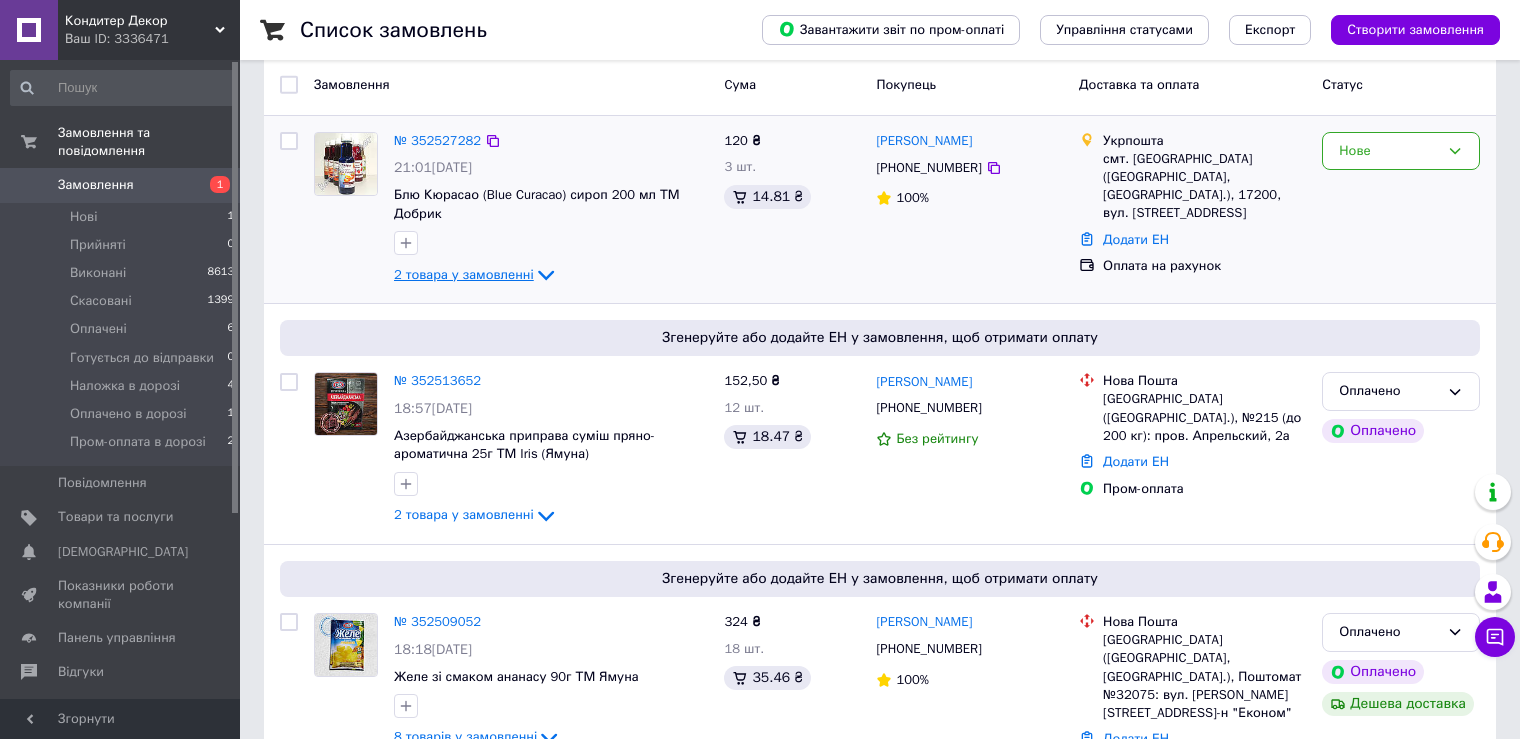 click on "2 товара у замовленні" at bounding box center [464, 274] 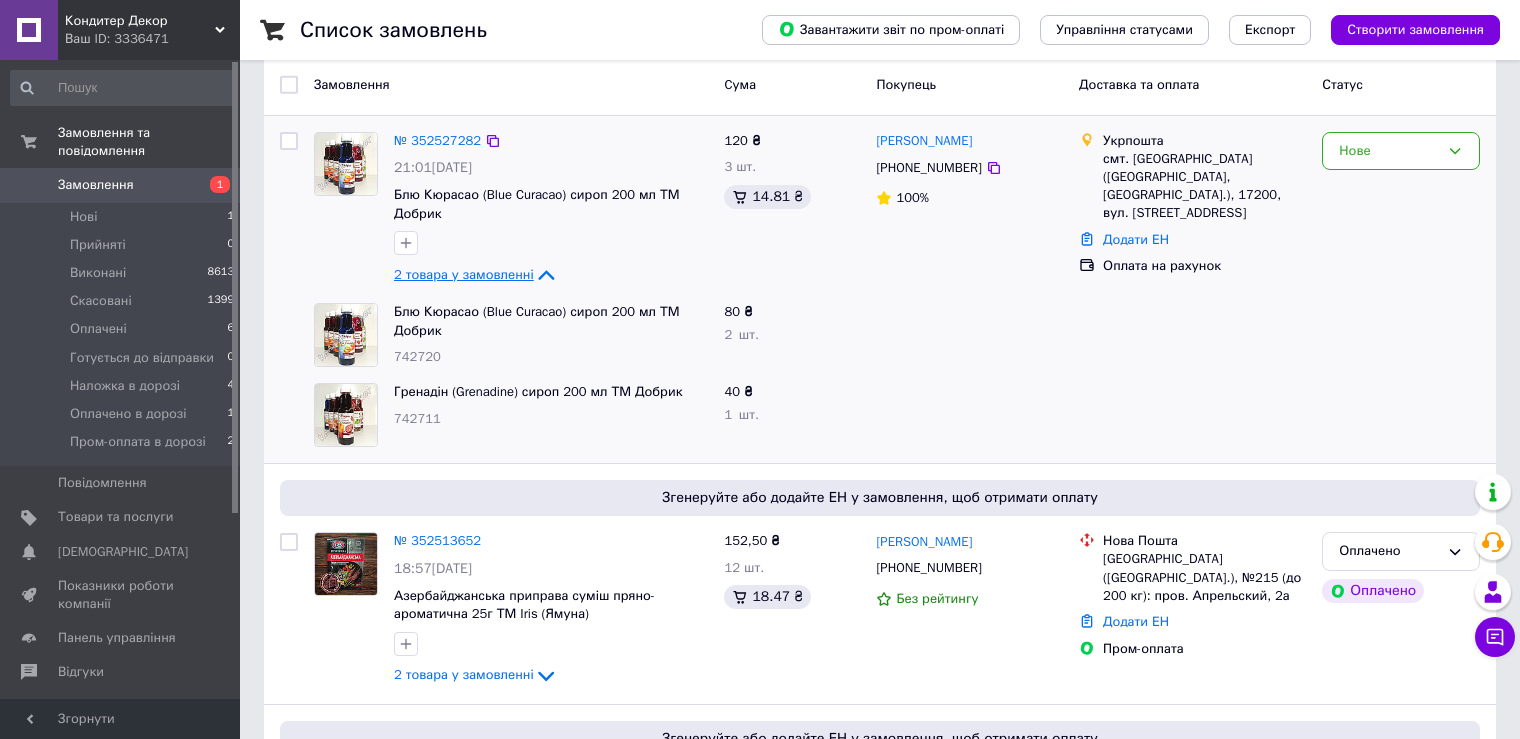 click on "2 товара у замовленні" at bounding box center [464, 274] 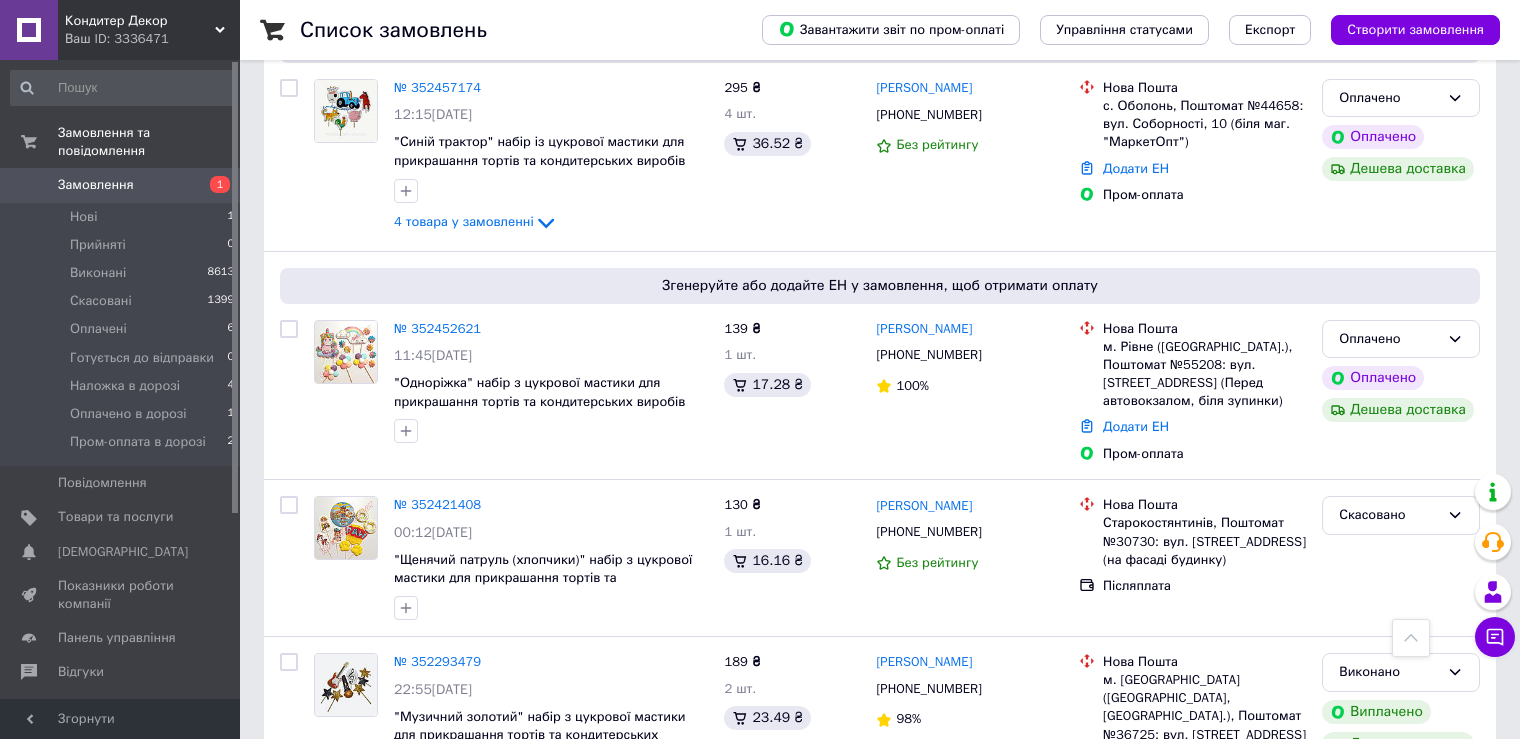 scroll, scrollTop: 1400, scrollLeft: 0, axis: vertical 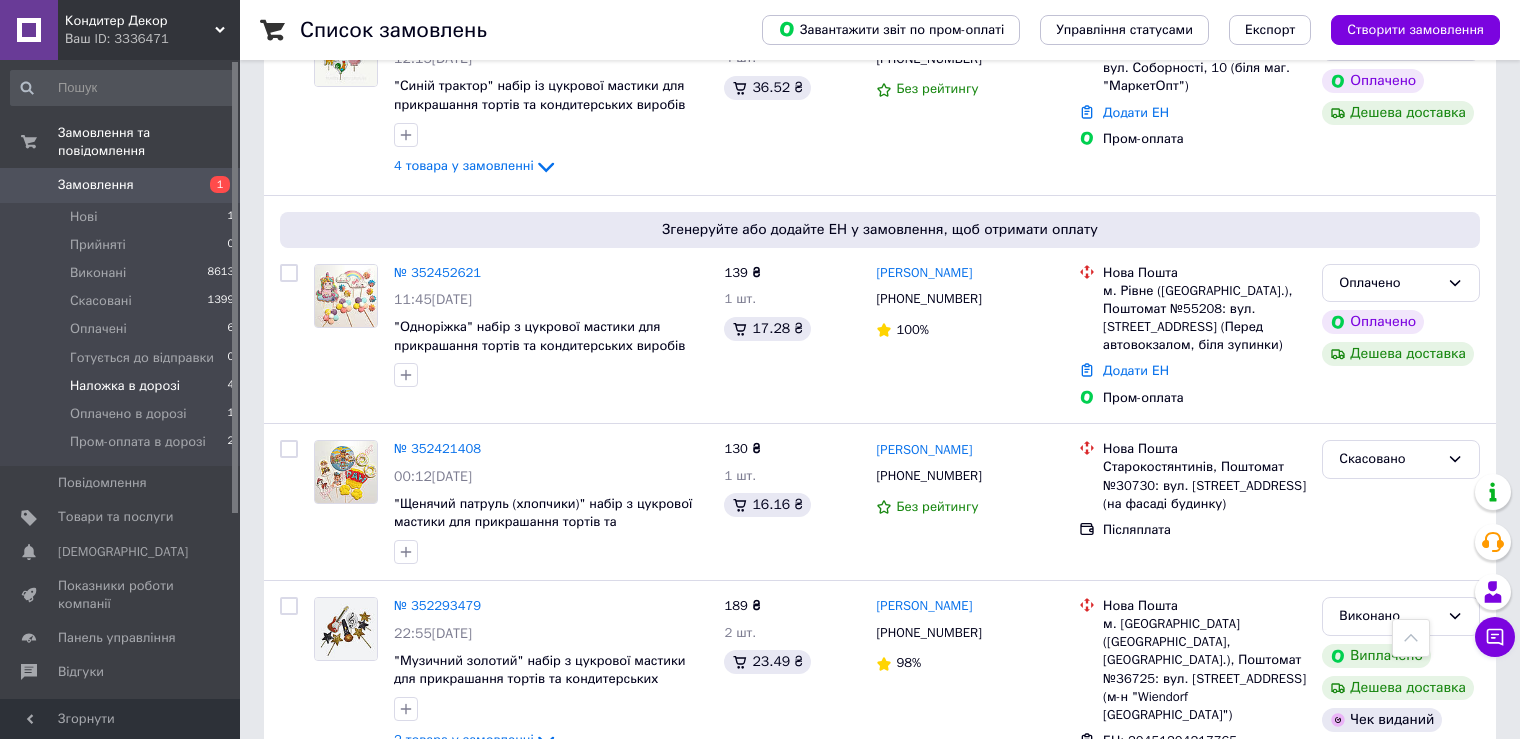 click on "Наложка в дорозі 4" at bounding box center [123, 386] 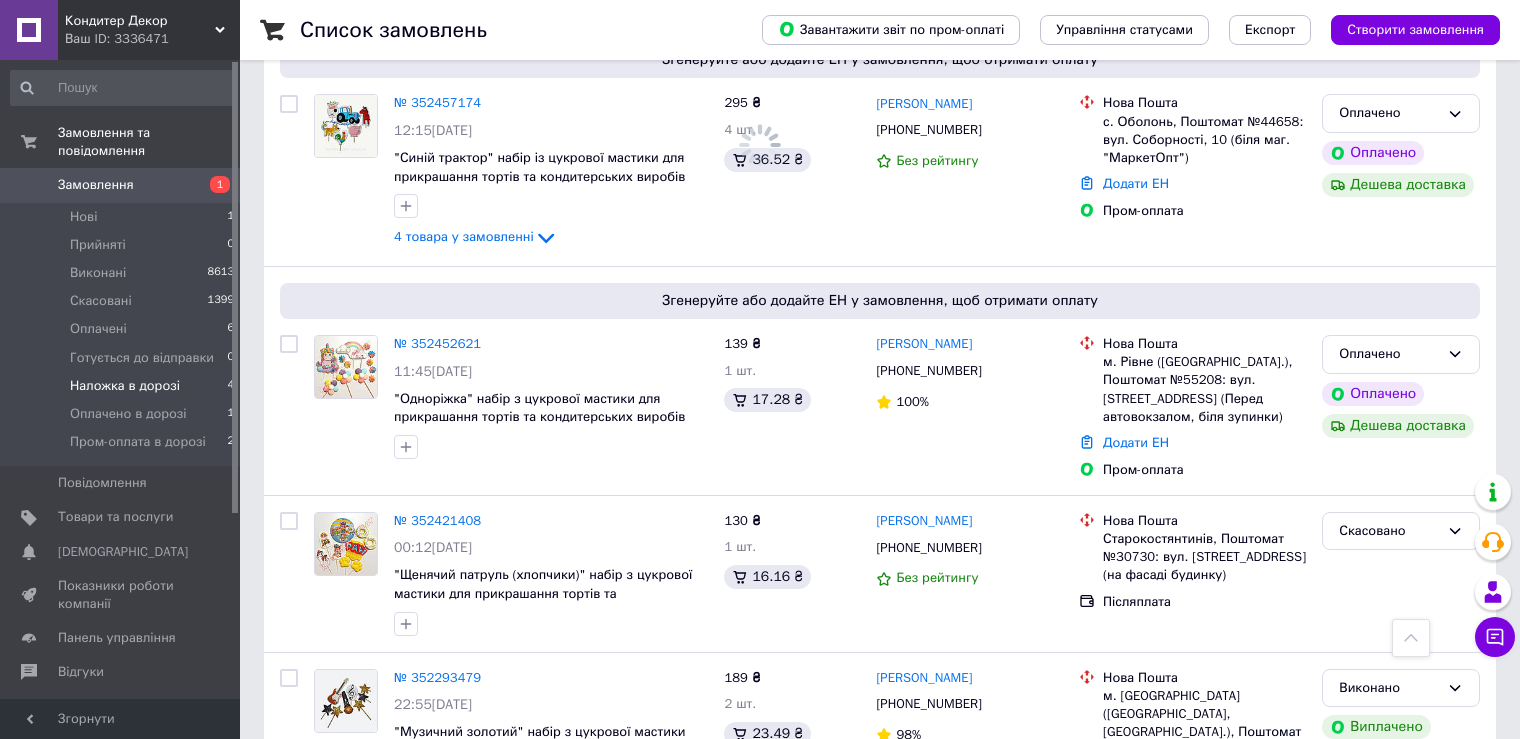 scroll, scrollTop: 1471, scrollLeft: 0, axis: vertical 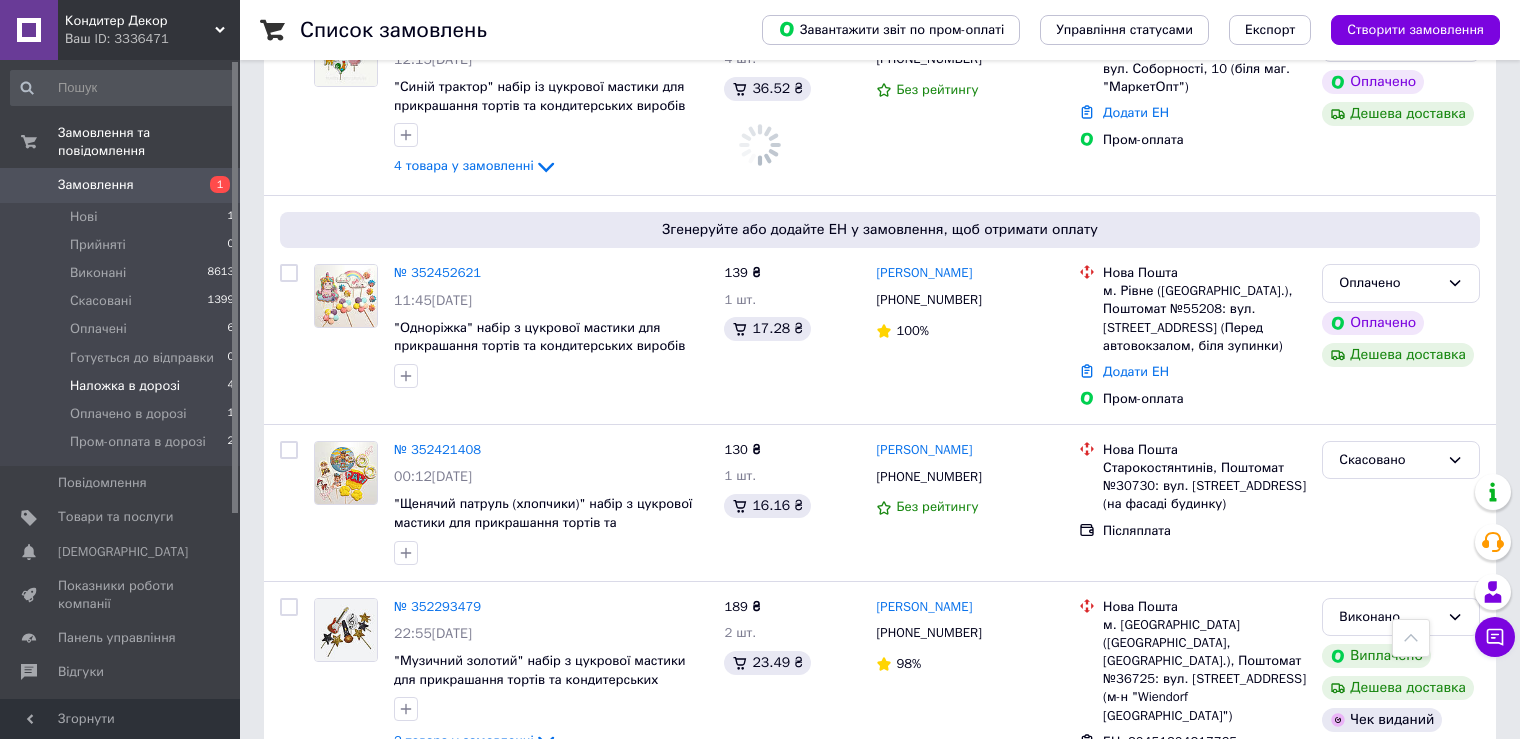 click on "Згорнути" at bounding box center [120, 719] 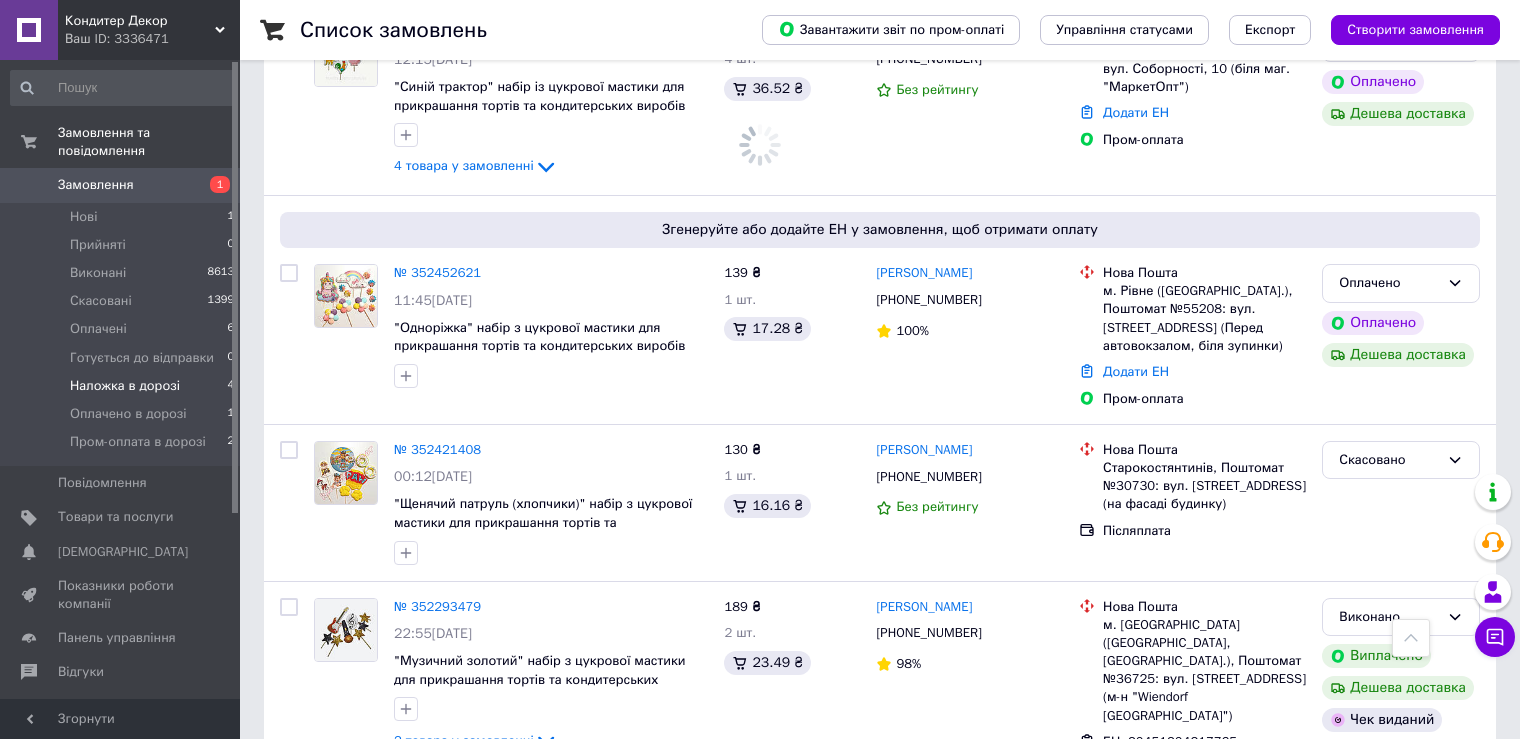 scroll, scrollTop: 0, scrollLeft: 0, axis: both 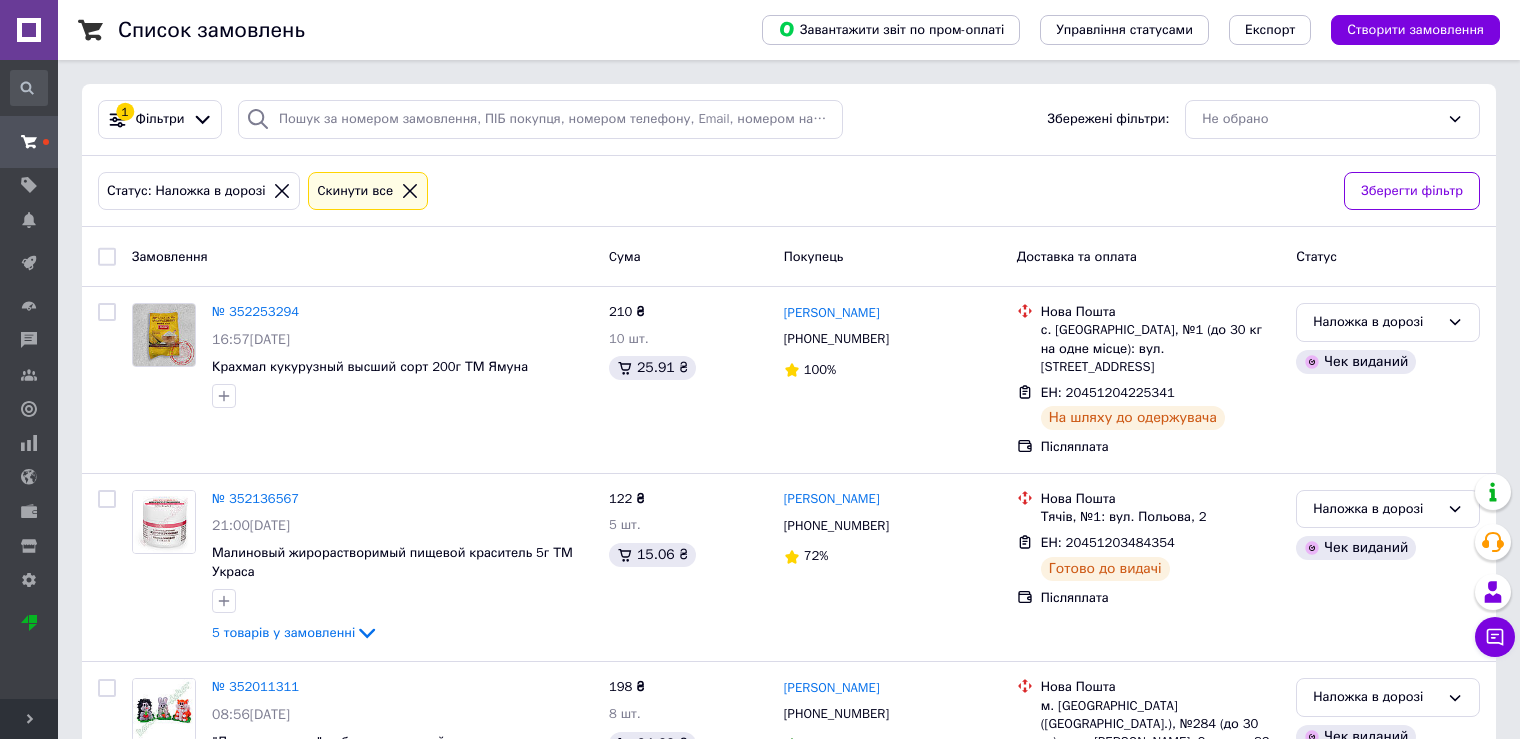 click on "Розгорнути" at bounding box center [29, 719] 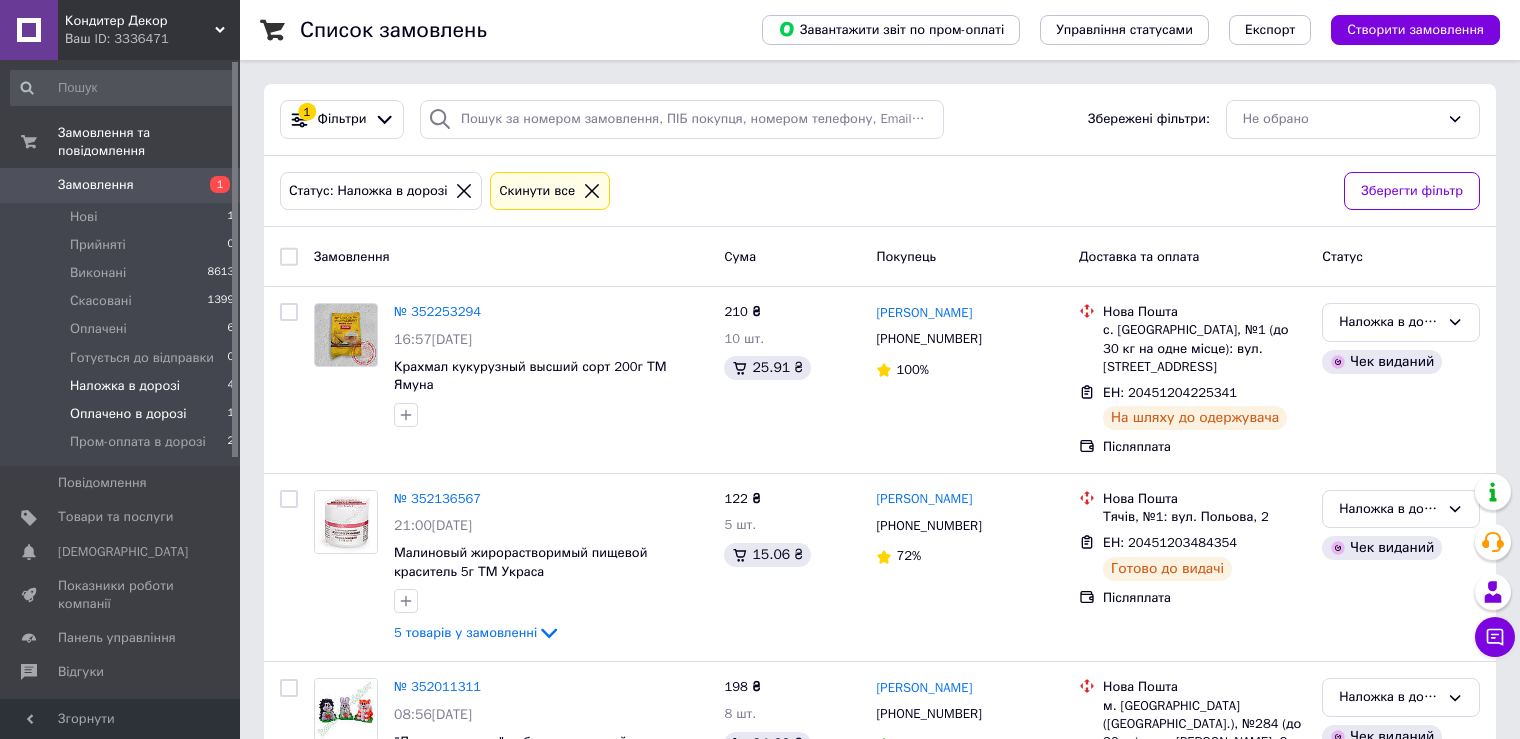 click on "Оплачено в дорозі 1" at bounding box center [123, 414] 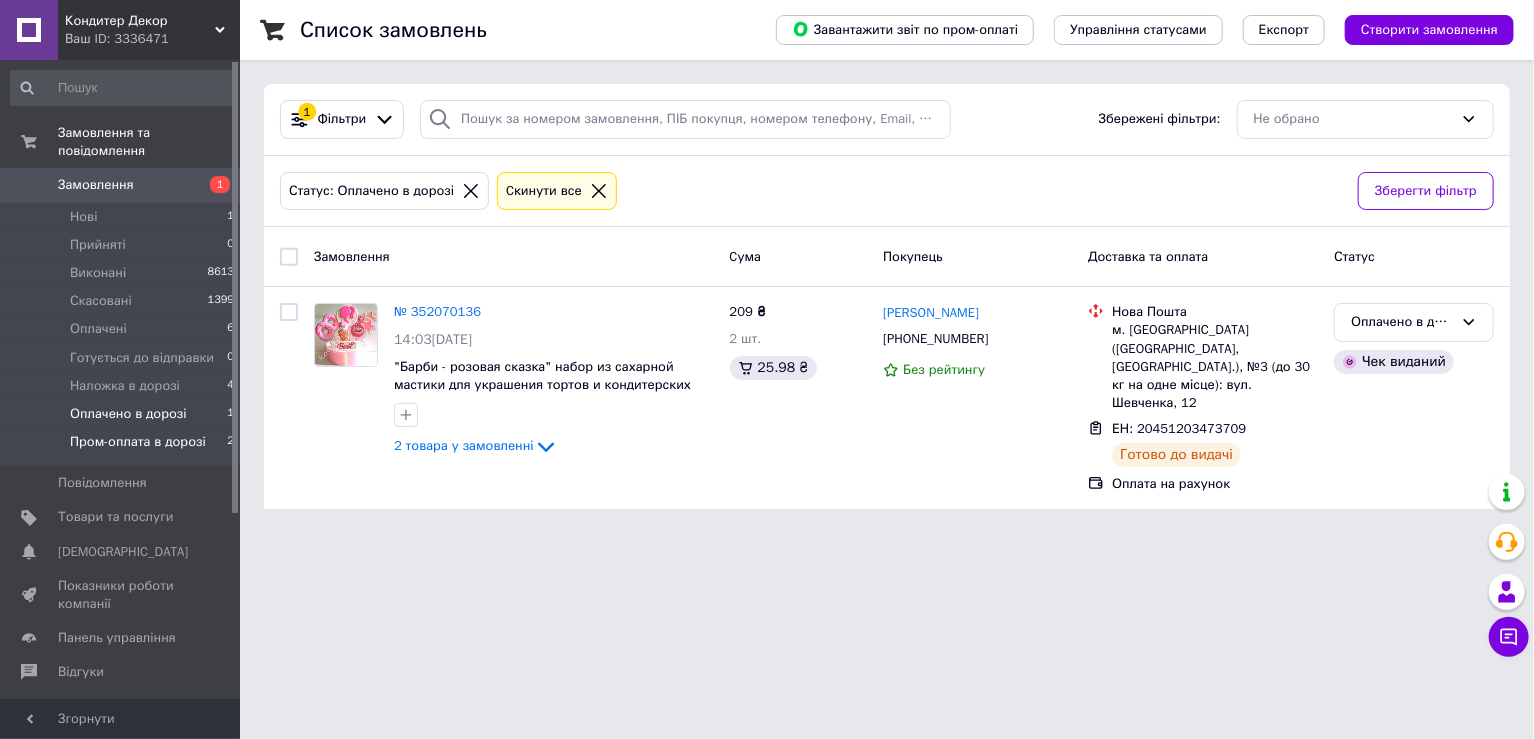 click on "Пром-оплата в дорозі" at bounding box center (138, 442) 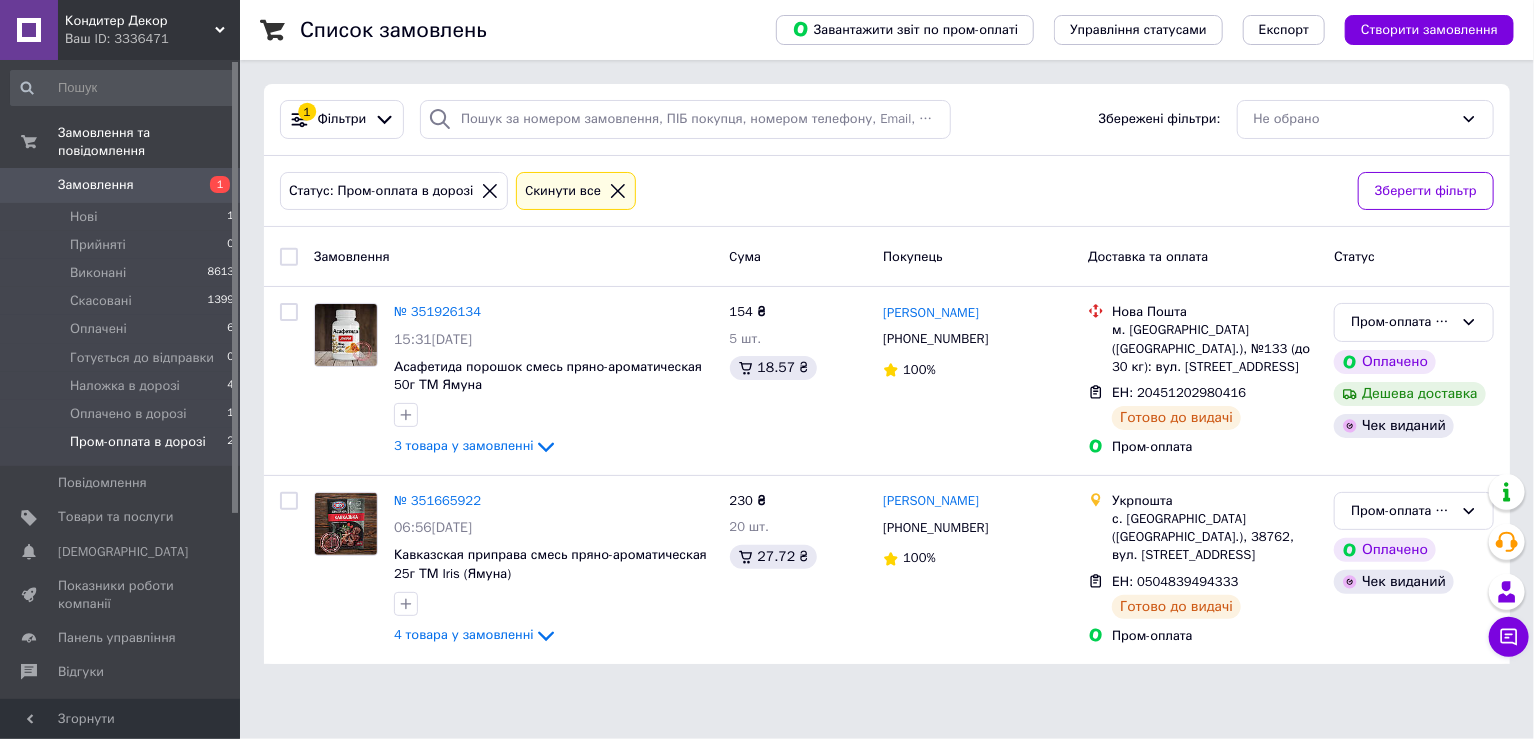 click on "Замовлення" at bounding box center (121, 185) 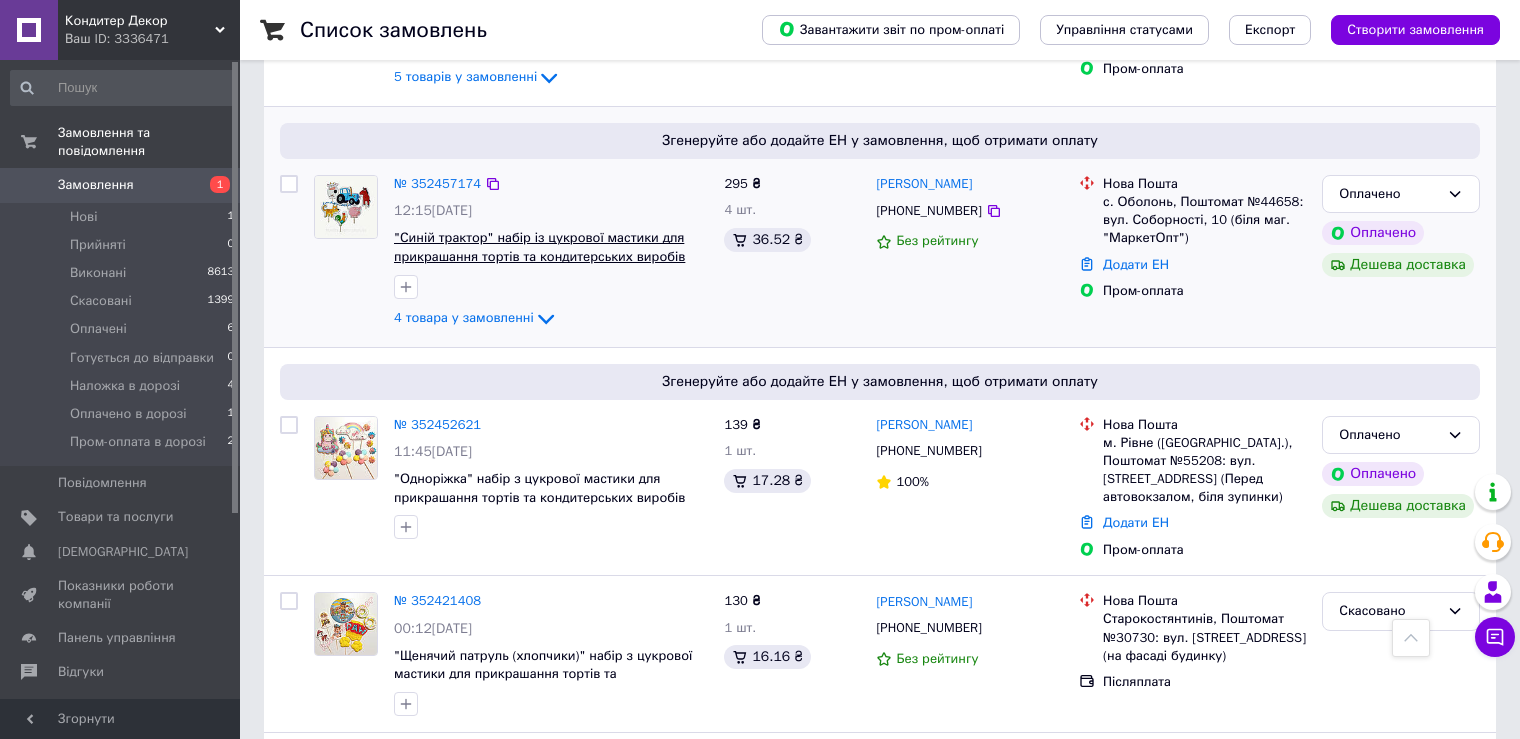 scroll, scrollTop: 1300, scrollLeft: 0, axis: vertical 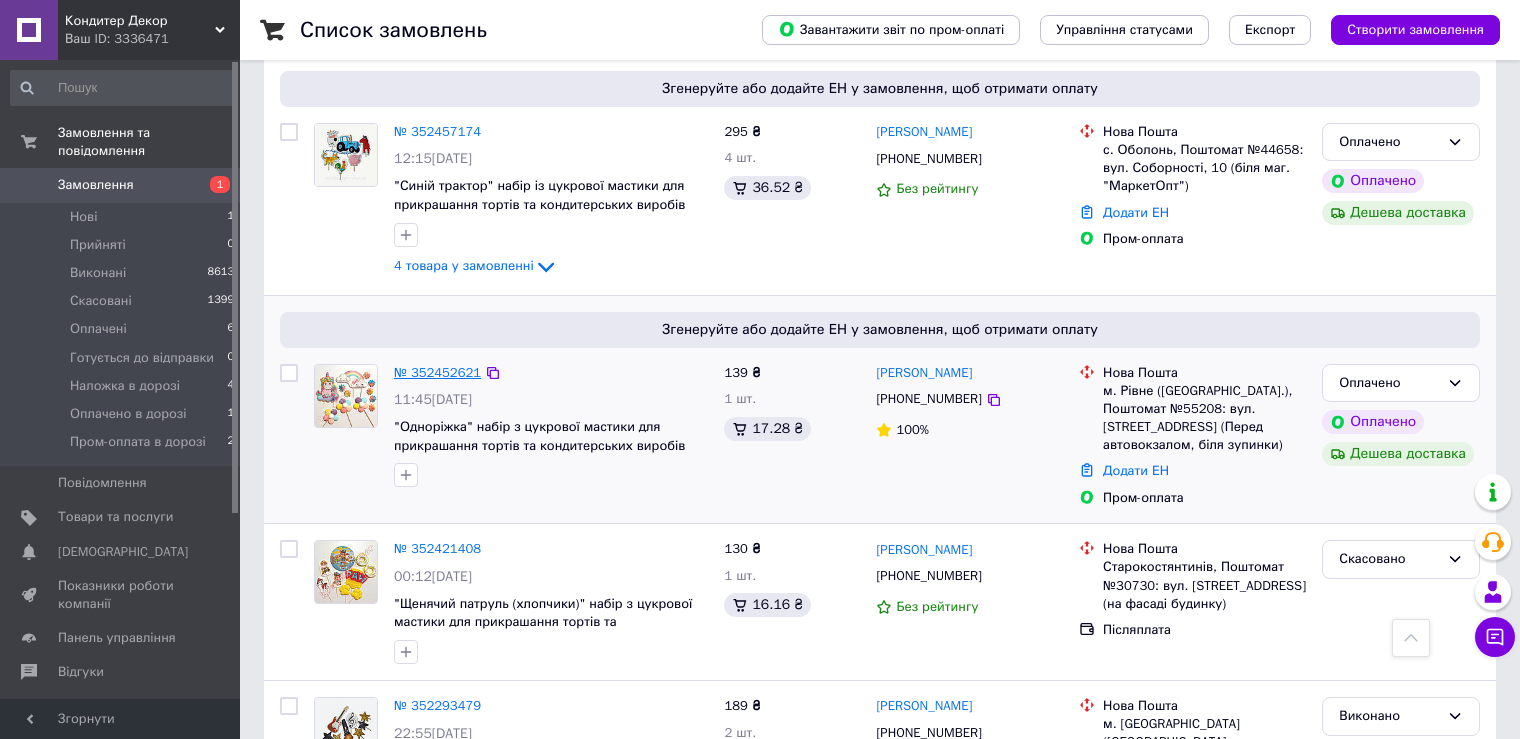 click on "№ 352452621" at bounding box center (437, 372) 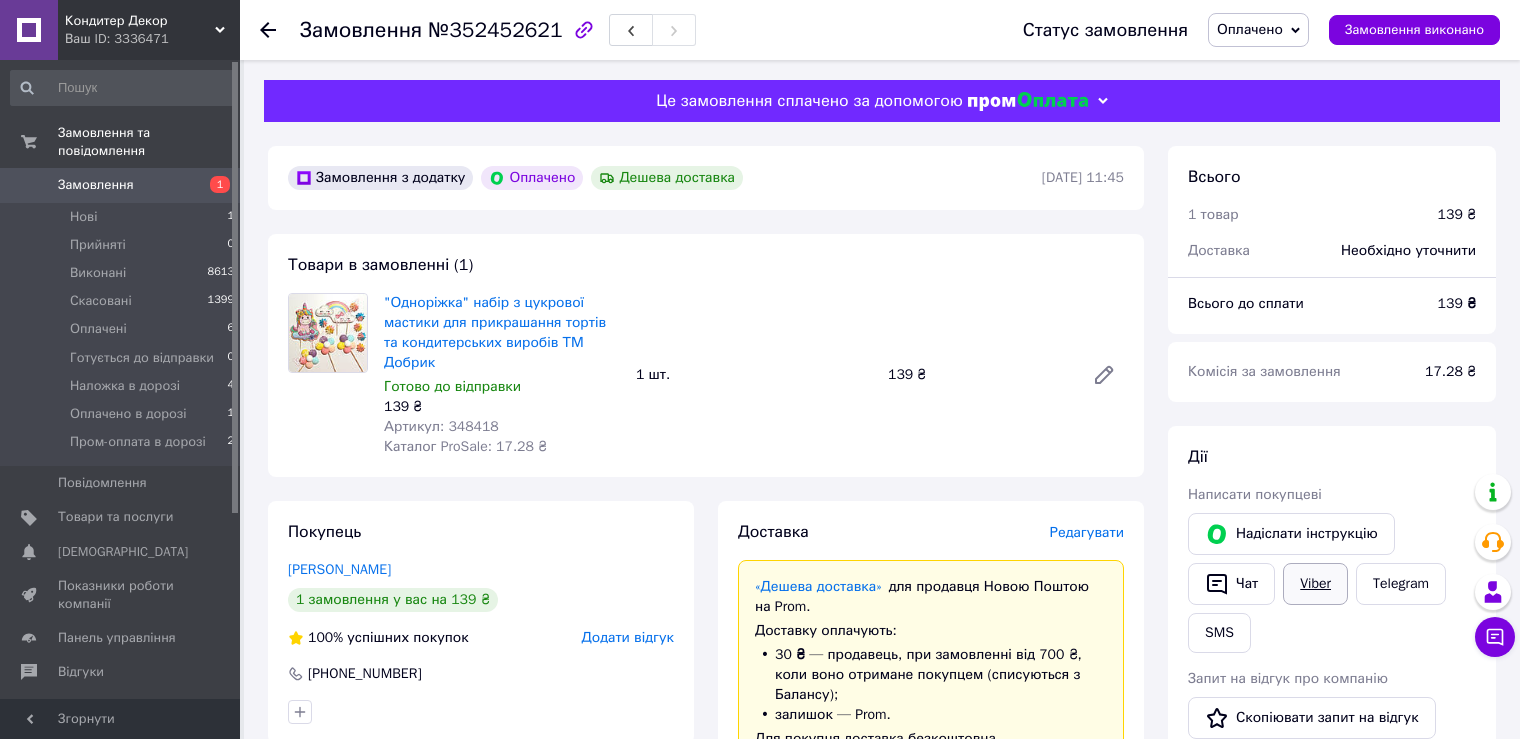 click on "Viber" at bounding box center [1315, 584] 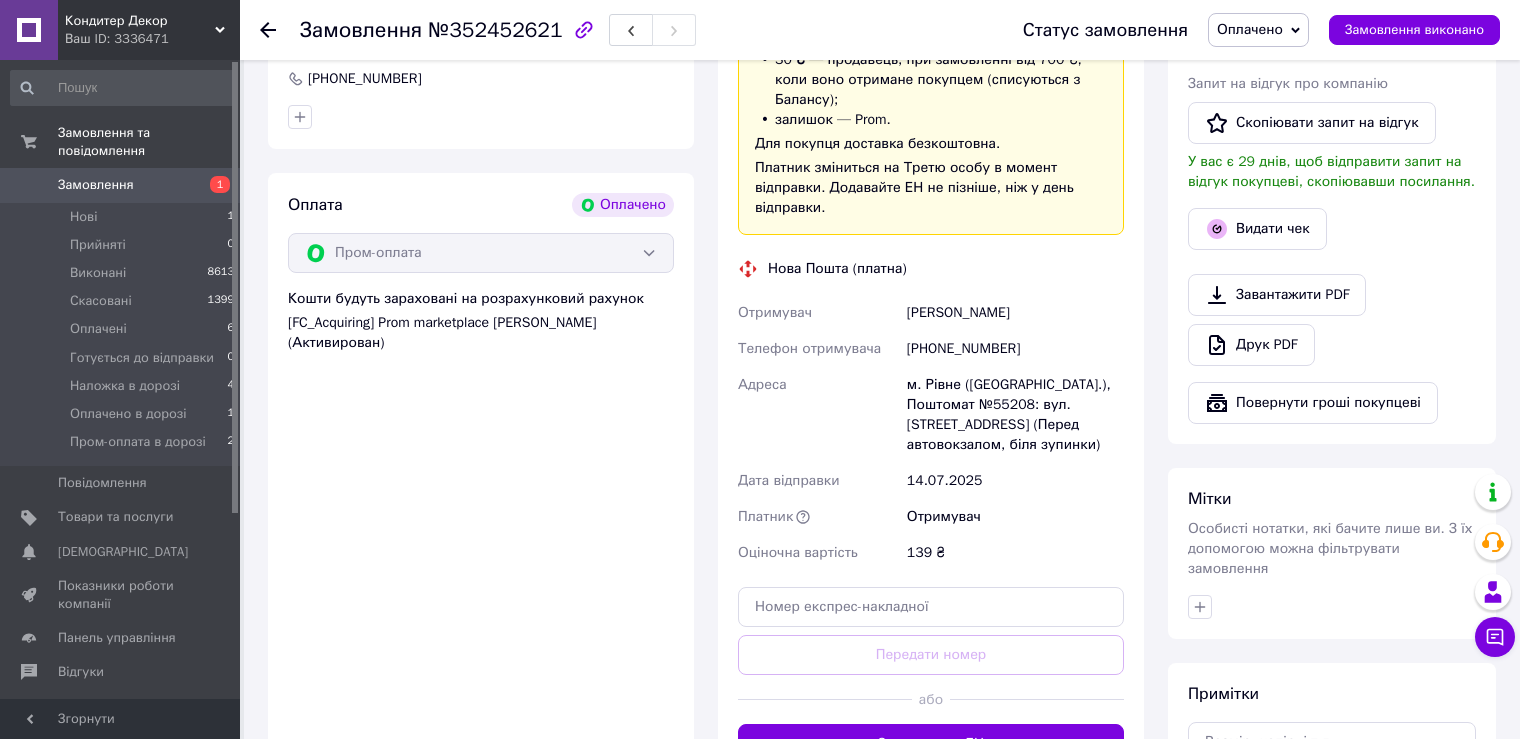 scroll, scrollTop: 600, scrollLeft: 0, axis: vertical 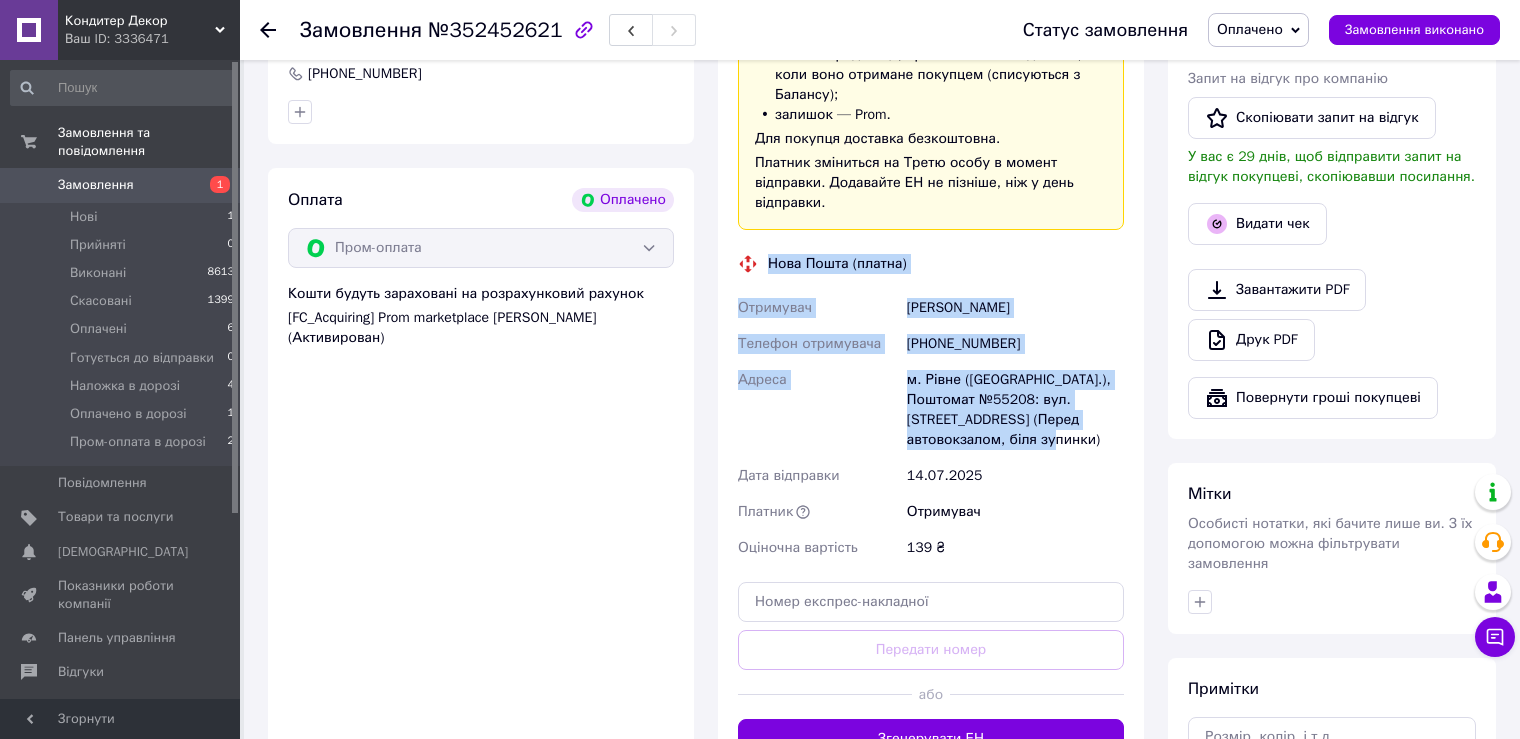 drag, startPoint x: 768, startPoint y: 221, endPoint x: 977, endPoint y: 401, distance: 275.82785 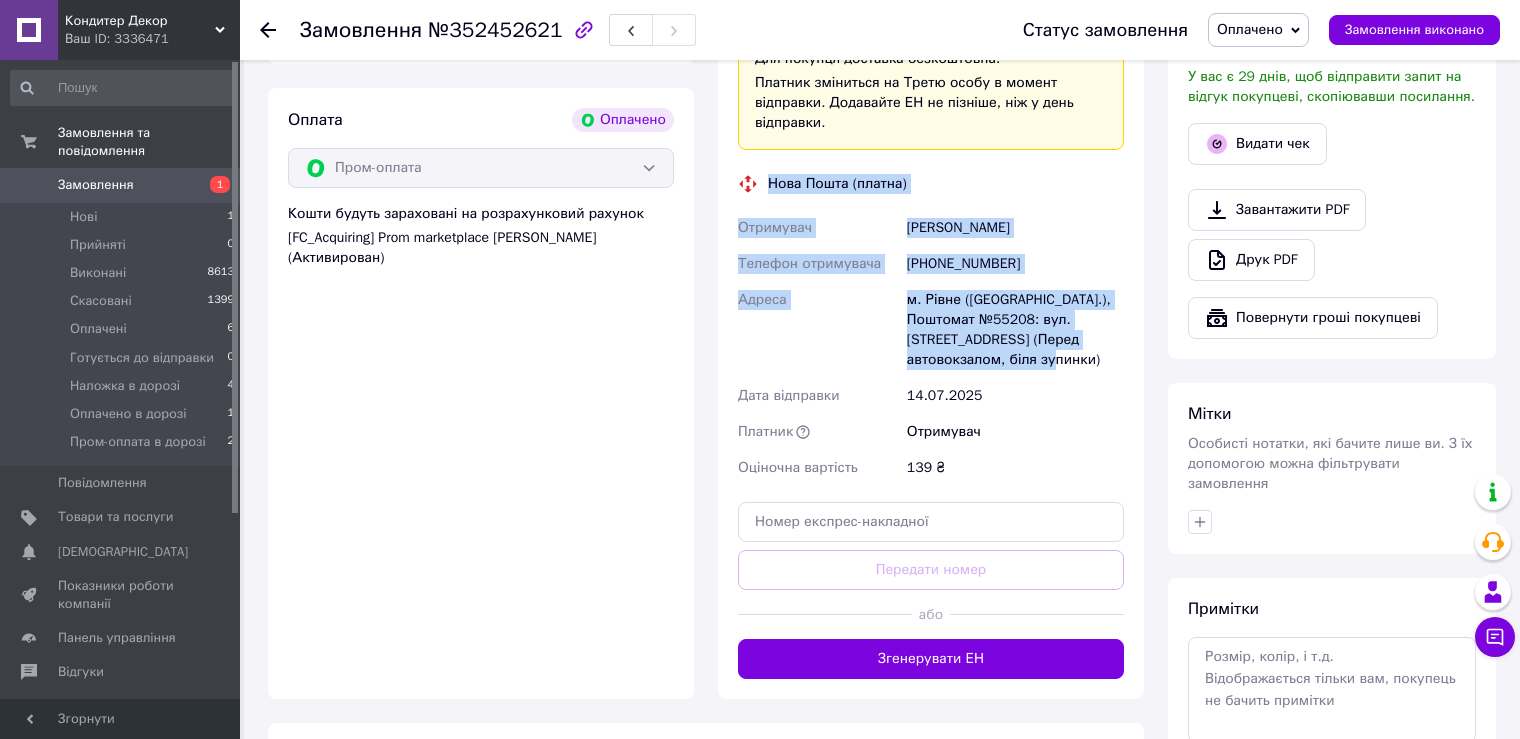 scroll, scrollTop: 864, scrollLeft: 0, axis: vertical 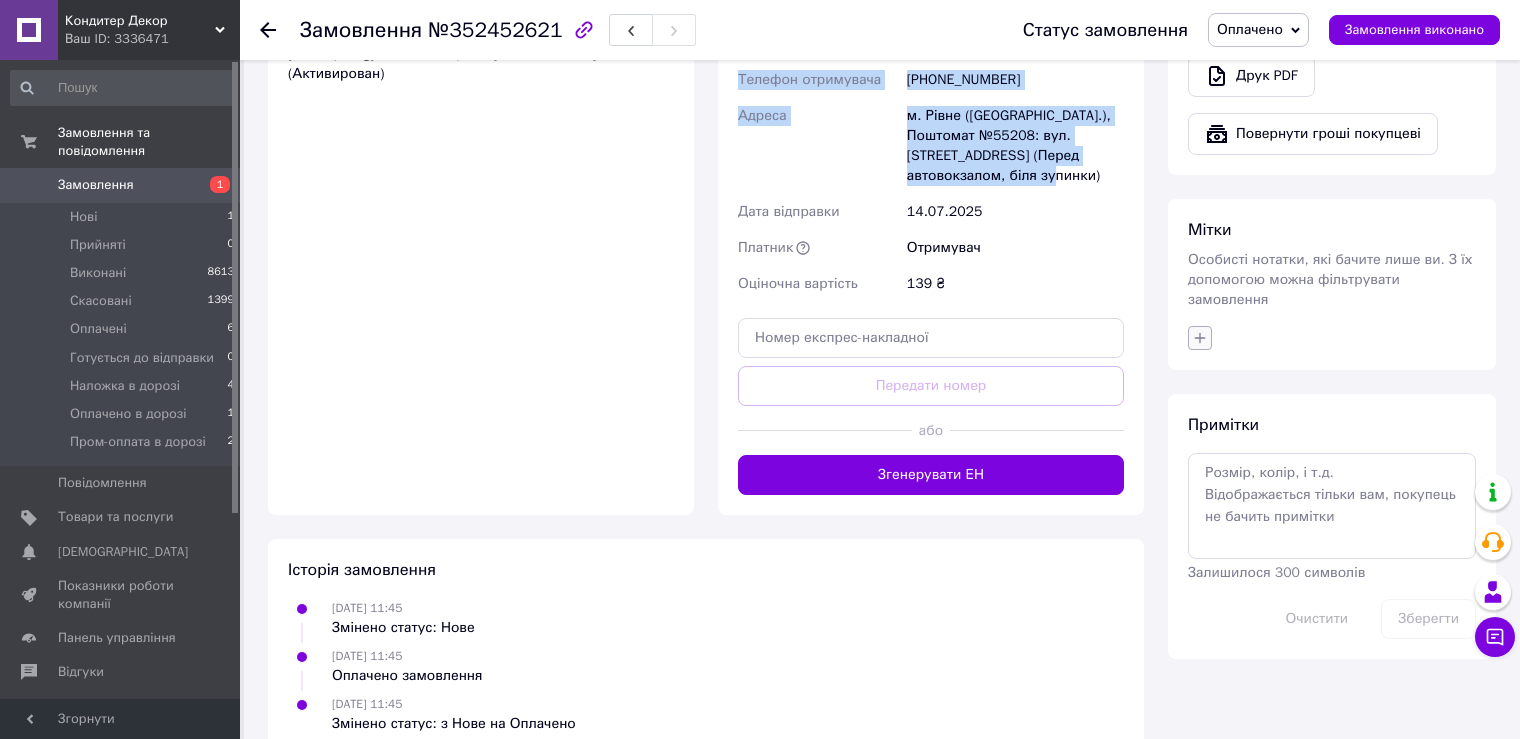 click 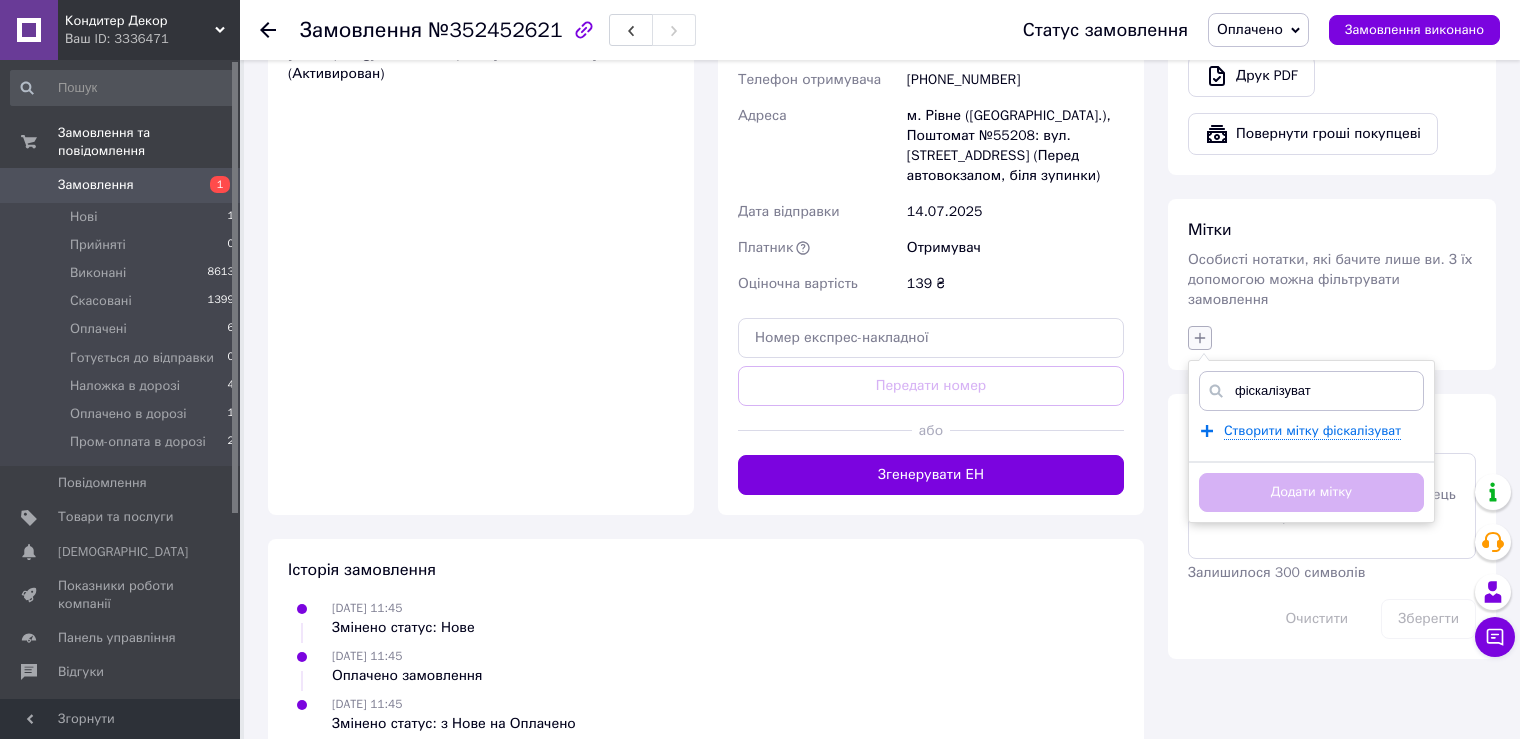 type on "фіскалізувати" 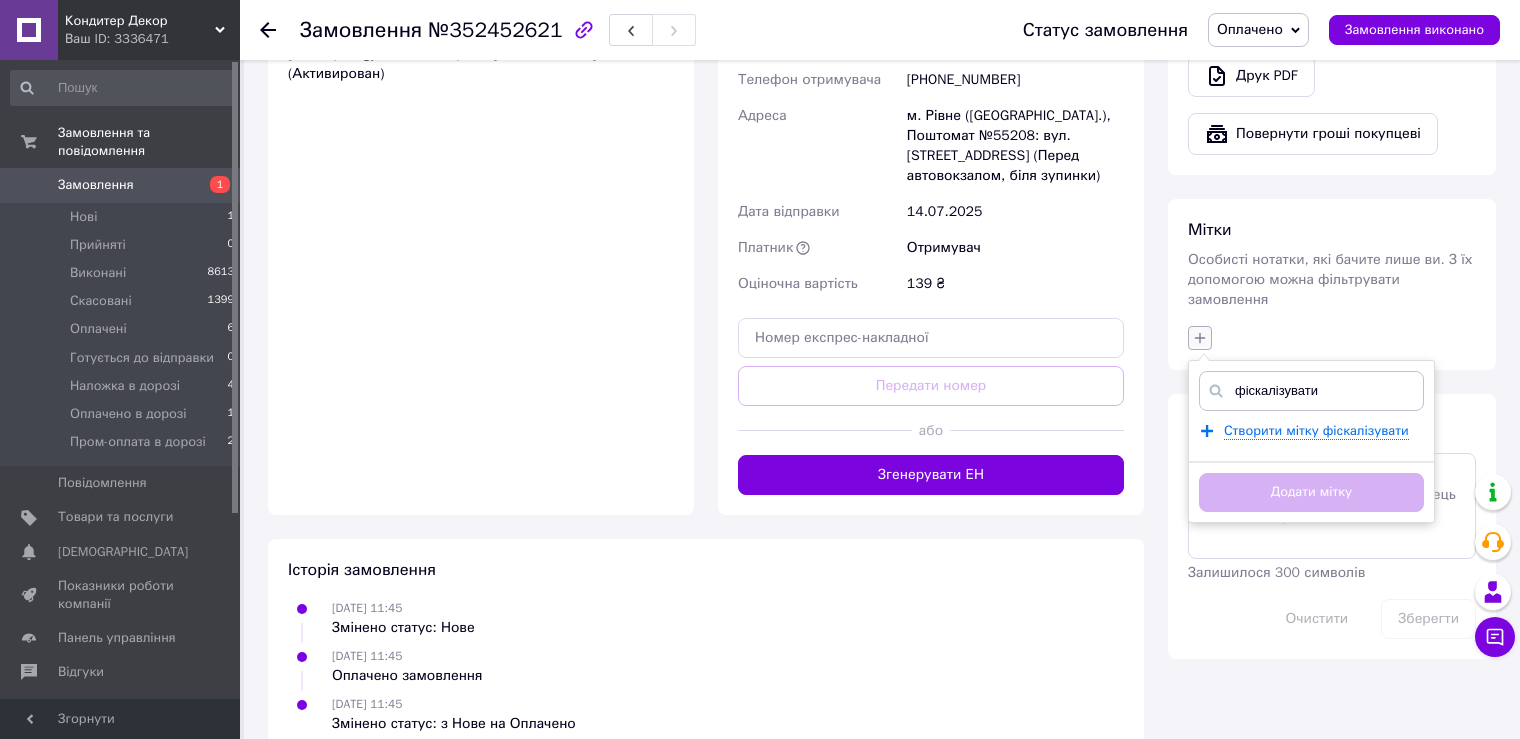 type 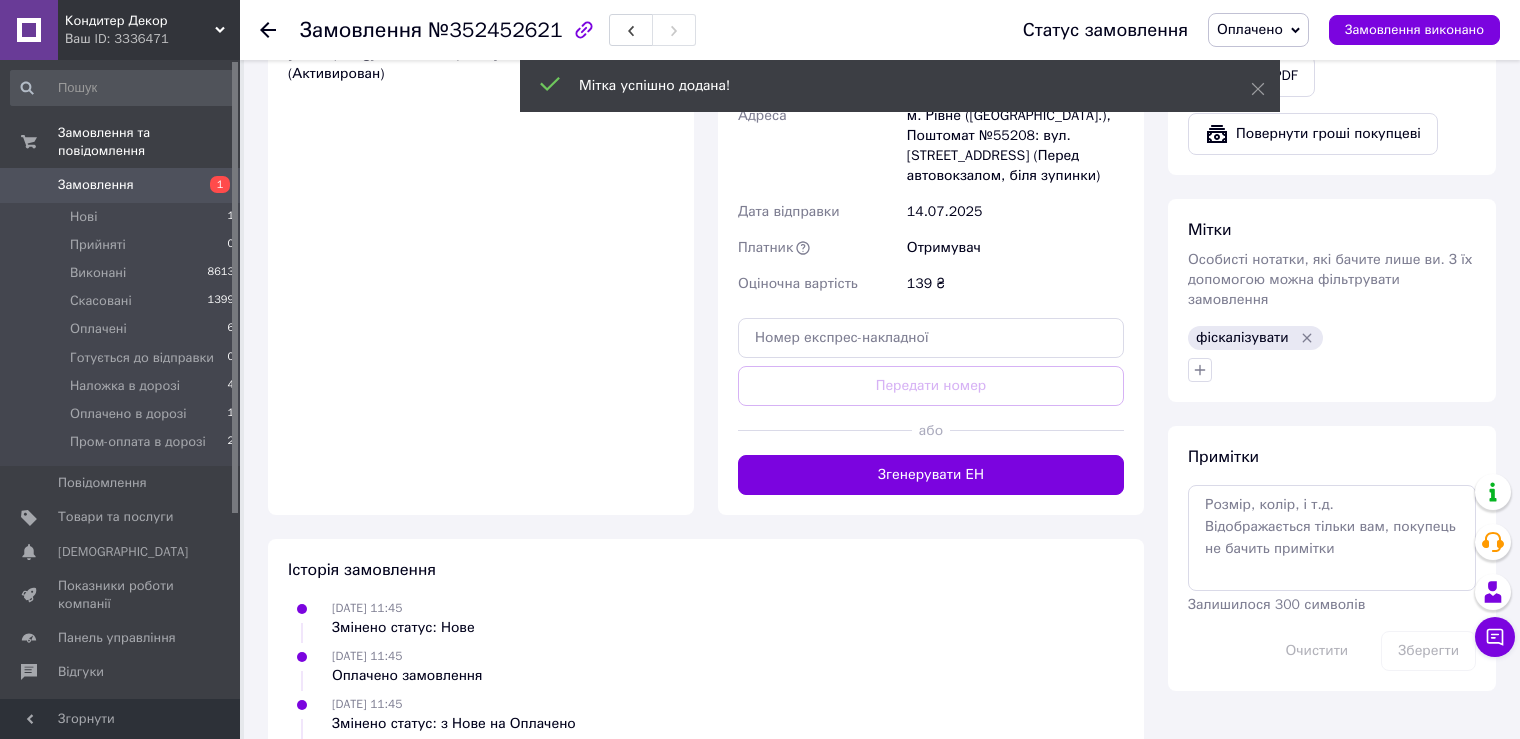 click 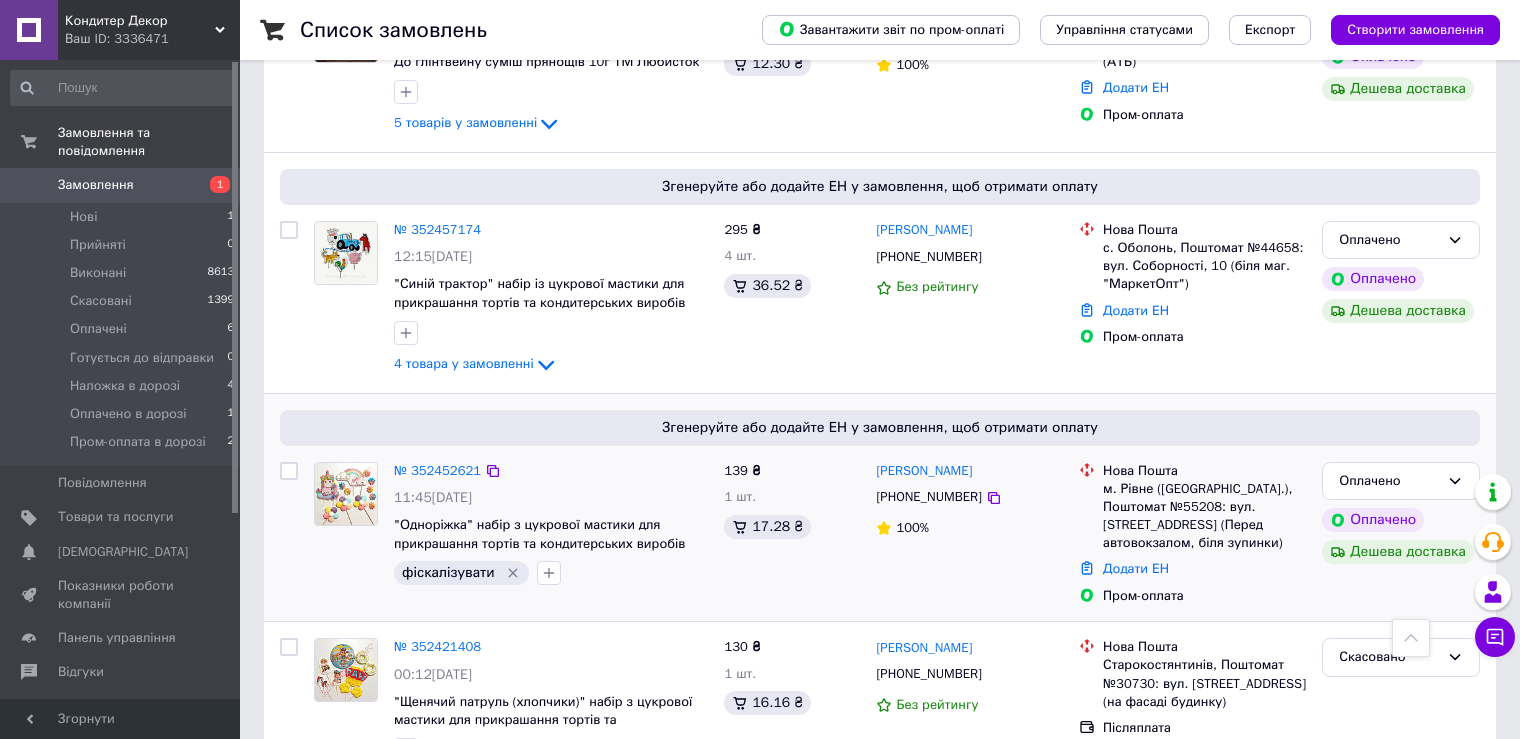 scroll, scrollTop: 1200, scrollLeft: 0, axis: vertical 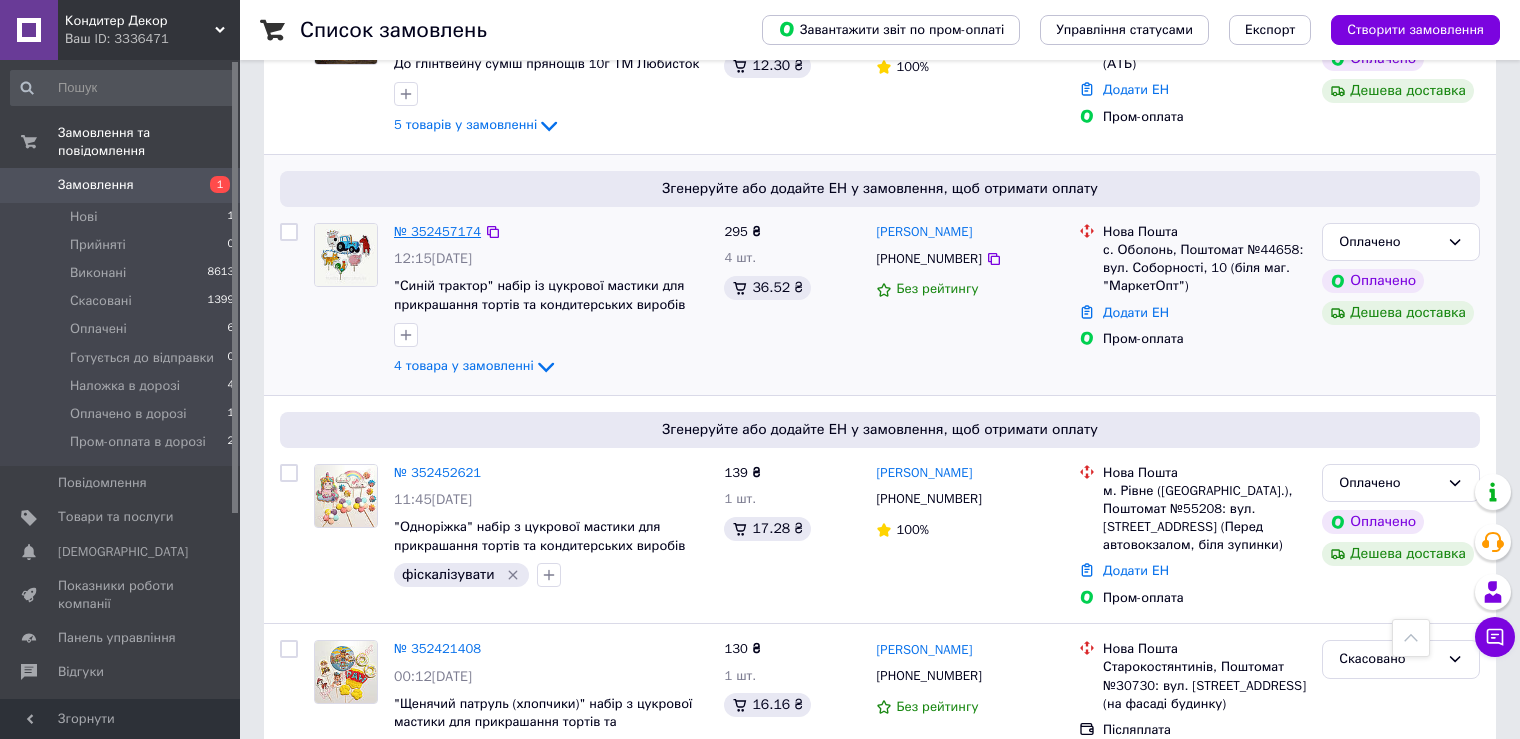 click on "№ 352457174" at bounding box center (437, 231) 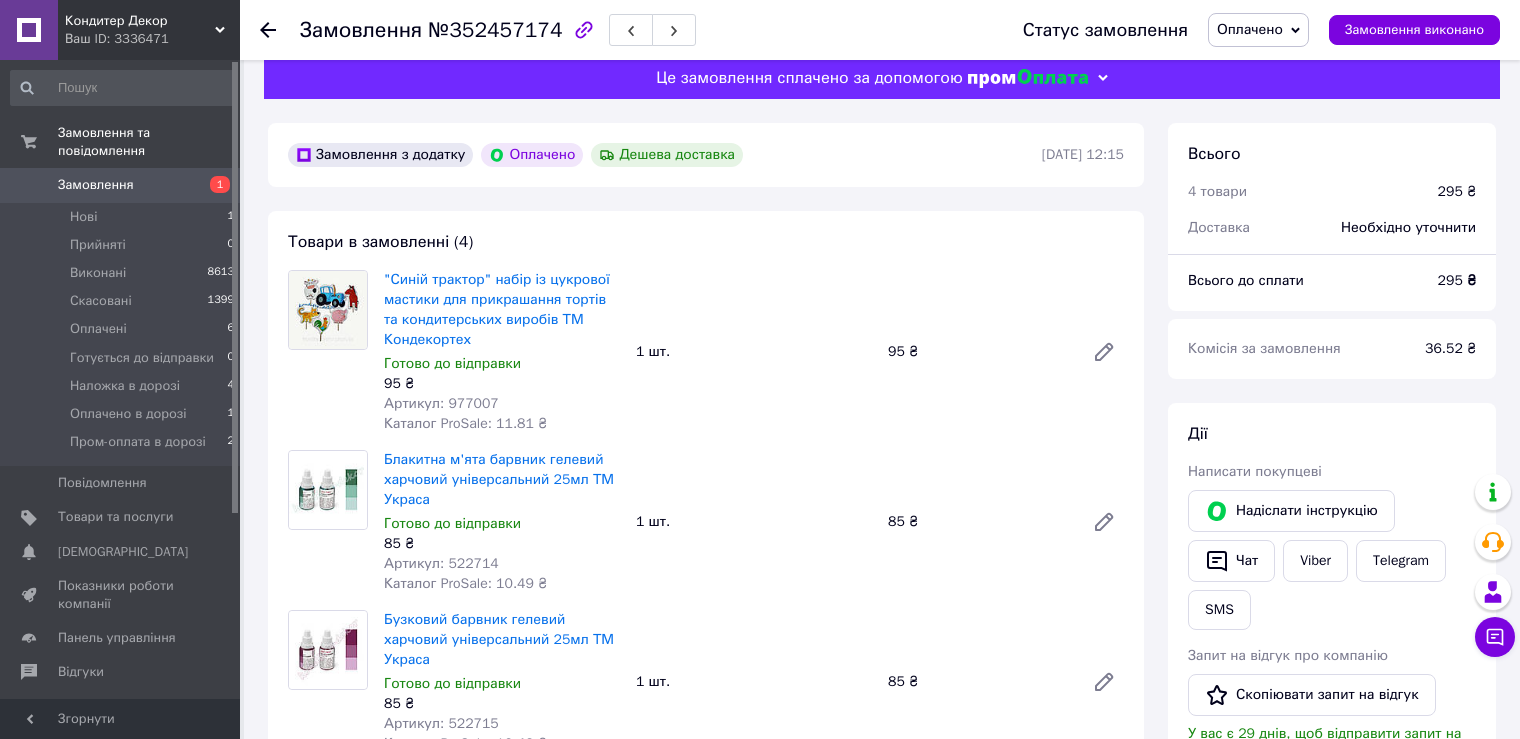 scroll, scrollTop: 0, scrollLeft: 0, axis: both 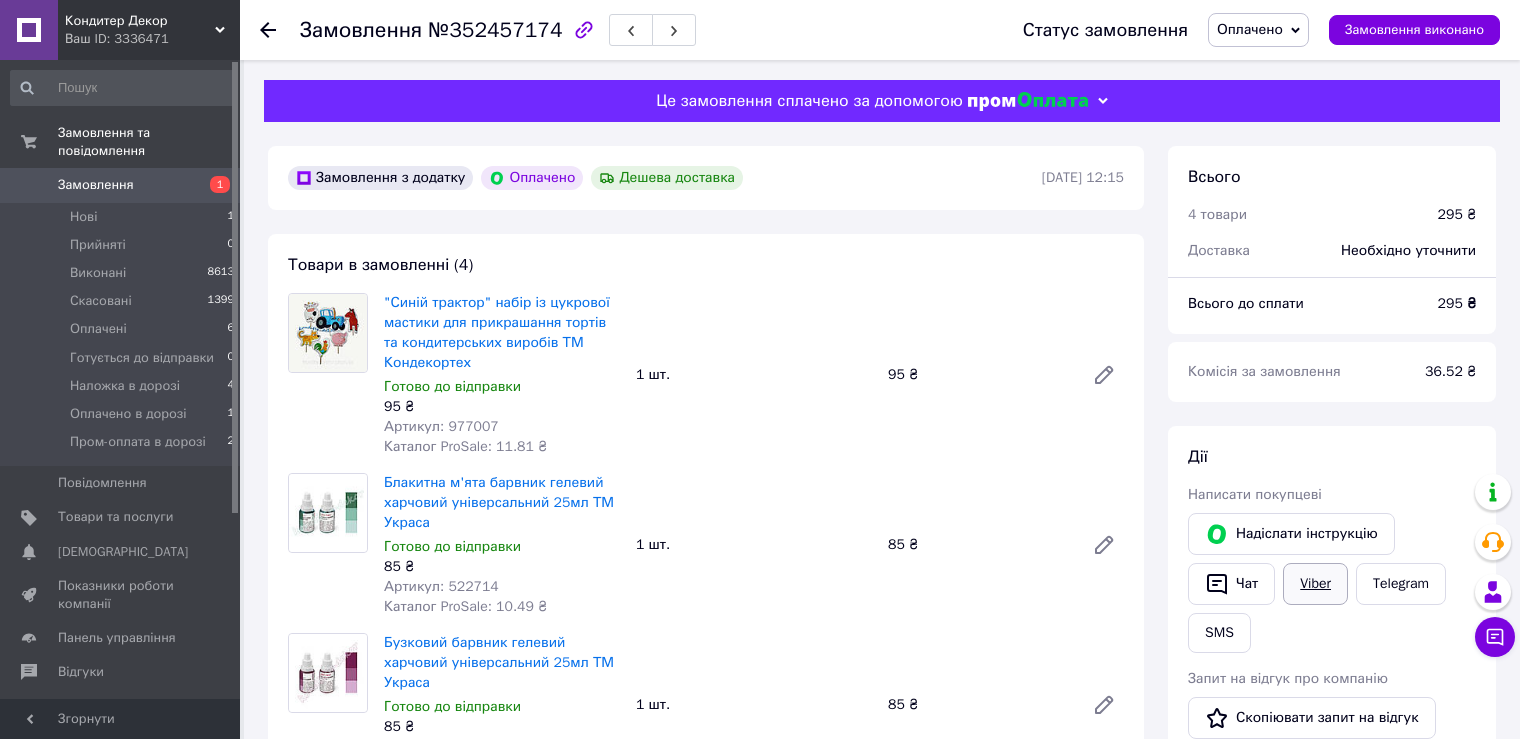 click on "Viber" at bounding box center (1315, 584) 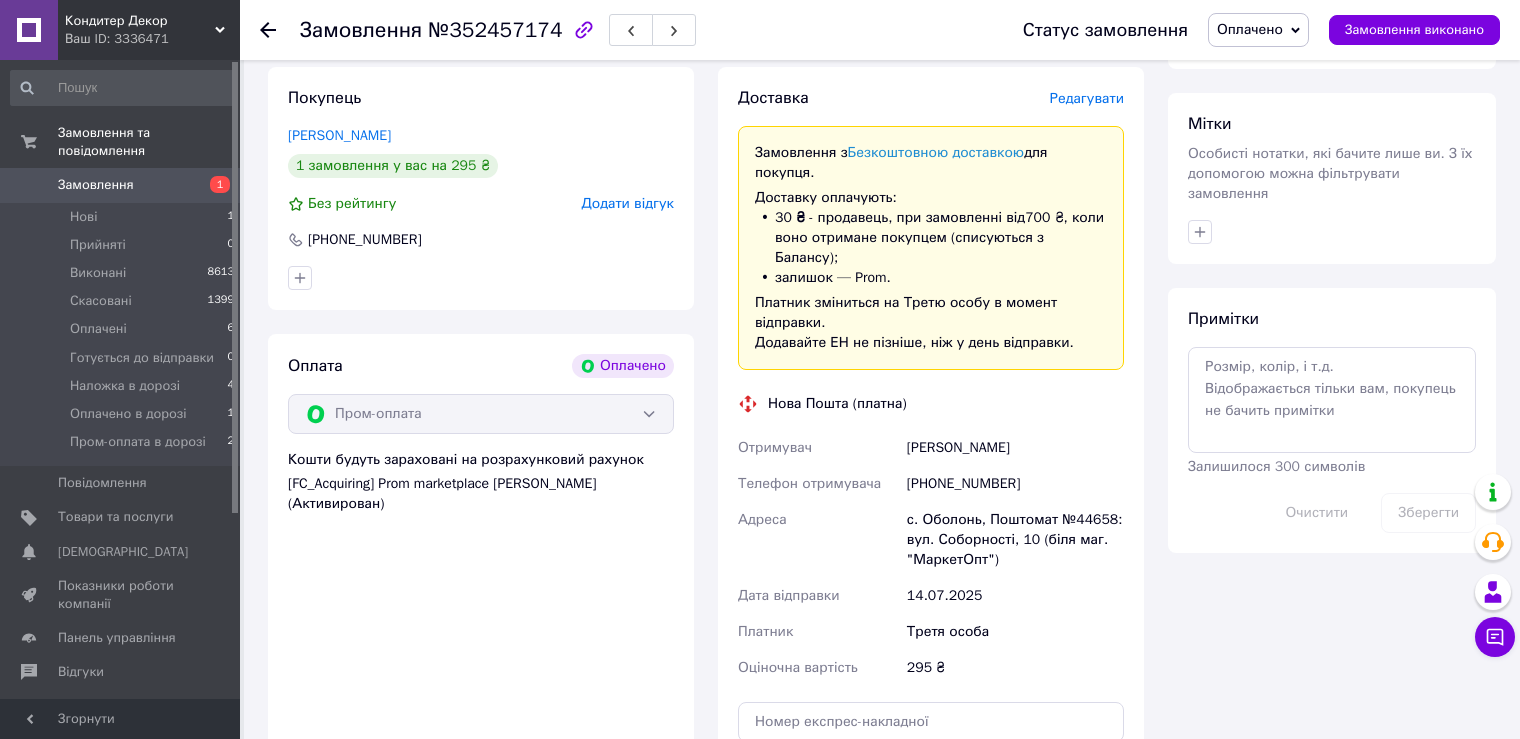 scroll, scrollTop: 1100, scrollLeft: 0, axis: vertical 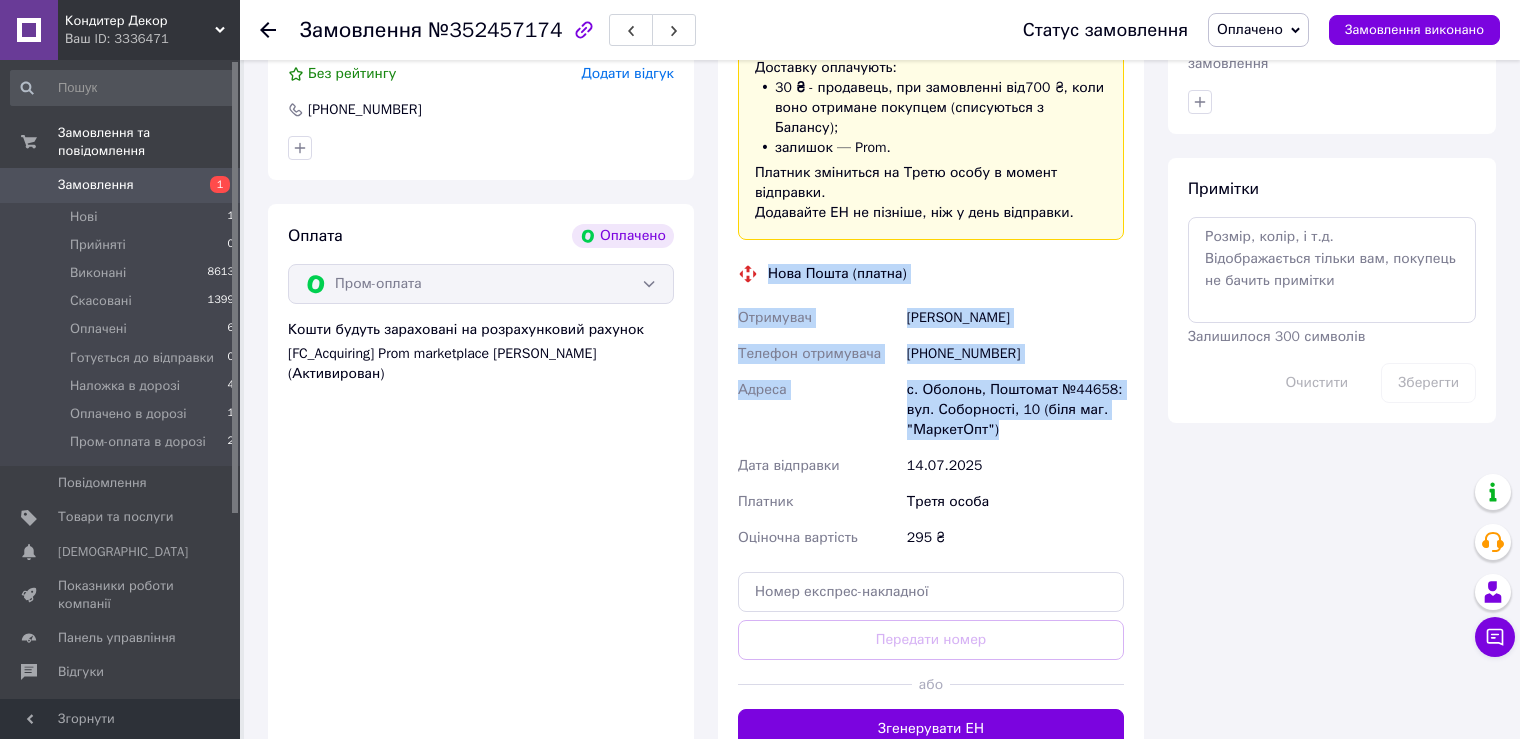 drag, startPoint x: 843, startPoint y: 264, endPoint x: 1005, endPoint y: 371, distance: 194.14685 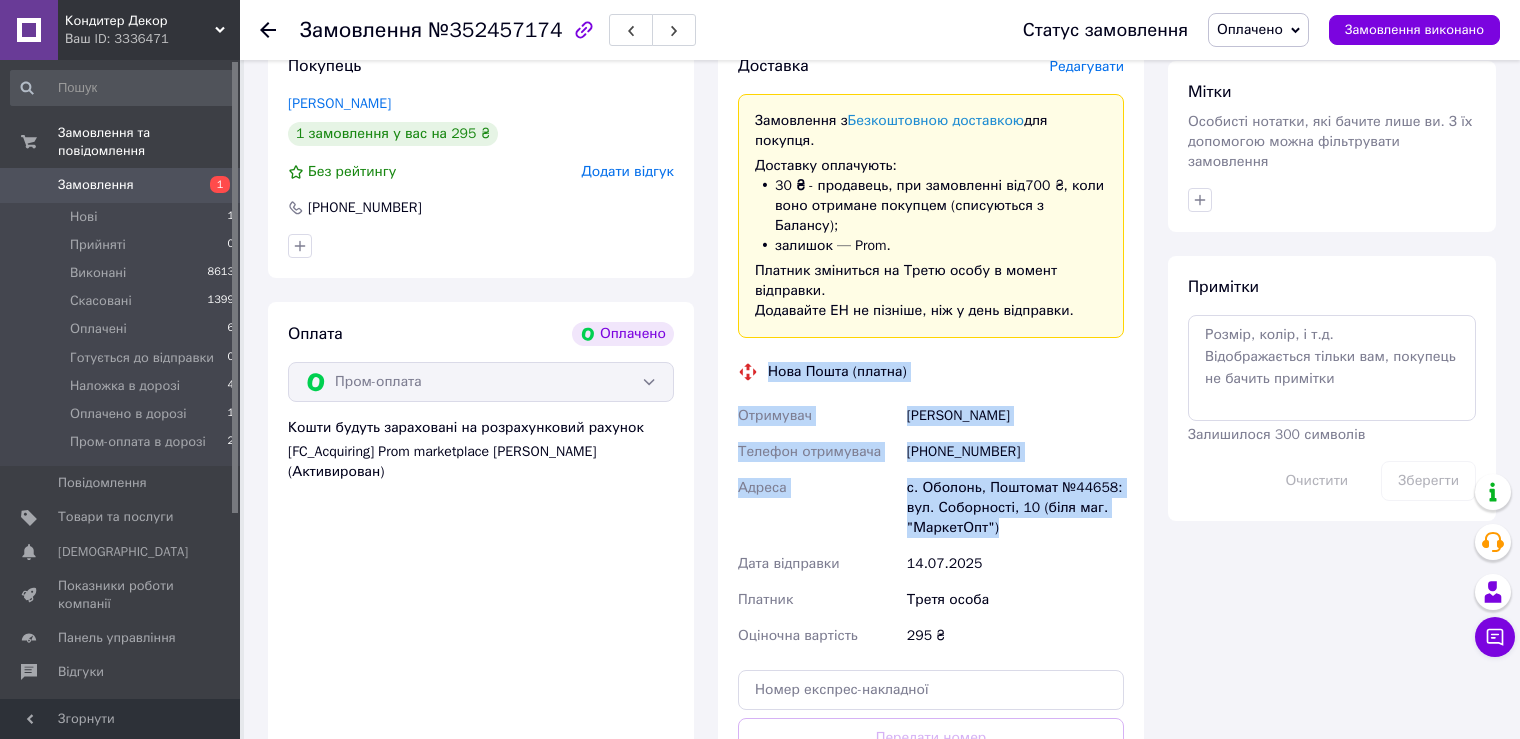 scroll, scrollTop: 1000, scrollLeft: 0, axis: vertical 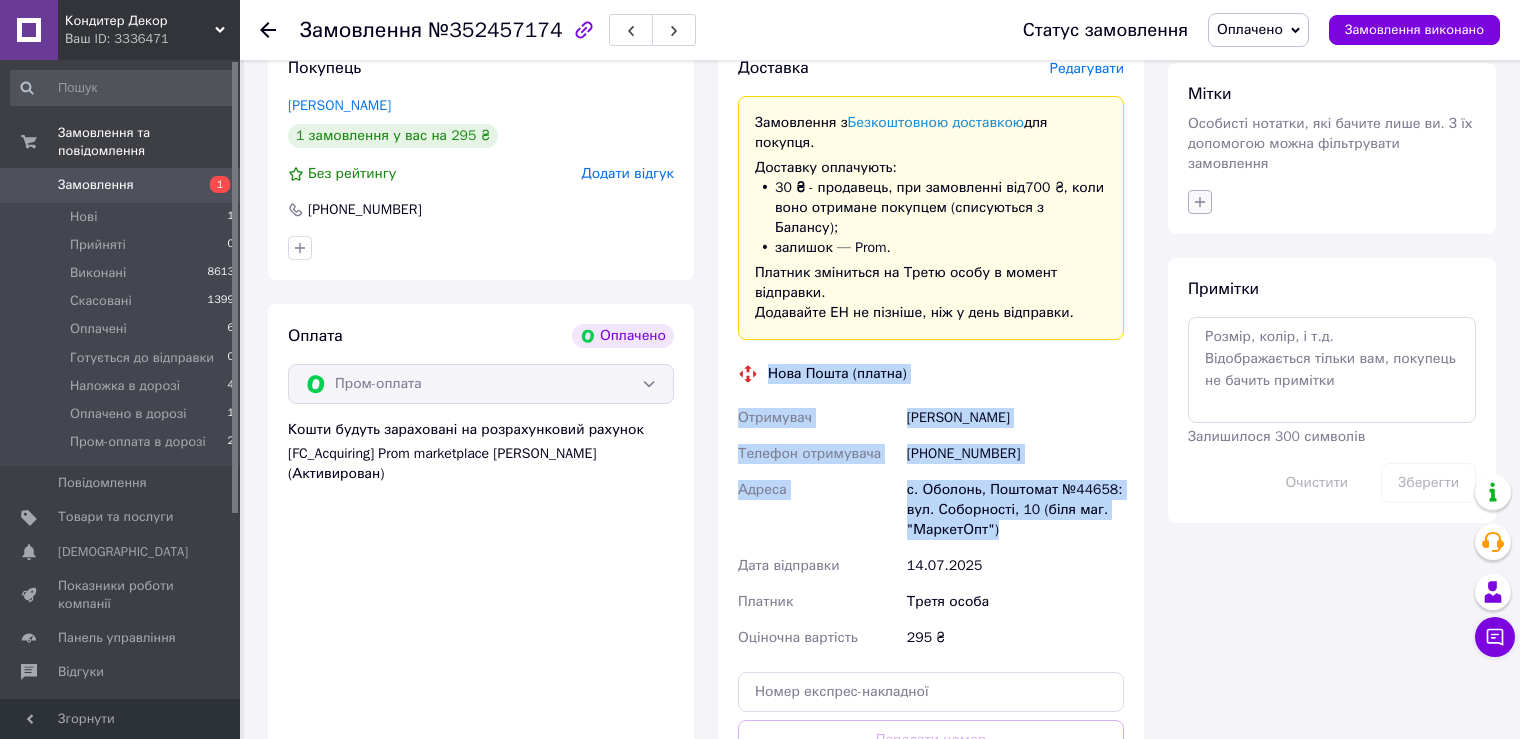 click at bounding box center (1200, 202) 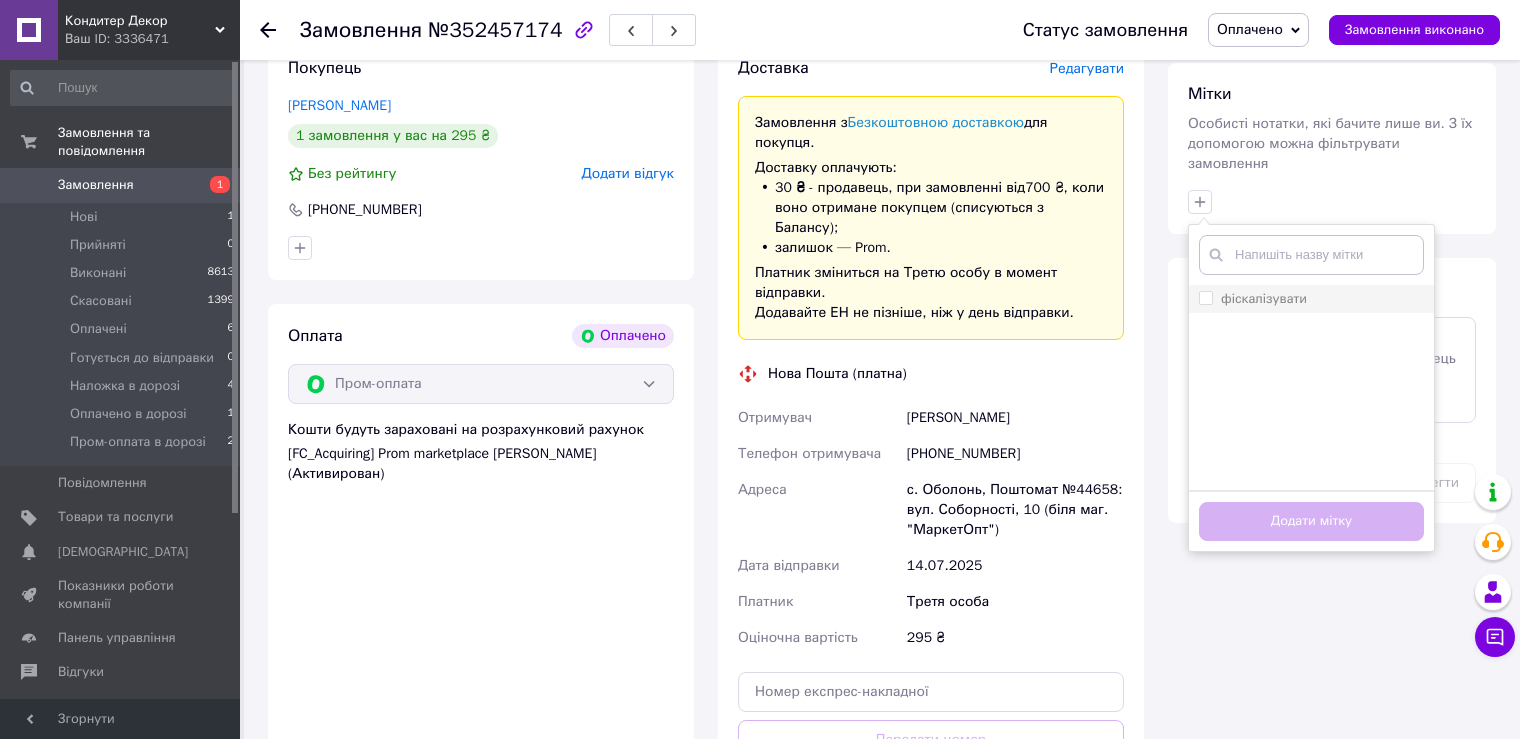 click on "фіскалізувати" at bounding box center [1253, 299] 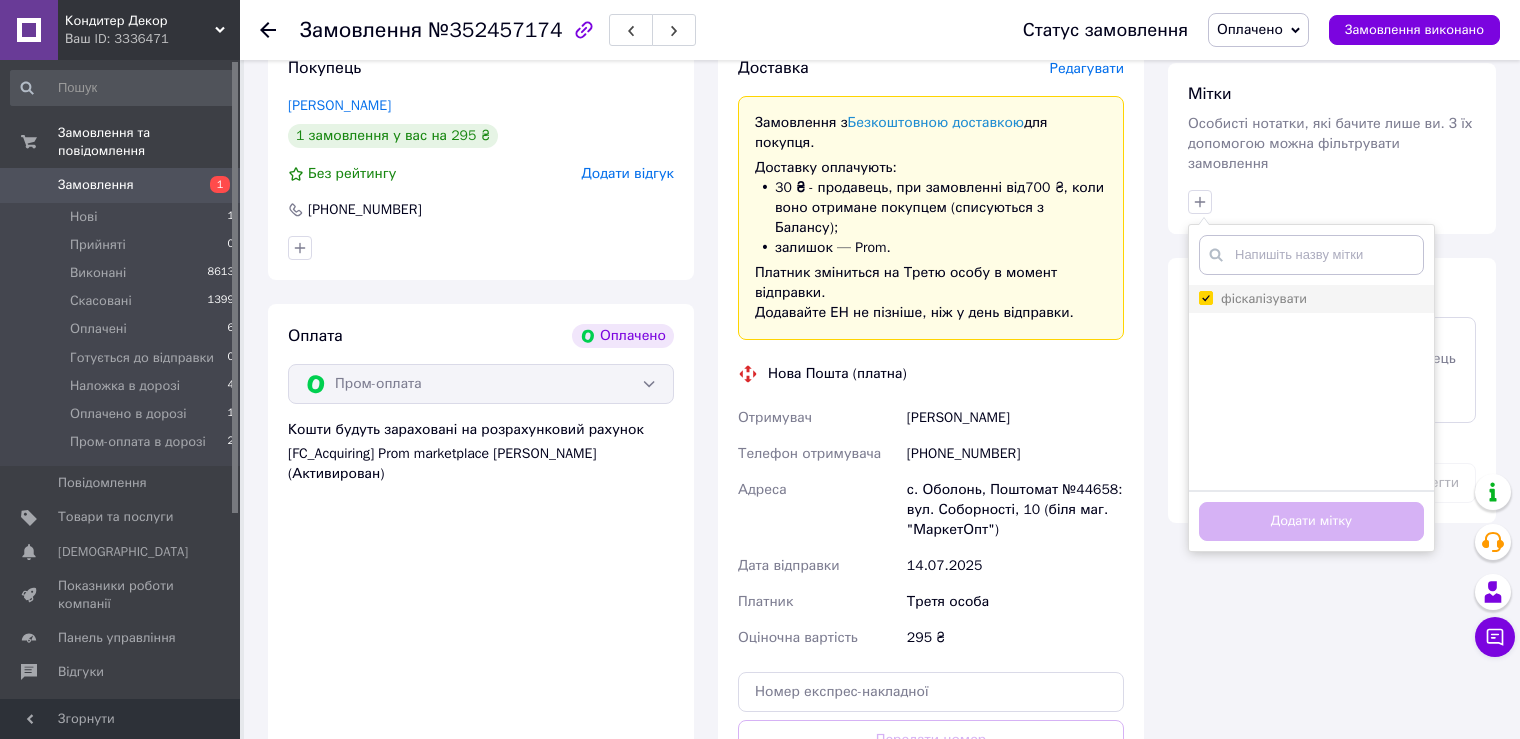 click on "фіскалізувати" at bounding box center [1205, 297] 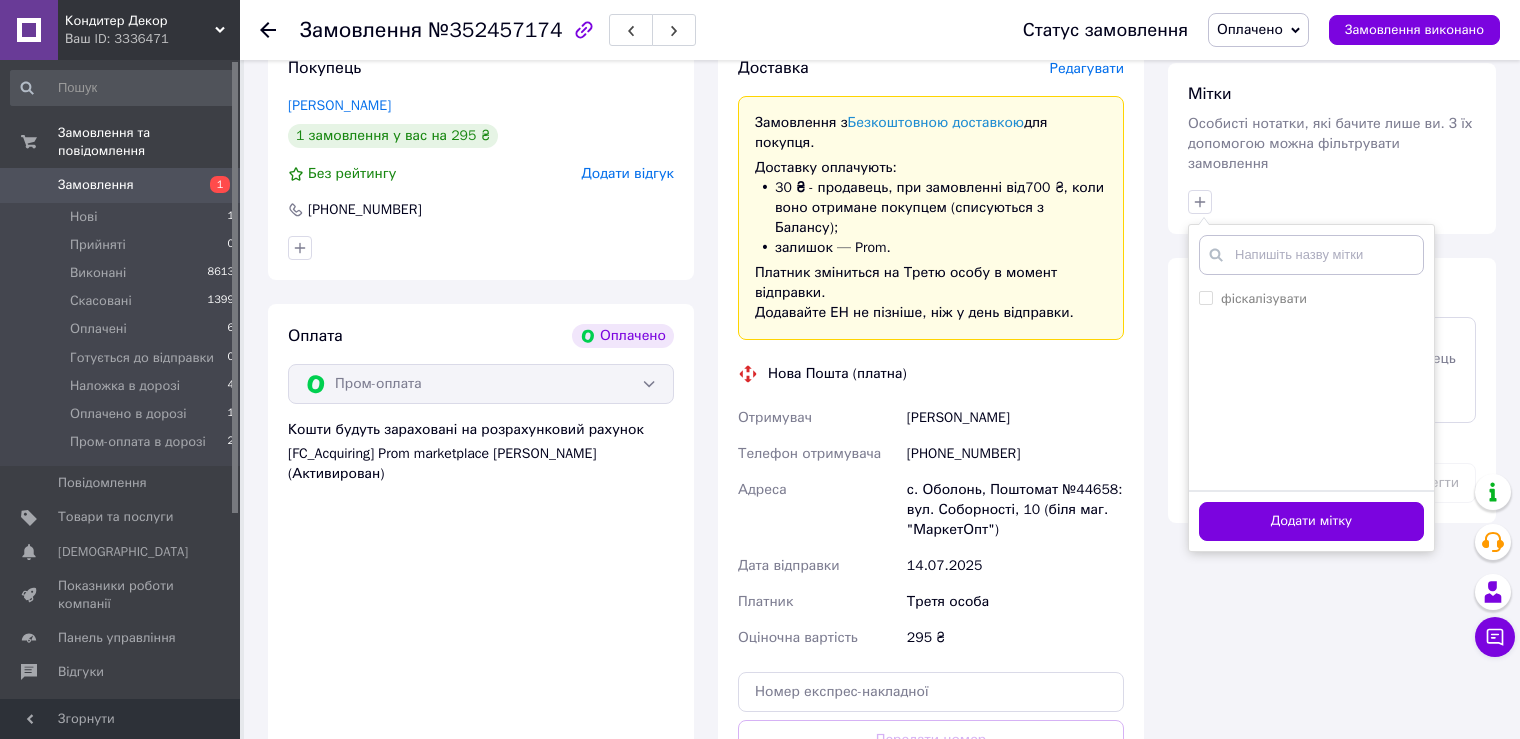 drag, startPoint x: 1208, startPoint y: 276, endPoint x: 1248, endPoint y: 442, distance: 170.75128 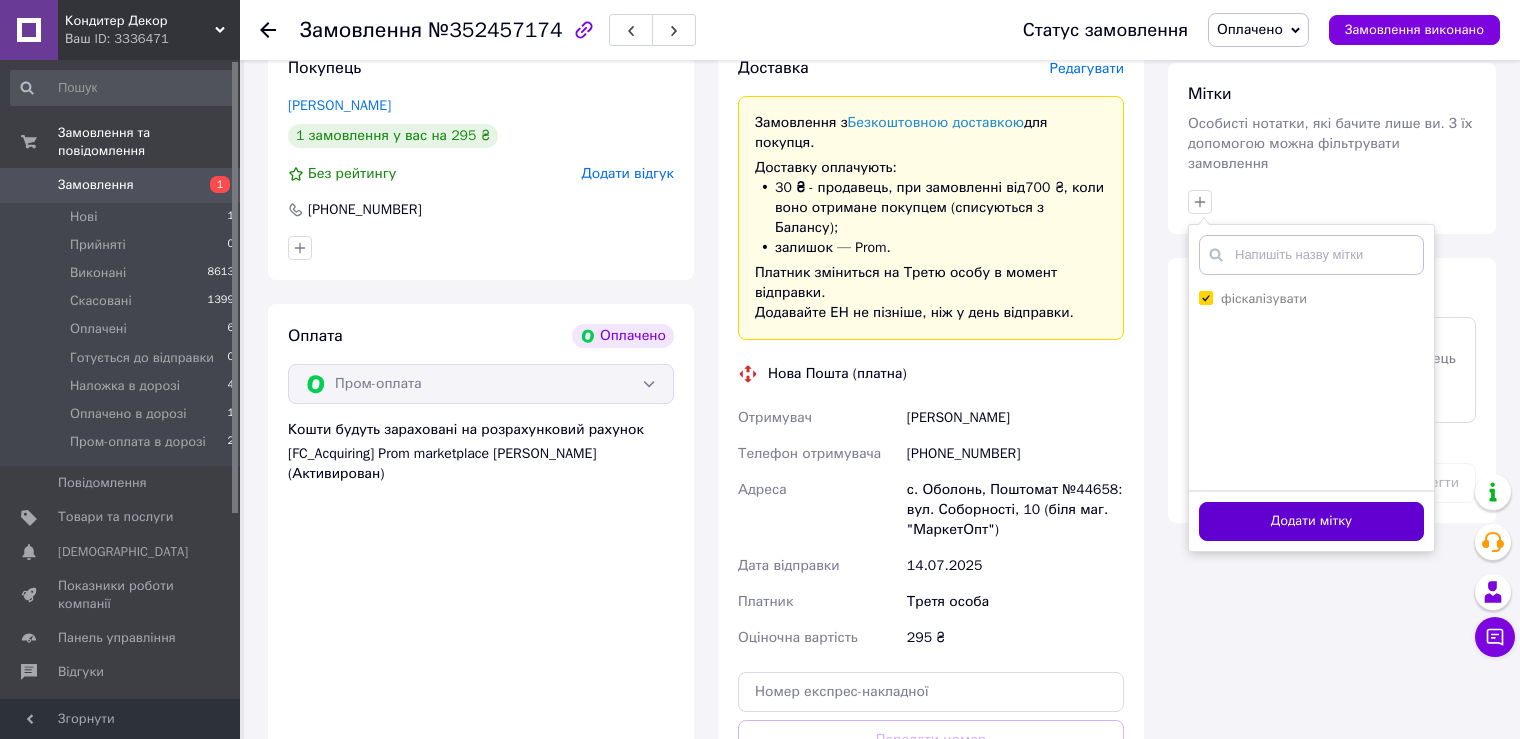 click on "Додати мітку" at bounding box center [1311, 521] 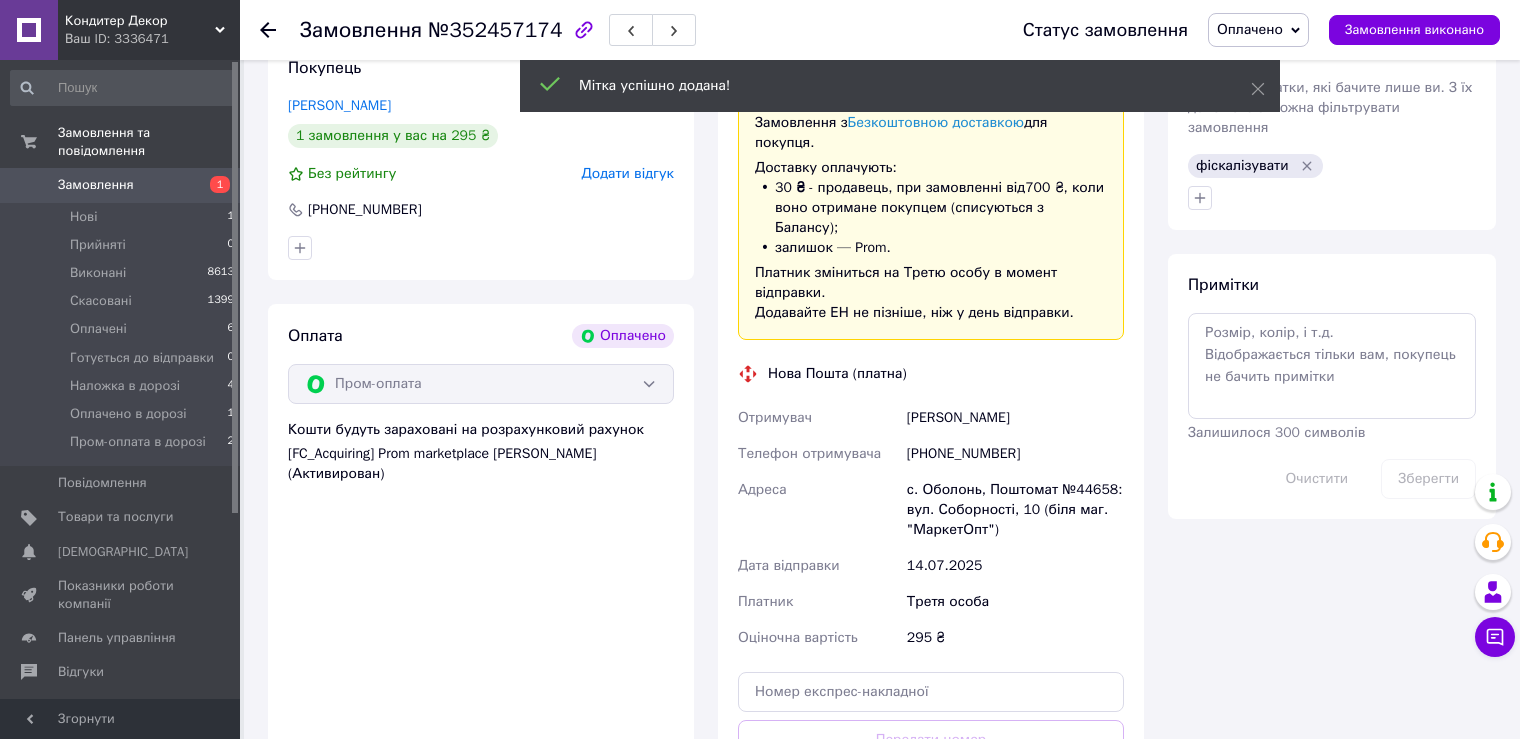 click at bounding box center [280, 30] 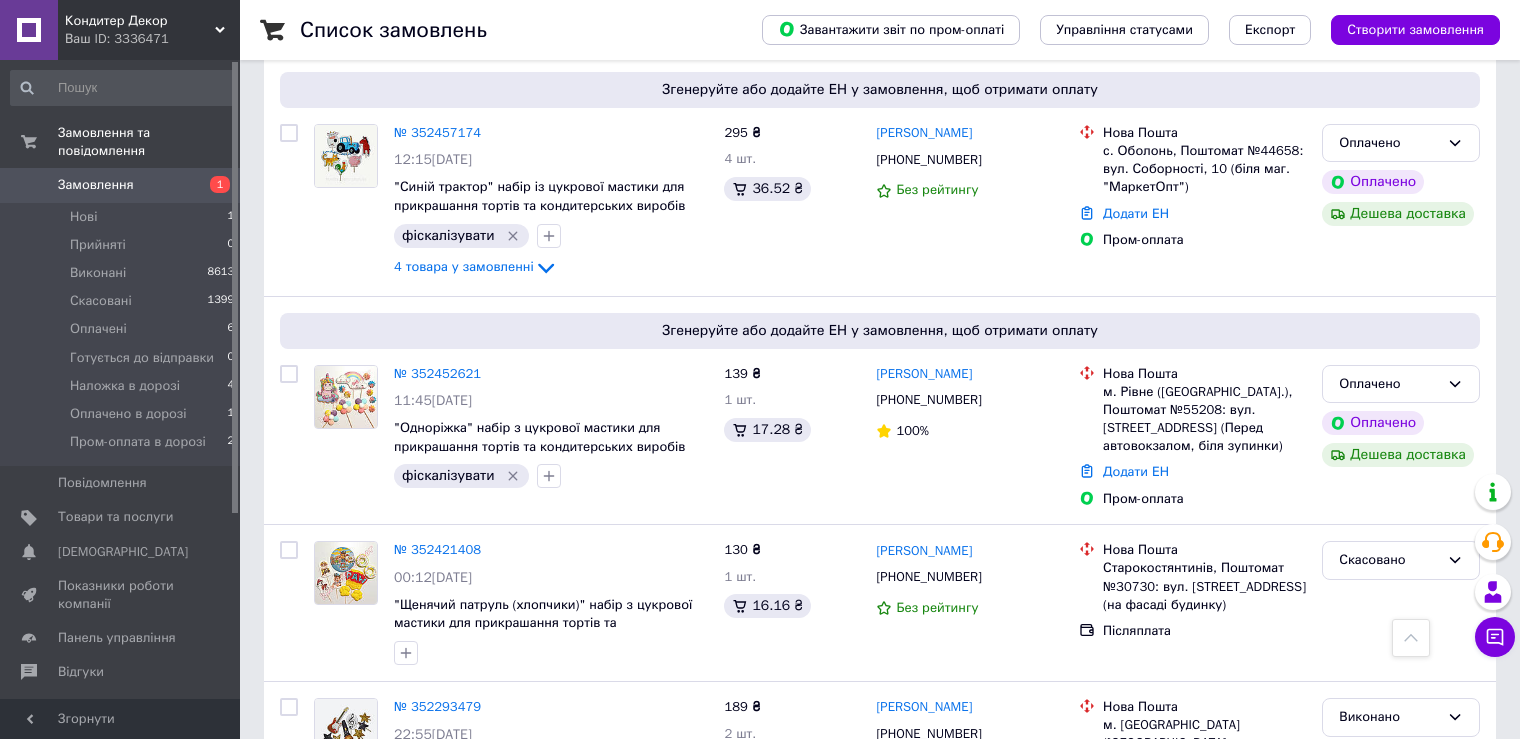 scroll, scrollTop: 1300, scrollLeft: 0, axis: vertical 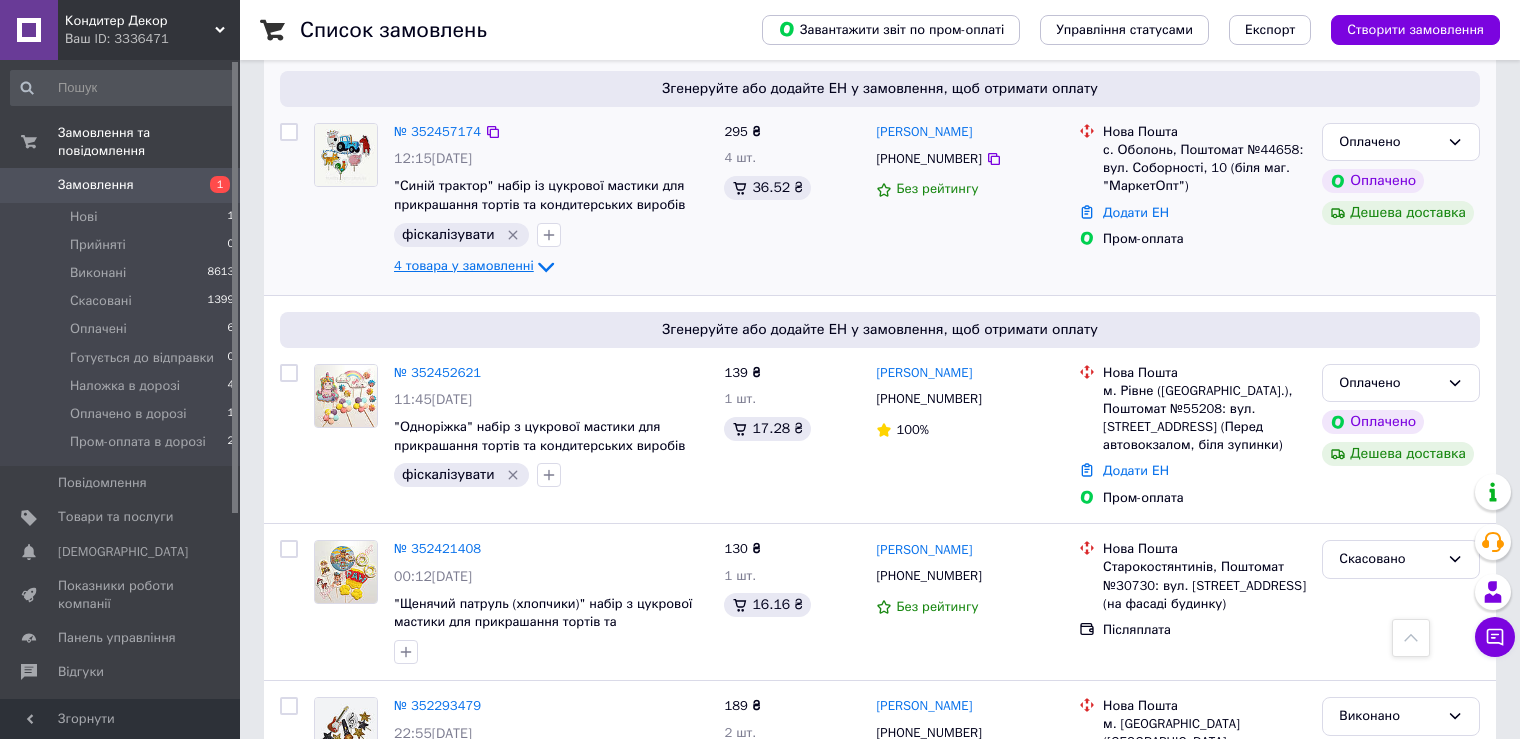 click on "4 товара у замовленні" at bounding box center (464, 265) 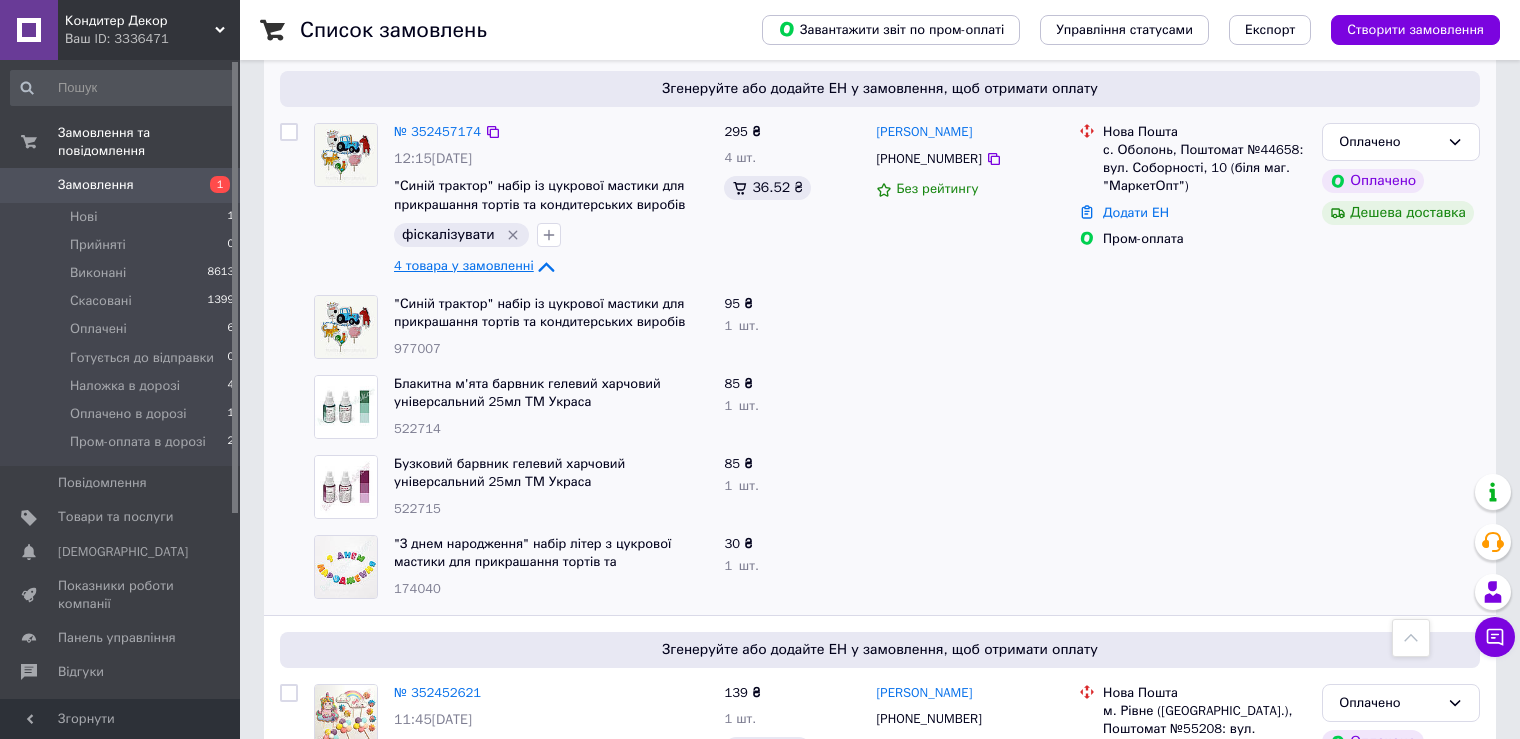 click on "4 товара у замовленні" at bounding box center (464, 265) 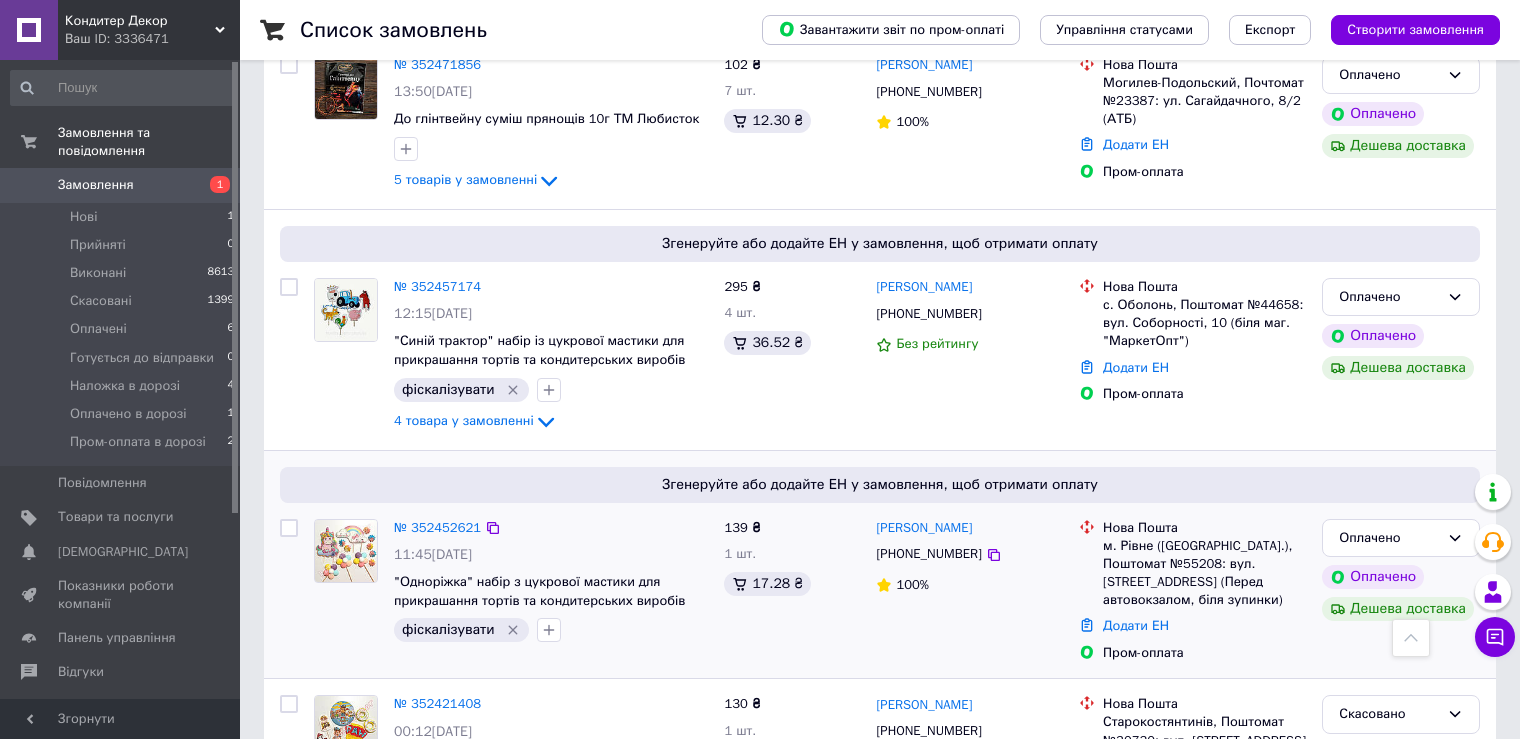 scroll, scrollTop: 1000, scrollLeft: 0, axis: vertical 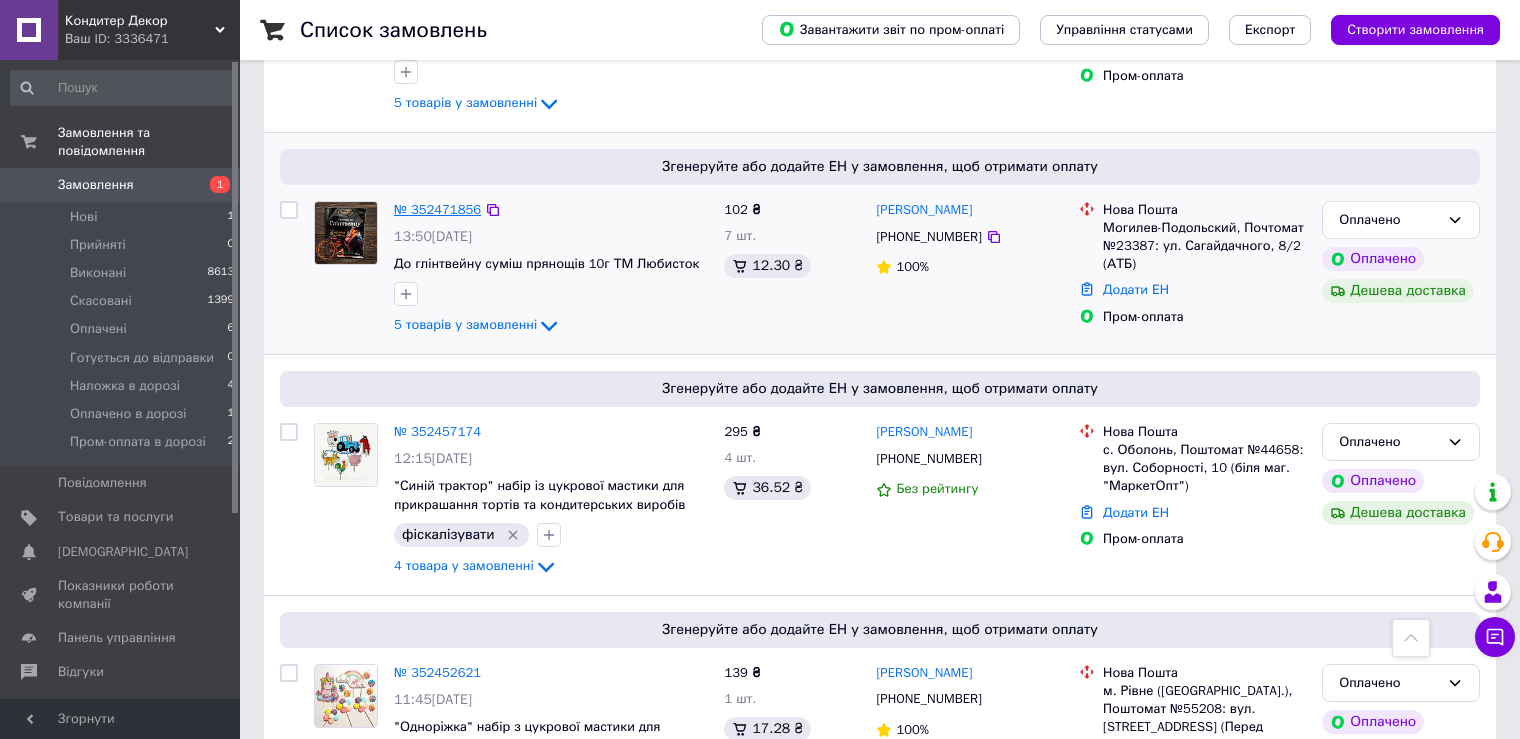 click on "№ 352471856" at bounding box center [437, 209] 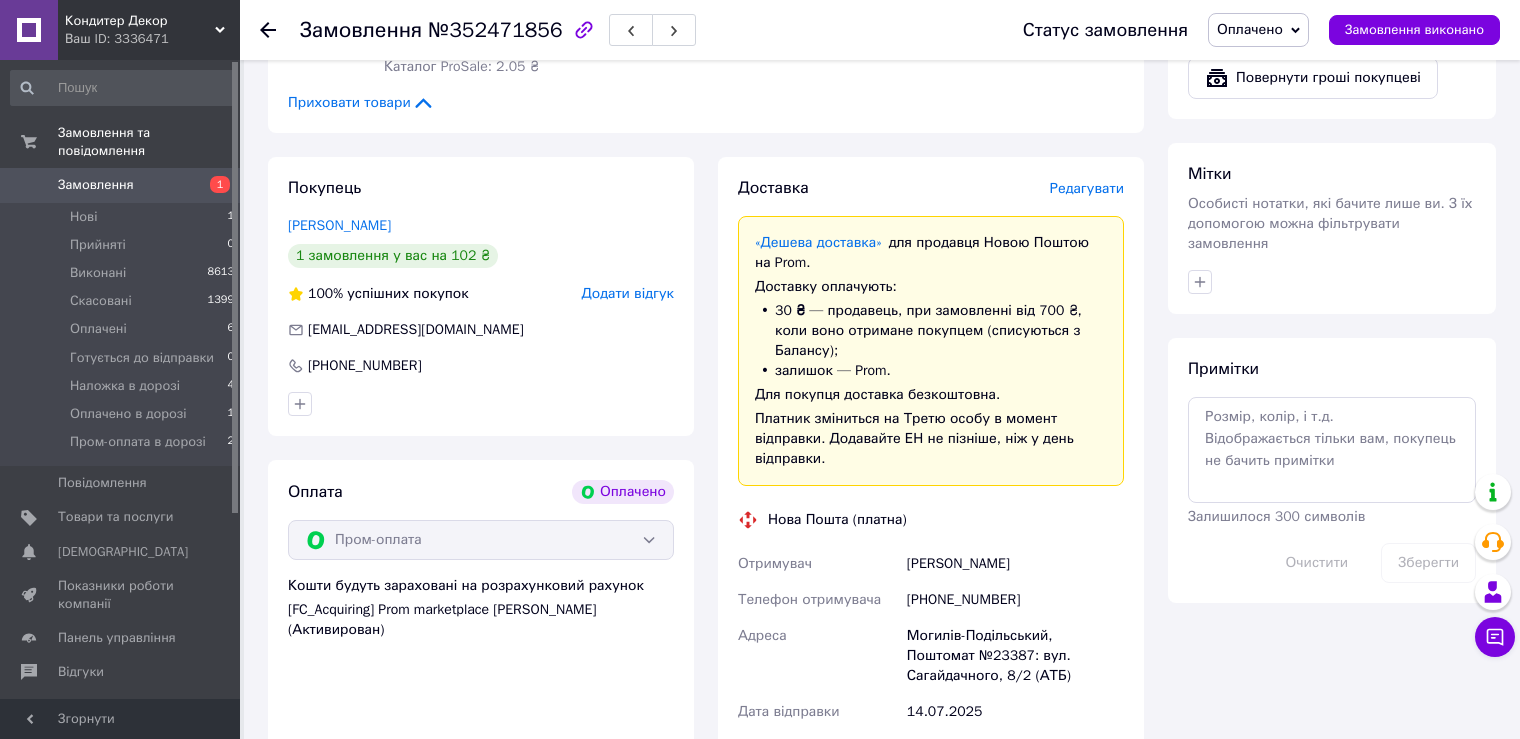 scroll, scrollTop: 1000, scrollLeft: 0, axis: vertical 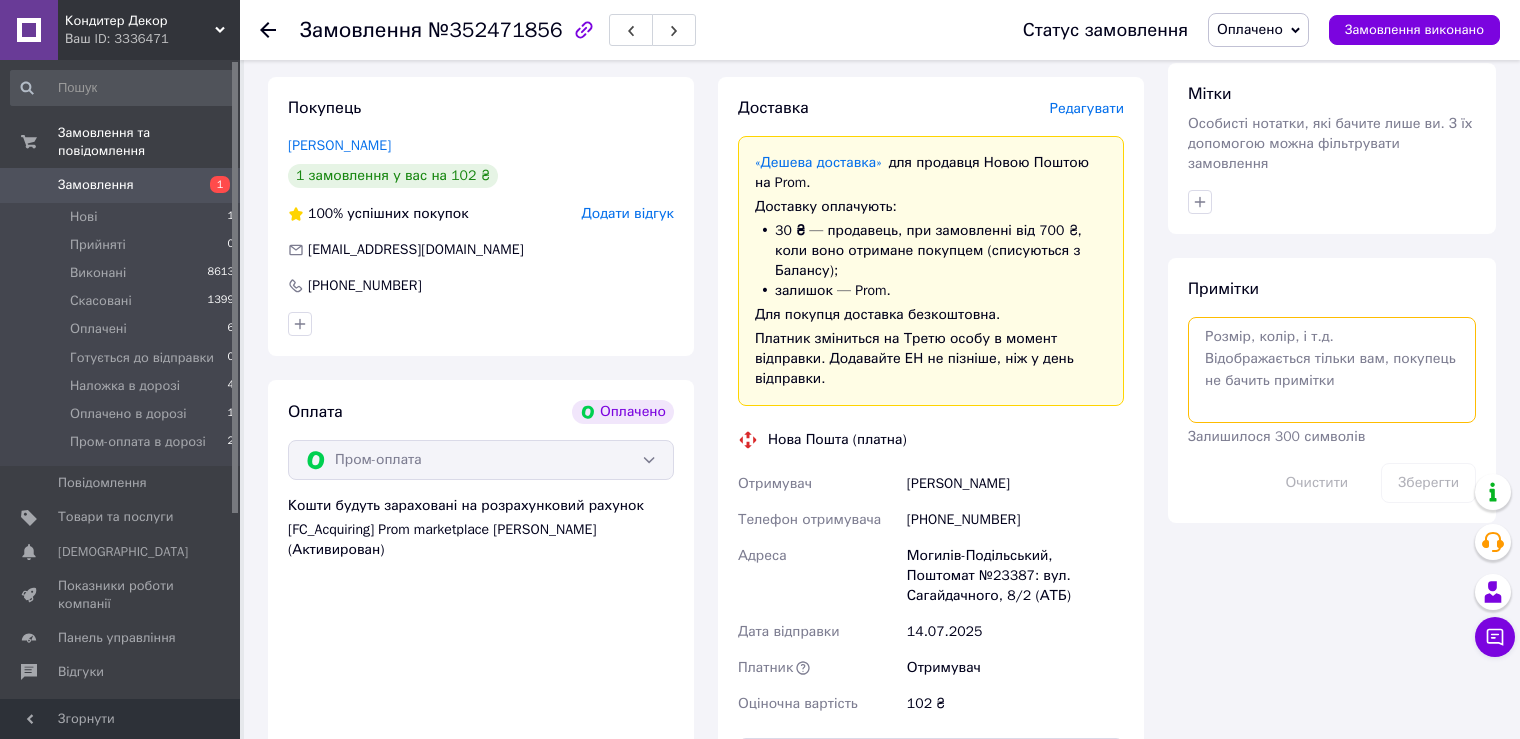 click at bounding box center (1332, 370) 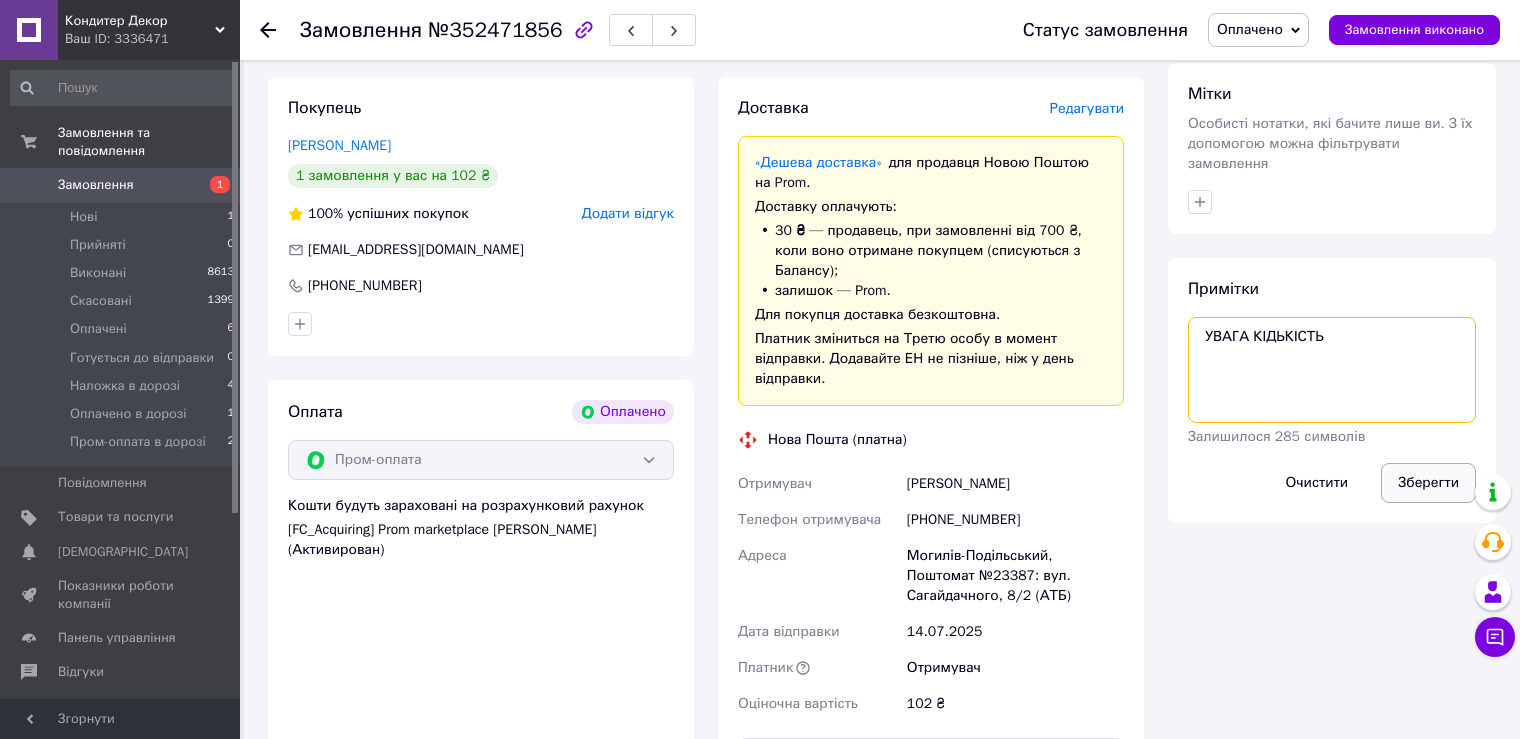 type on "УВАГА КІДЬКІСТЬ" 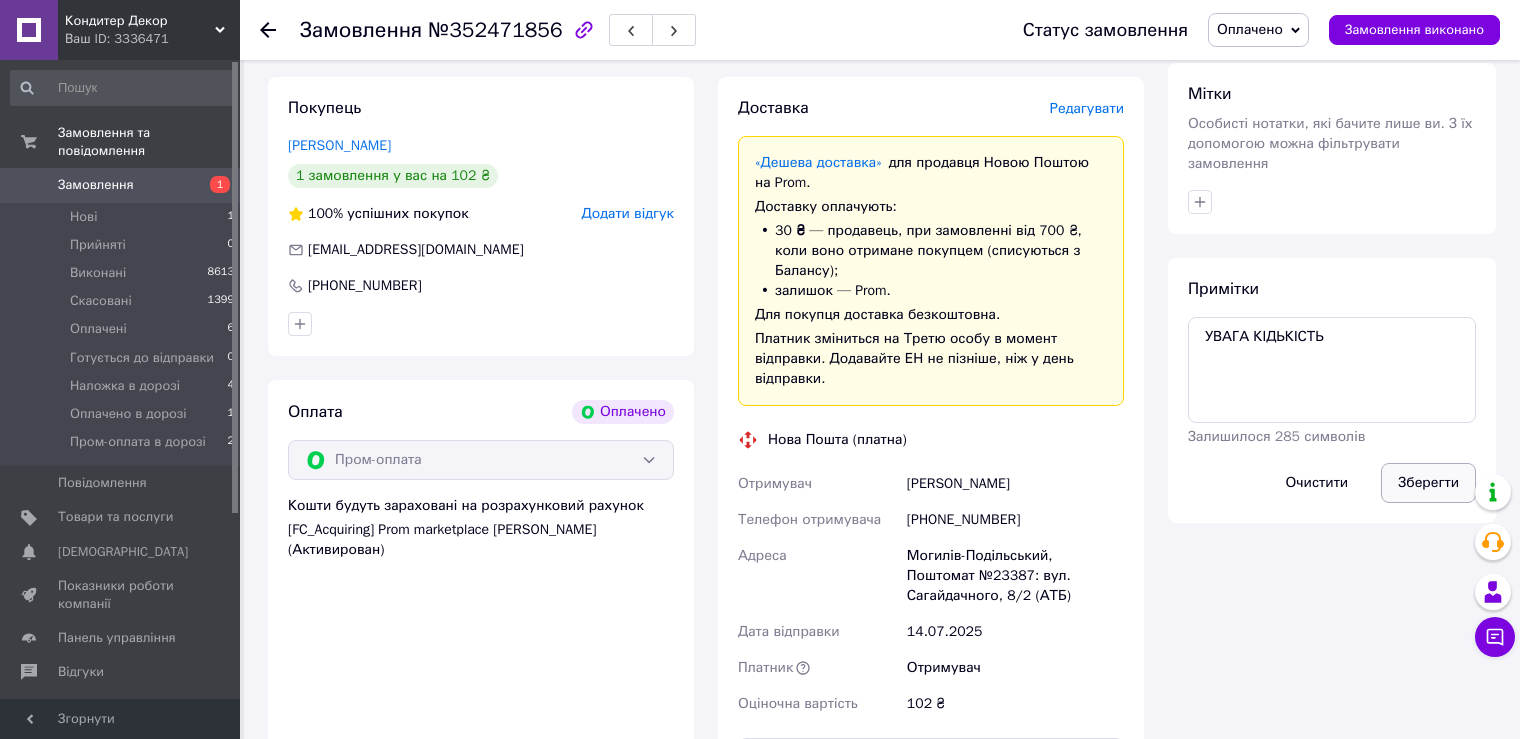click on "Зберегти" at bounding box center [1428, 483] 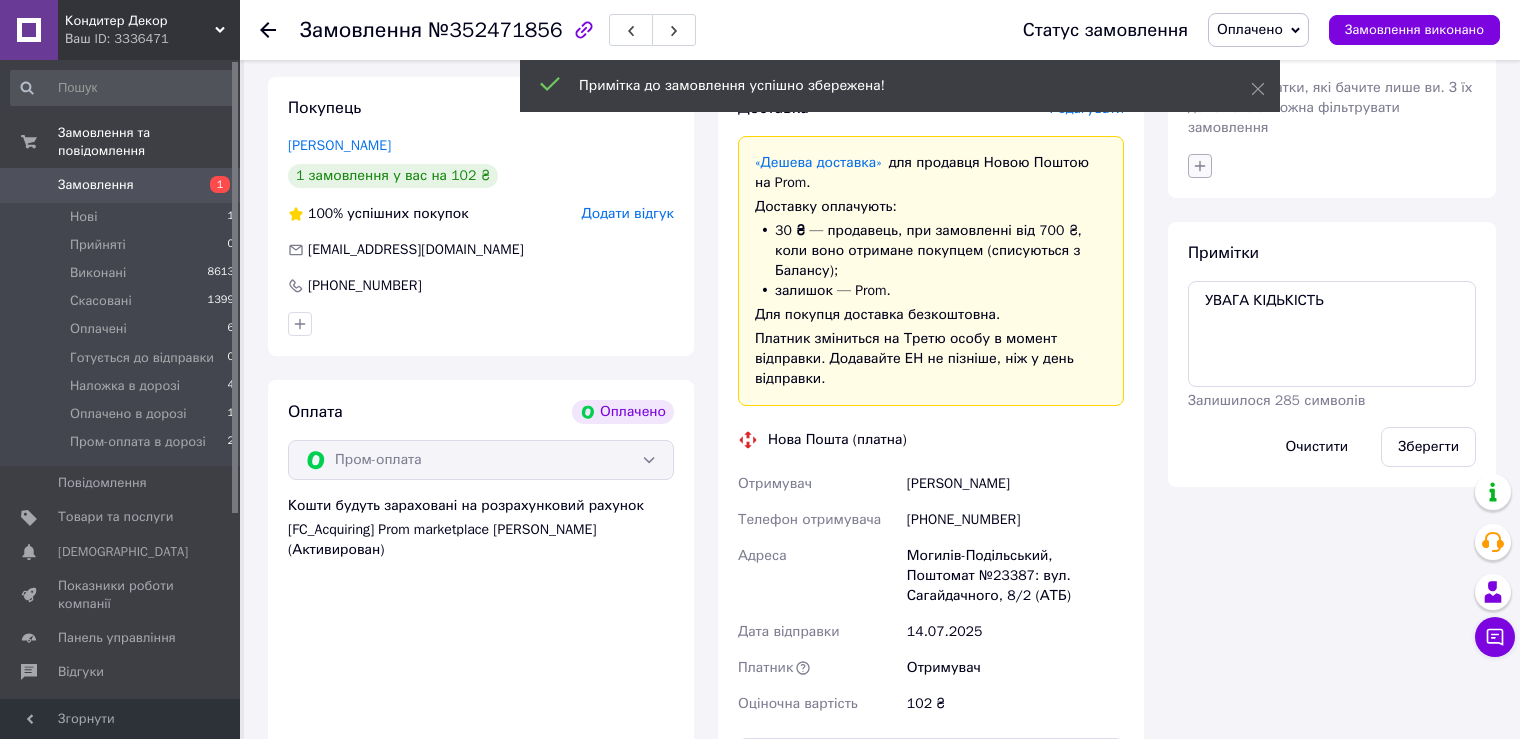 click at bounding box center [1200, 166] 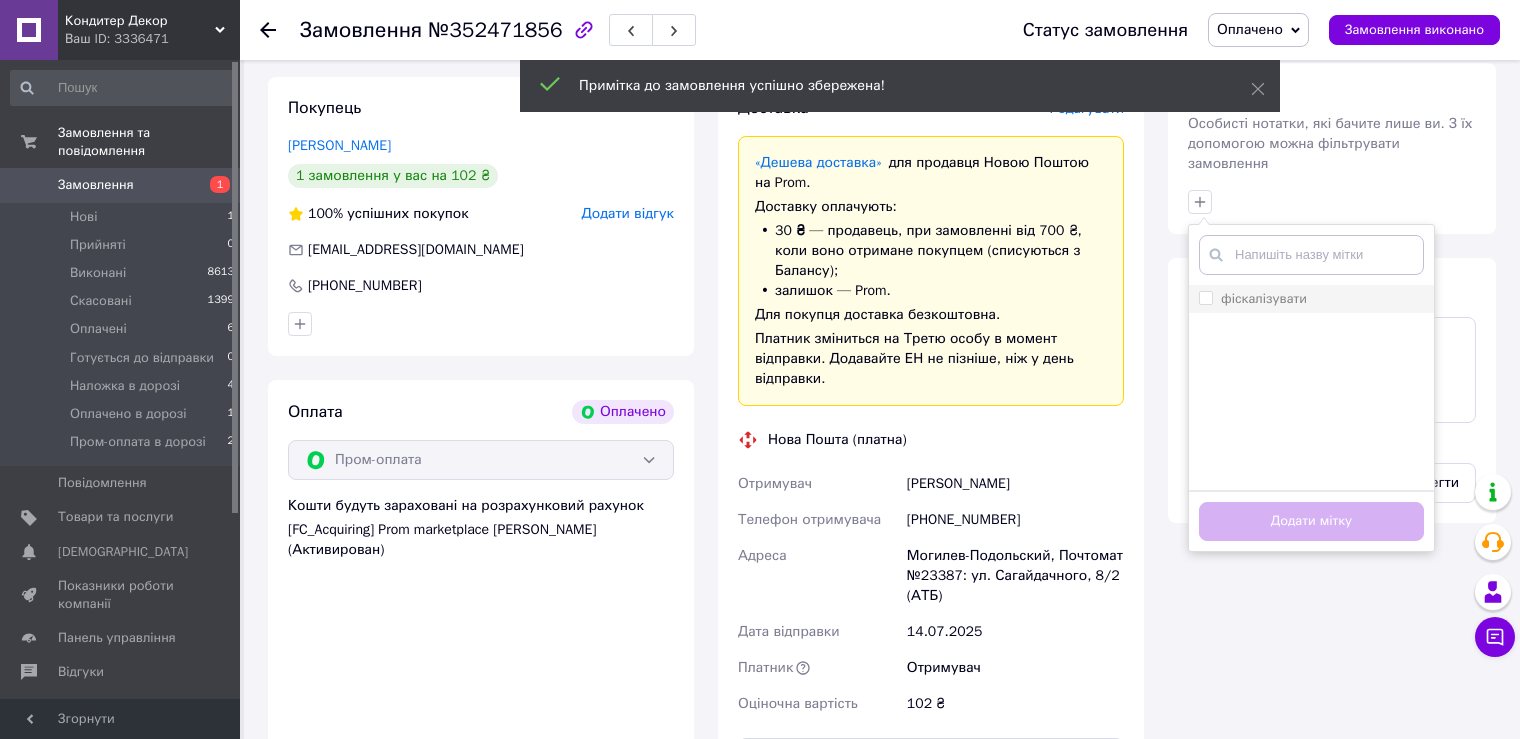 click on "фіскалізувати" at bounding box center [1205, 297] 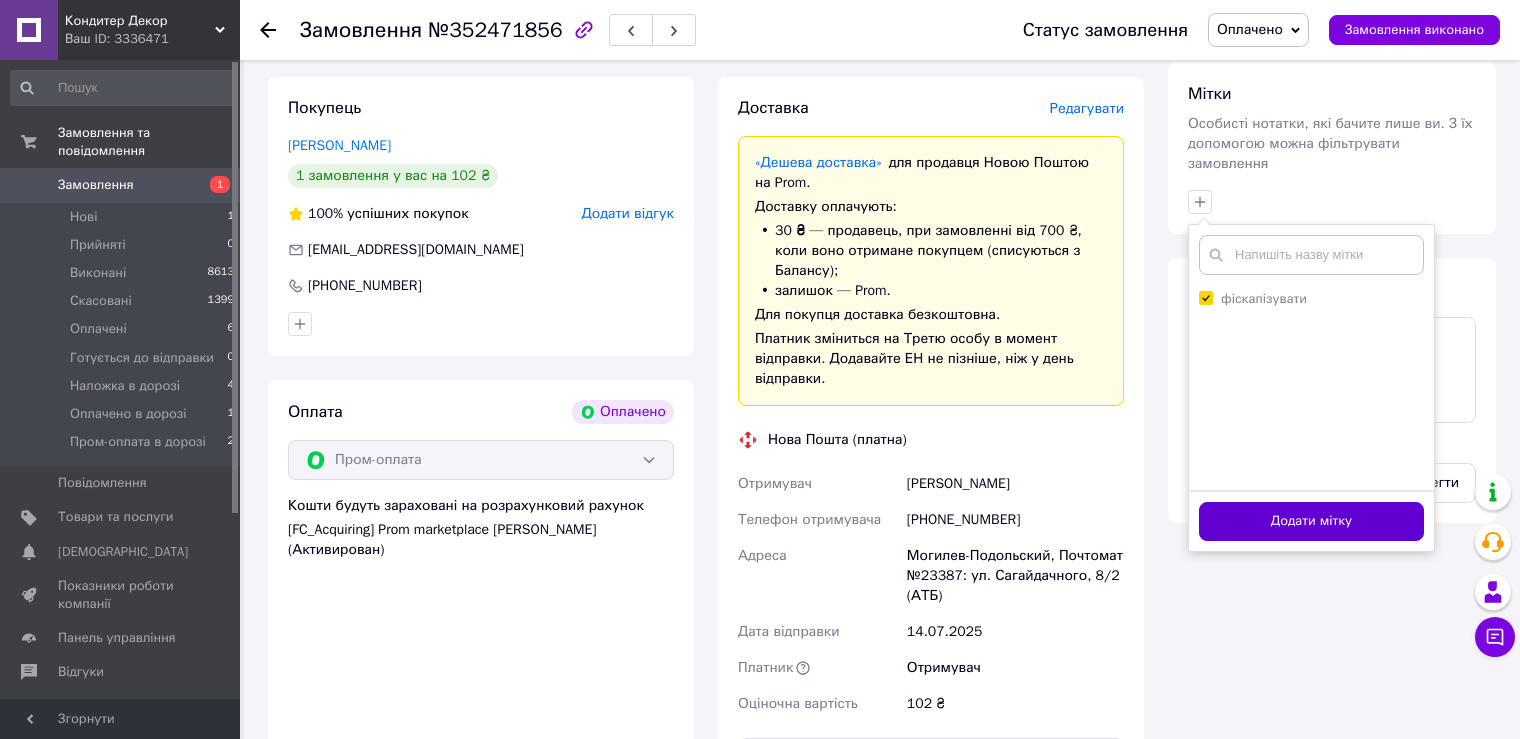click on "Додати мітку" at bounding box center (1311, 521) 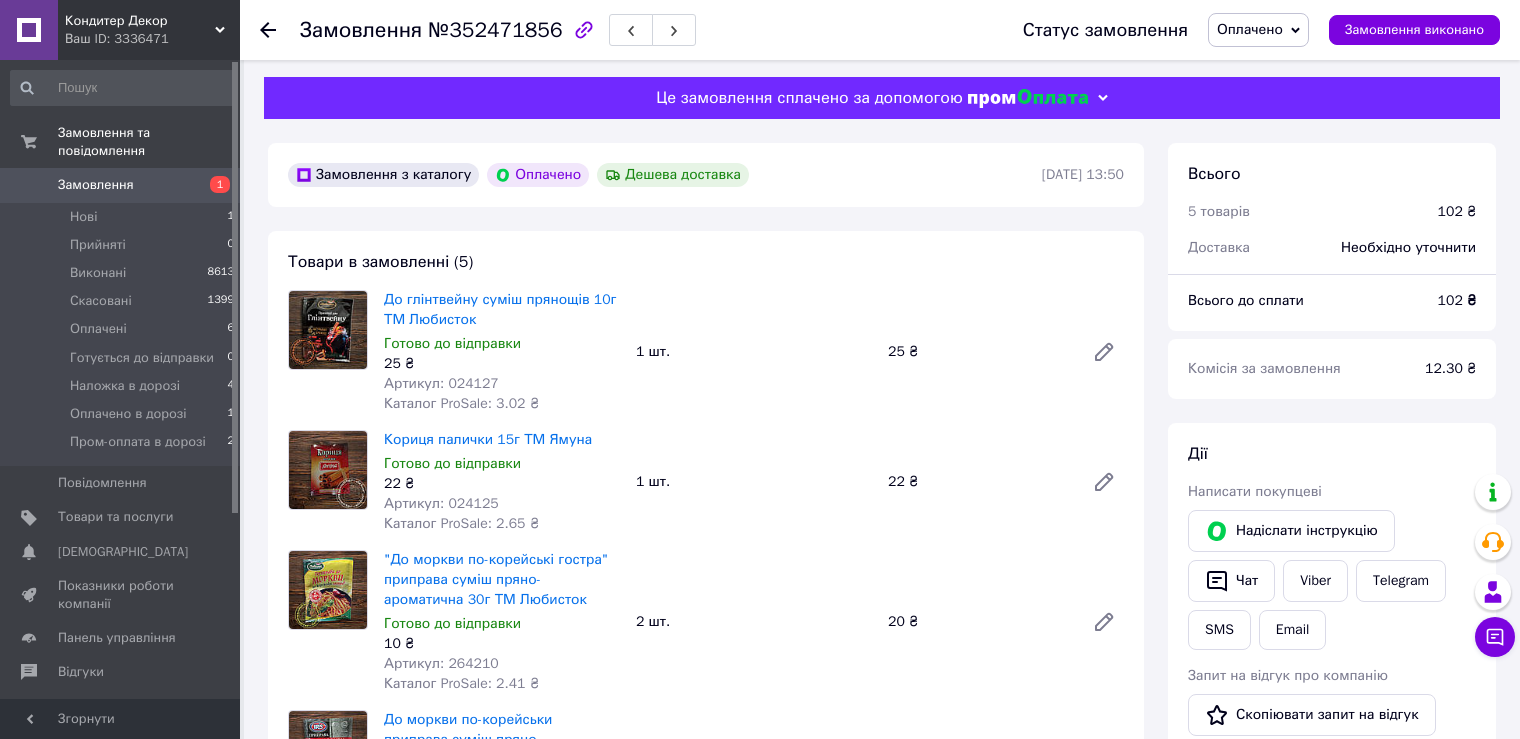 scroll, scrollTop: 0, scrollLeft: 0, axis: both 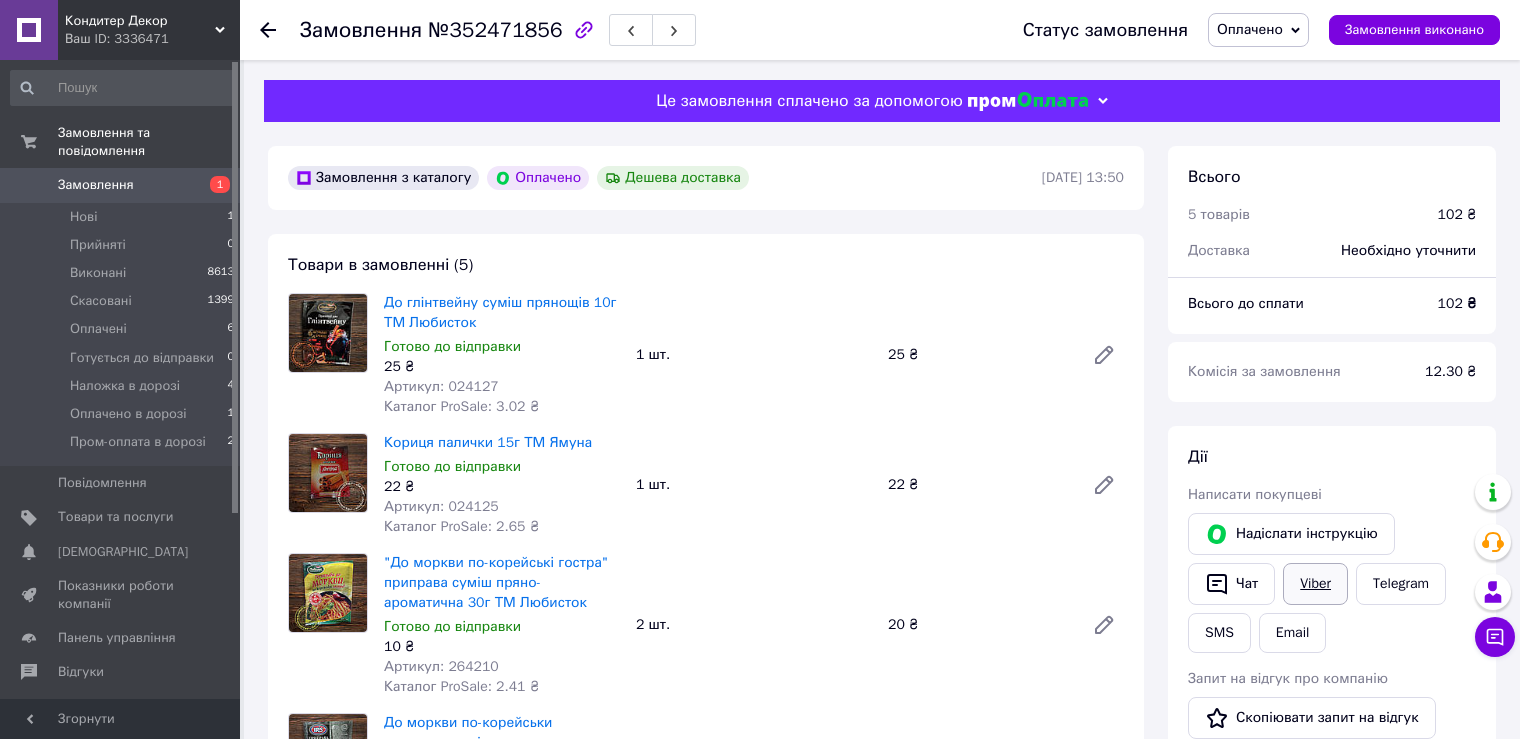 click on "Viber" at bounding box center (1315, 584) 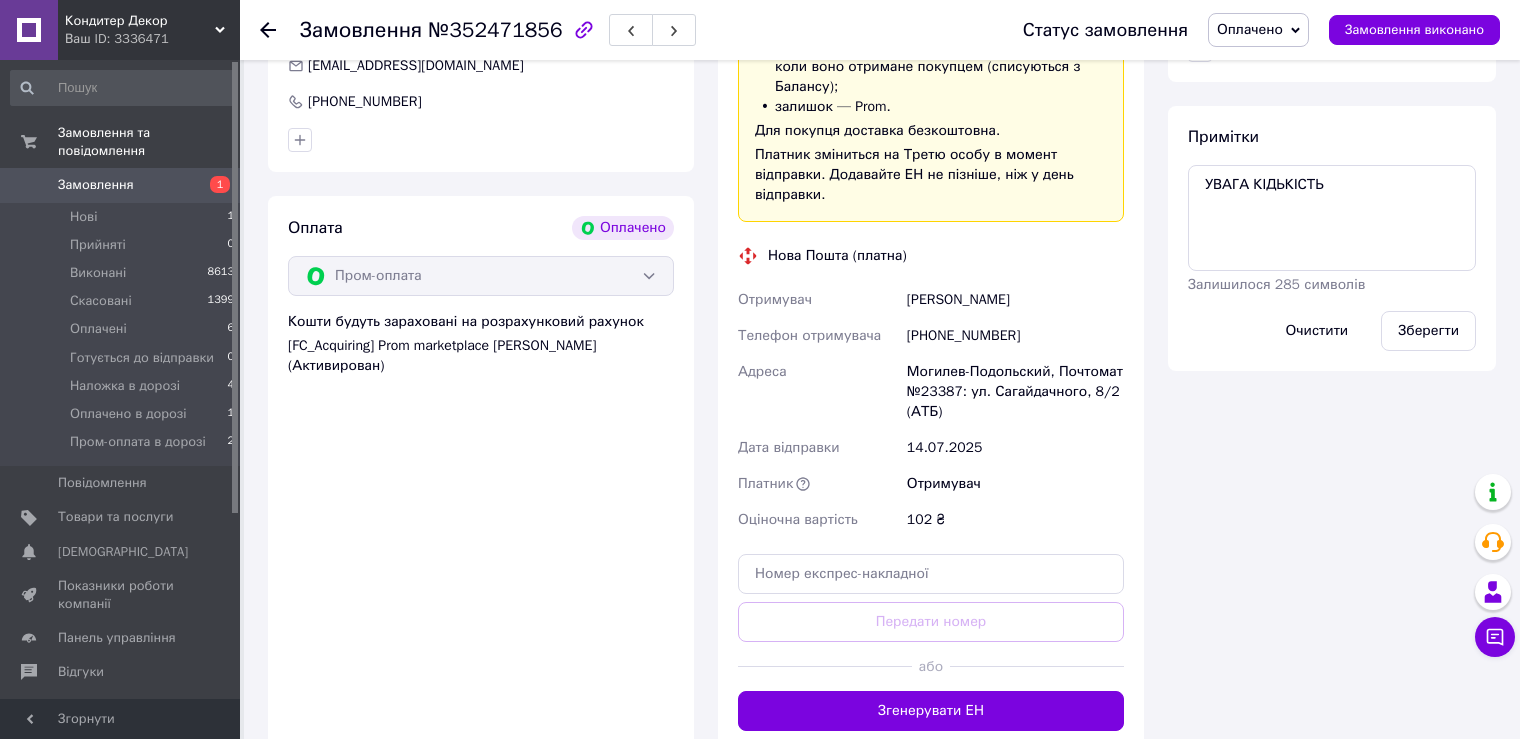 scroll, scrollTop: 1200, scrollLeft: 0, axis: vertical 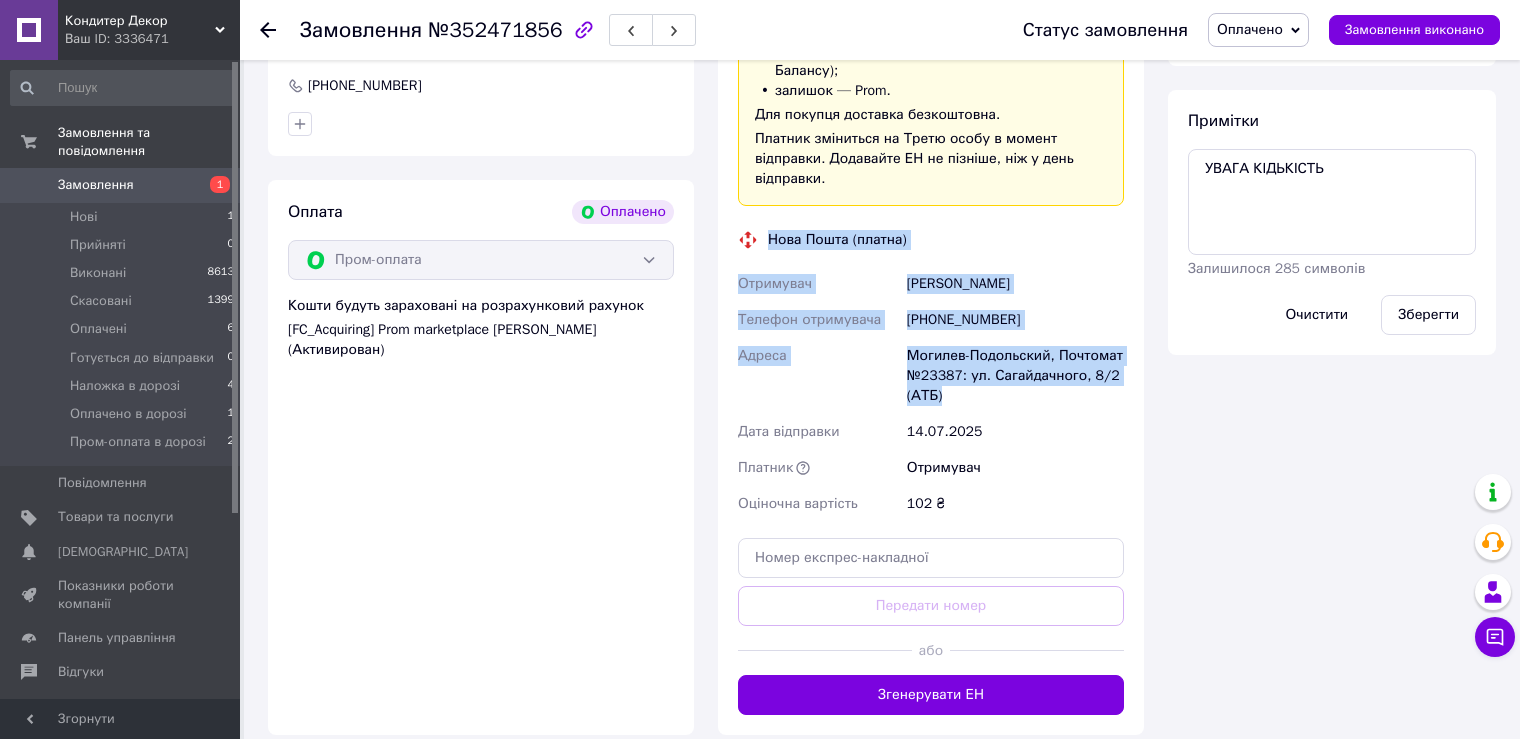 drag, startPoint x: 766, startPoint y: 223, endPoint x: 978, endPoint y: 380, distance: 263.80484 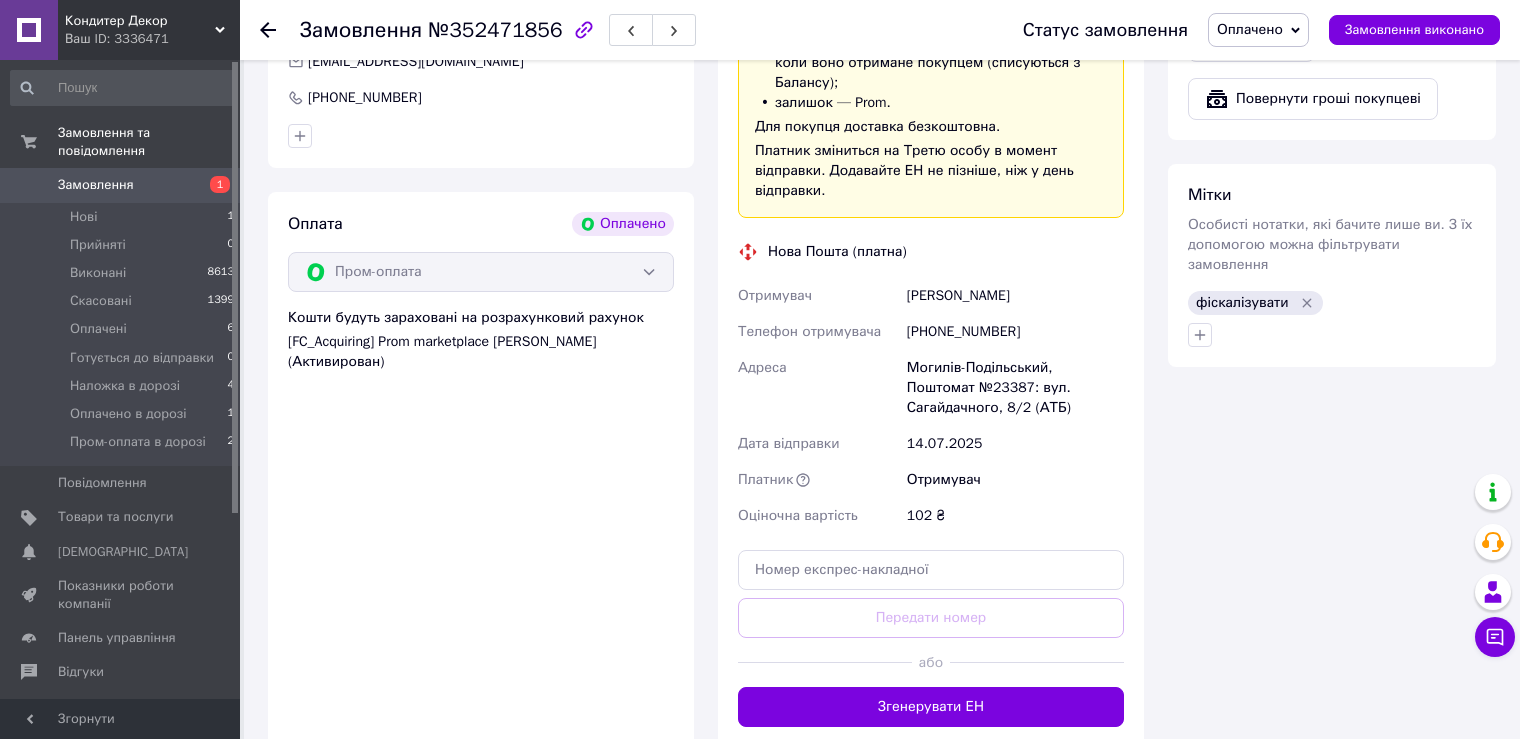 scroll, scrollTop: 1275, scrollLeft: 0, axis: vertical 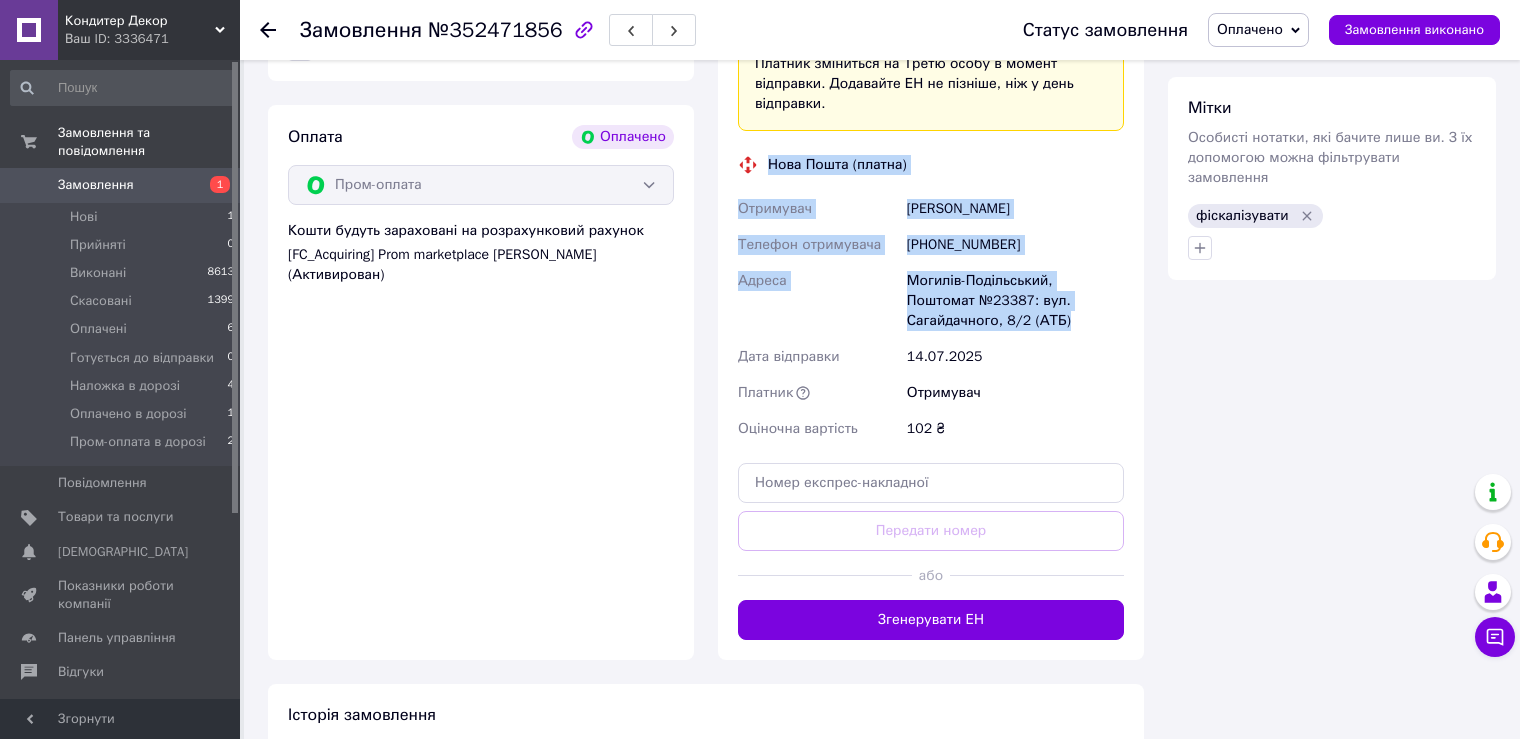 drag, startPoint x: 765, startPoint y: 140, endPoint x: 981, endPoint y: 302, distance: 270 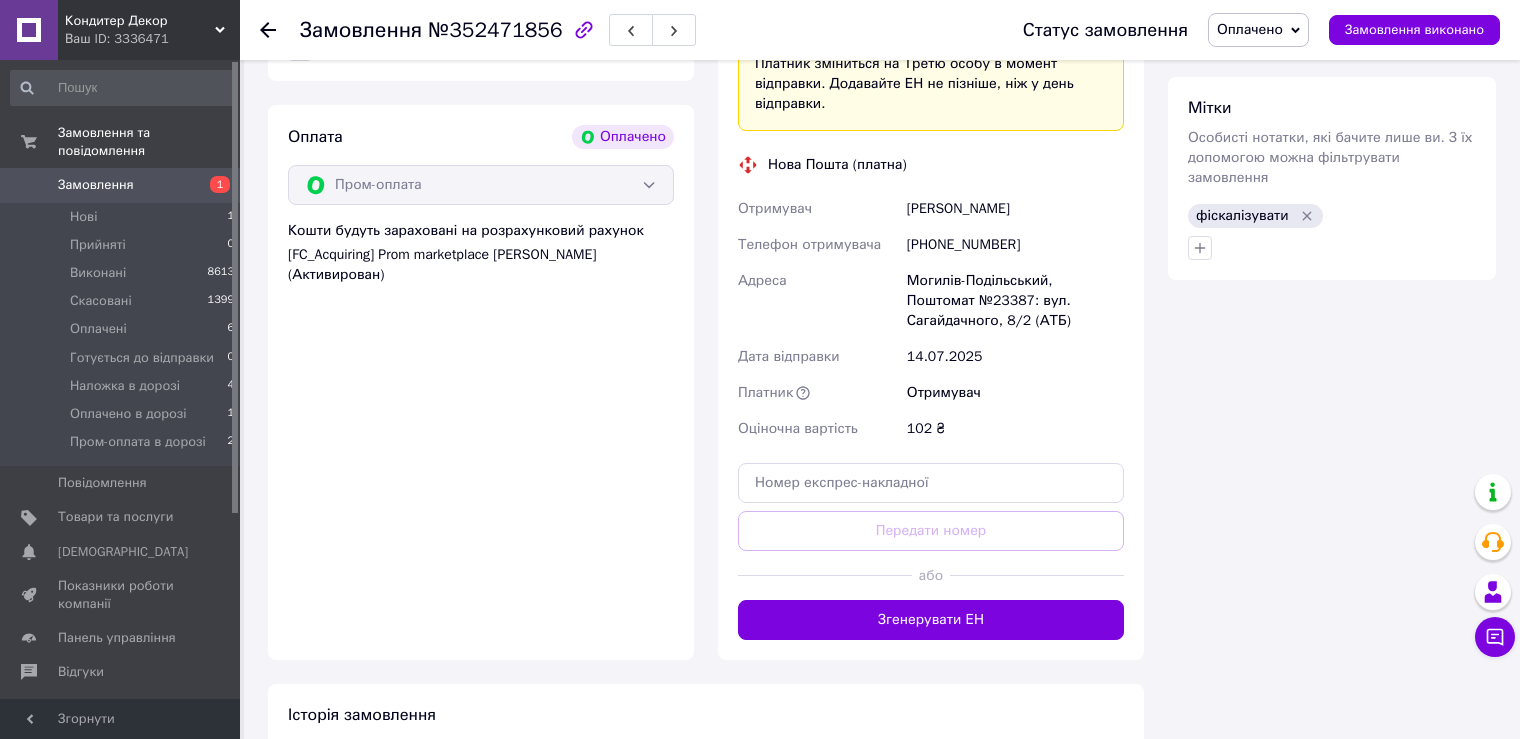 click 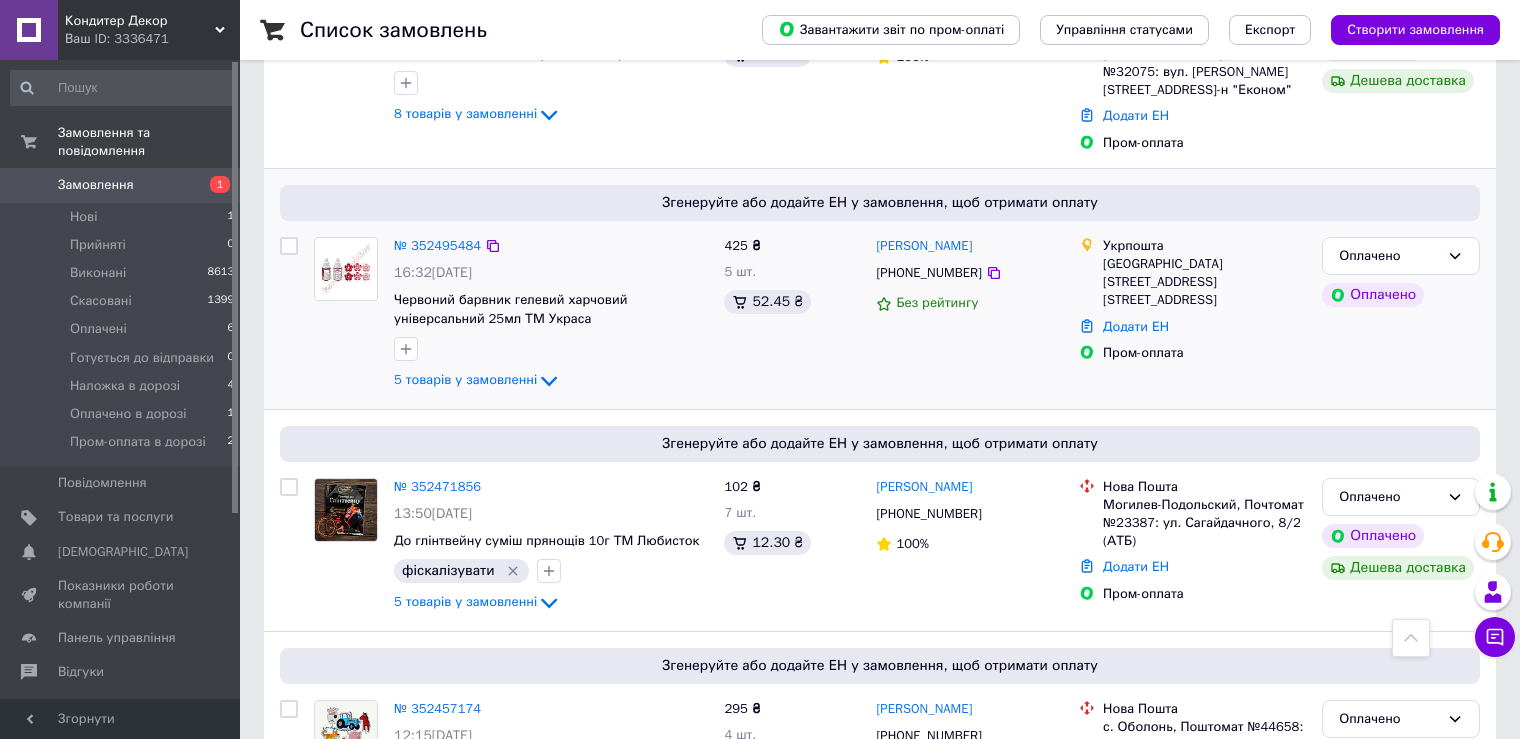 scroll, scrollTop: 700, scrollLeft: 0, axis: vertical 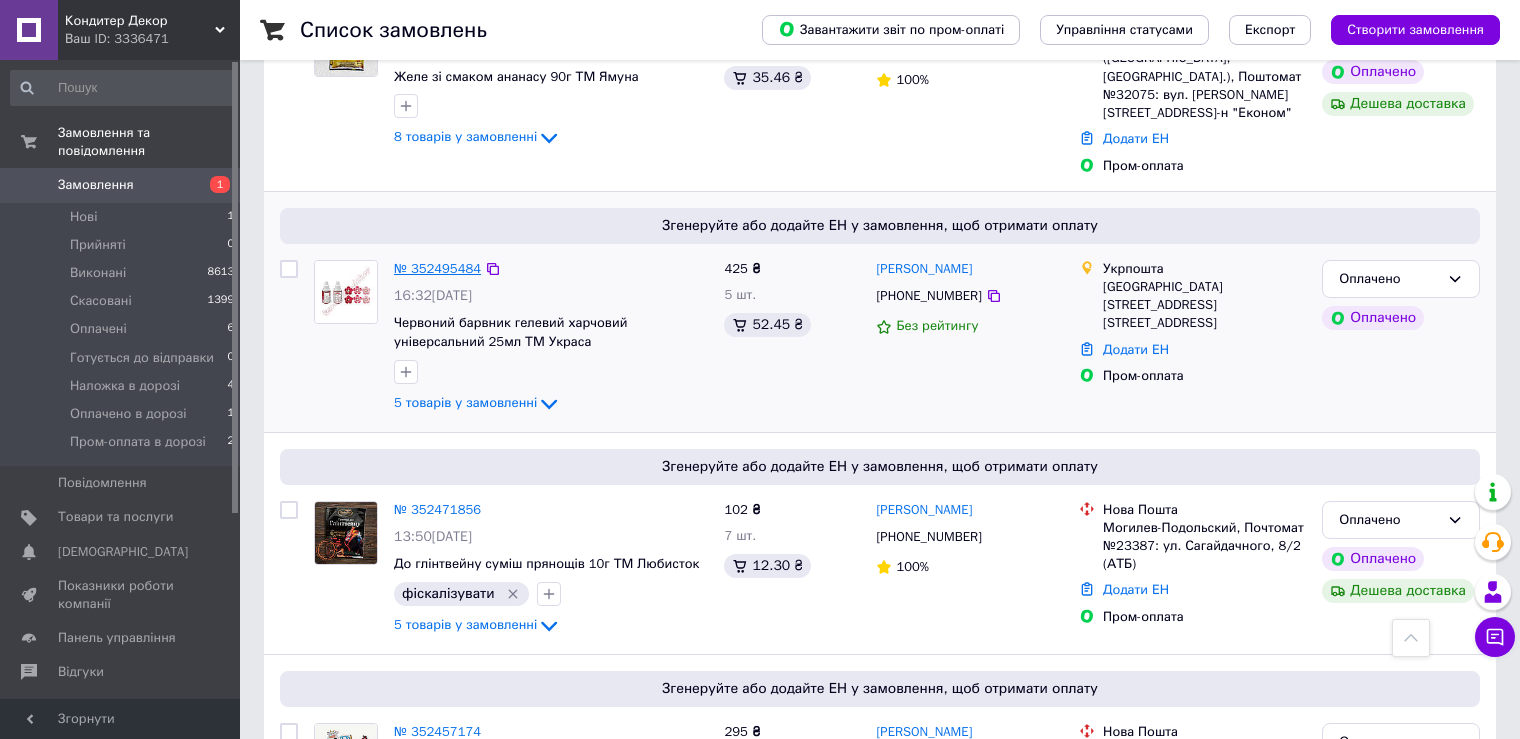 click on "№ 352495484" at bounding box center (437, 268) 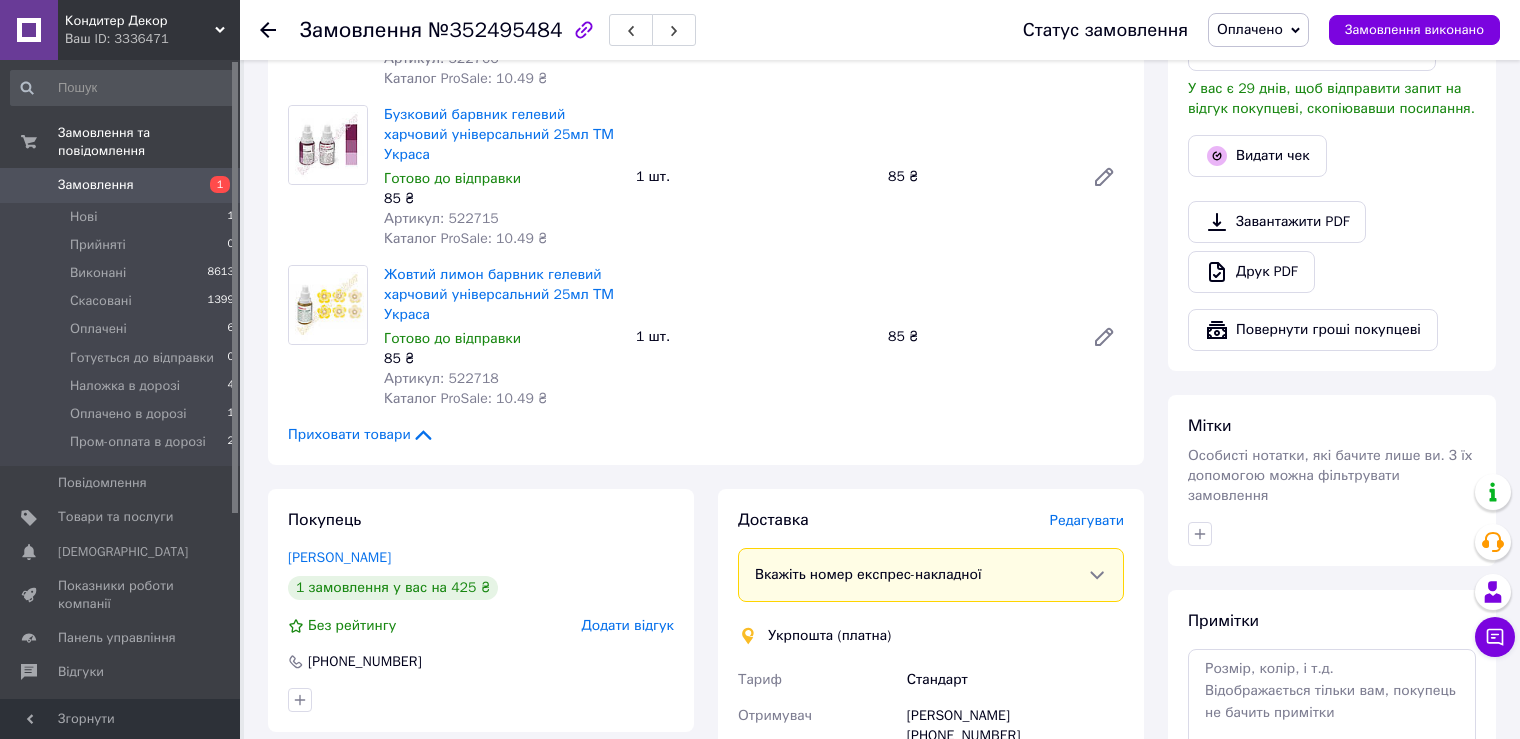 scroll, scrollTop: 700, scrollLeft: 0, axis: vertical 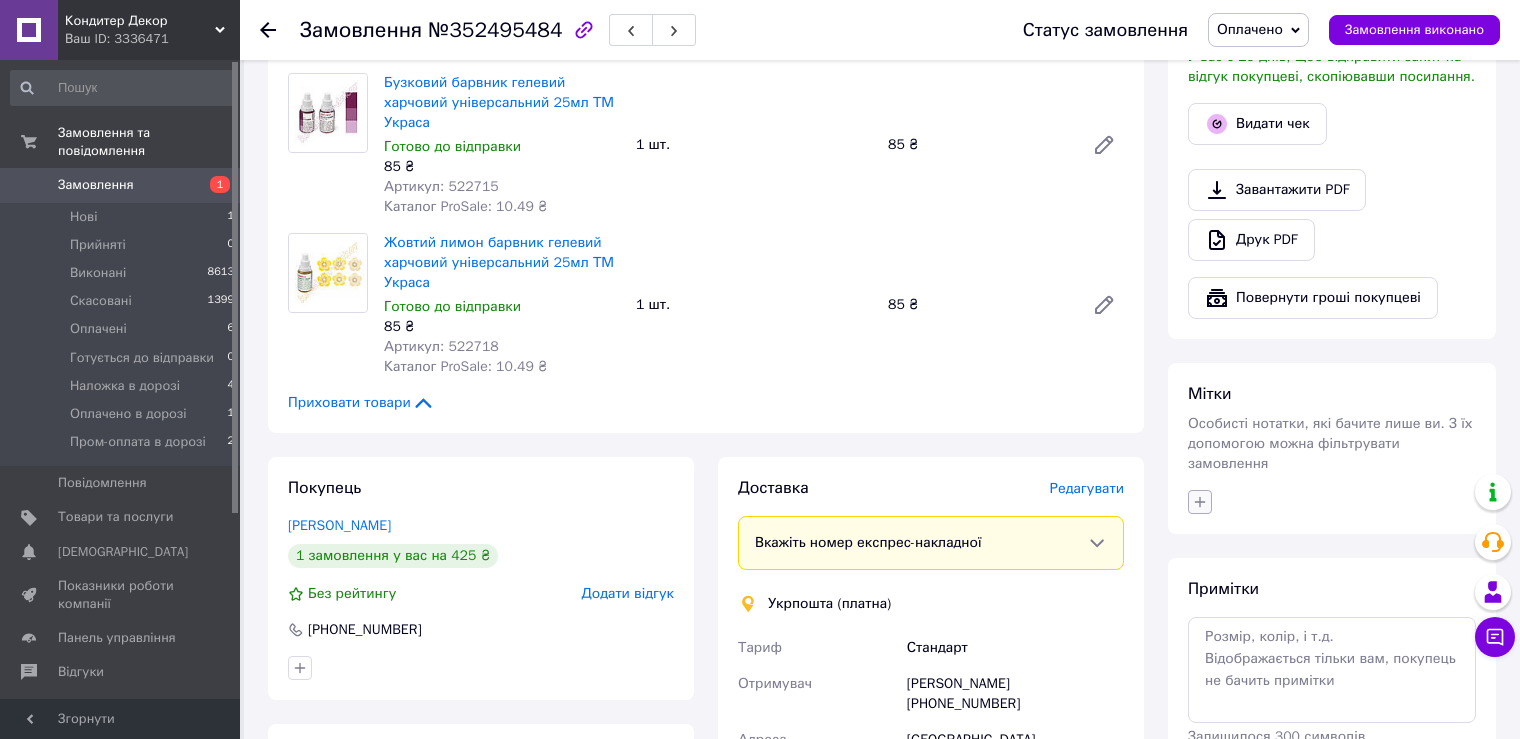 click 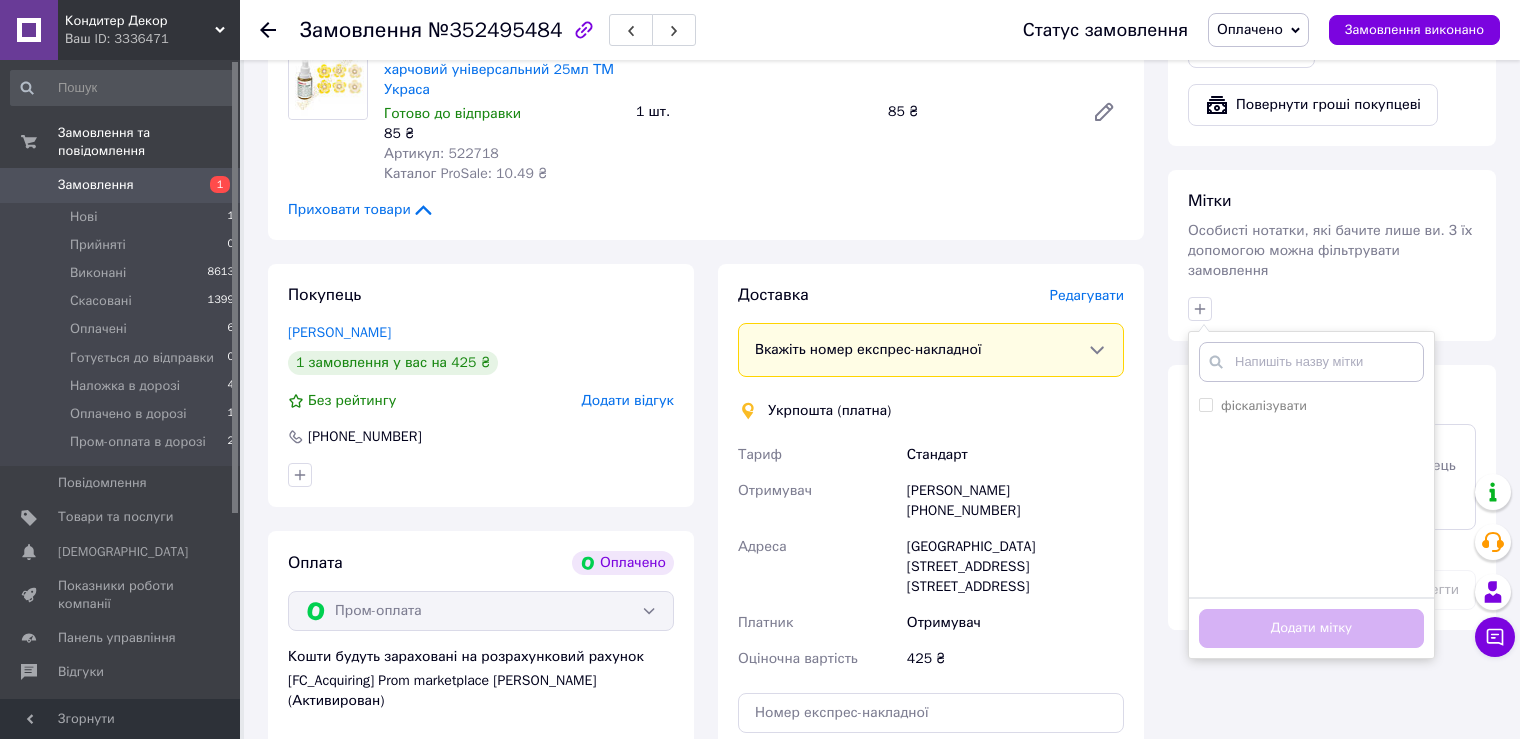 scroll, scrollTop: 900, scrollLeft: 0, axis: vertical 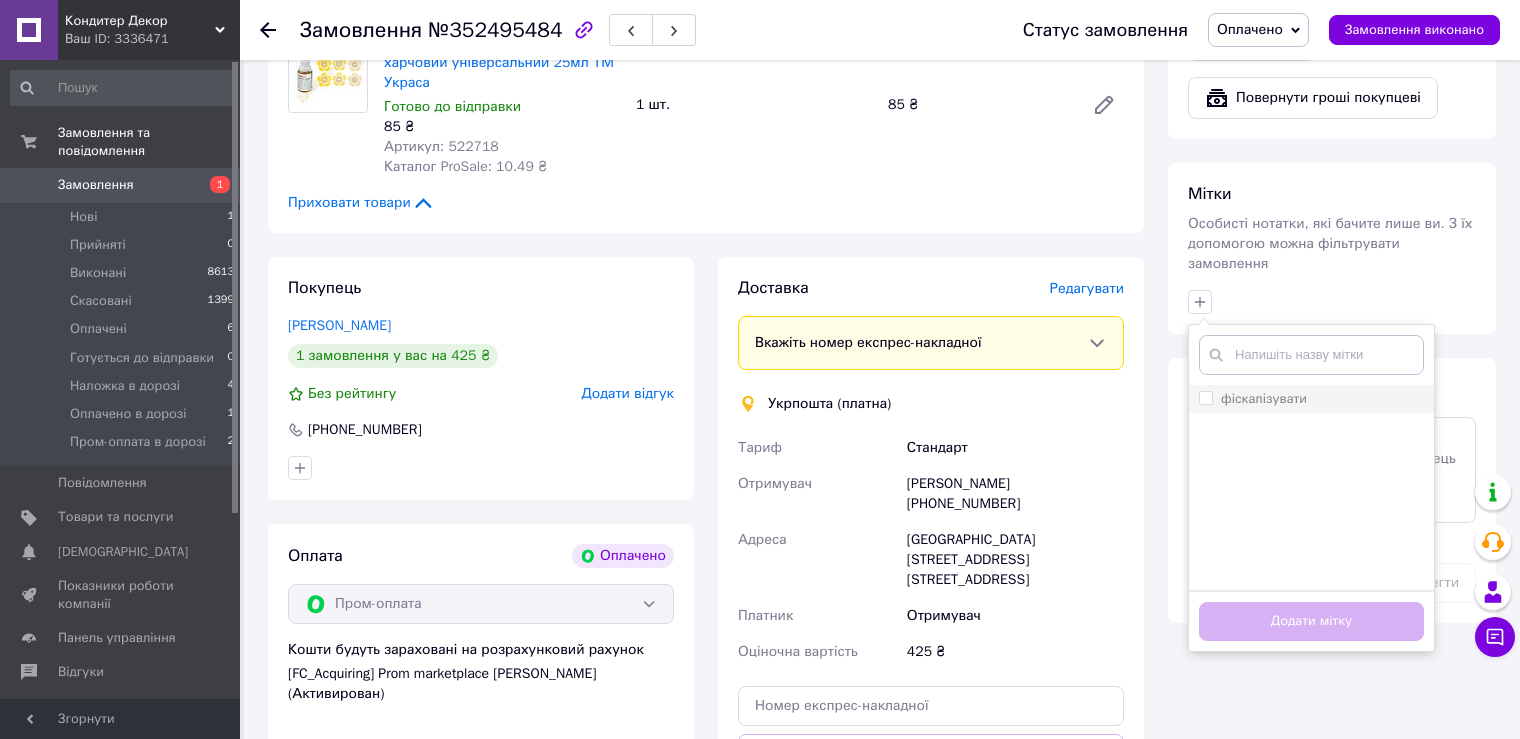 click on "фіскалізувати" at bounding box center (1205, 397) 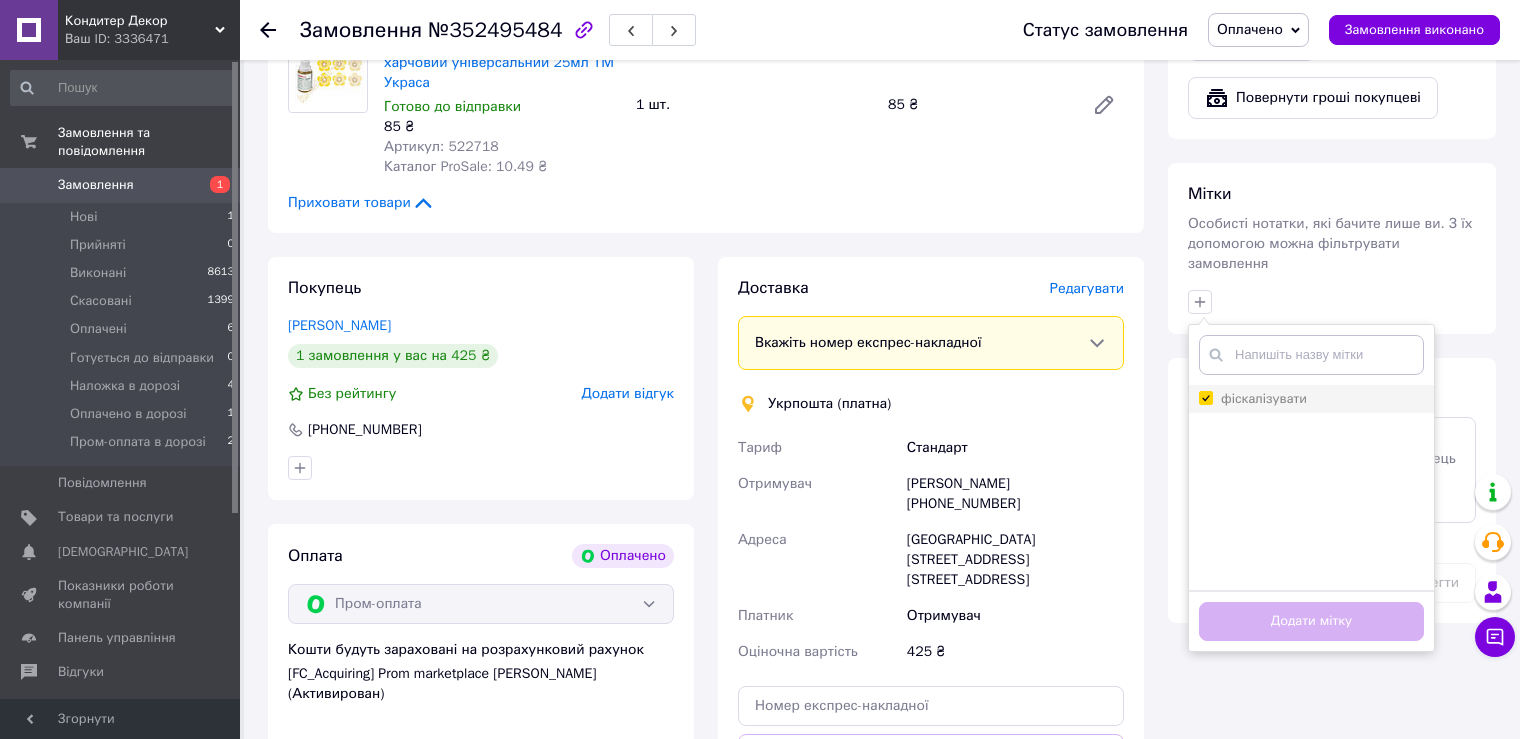 checkbox on "true" 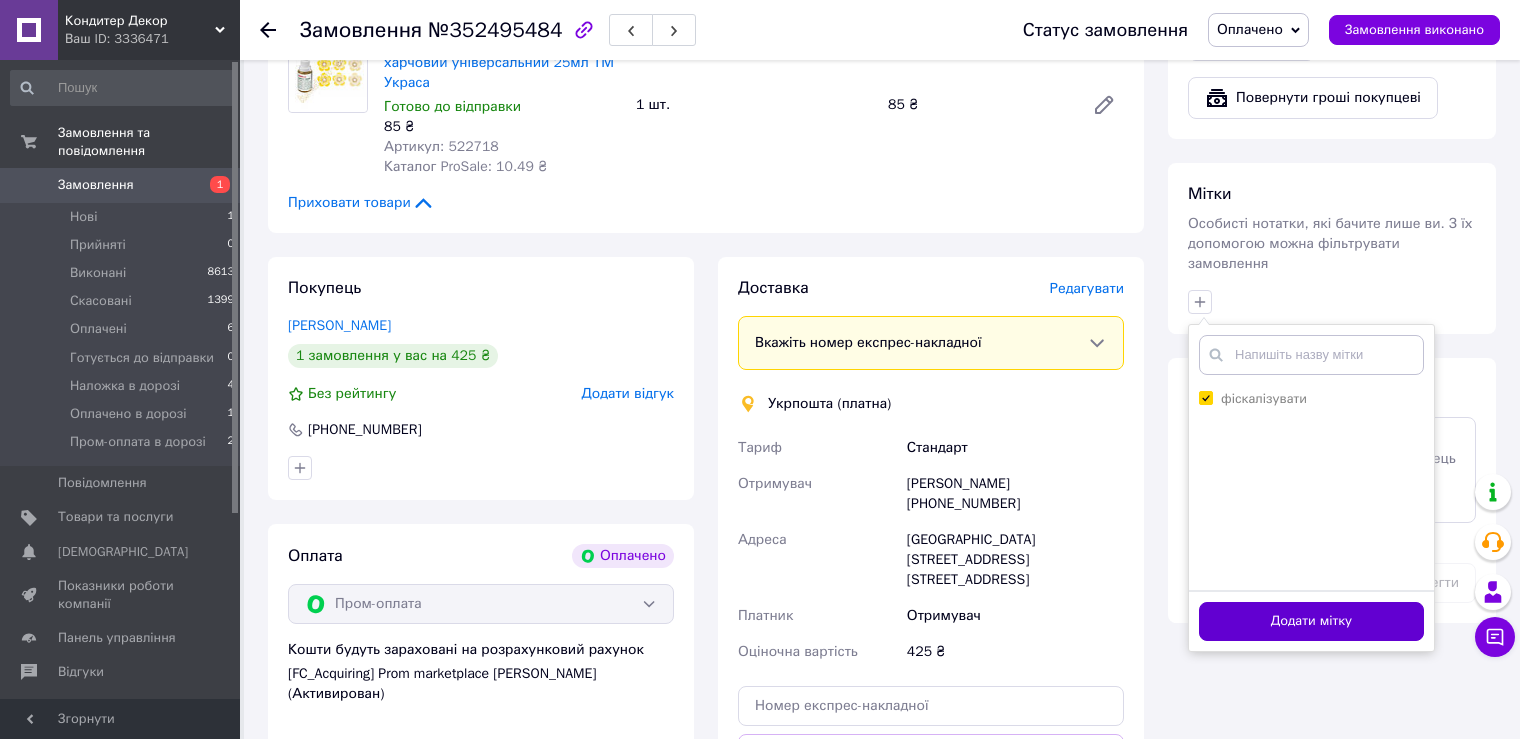 click on "Додати мітку" at bounding box center [1311, 621] 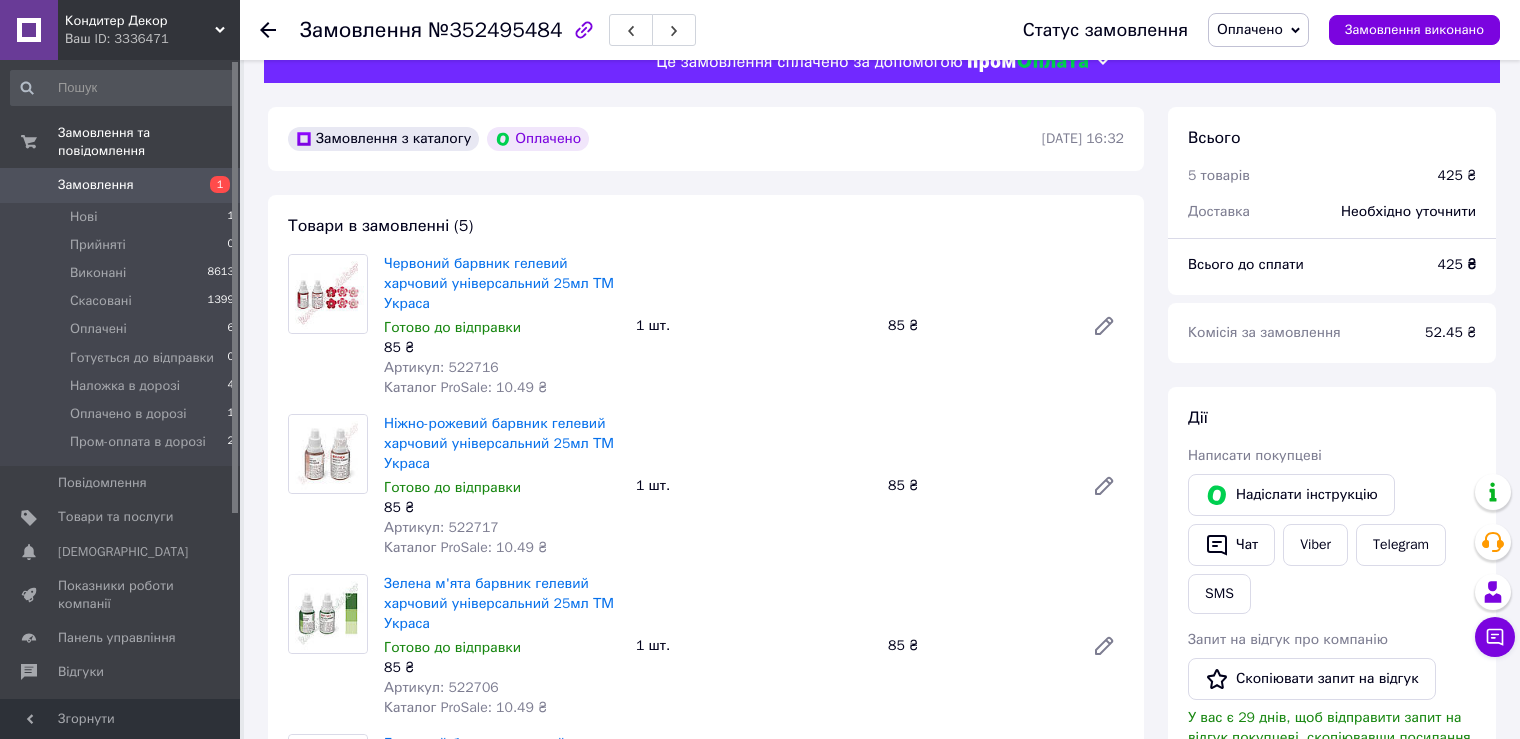 scroll, scrollTop: 0, scrollLeft: 0, axis: both 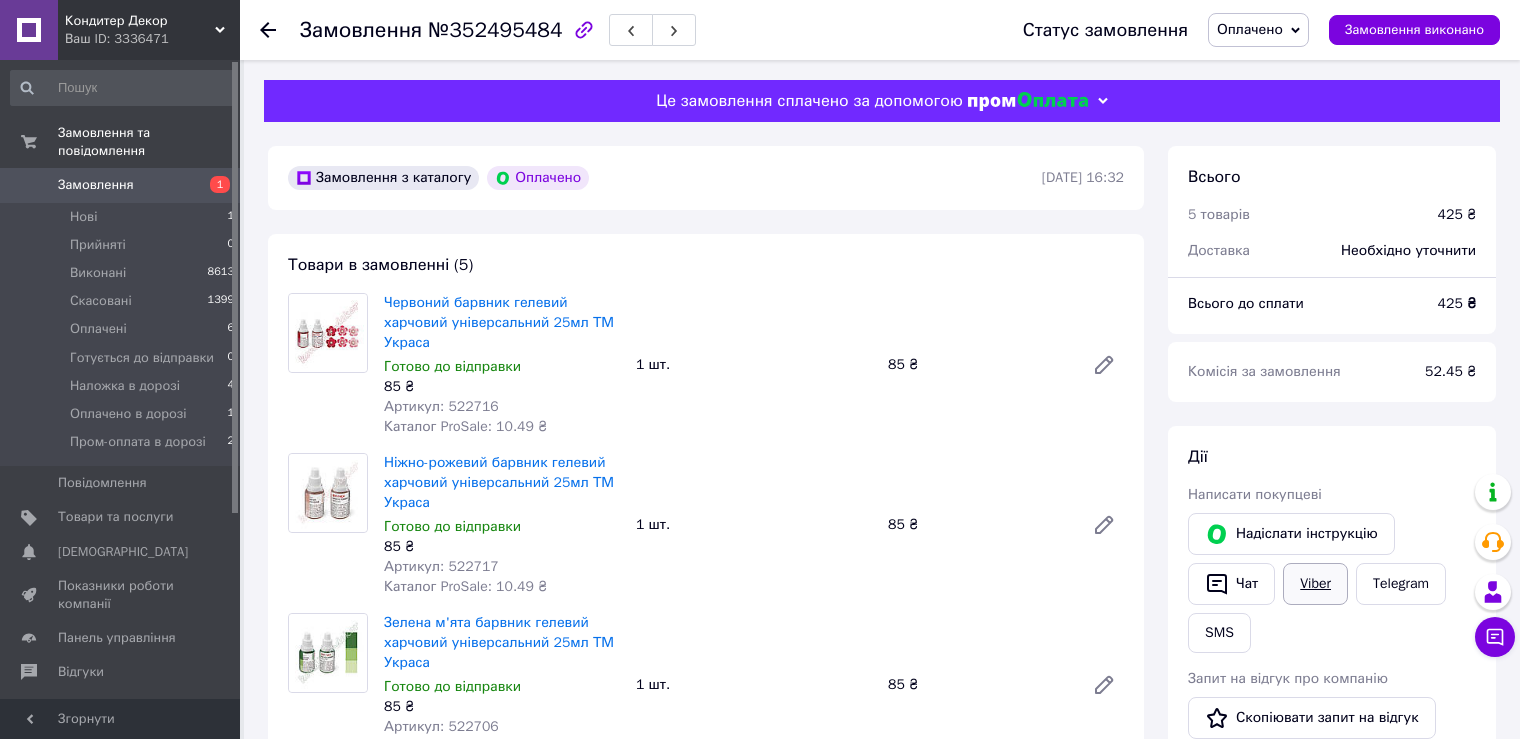 click on "Viber" at bounding box center (1315, 584) 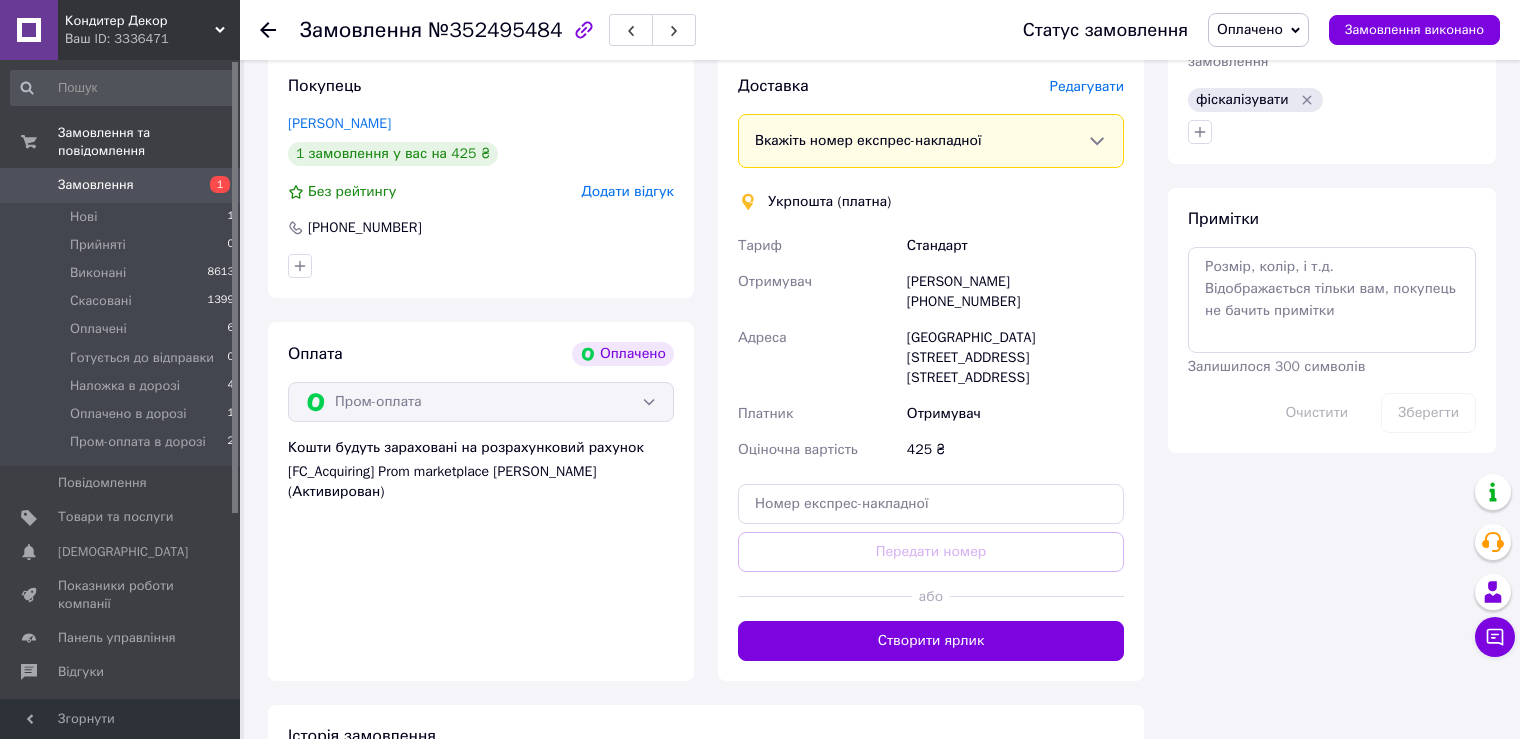 scroll, scrollTop: 1100, scrollLeft: 0, axis: vertical 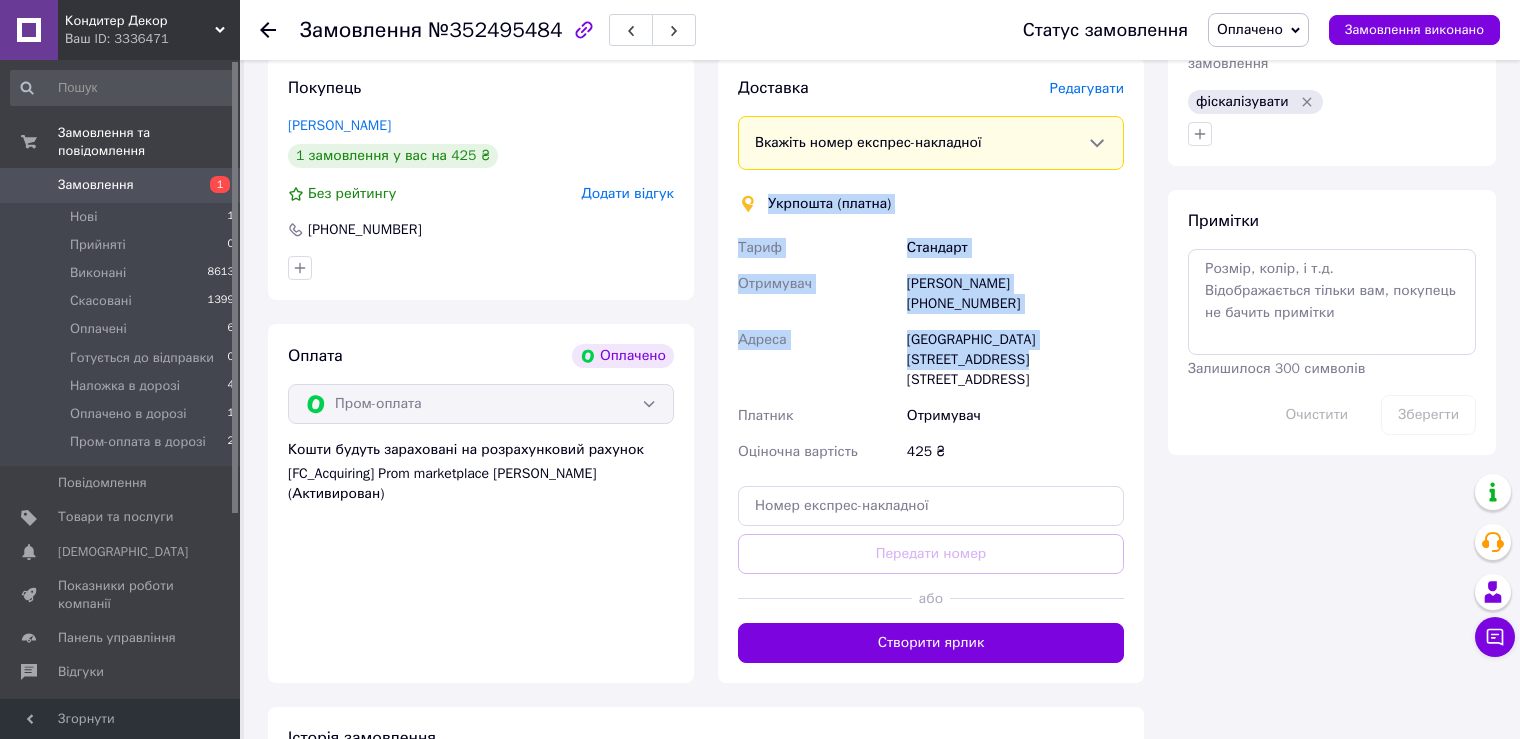 drag, startPoint x: 768, startPoint y: 204, endPoint x: 1141, endPoint y: 349, distance: 400.19244 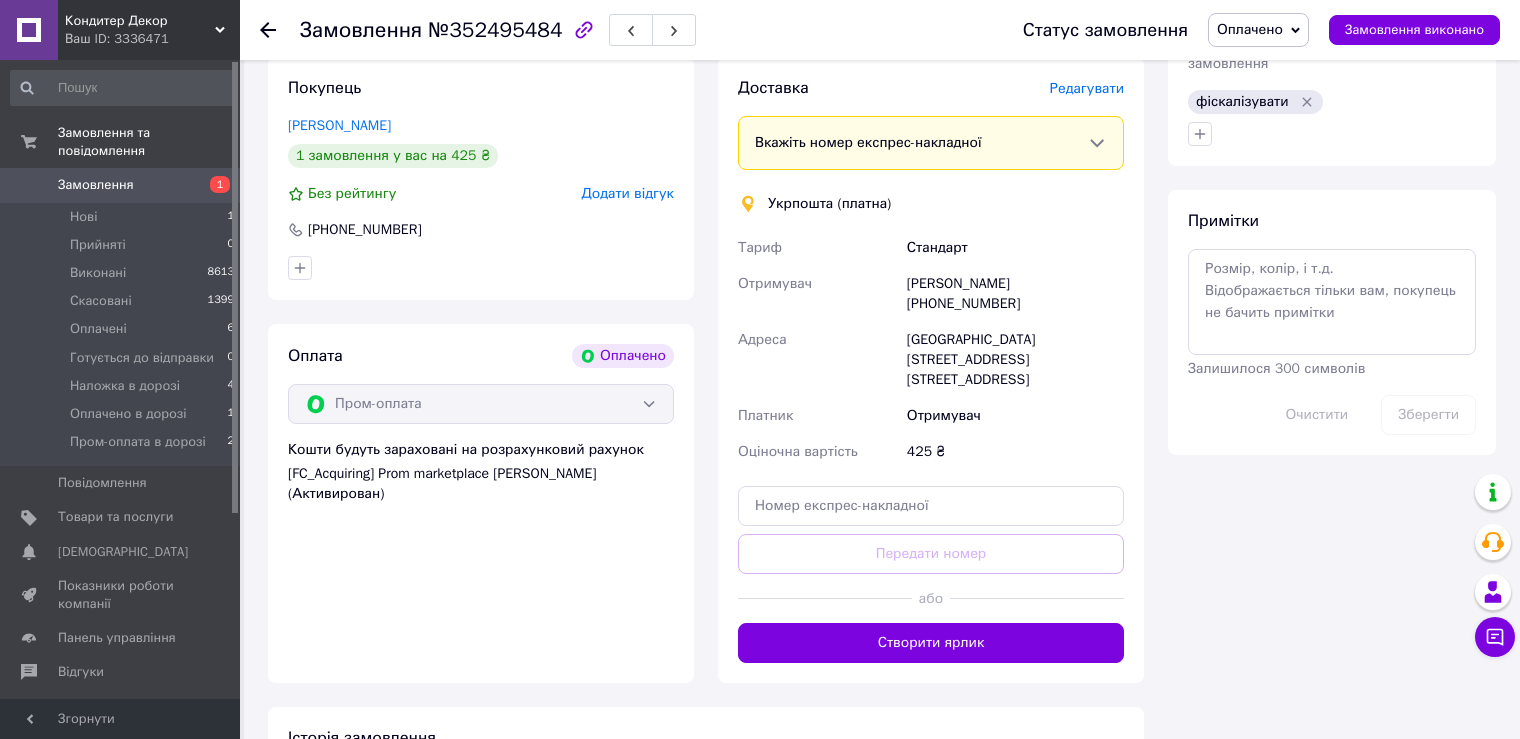 click 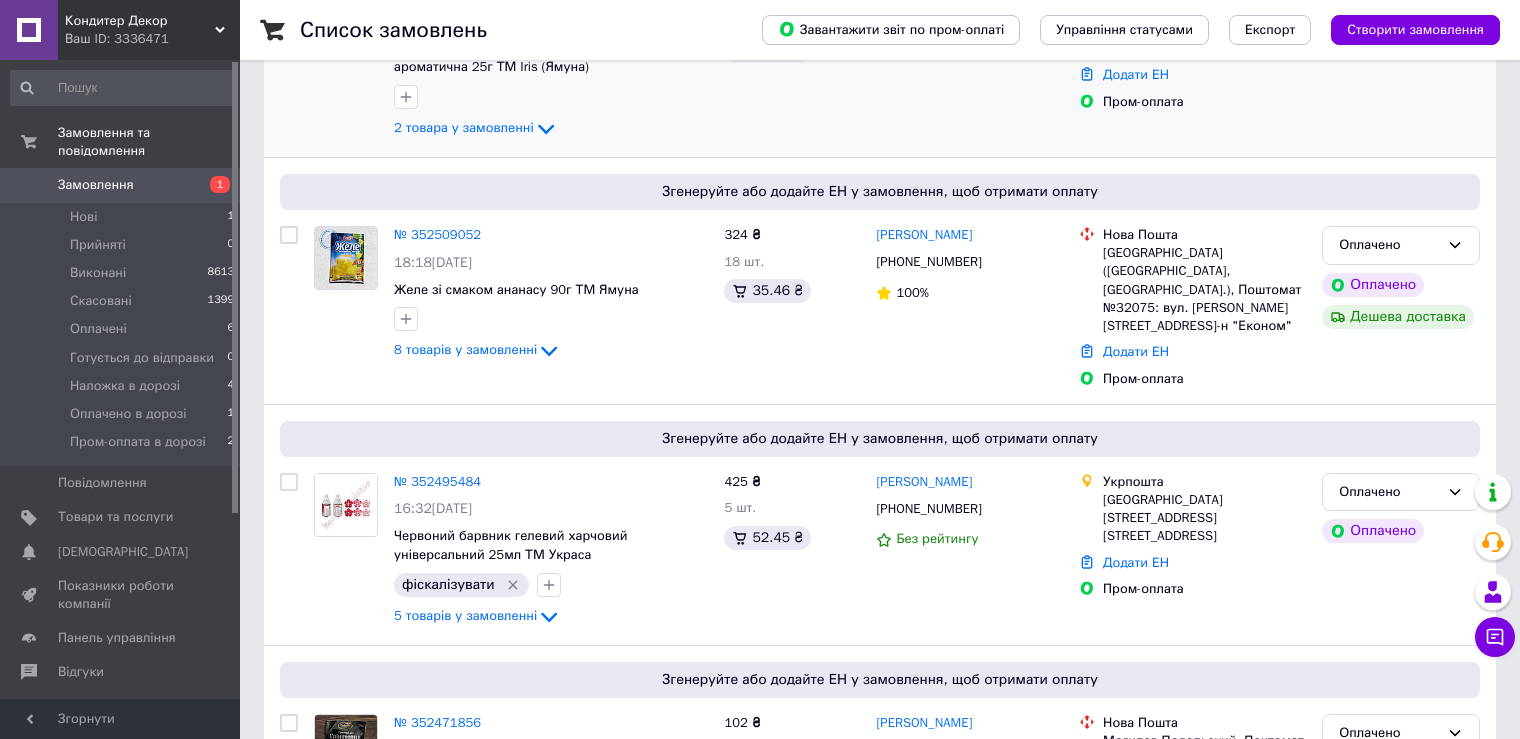 scroll, scrollTop: 500, scrollLeft: 0, axis: vertical 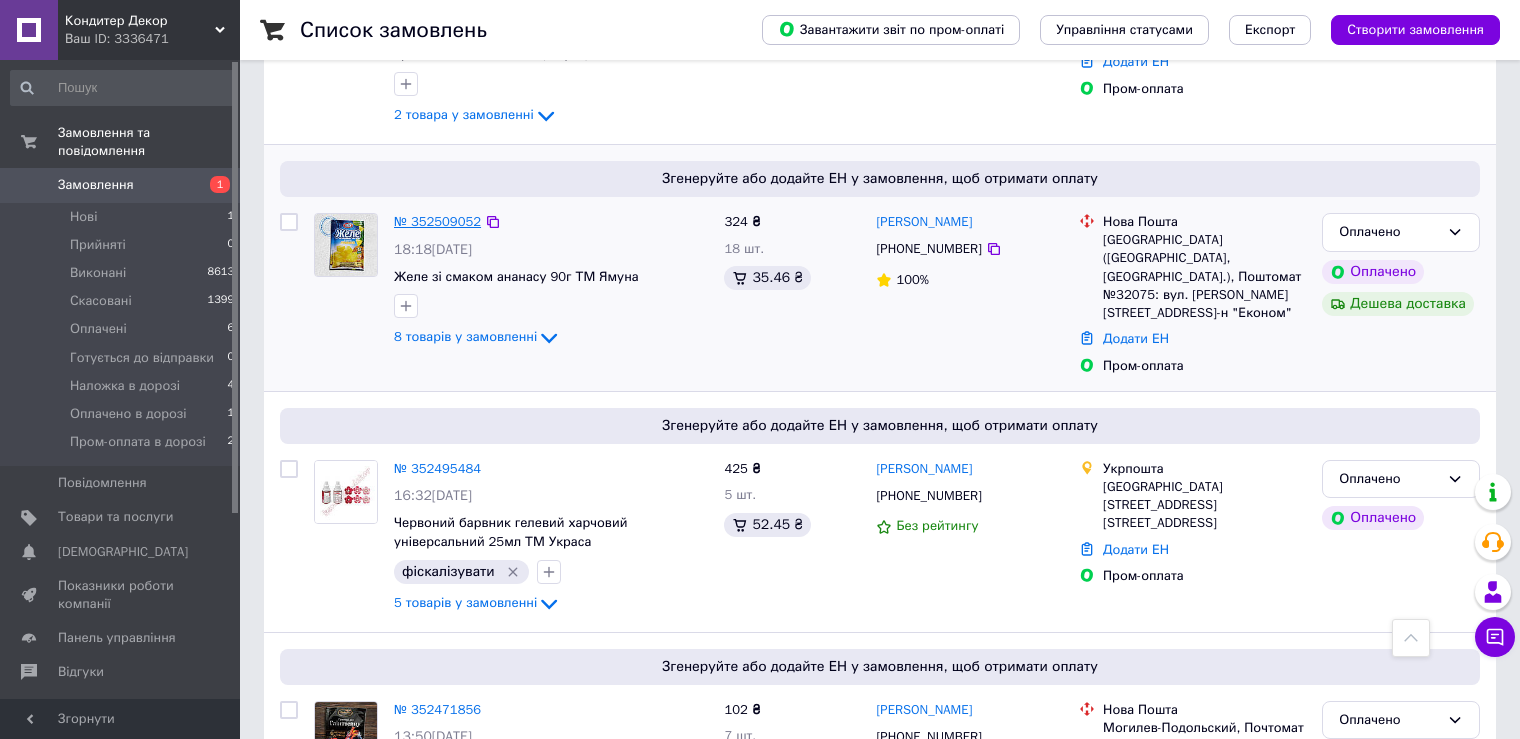 click on "№ 352509052" at bounding box center (437, 221) 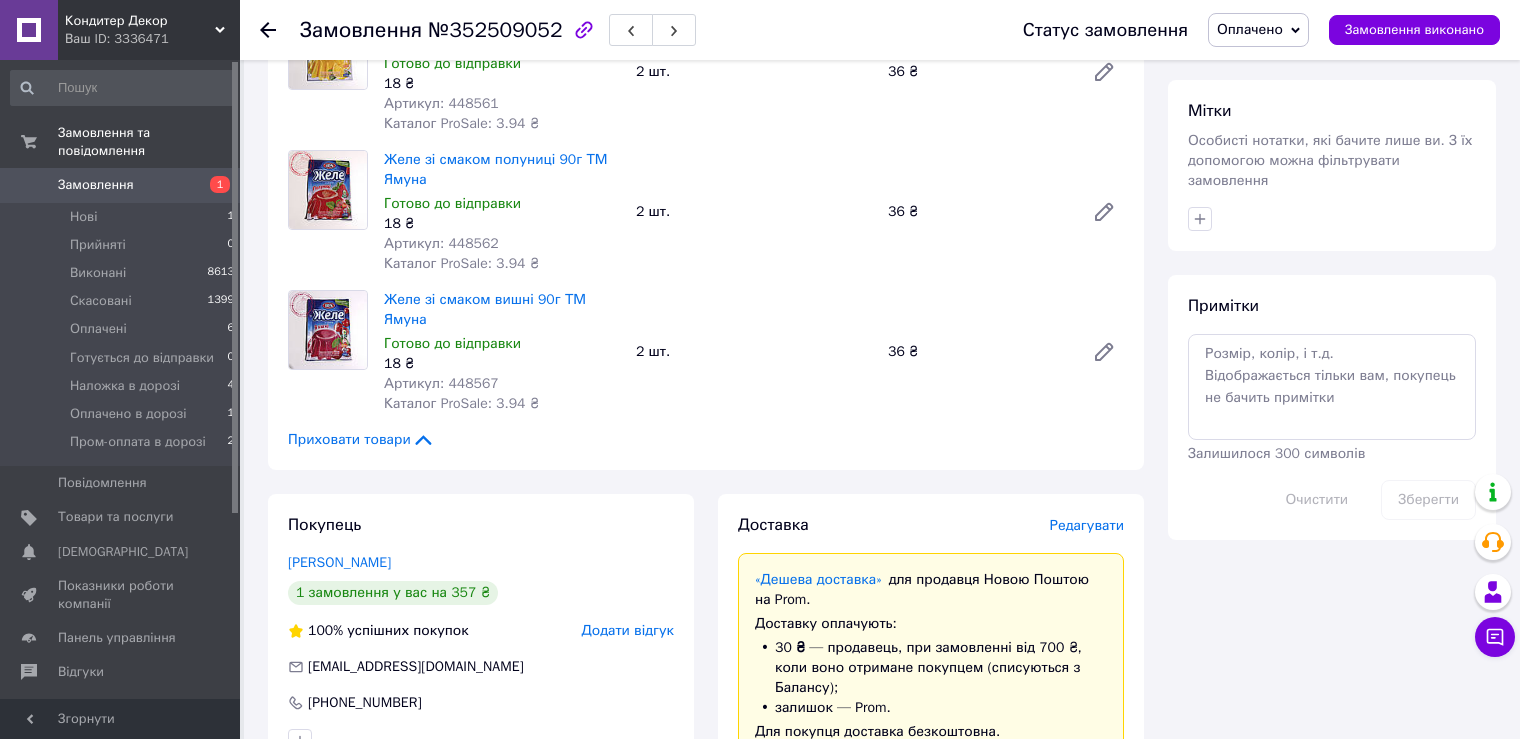 scroll, scrollTop: 1000, scrollLeft: 0, axis: vertical 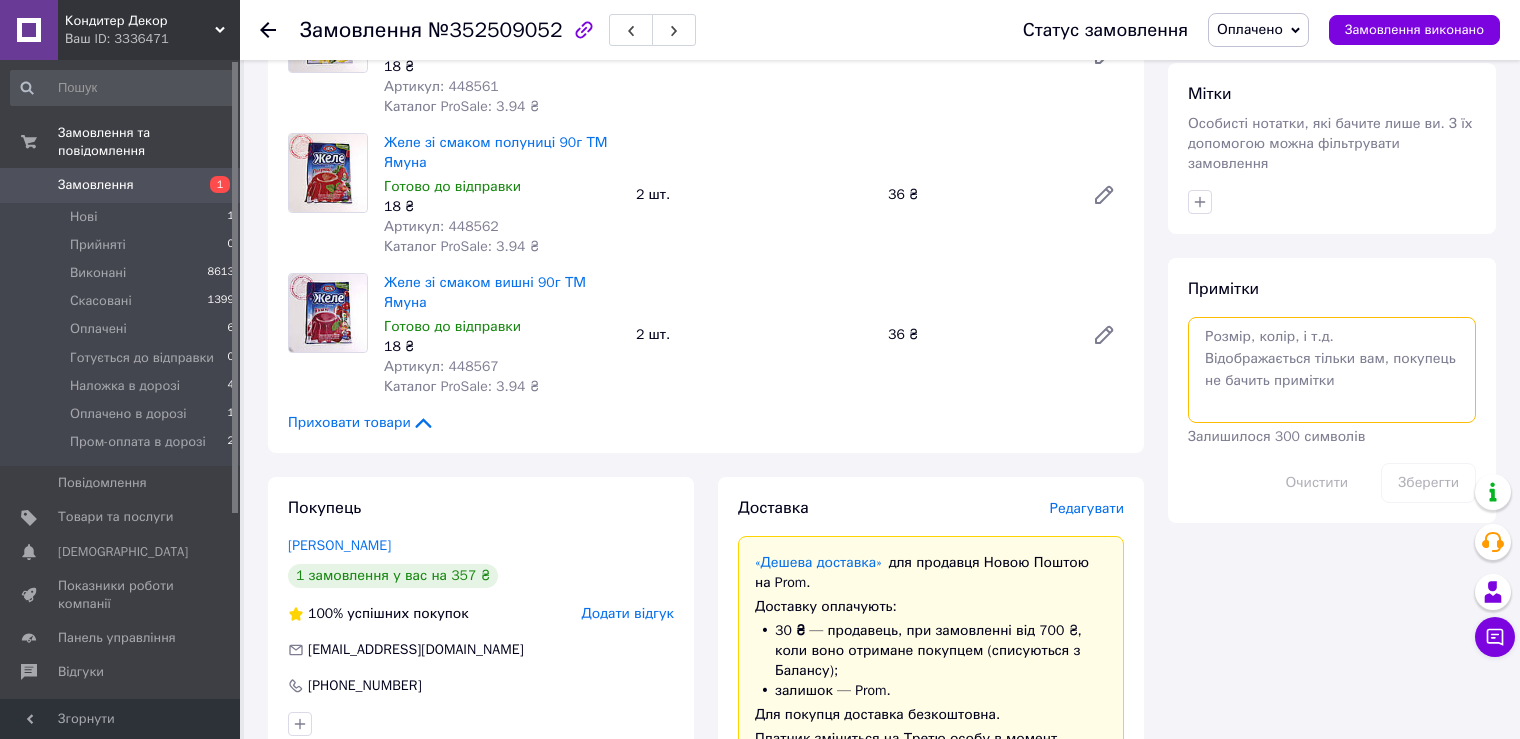 click at bounding box center (1332, 370) 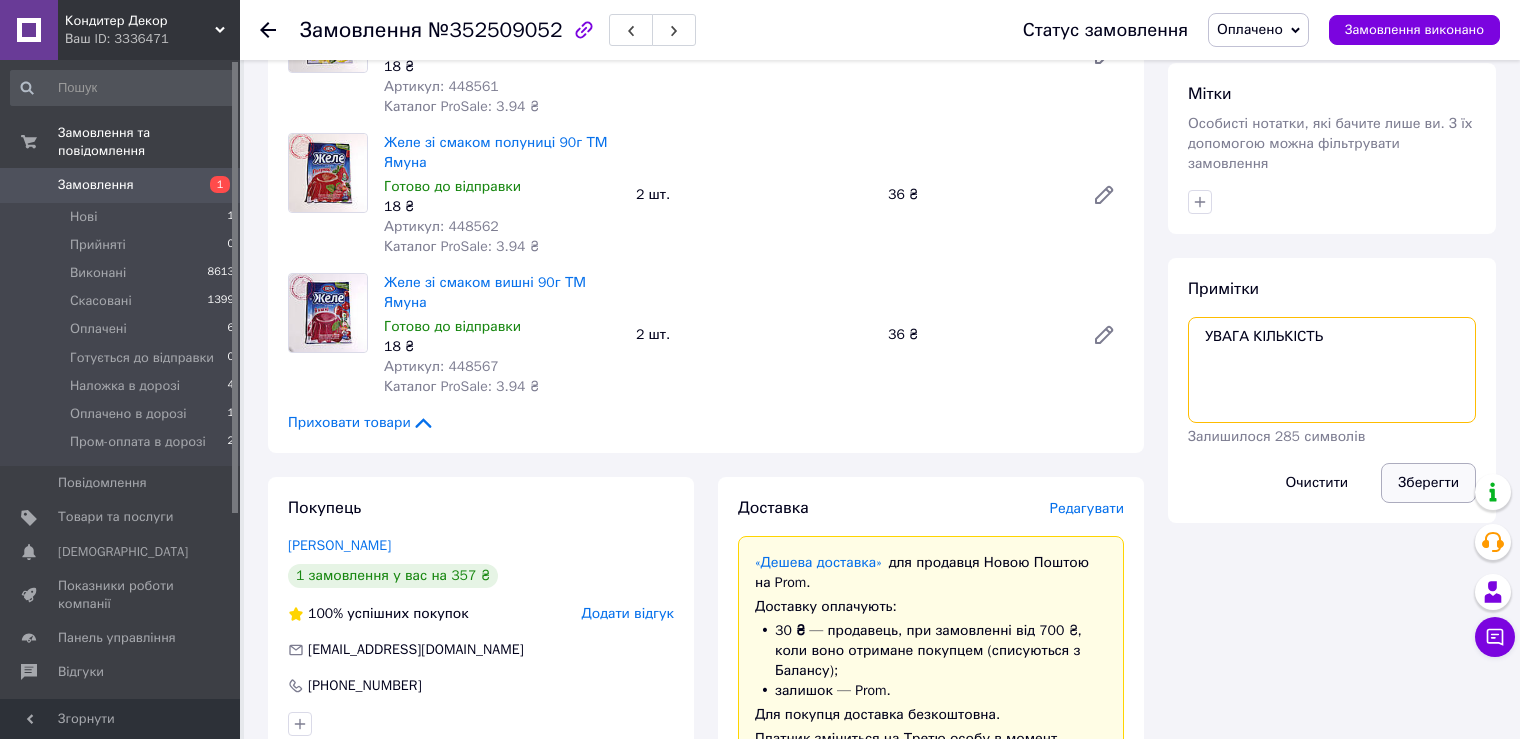 type on "УВАГА КІЛЬКІСТЬ" 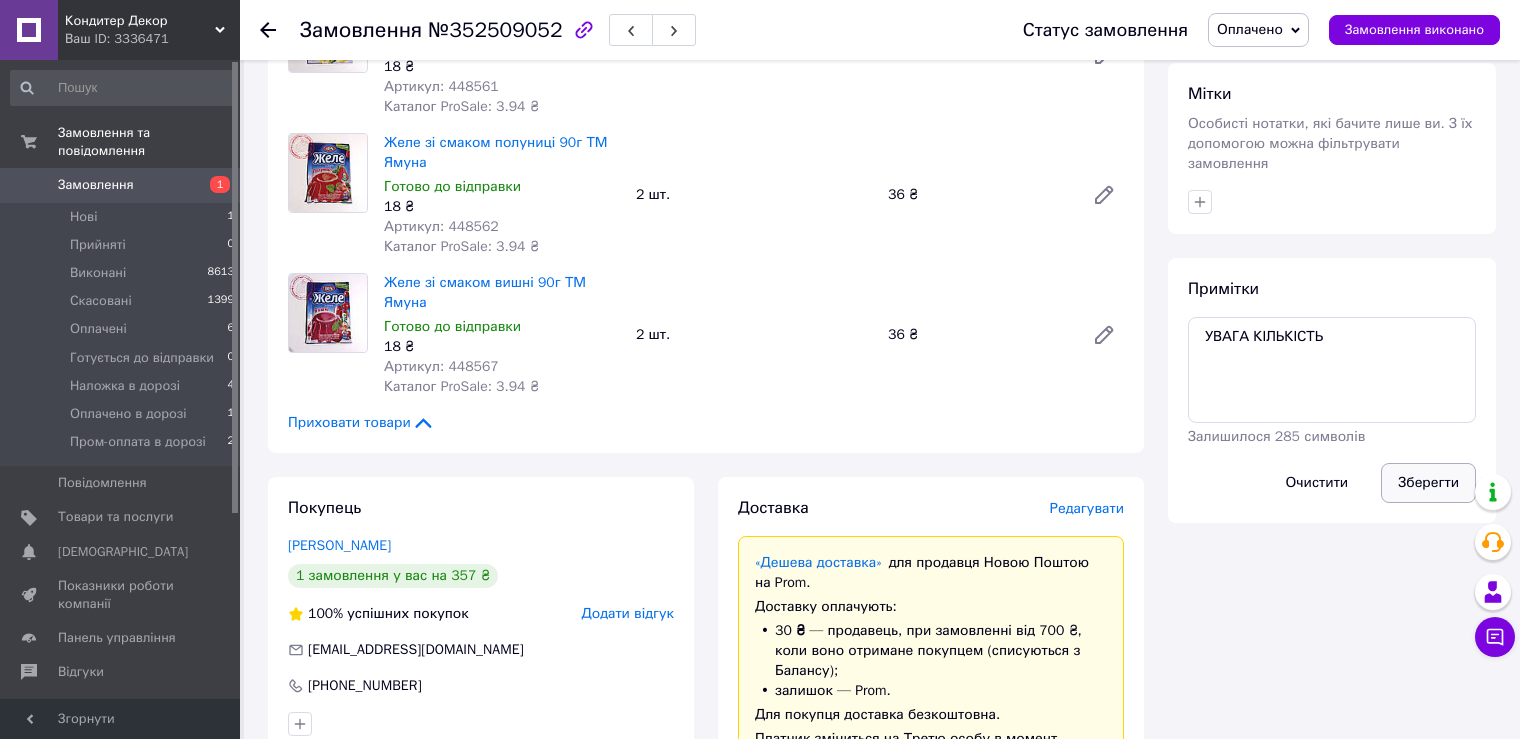 click on "Зберегти" at bounding box center [1428, 483] 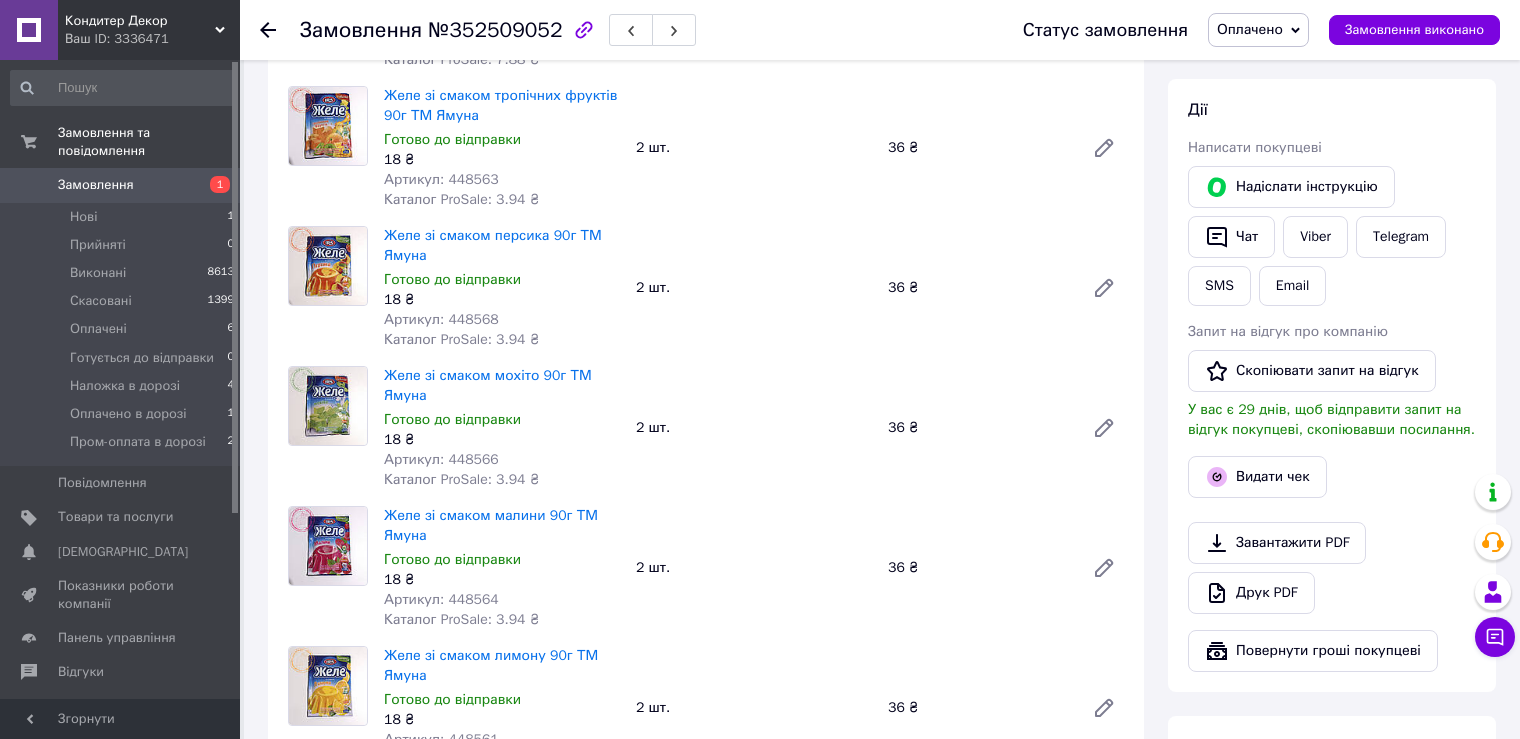 scroll, scrollTop: 200, scrollLeft: 0, axis: vertical 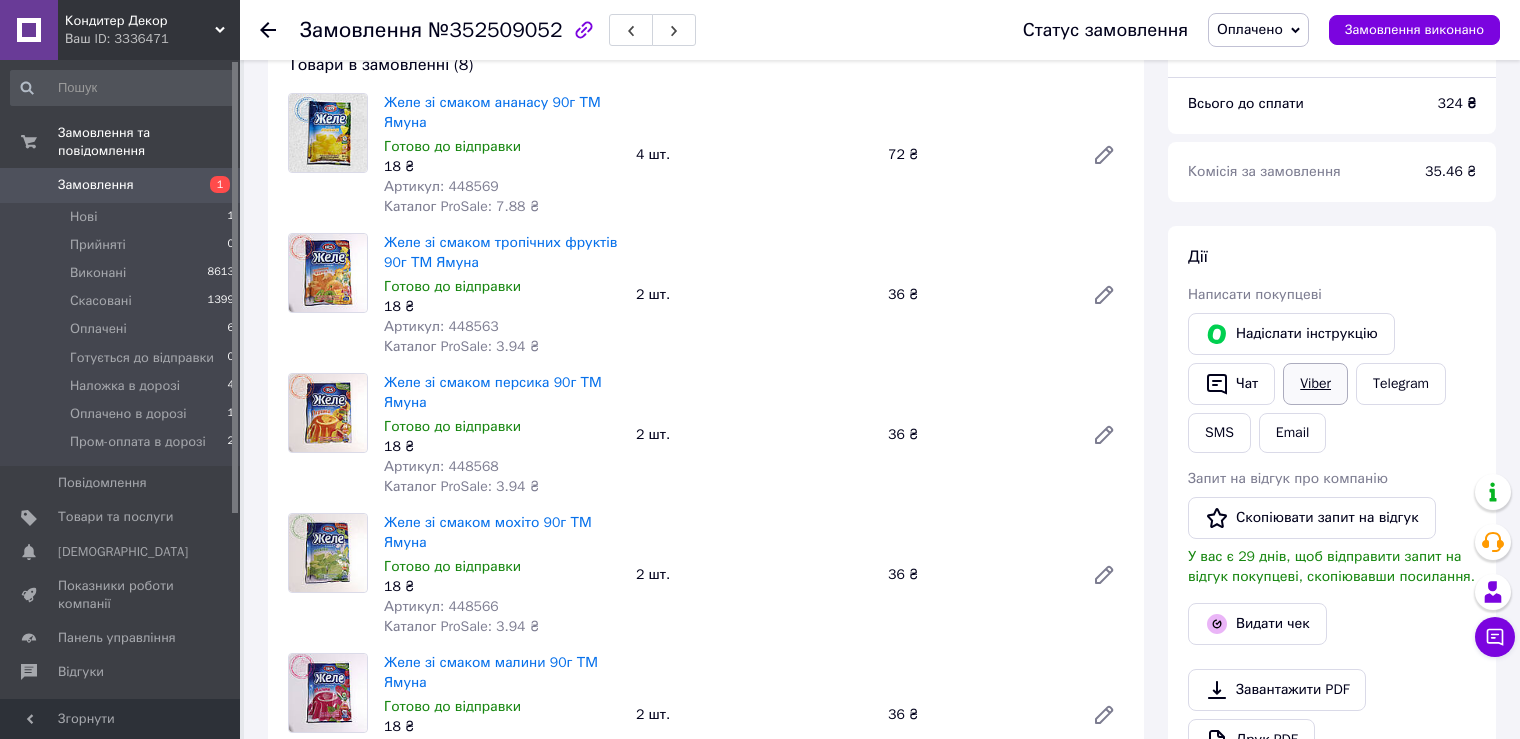 click on "Viber" at bounding box center [1315, 384] 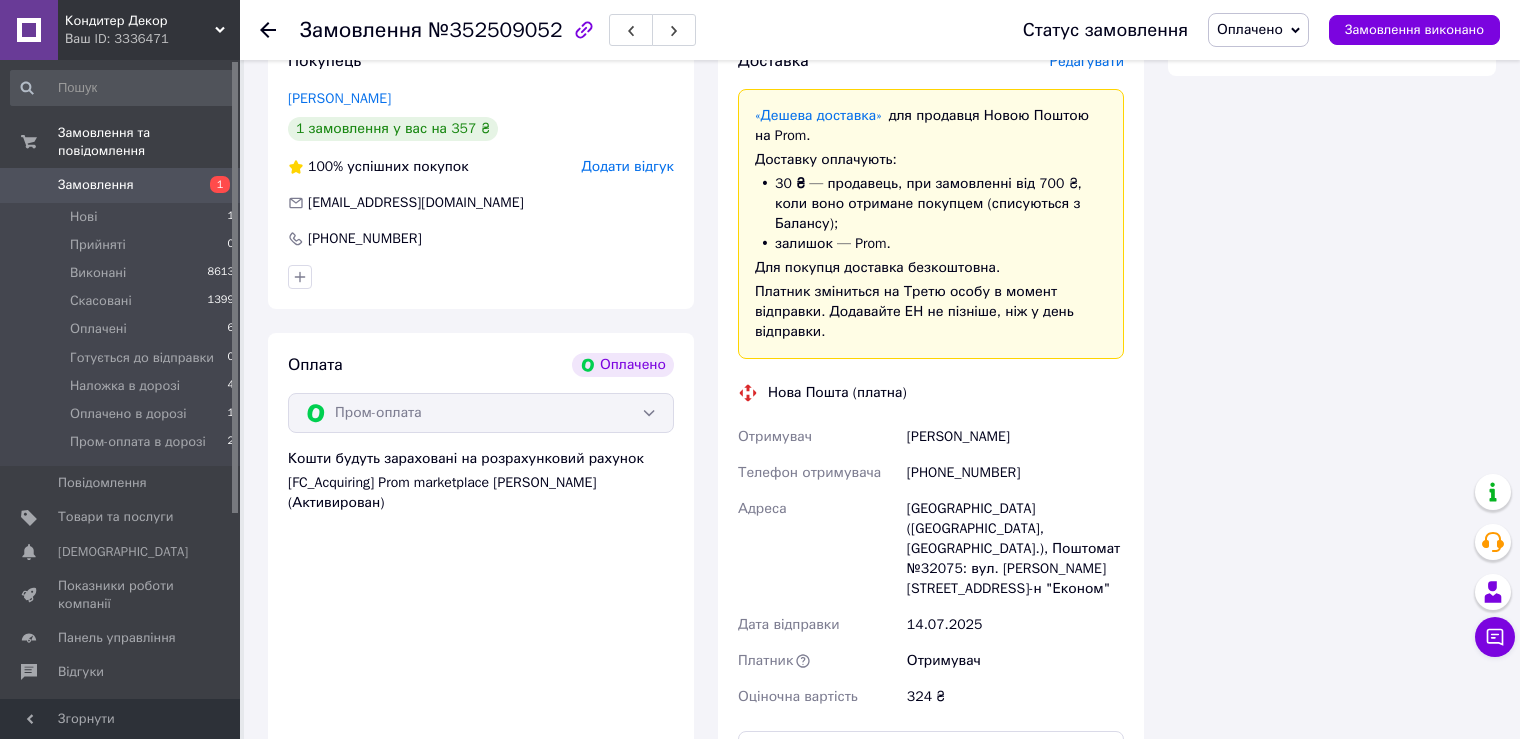 scroll, scrollTop: 1500, scrollLeft: 0, axis: vertical 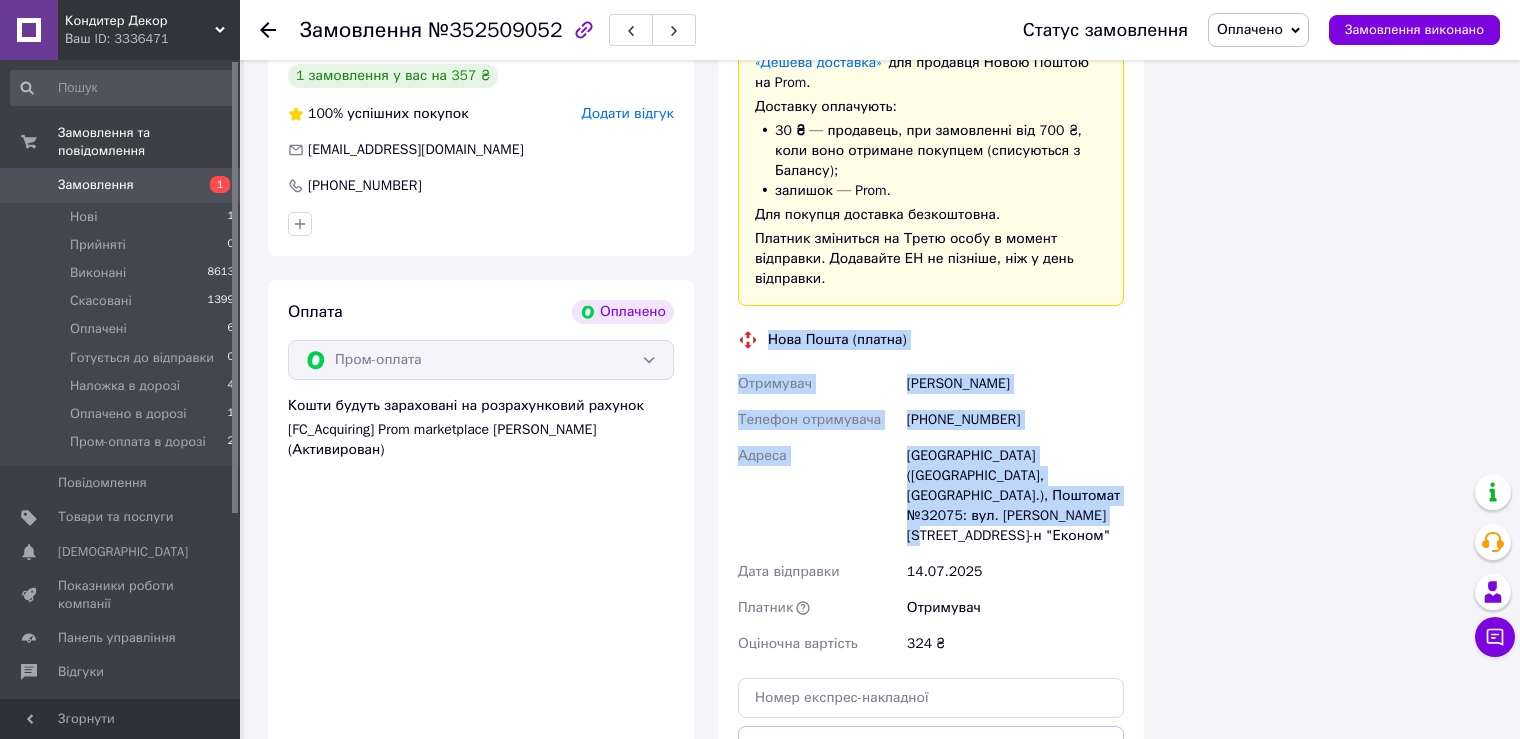 drag, startPoint x: 768, startPoint y: 299, endPoint x: 990, endPoint y: 476, distance: 283.9243 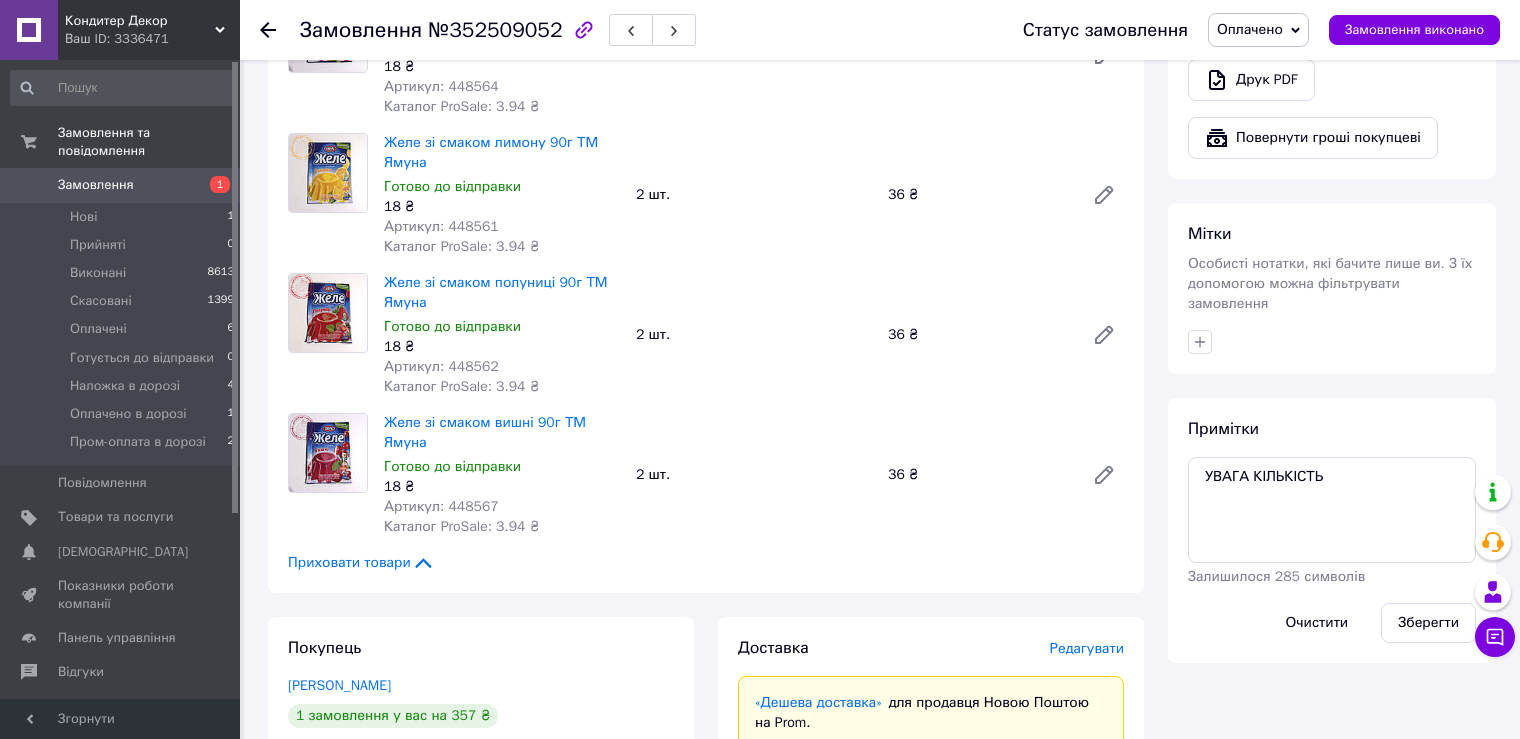 scroll, scrollTop: 800, scrollLeft: 0, axis: vertical 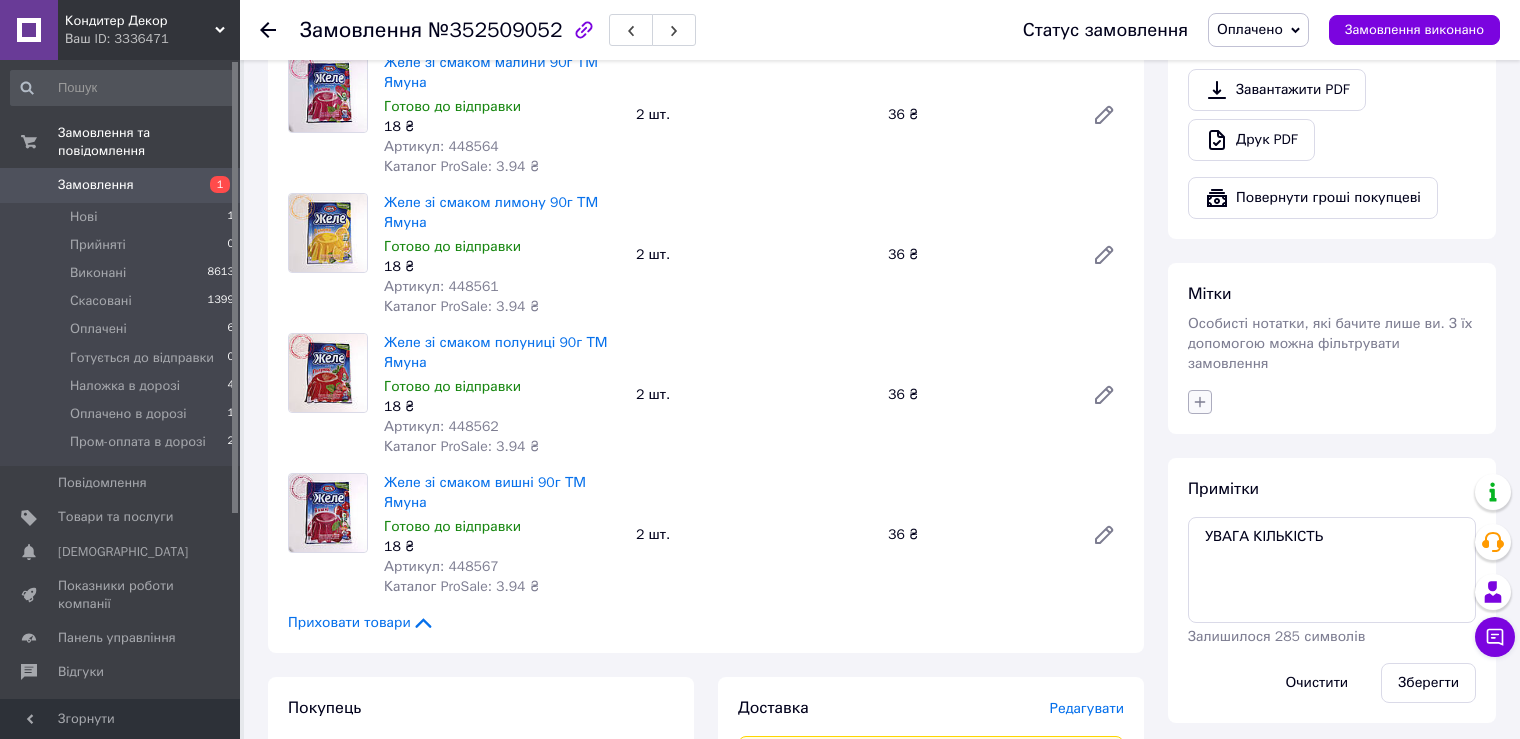 click 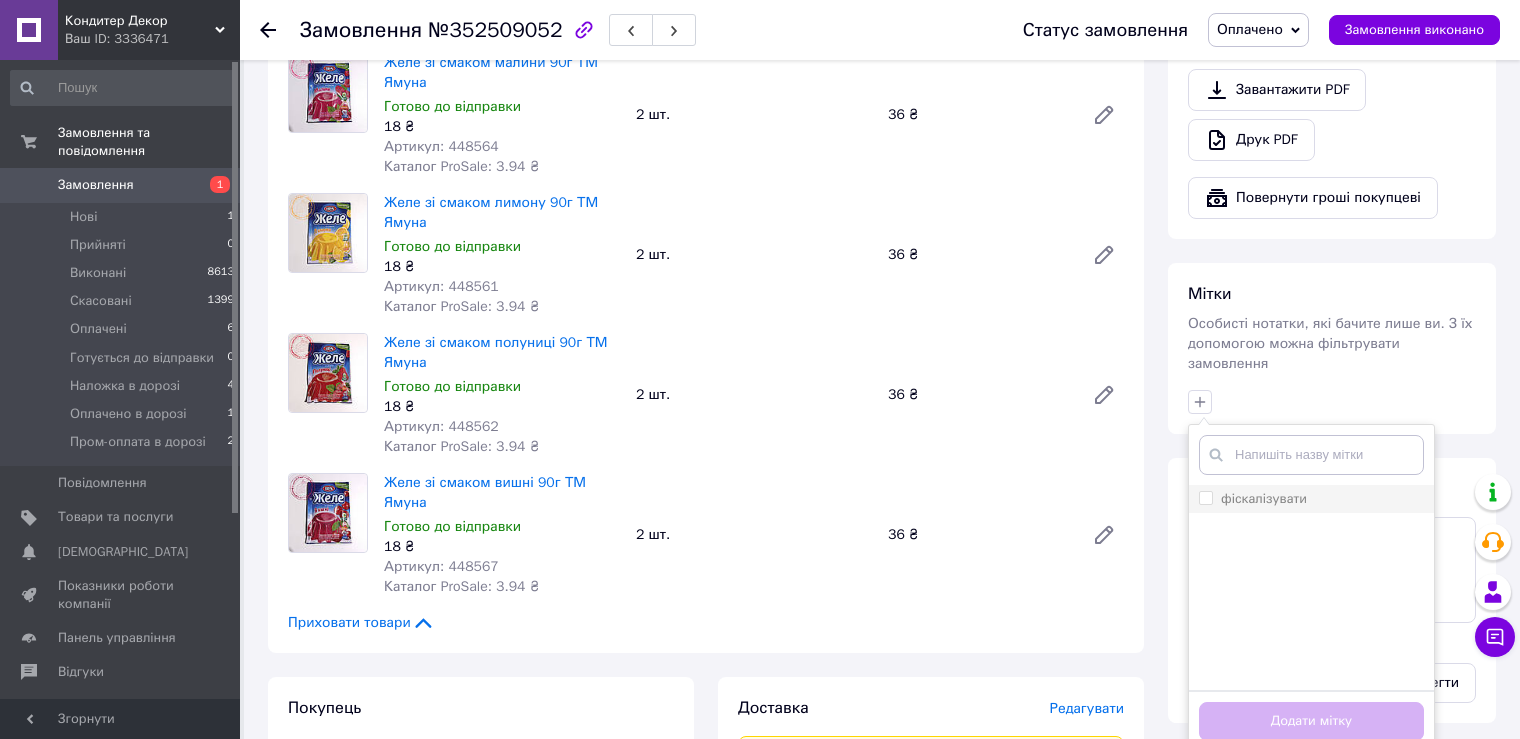 click on "фіскалізувати" at bounding box center [1205, 497] 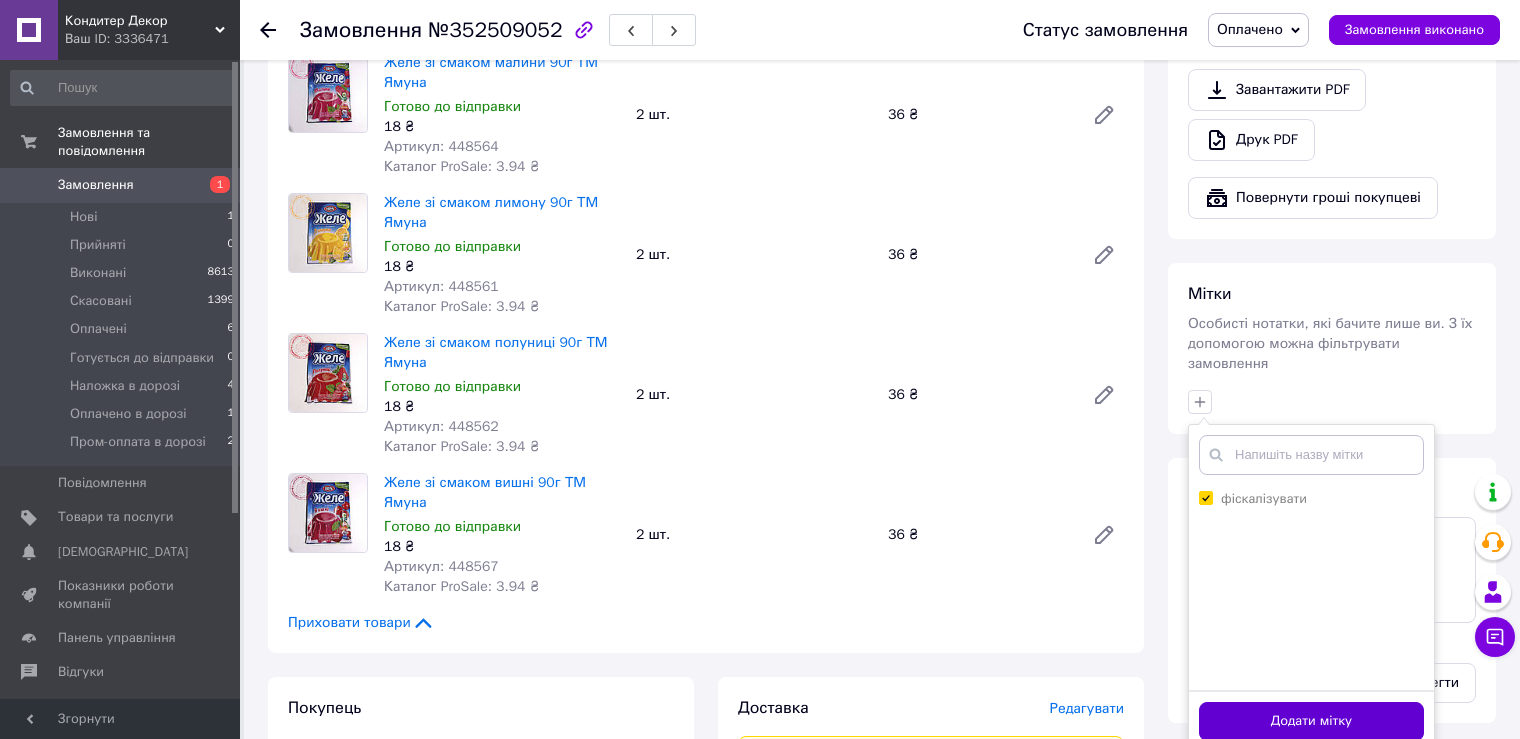 click on "Додати мітку" at bounding box center (1311, 721) 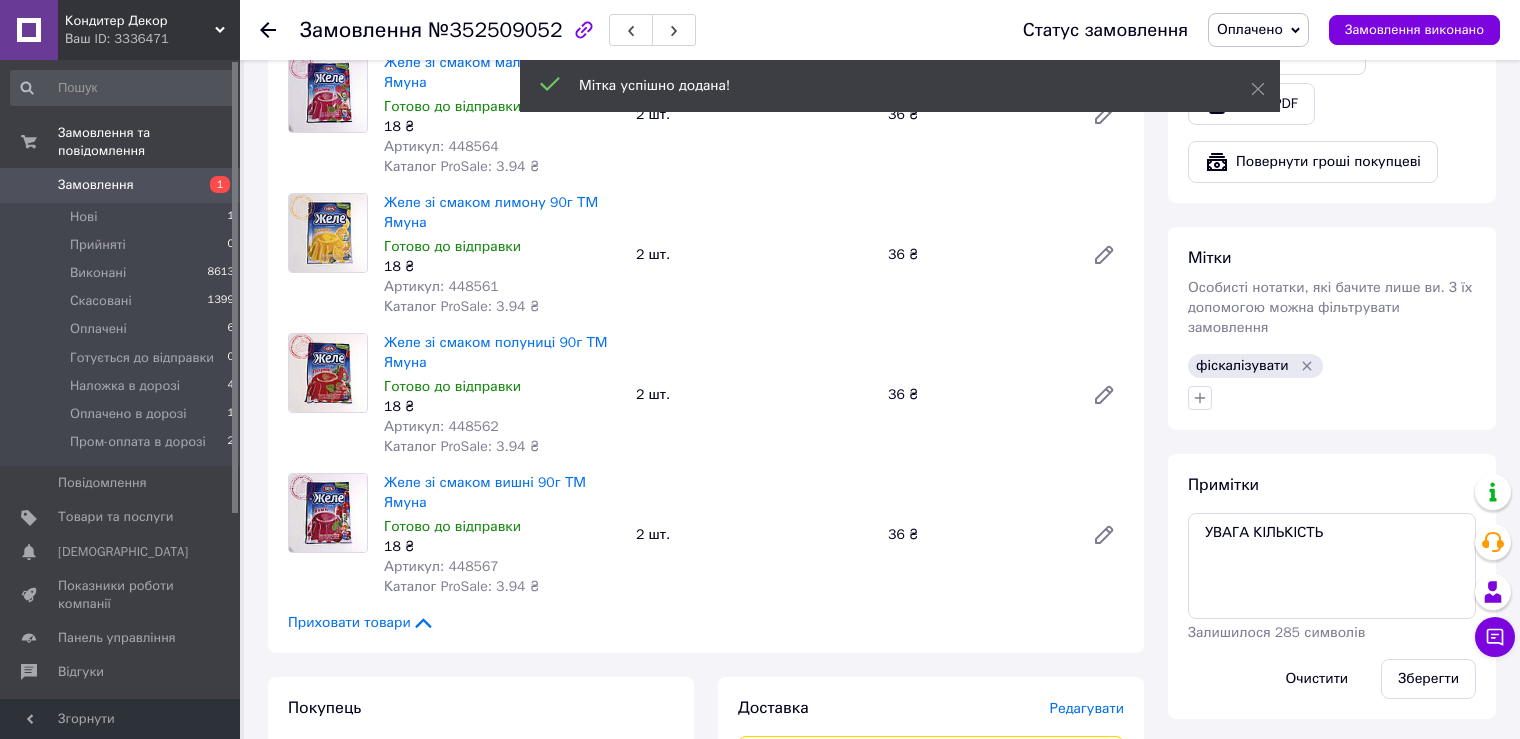 click 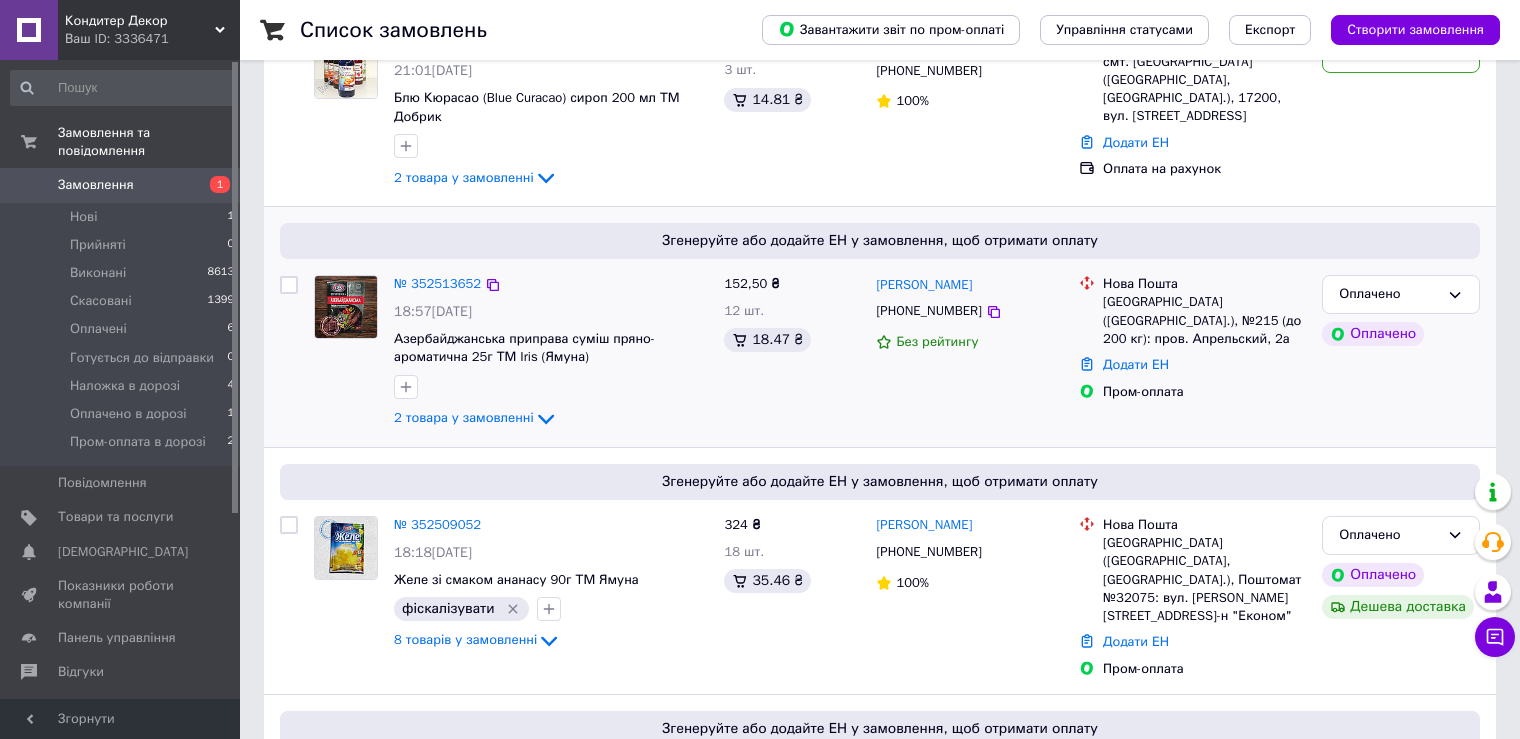 scroll, scrollTop: 200, scrollLeft: 0, axis: vertical 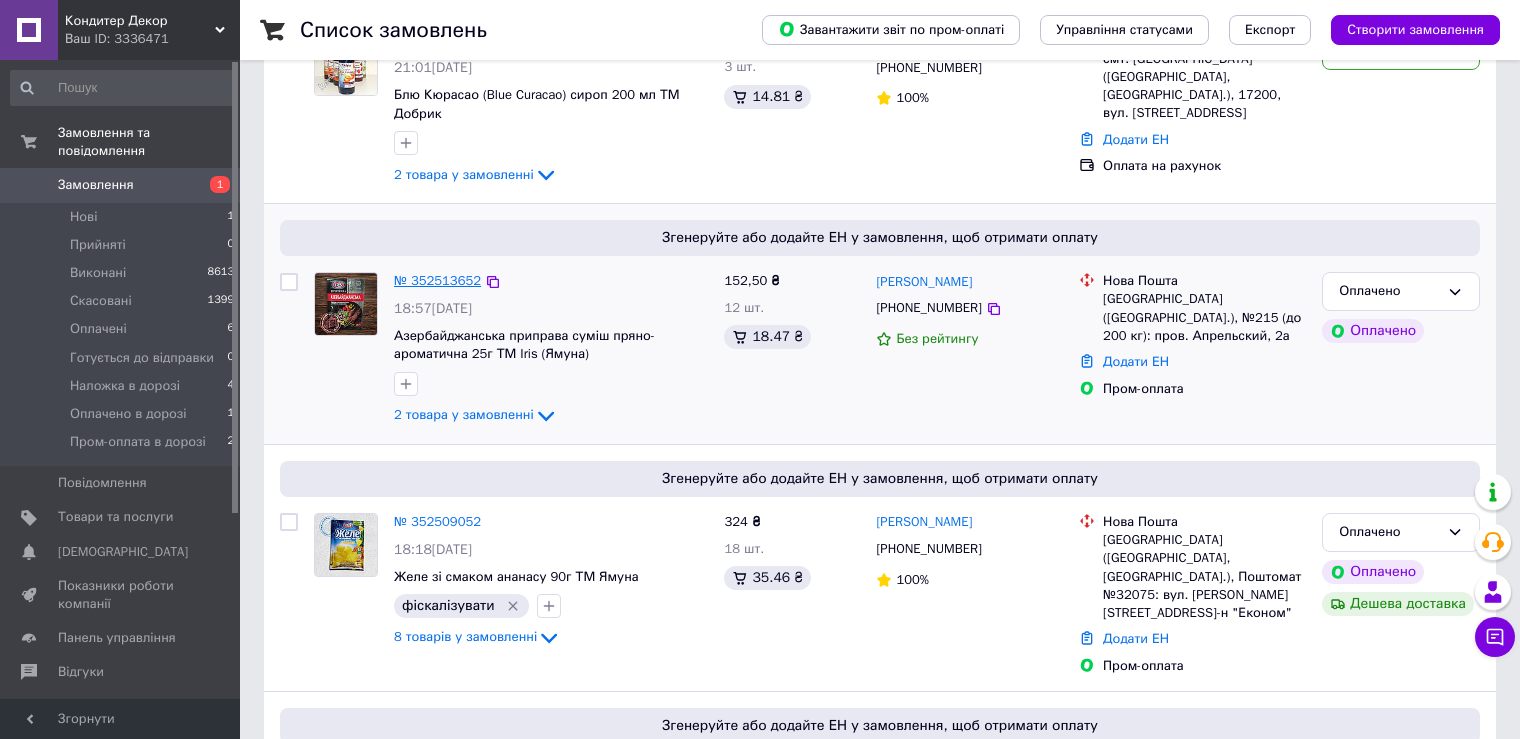 click on "№ 352513652" at bounding box center [437, 280] 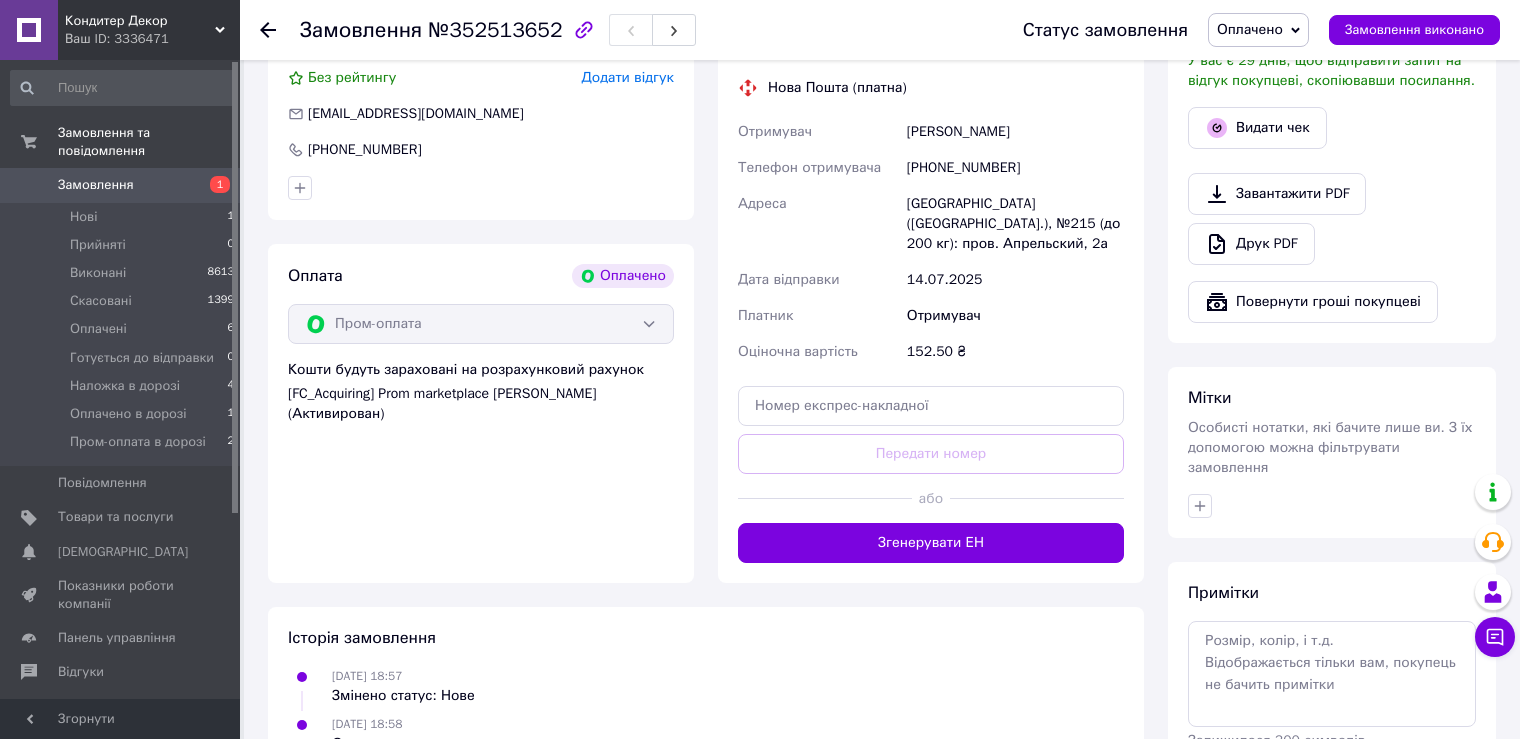 scroll, scrollTop: 786, scrollLeft: 0, axis: vertical 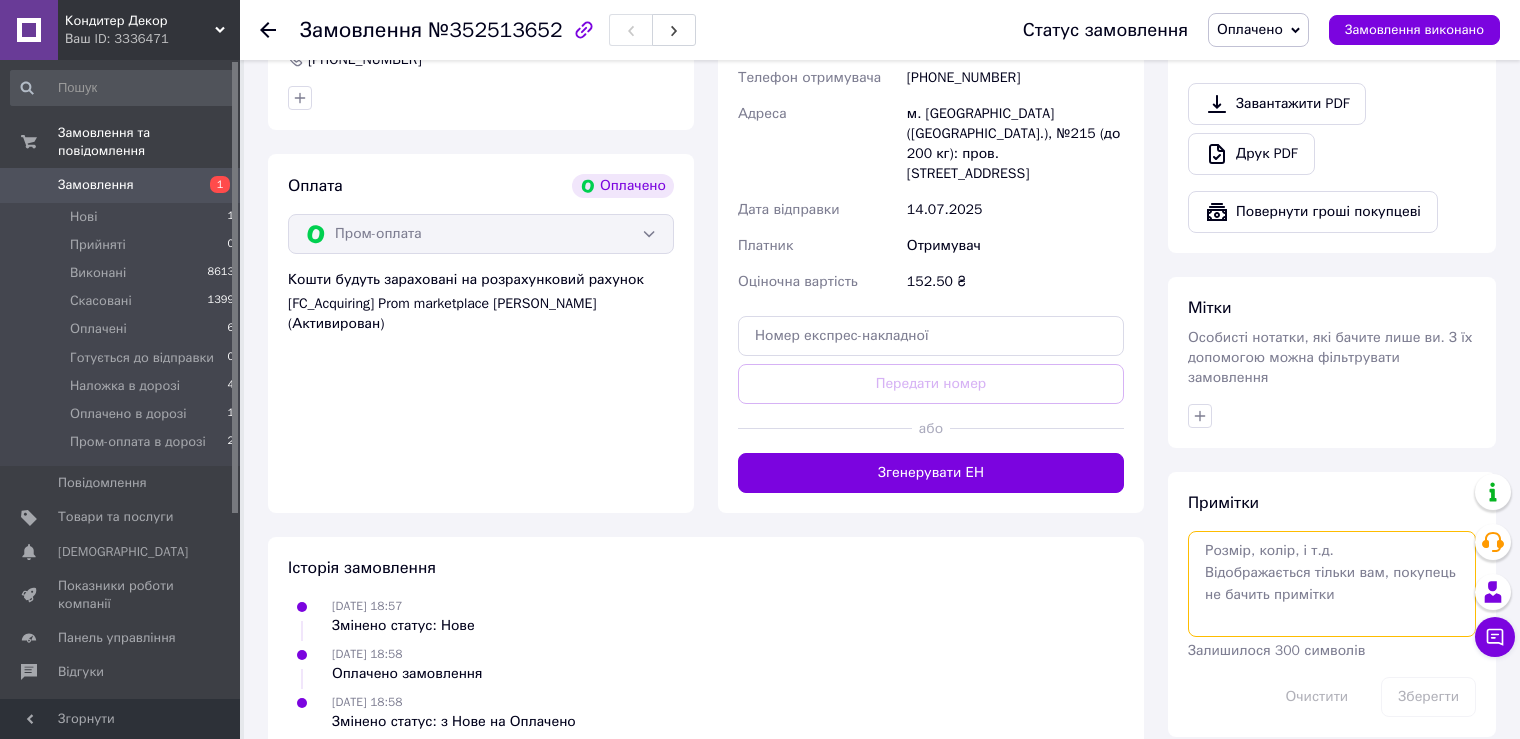 click at bounding box center (1332, 584) 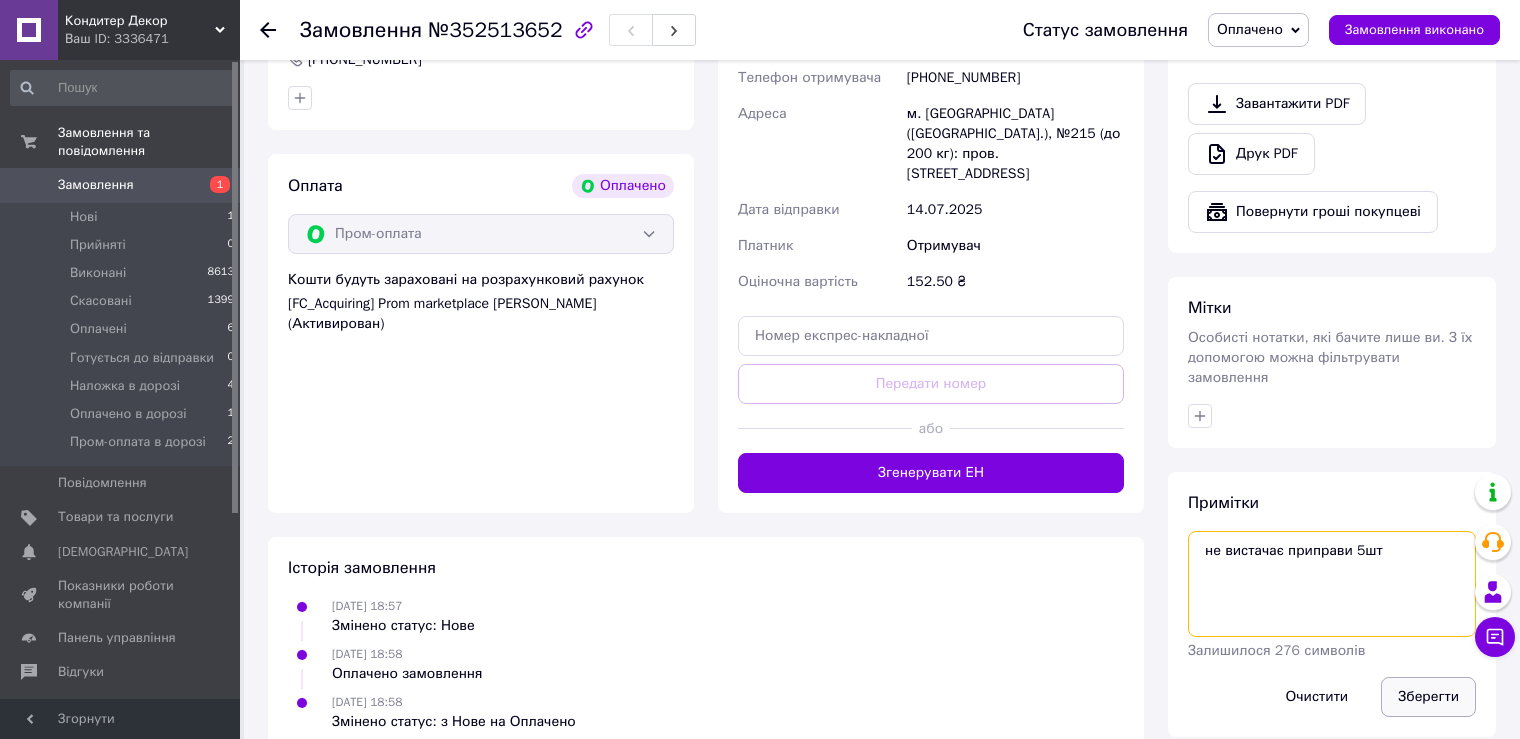 type on "не вистачає приправи 5шт" 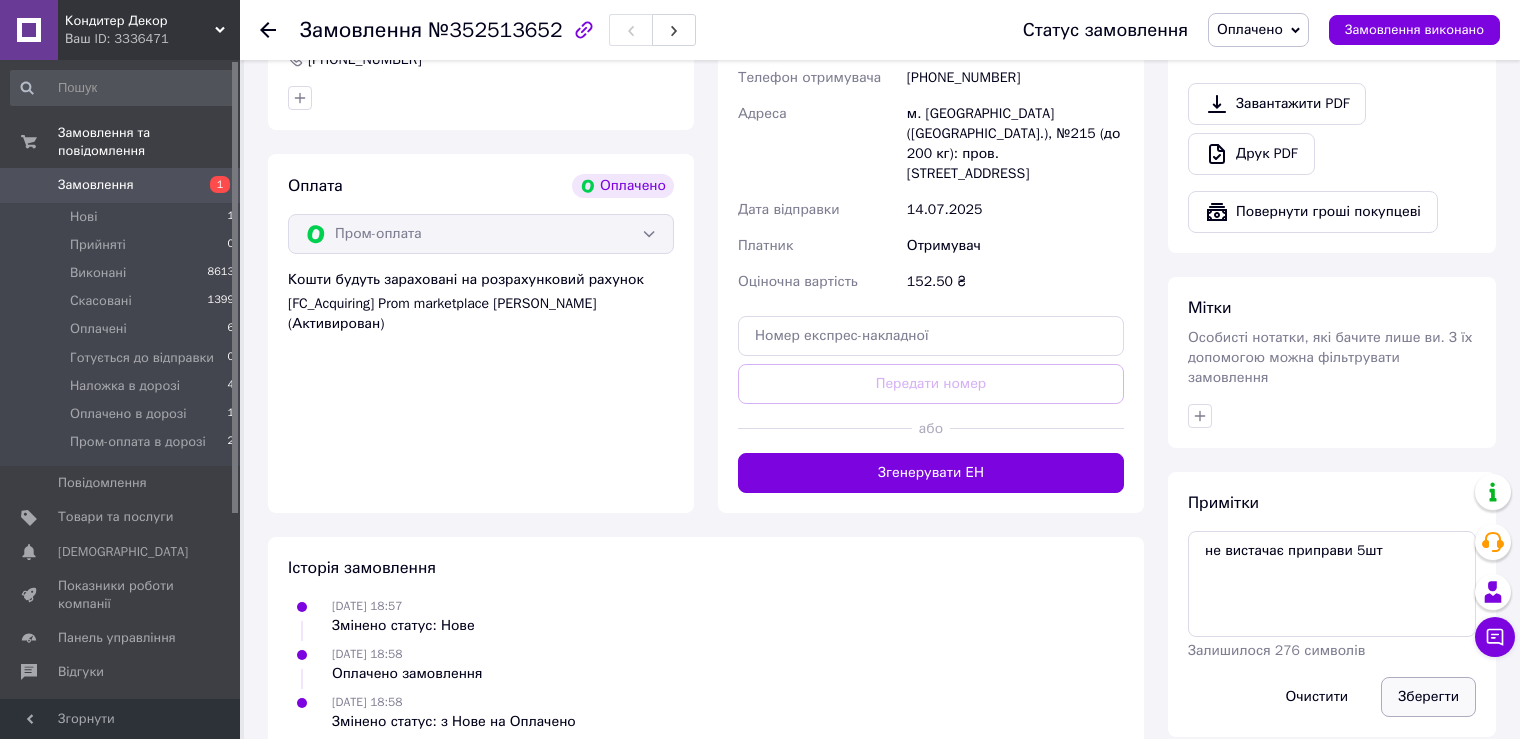 click on "Зберегти" at bounding box center [1428, 697] 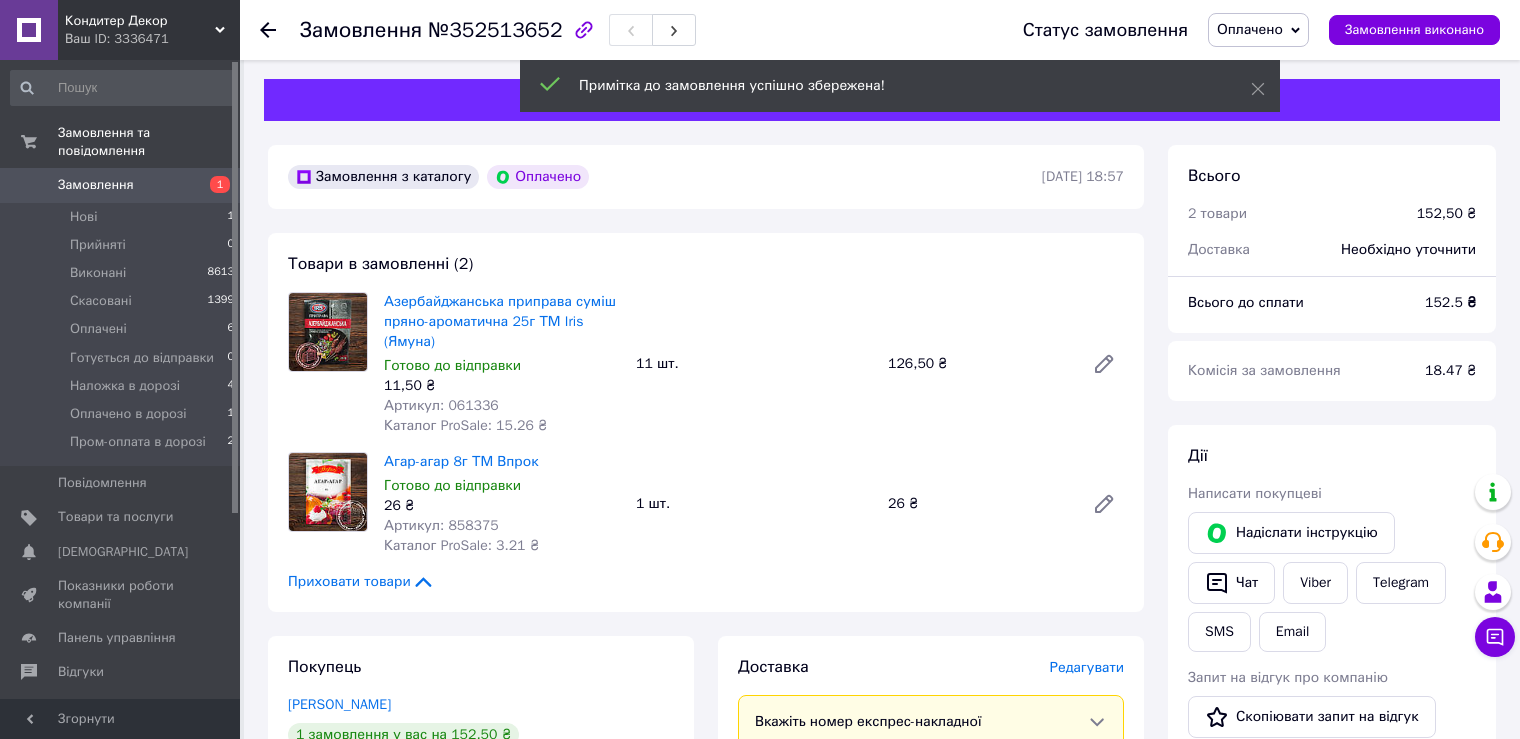 scroll, scrollTop: 0, scrollLeft: 0, axis: both 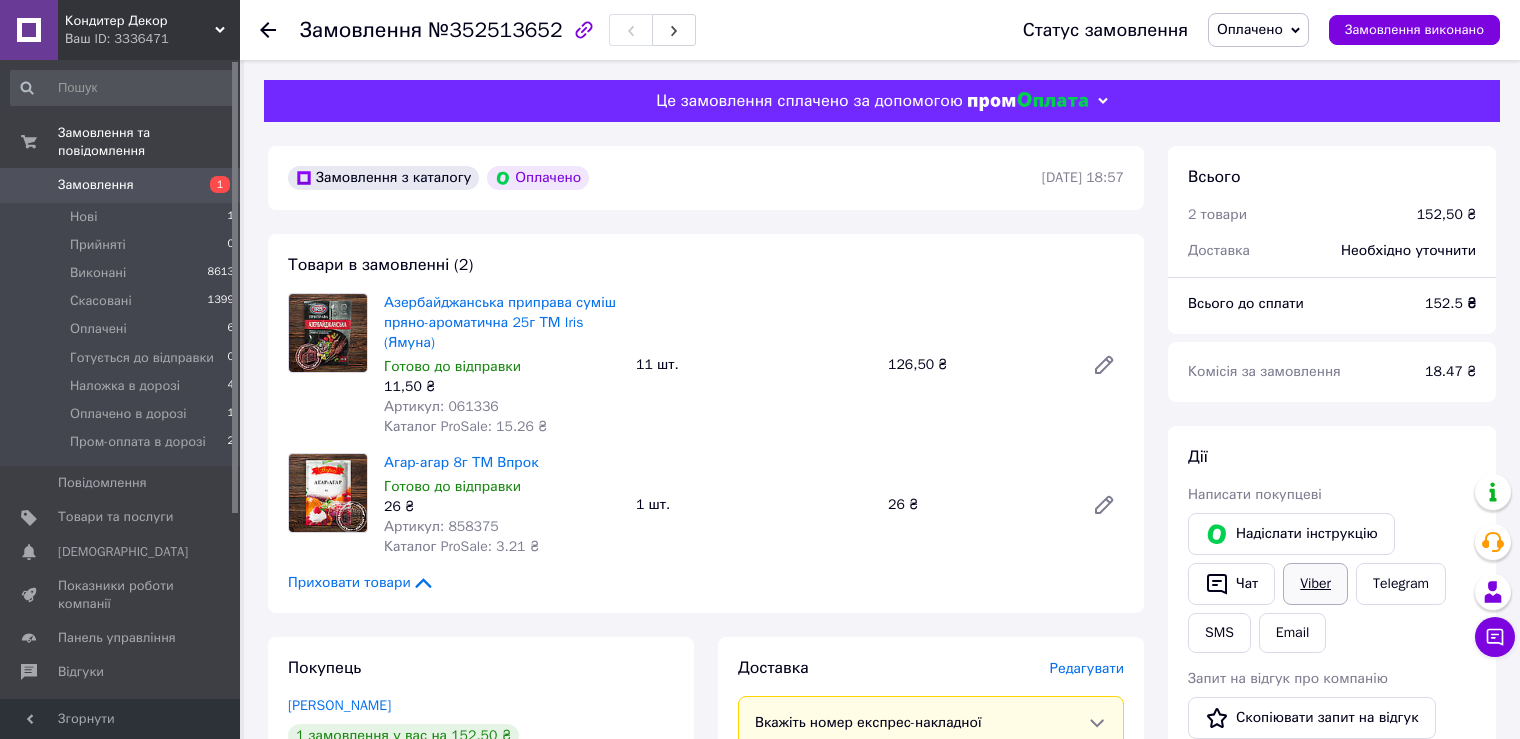 click on "Viber" at bounding box center [1315, 584] 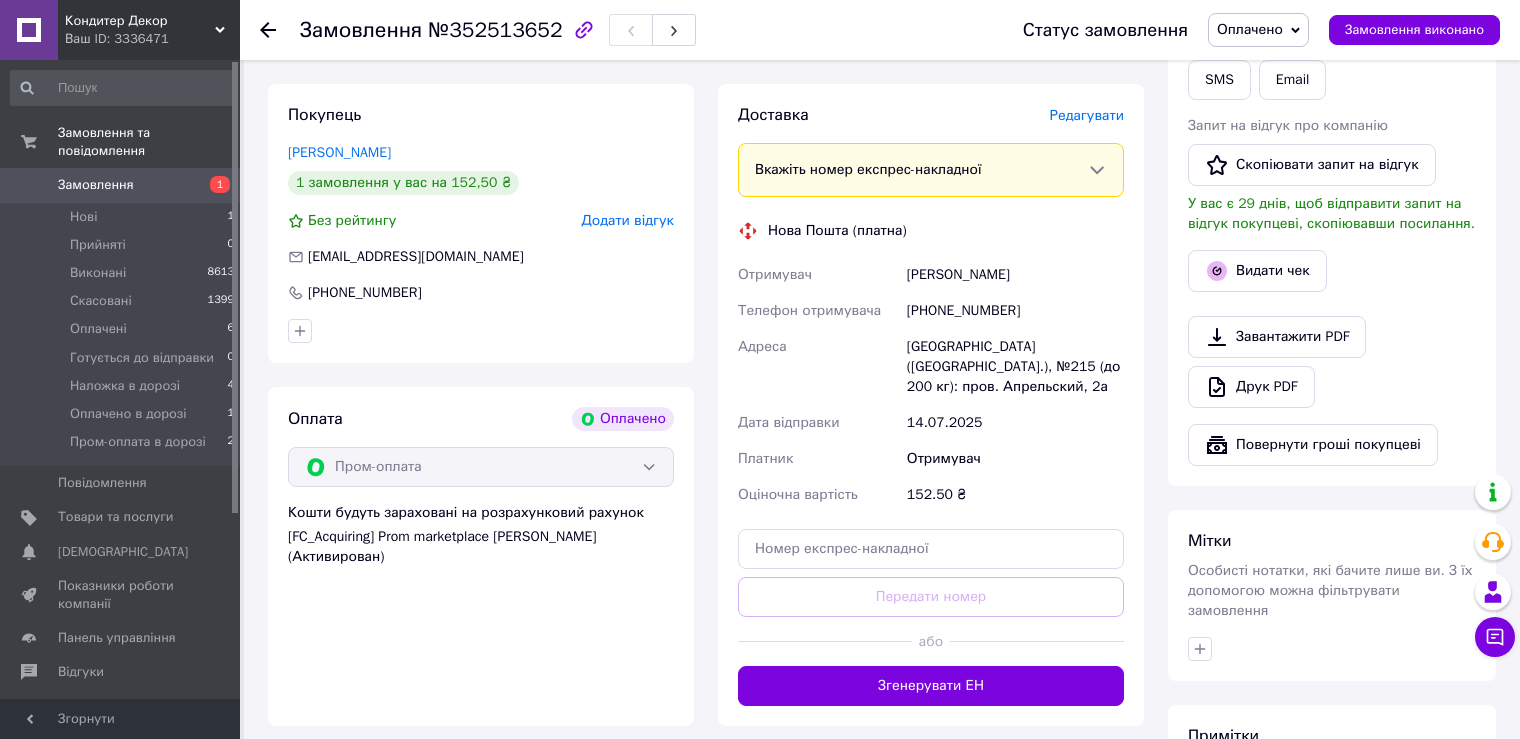 scroll, scrollTop: 500, scrollLeft: 0, axis: vertical 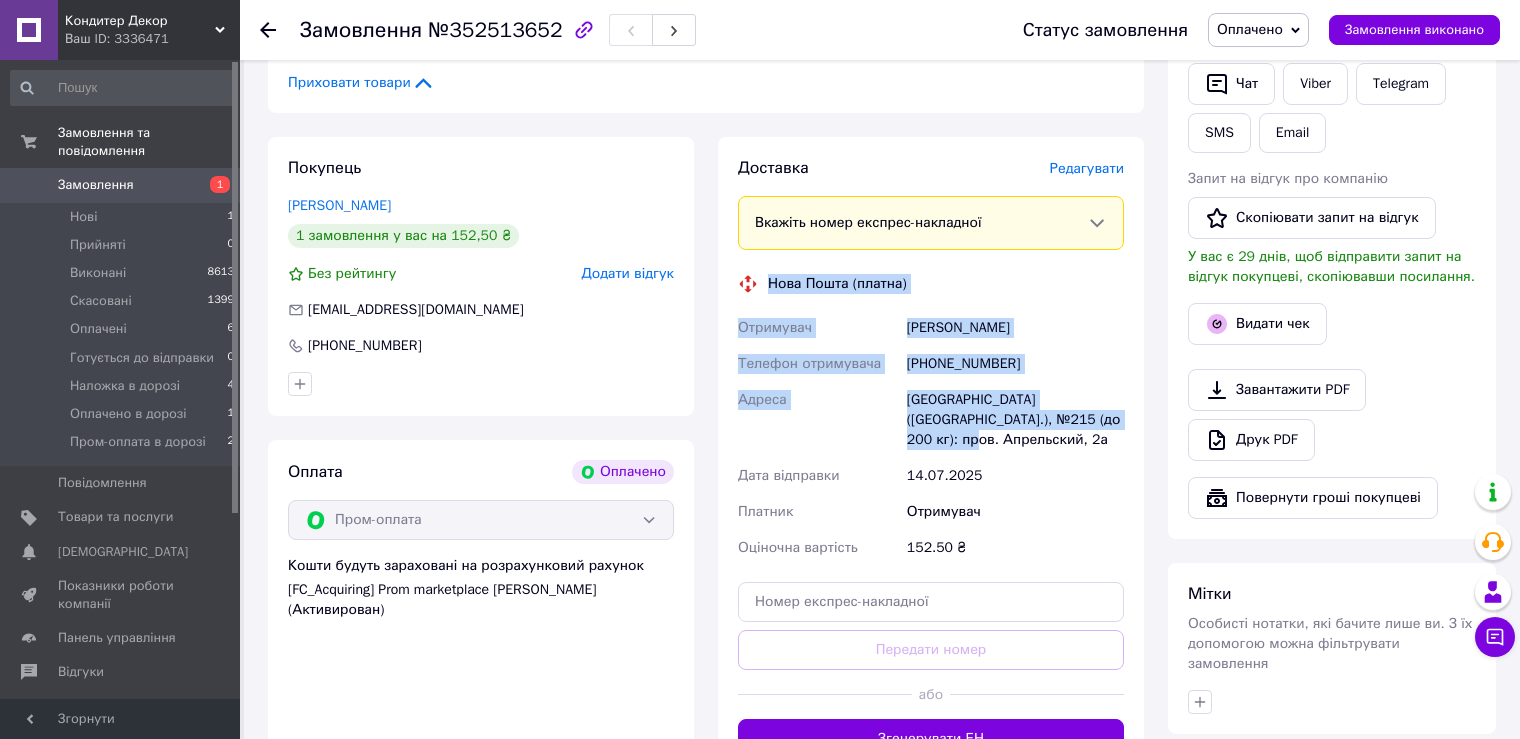 drag, startPoint x: 769, startPoint y: 286, endPoint x: 1116, endPoint y: 416, distance: 370.55228 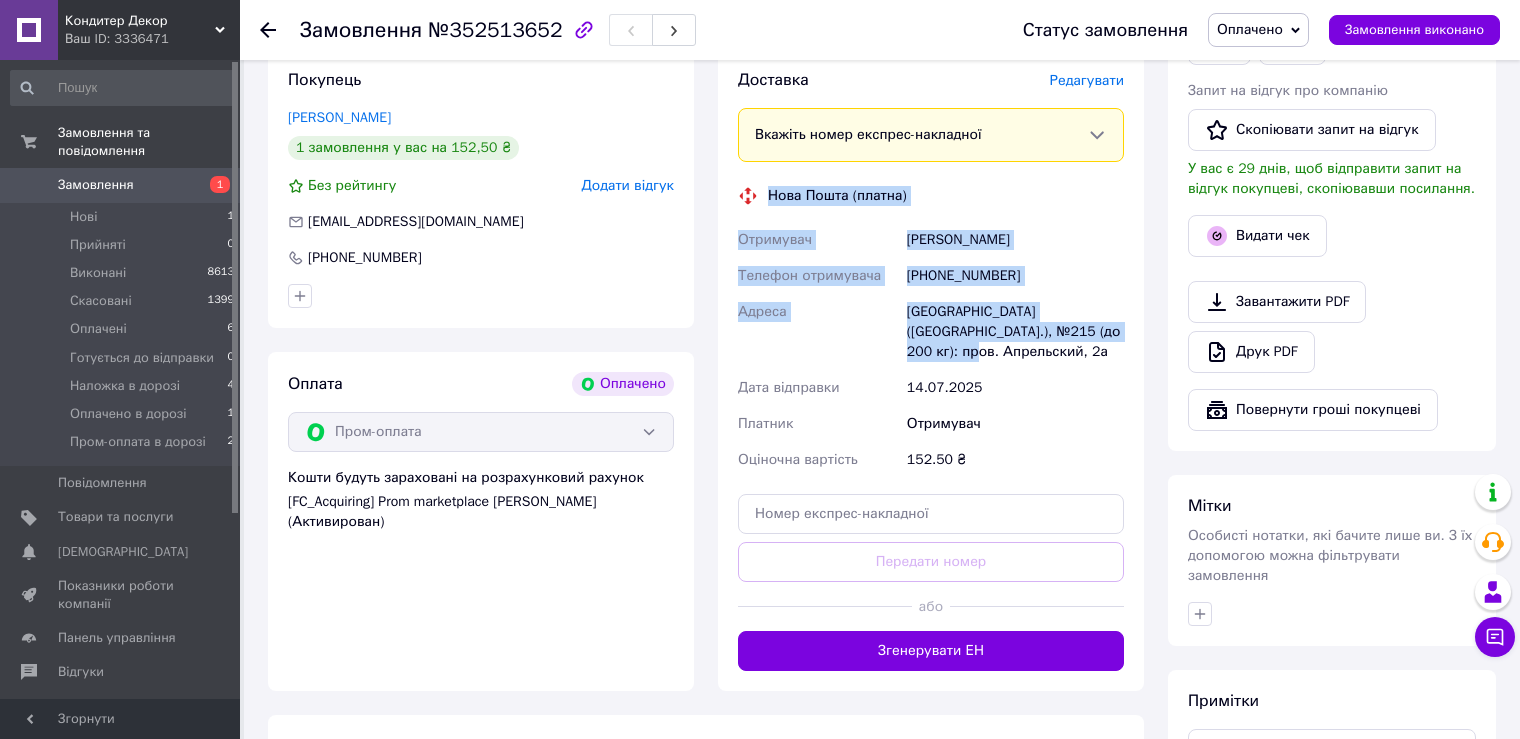 scroll, scrollTop: 832, scrollLeft: 0, axis: vertical 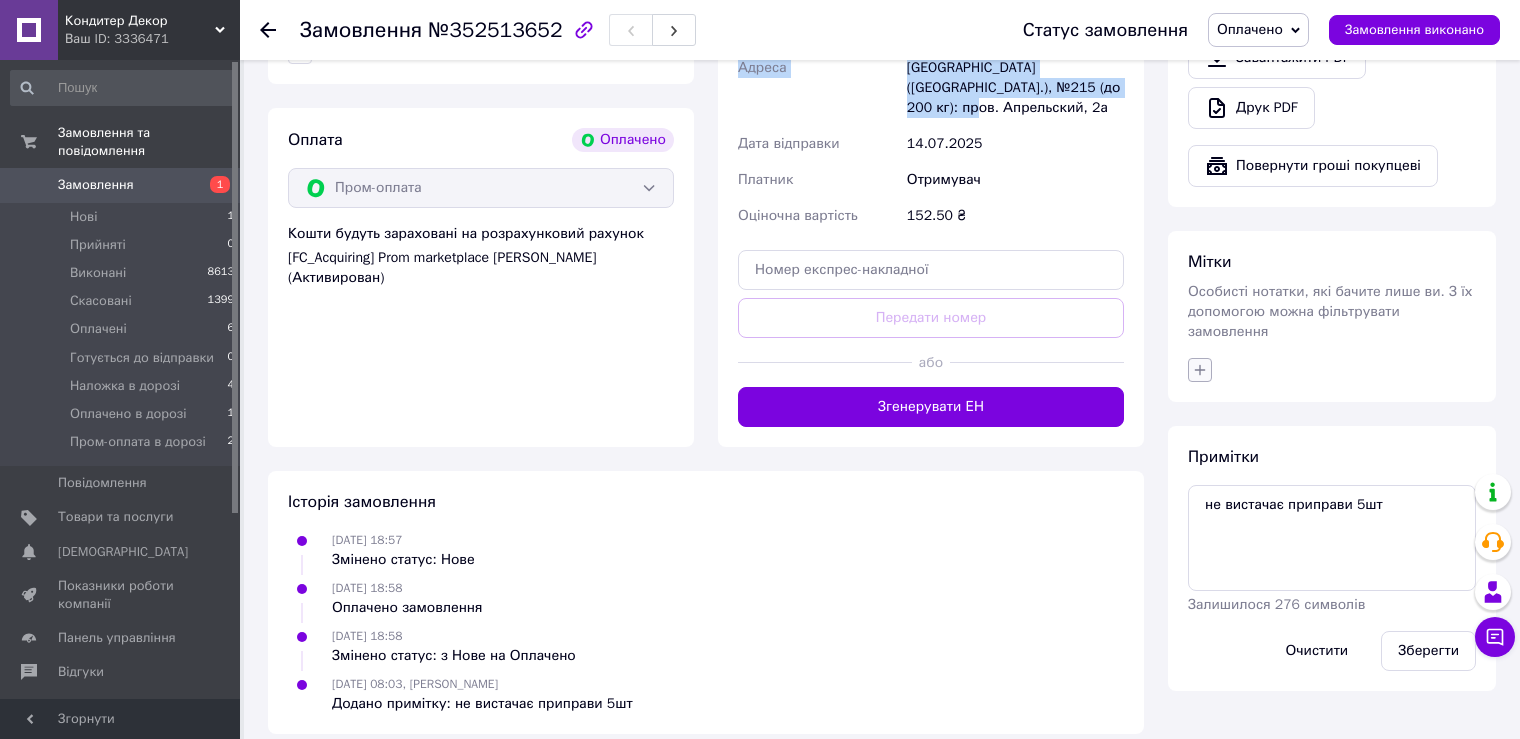 click 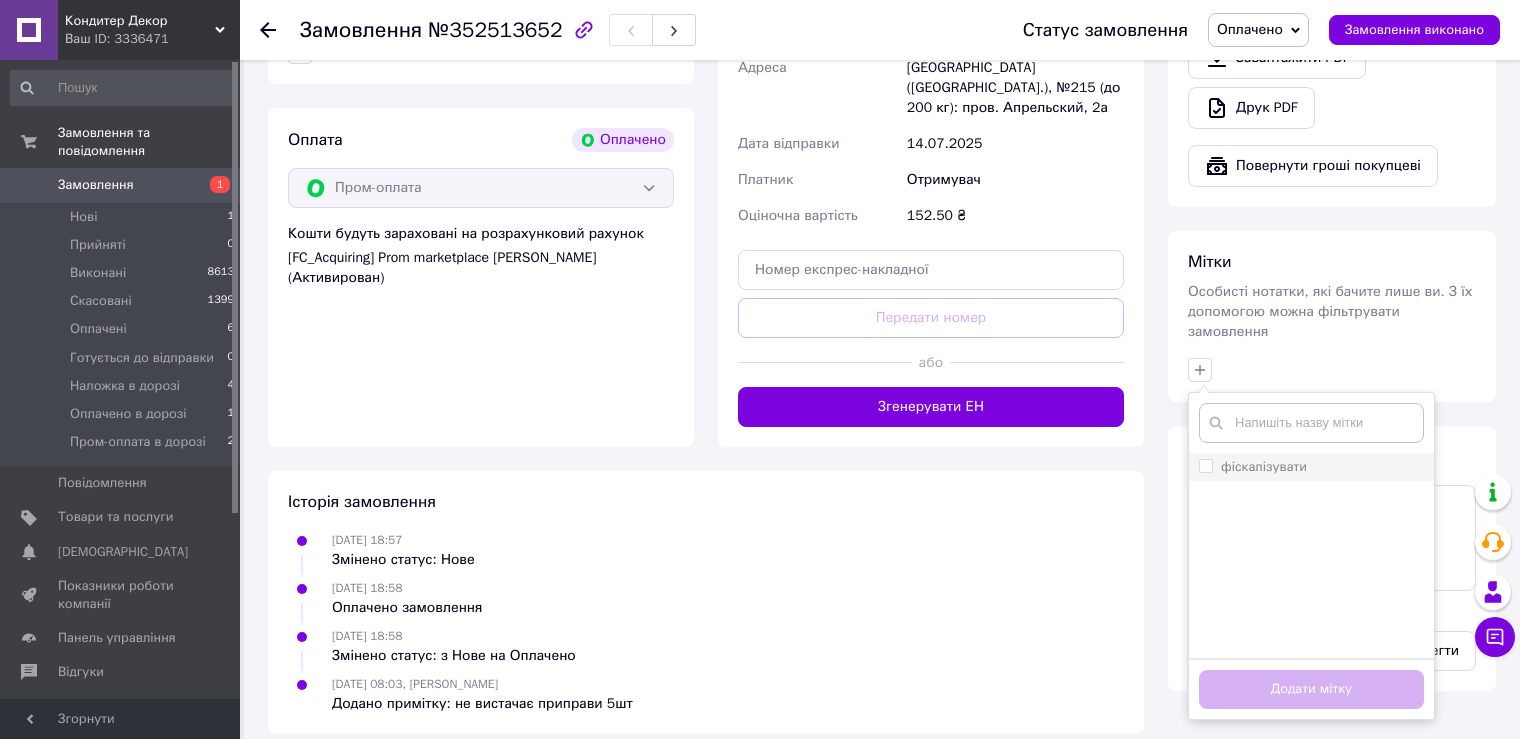 click on "фіскалізувати" at bounding box center (1205, 465) 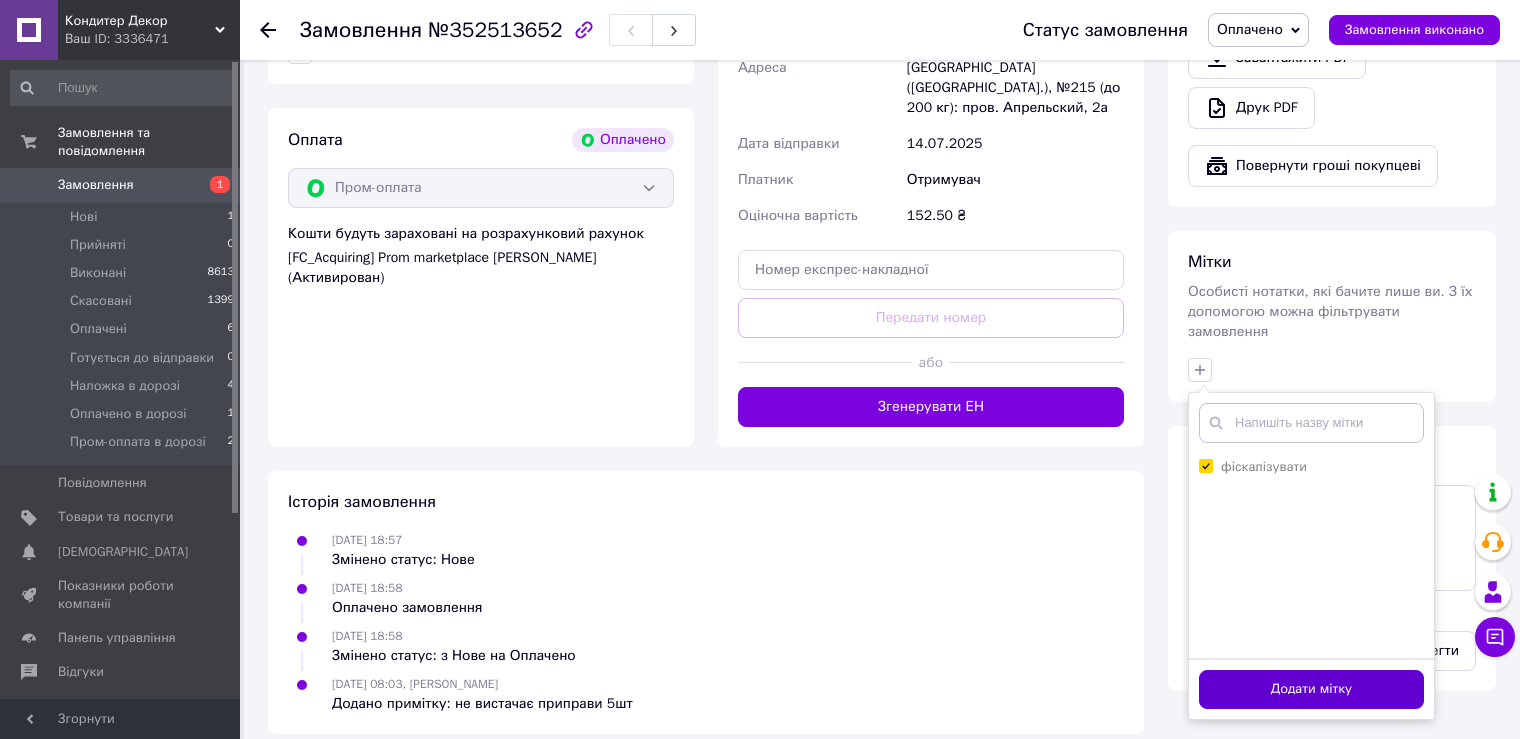 click on "Додати мітку" at bounding box center (1311, 689) 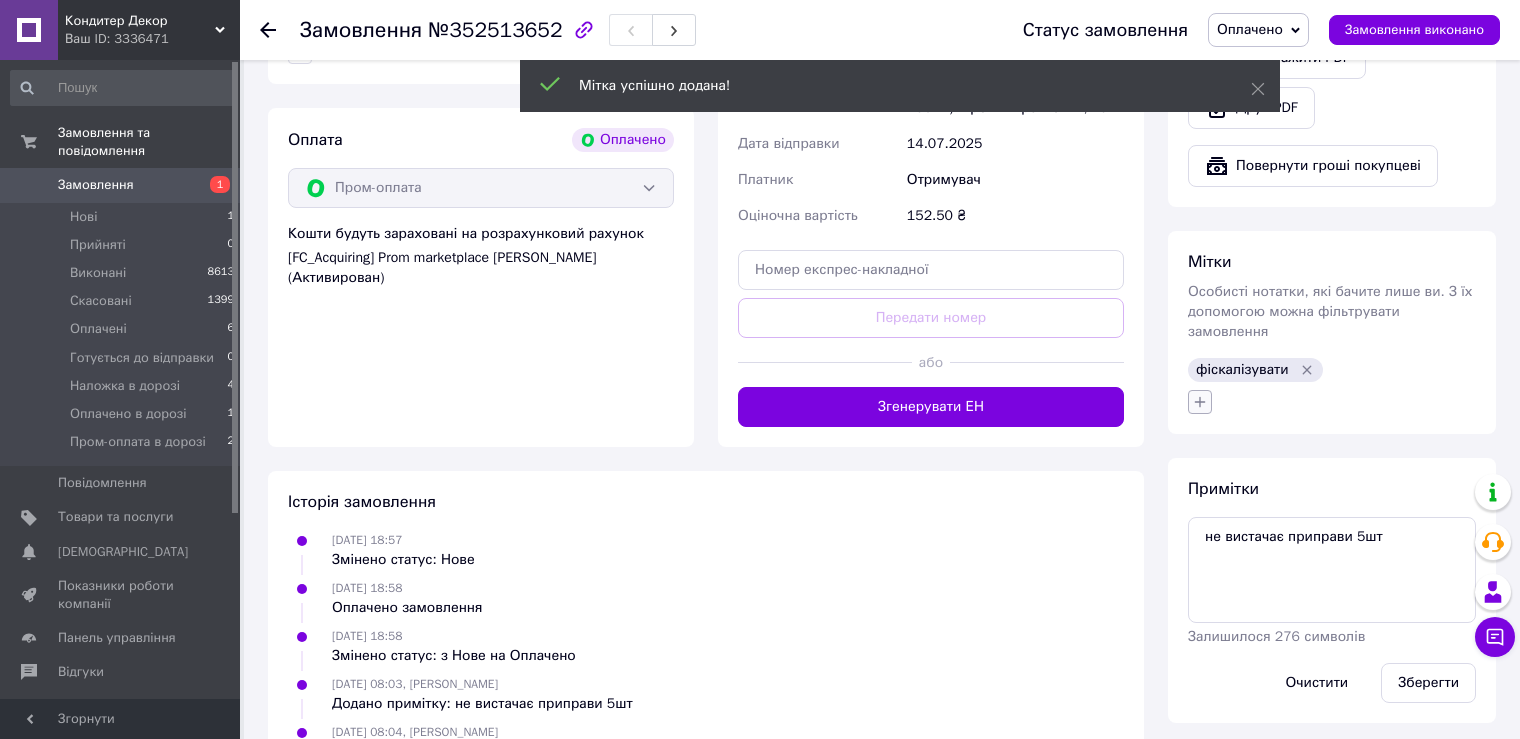 click 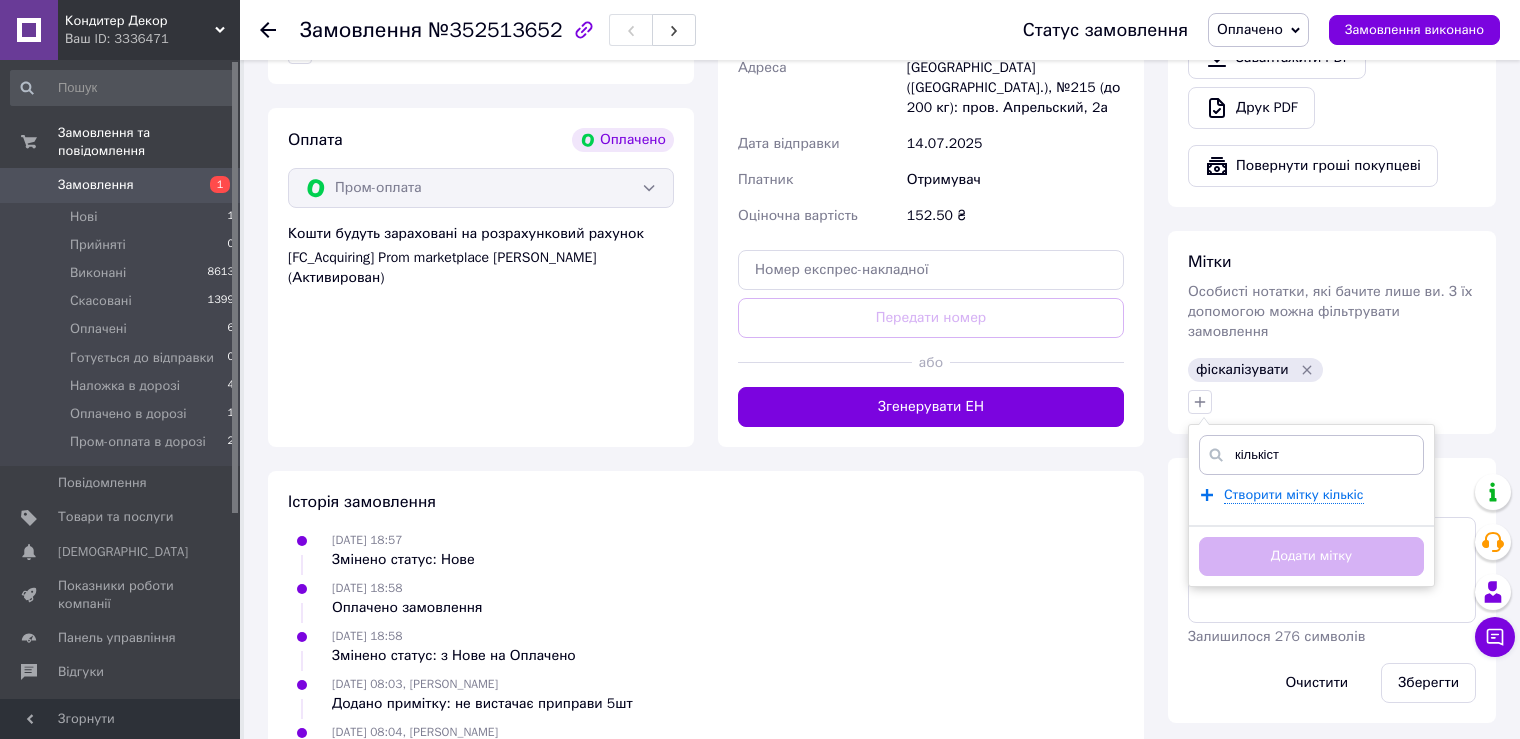 type on "кількість" 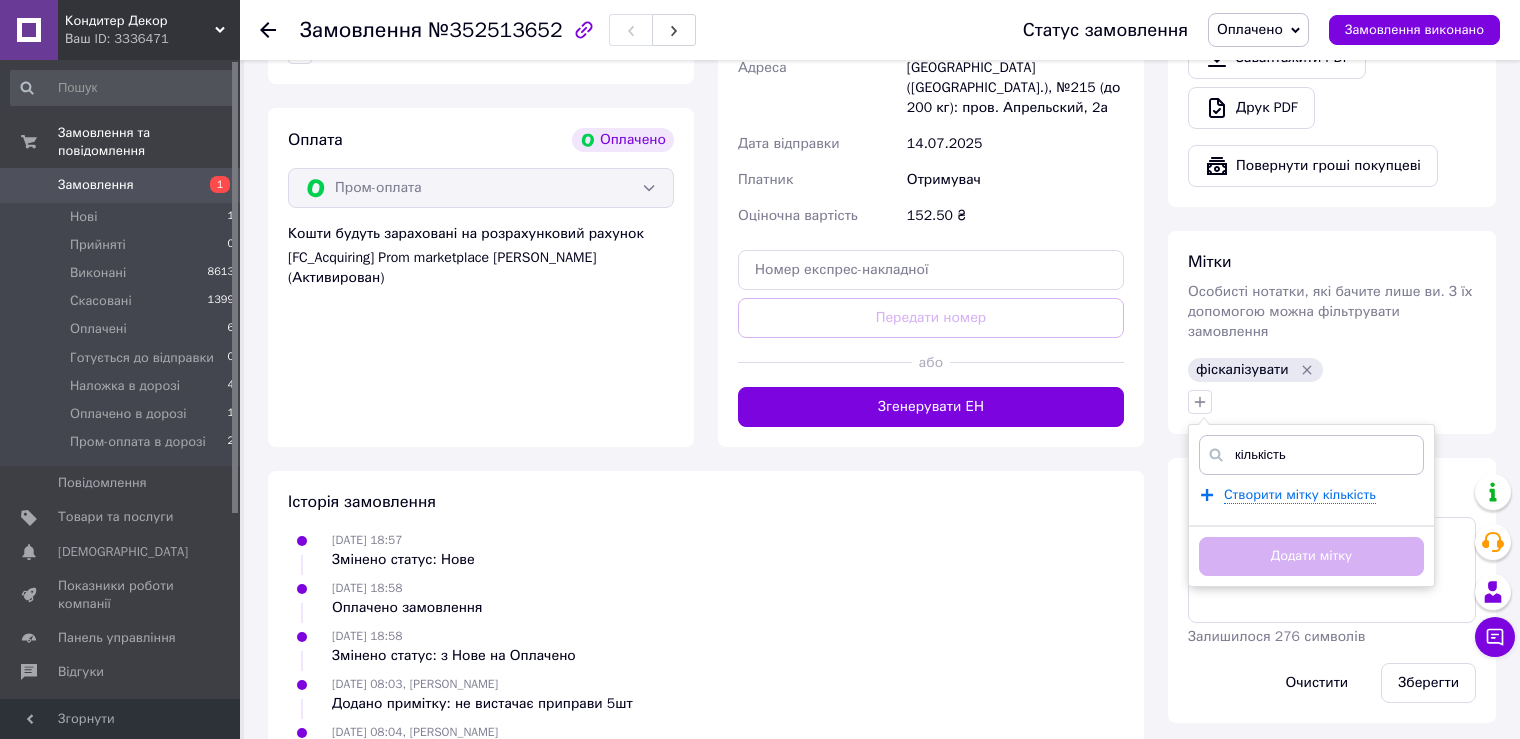 type 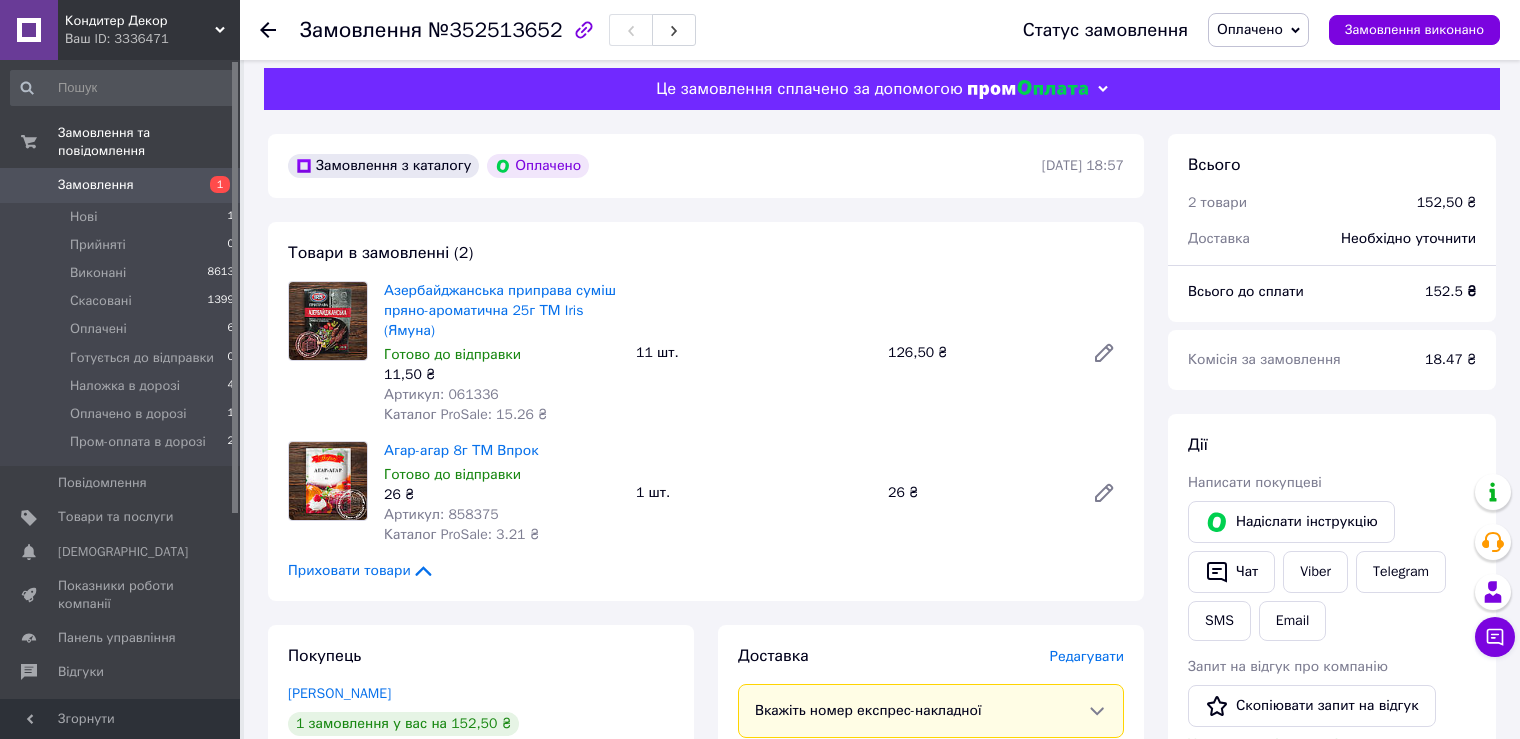 scroll, scrollTop: 0, scrollLeft: 0, axis: both 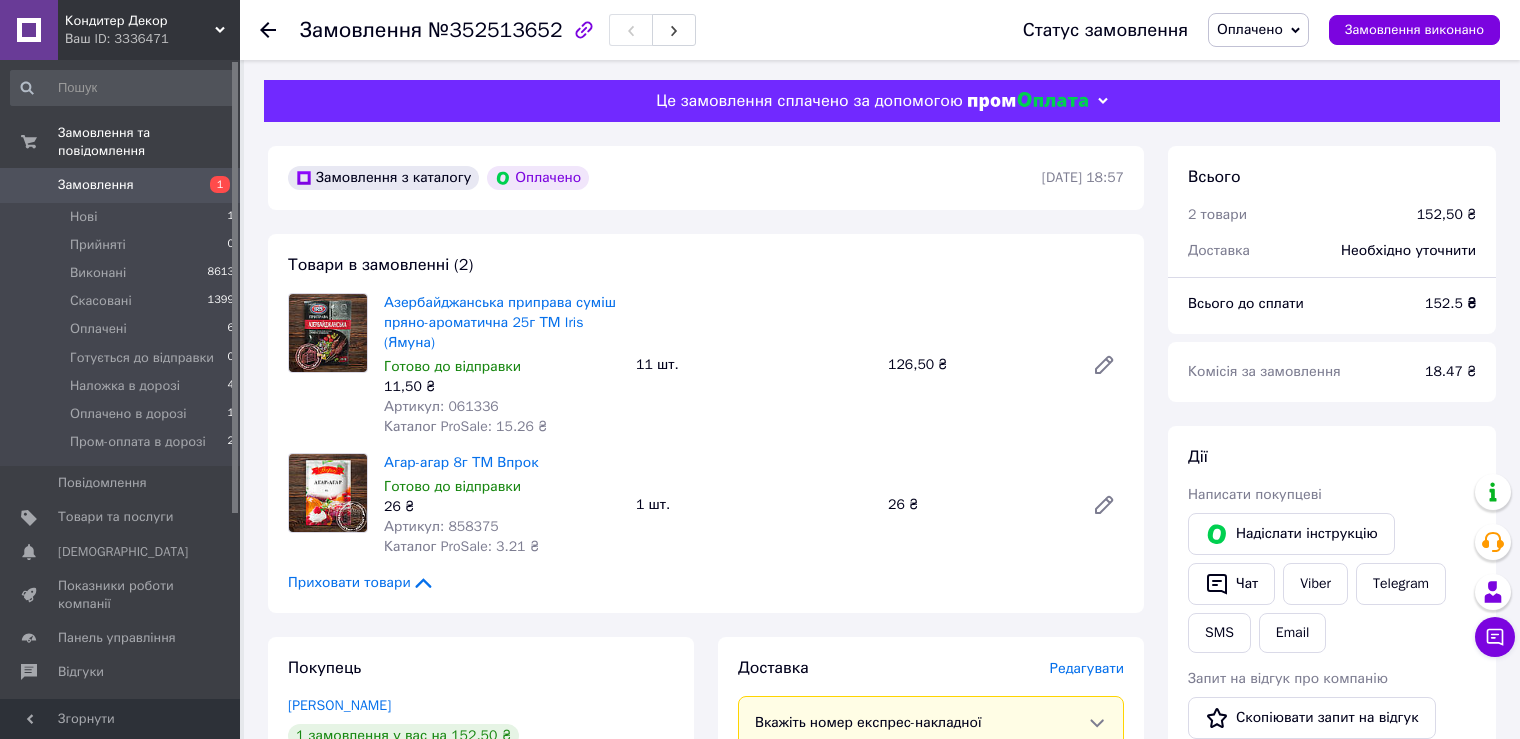 click 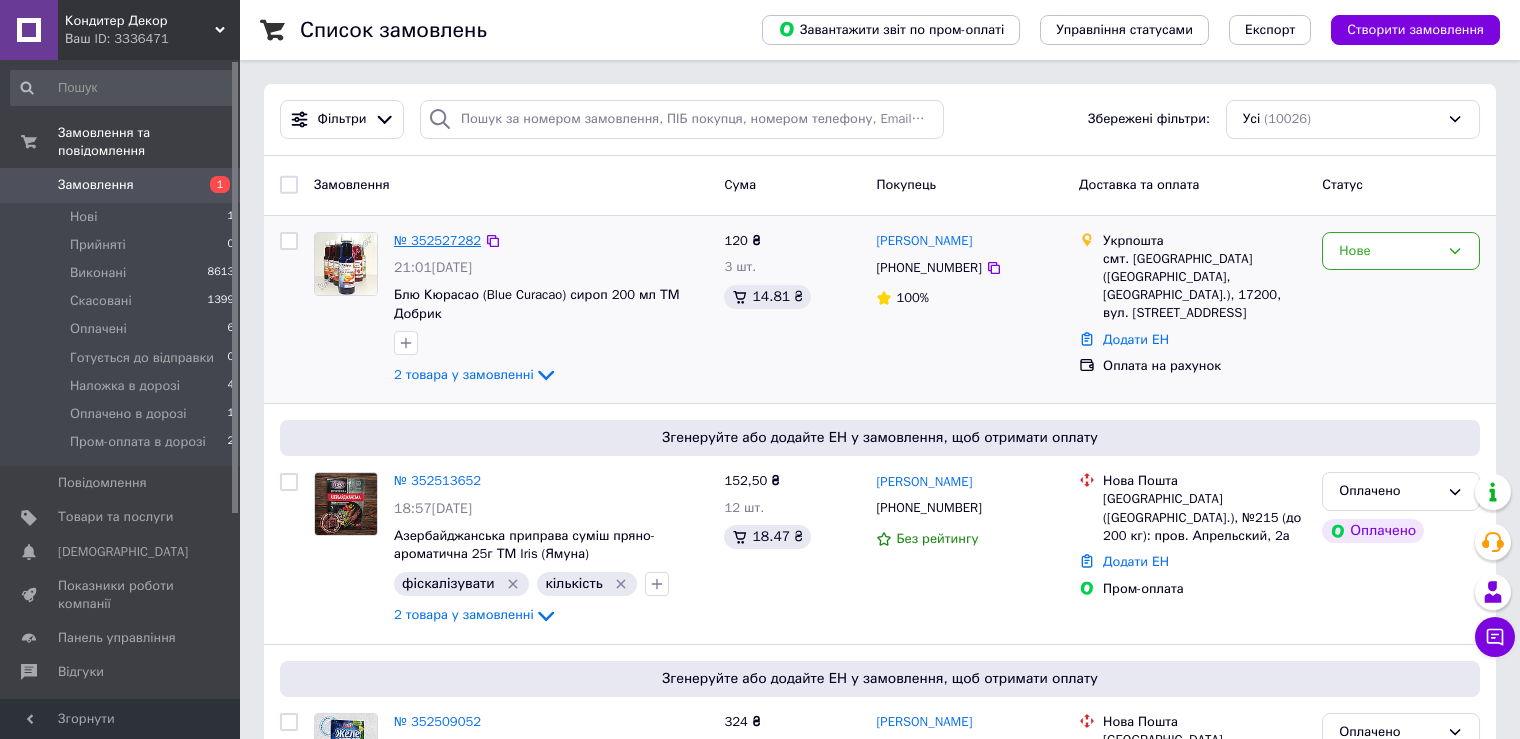 click on "№ 352527282" at bounding box center [437, 240] 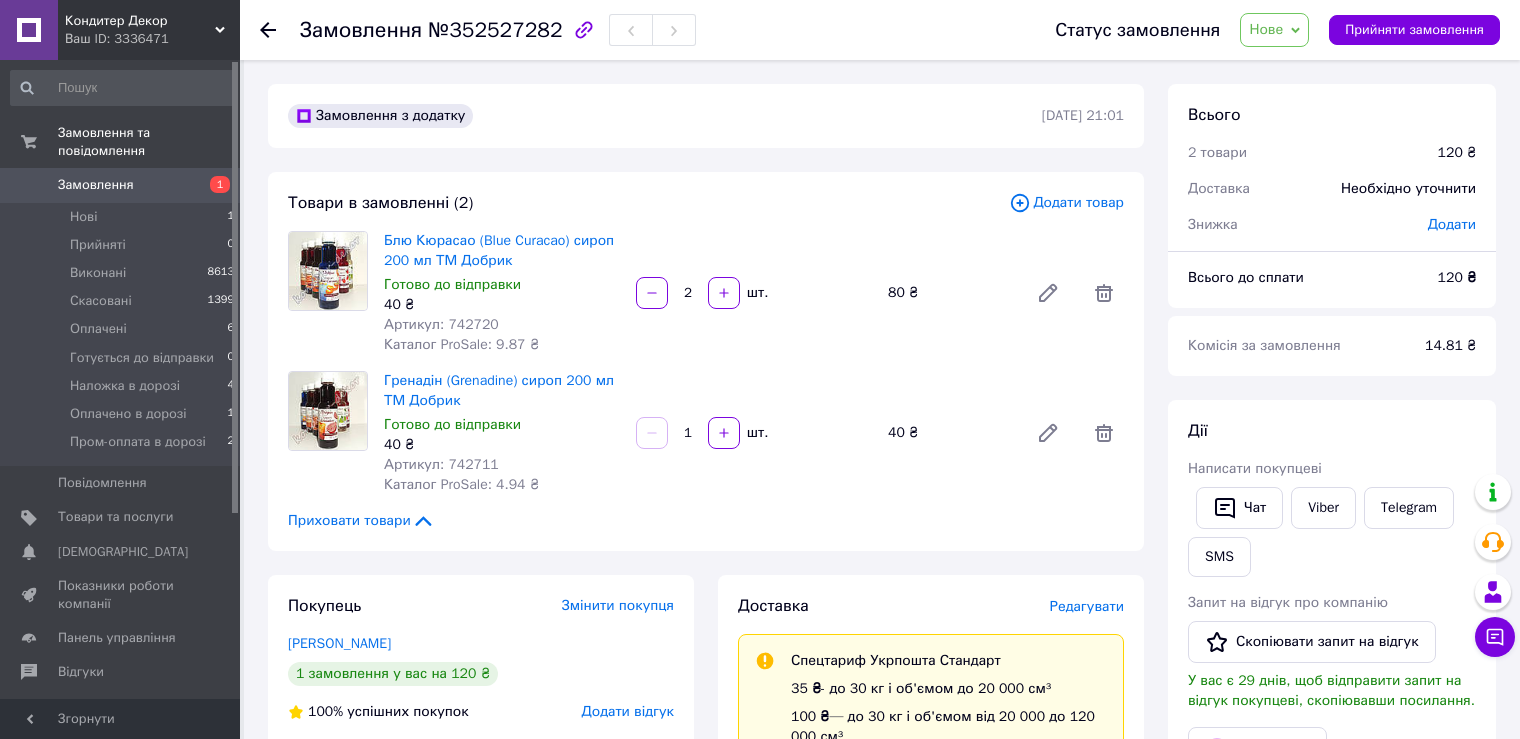click on "Нове" at bounding box center (1274, 30) 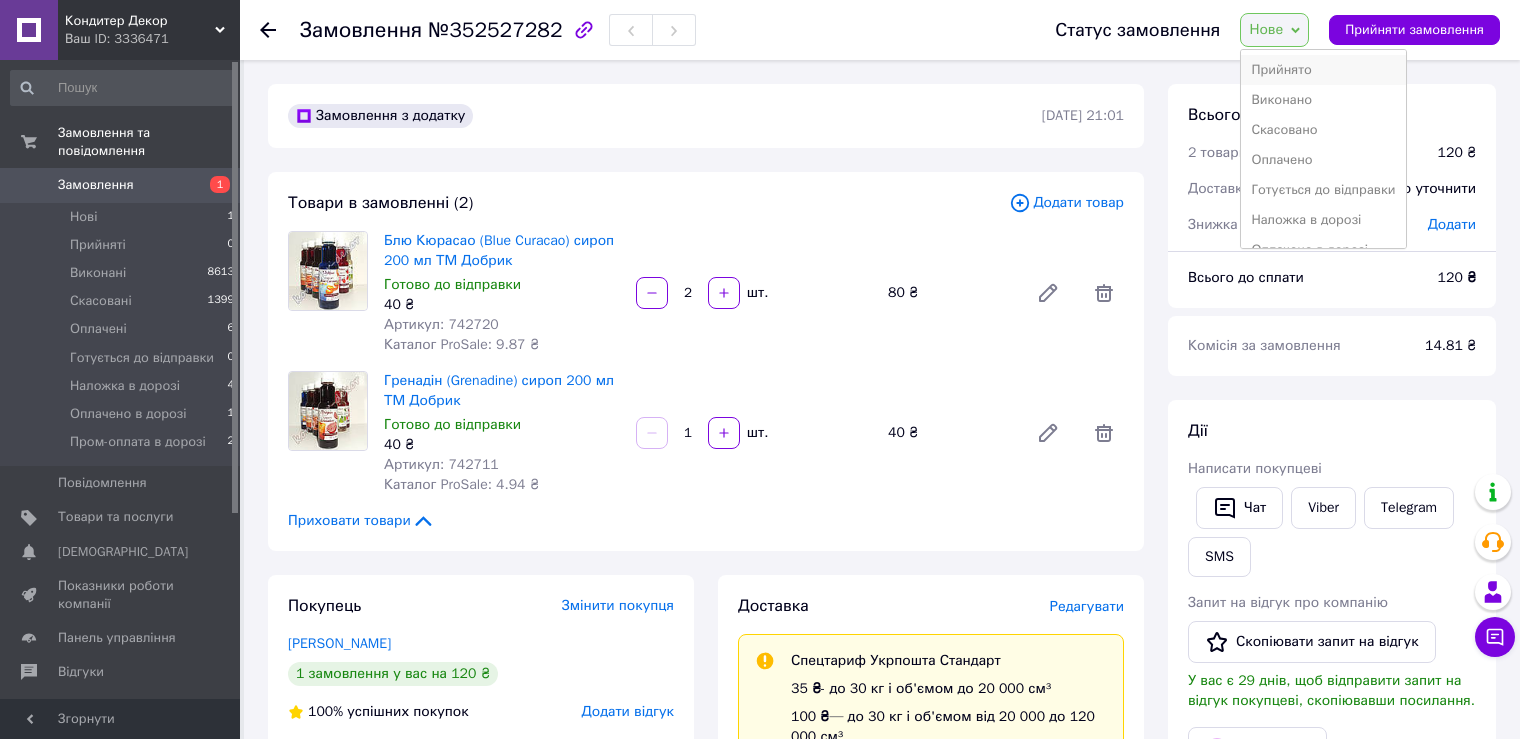 click on "Прийнято" at bounding box center [1323, 70] 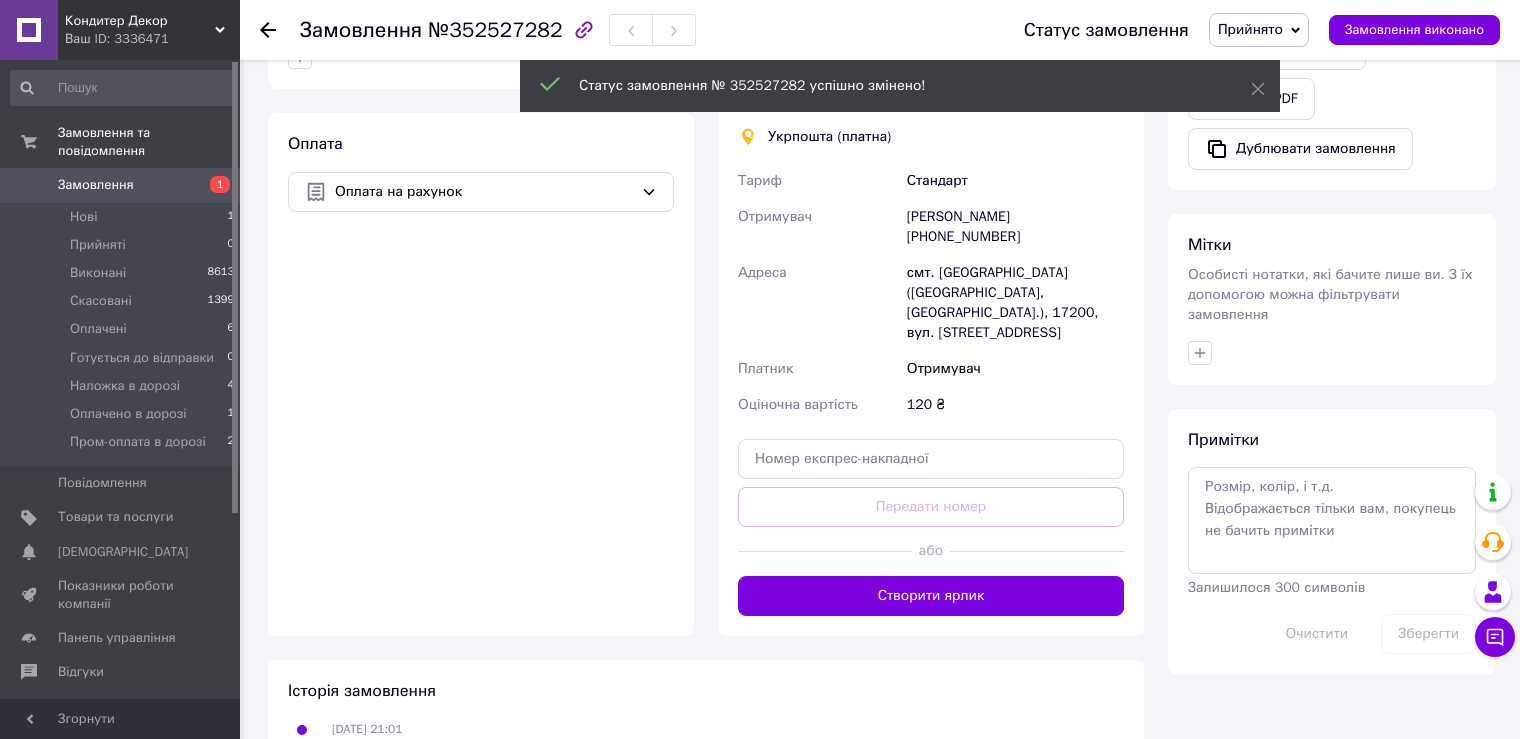 scroll, scrollTop: 767, scrollLeft: 0, axis: vertical 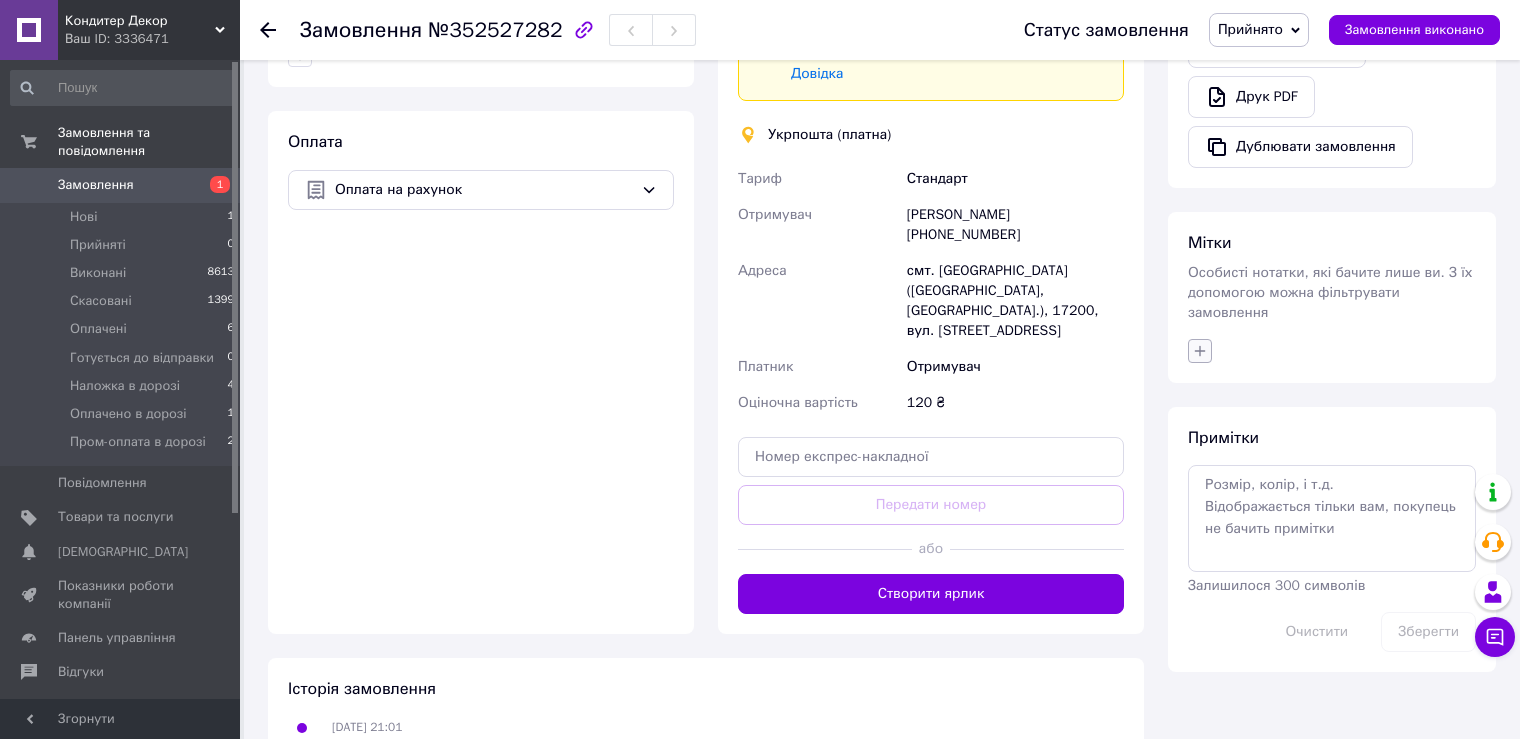 click 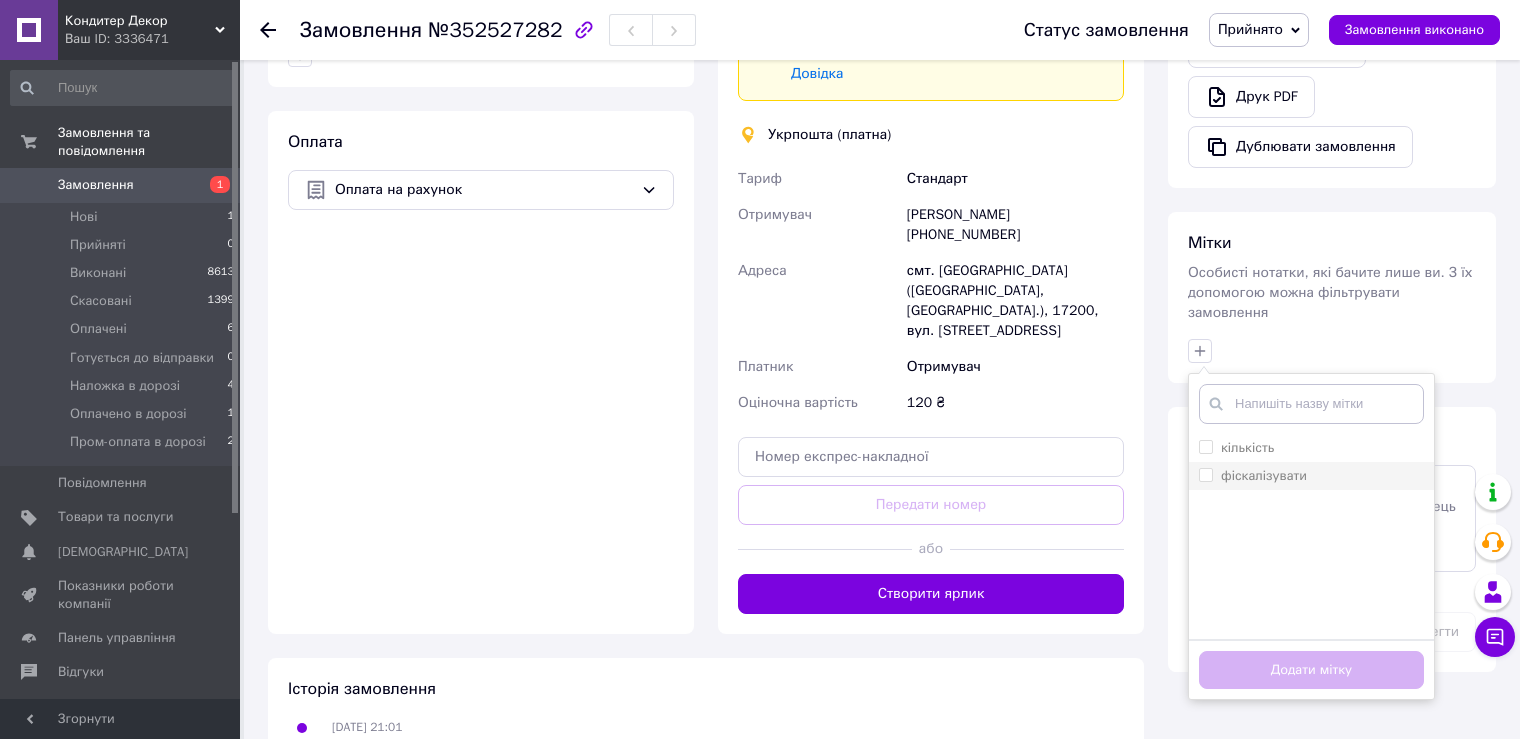 click on "фіскалізувати" at bounding box center (1205, 474) 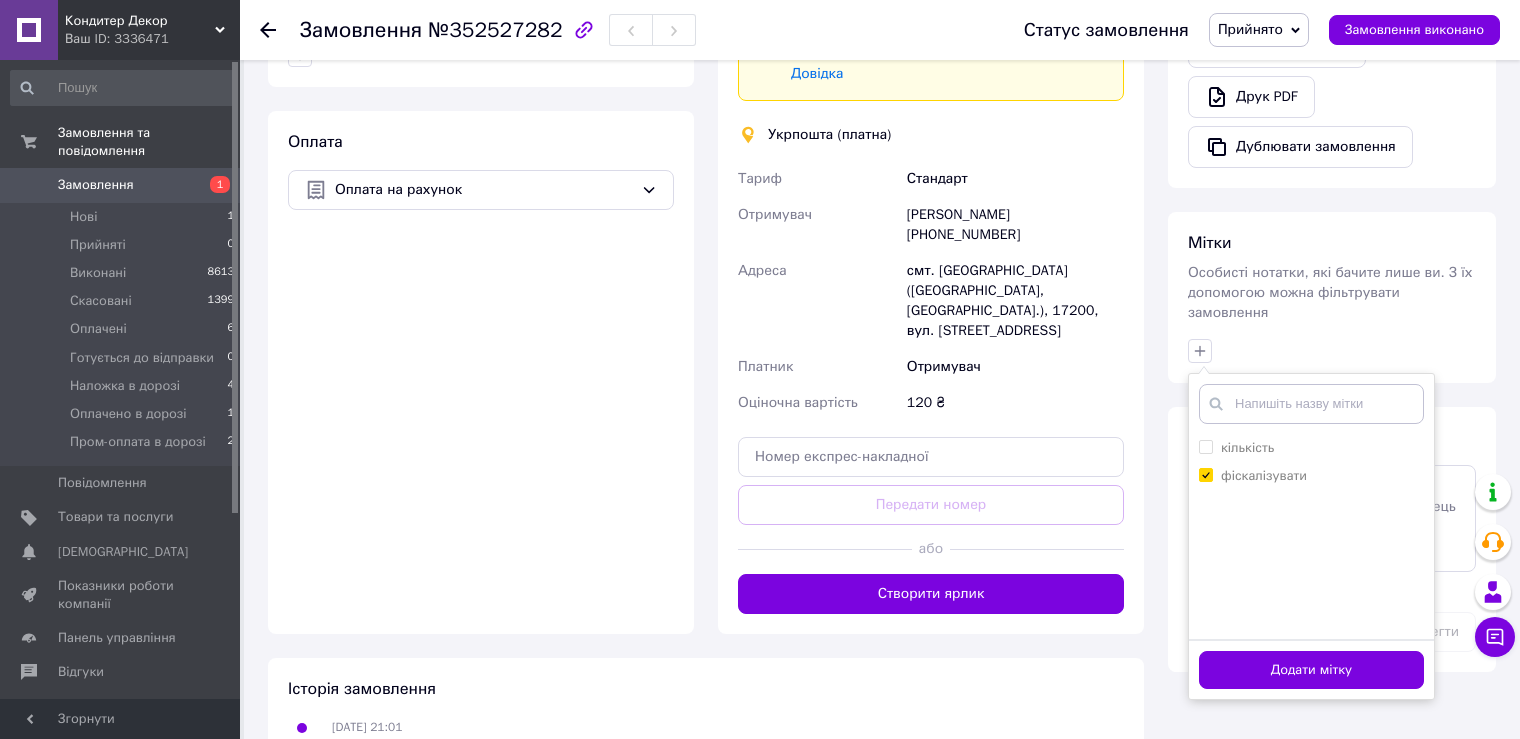 drag, startPoint x: 1275, startPoint y: 635, endPoint x: 1281, endPoint y: 623, distance: 13.416408 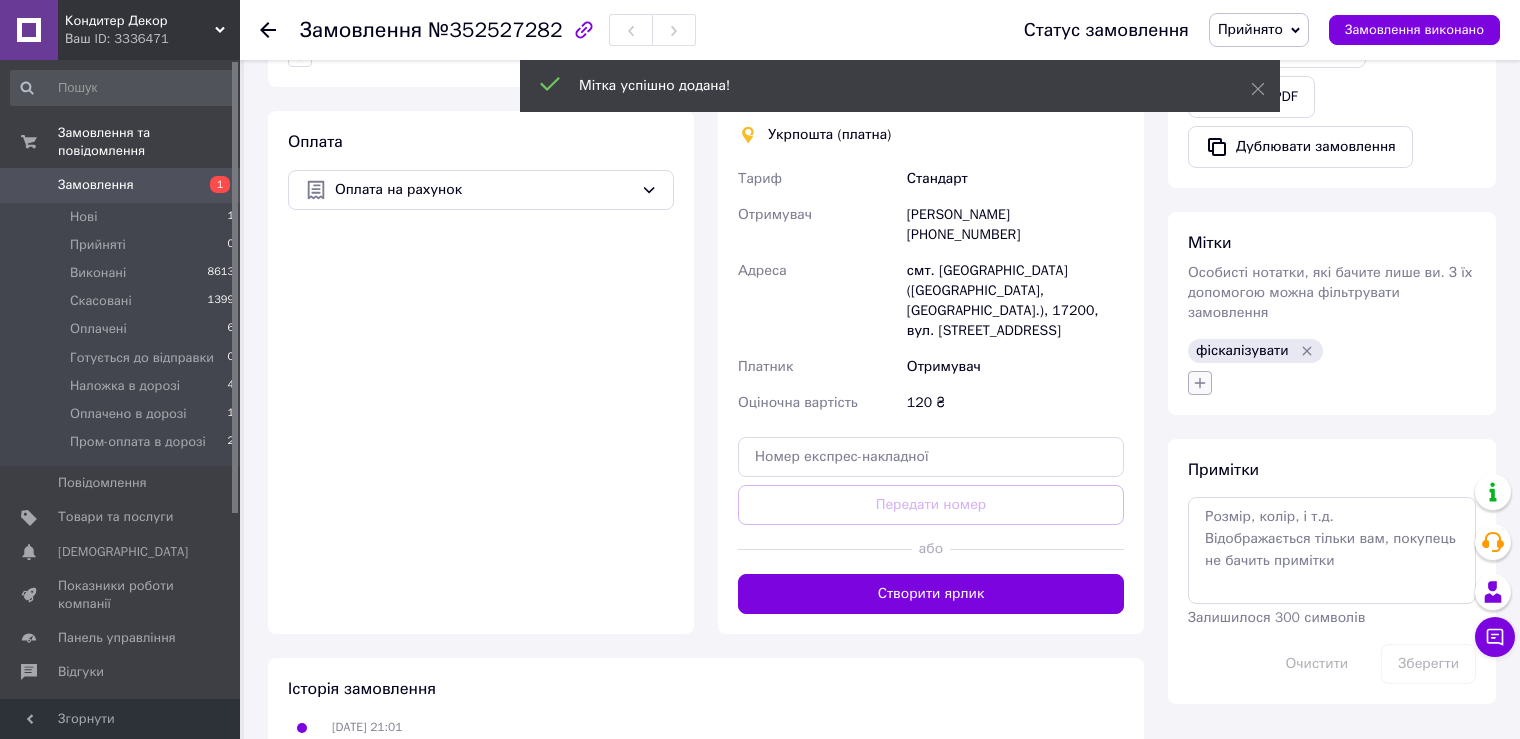 click 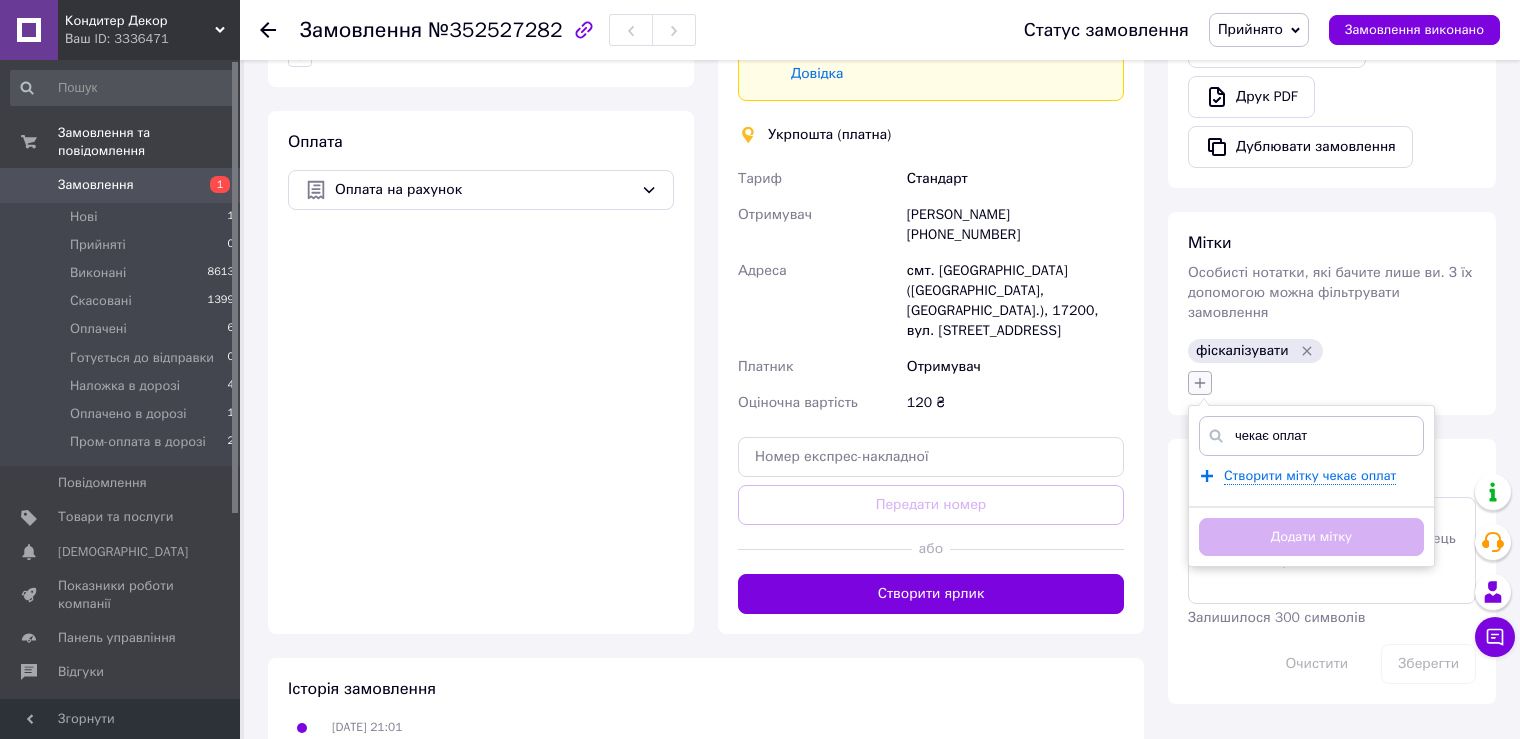 type on "чекає оплату" 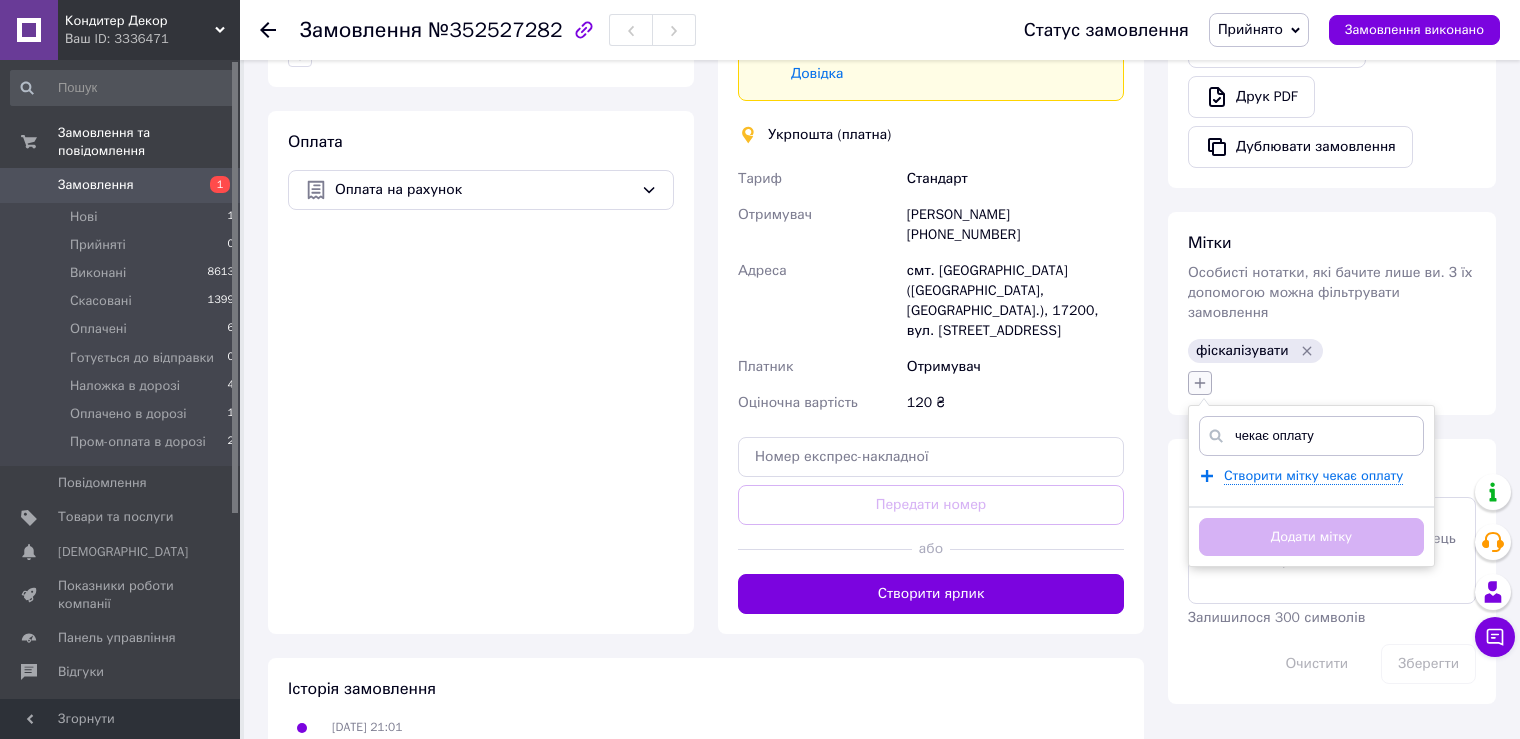 type 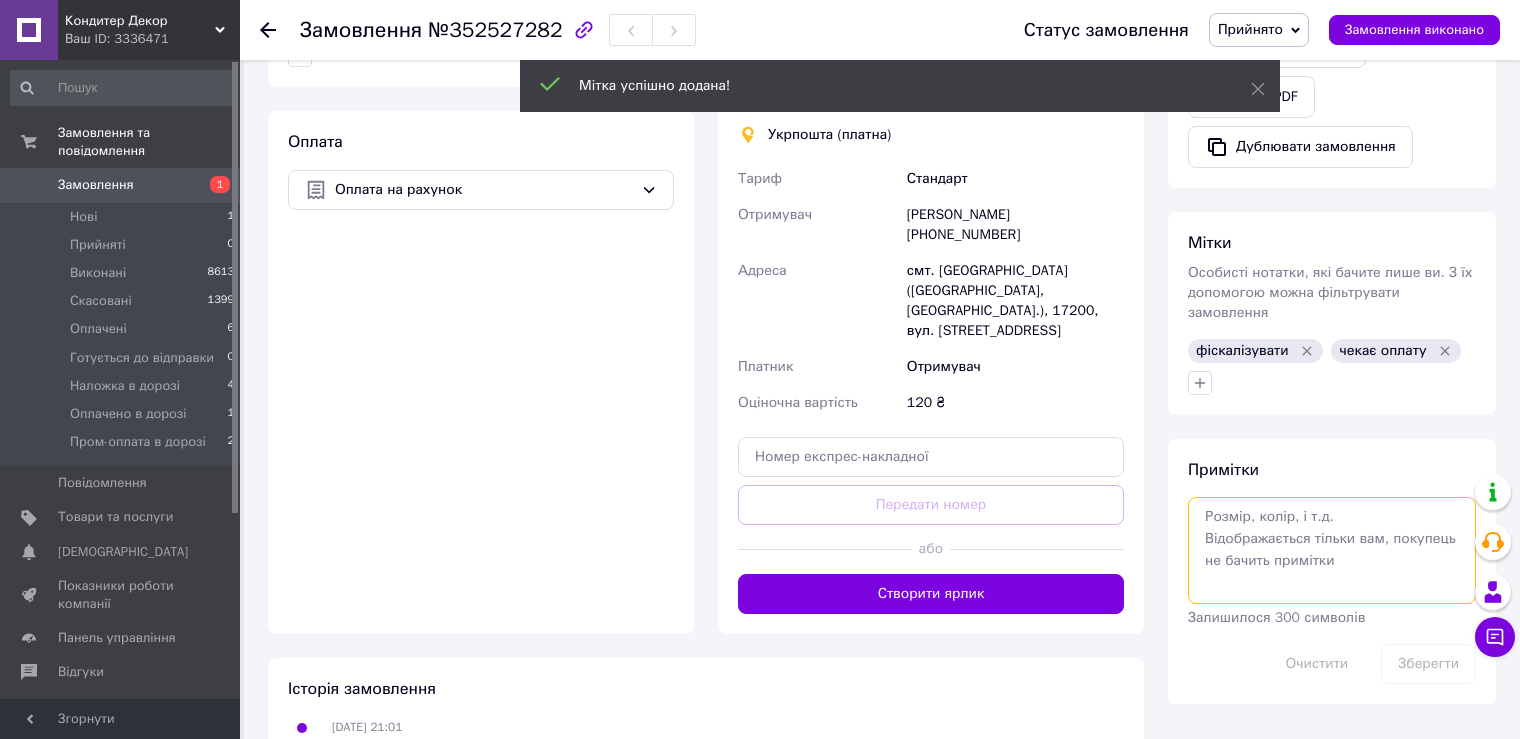 click at bounding box center (1332, 550) 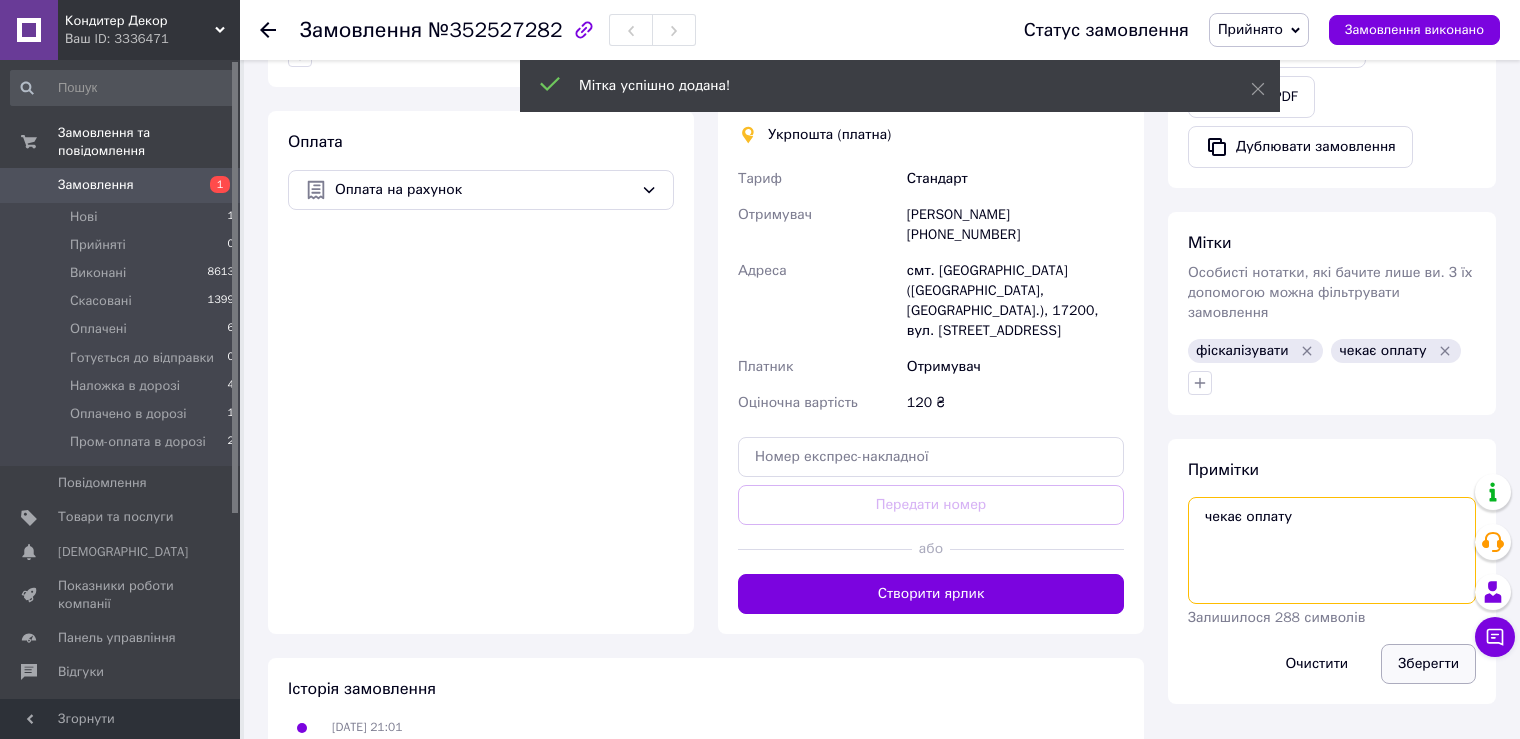 type on "чекає оплату" 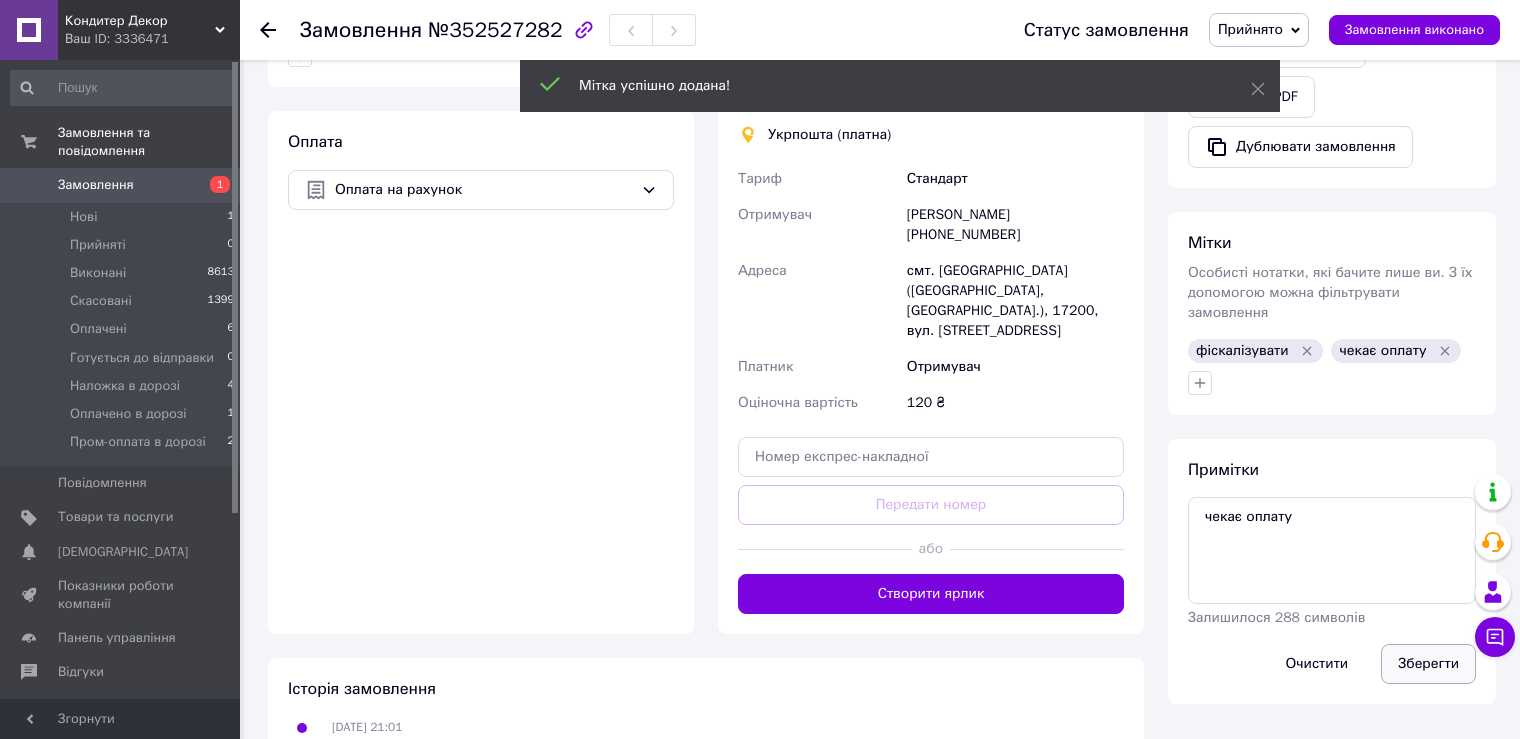 click on "Зберегти" at bounding box center (1428, 664) 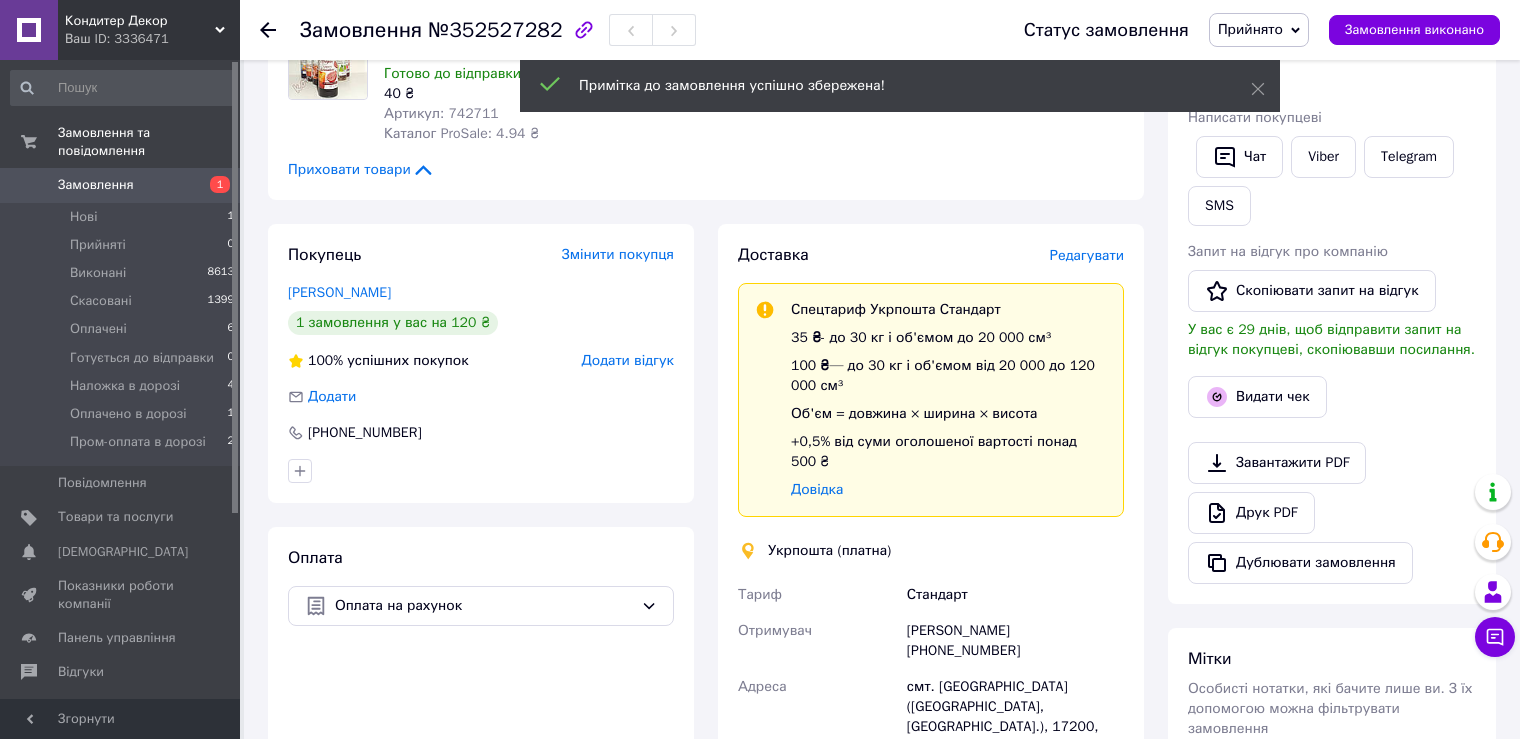 scroll, scrollTop: 367, scrollLeft: 0, axis: vertical 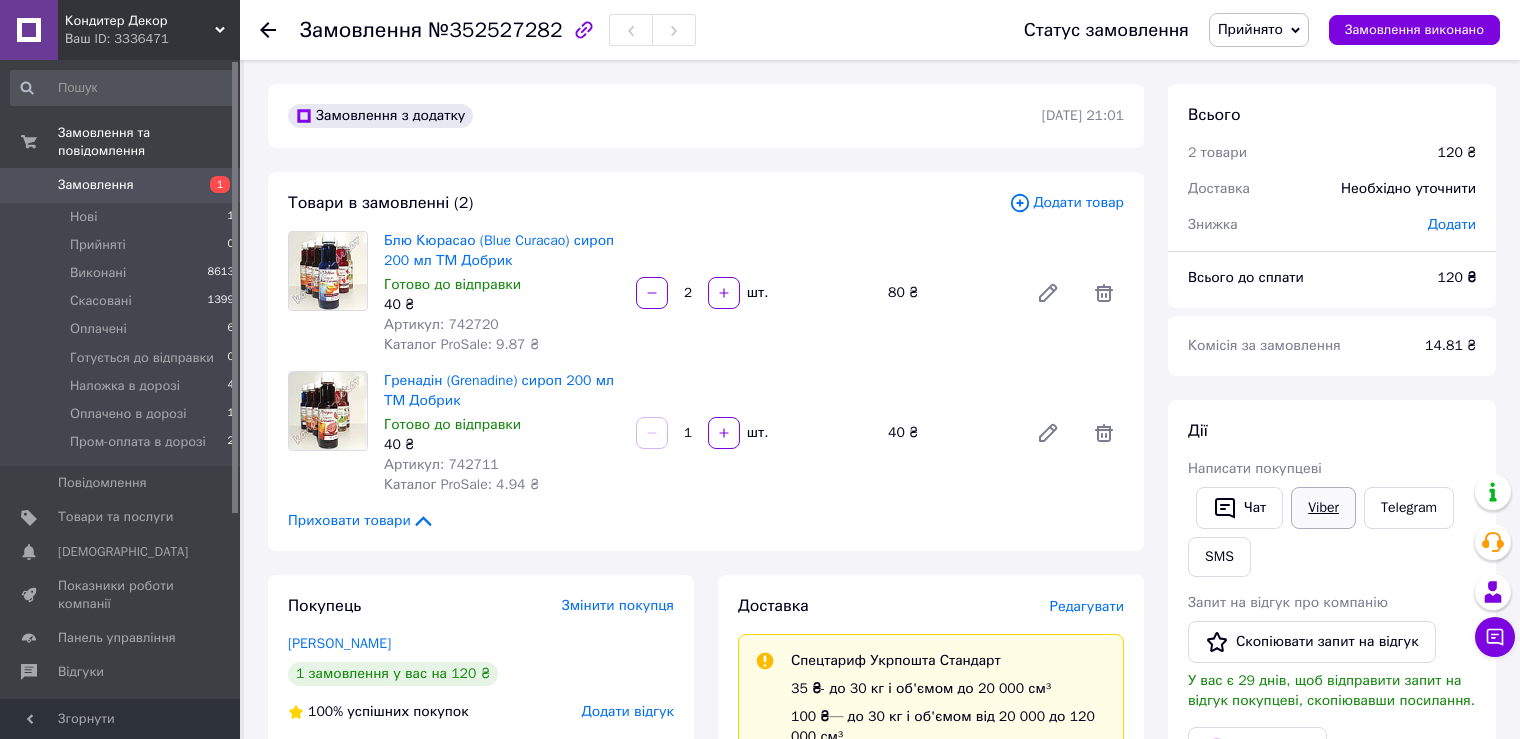 click on "Viber" at bounding box center [1323, 508] 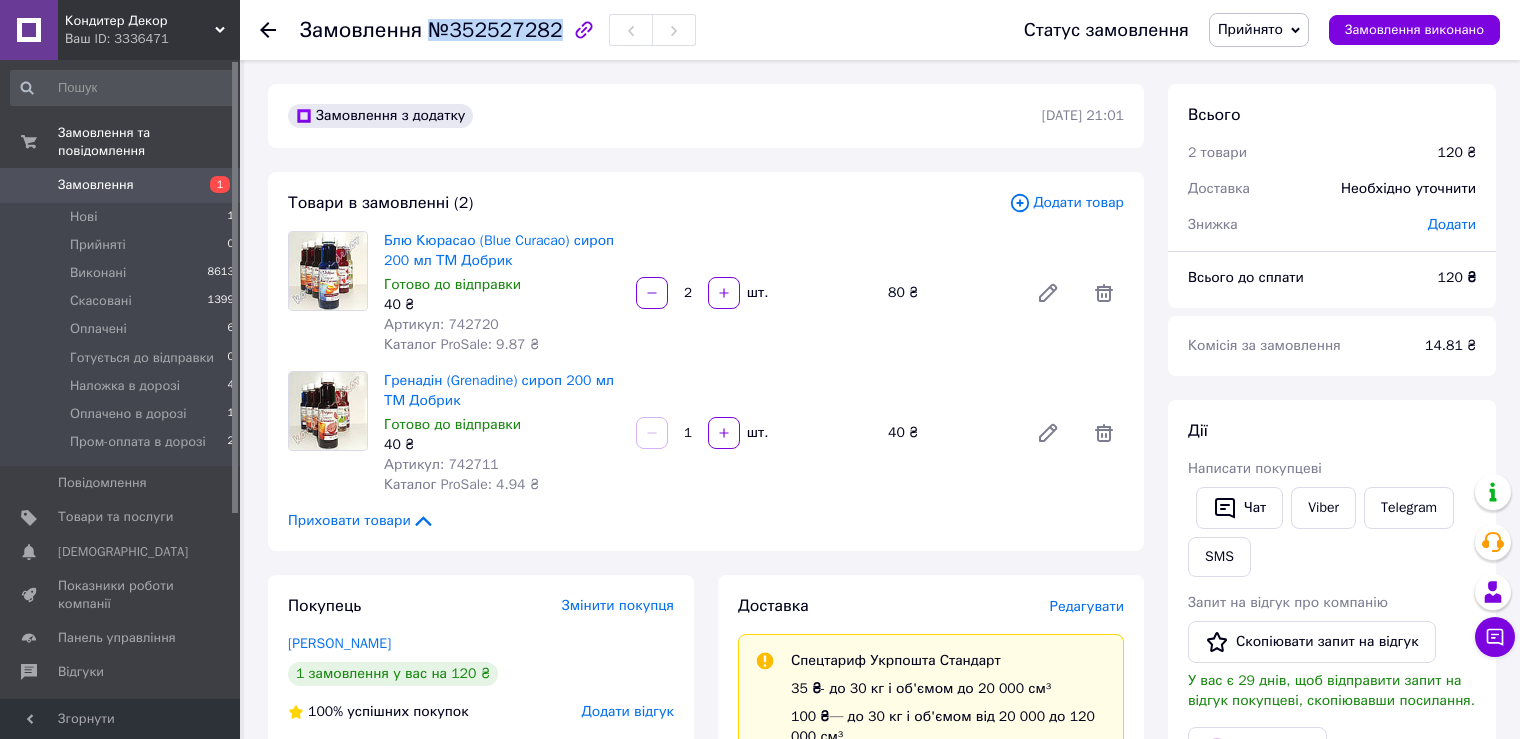 drag, startPoint x: 419, startPoint y: 32, endPoint x: 545, endPoint y: 26, distance: 126.14278 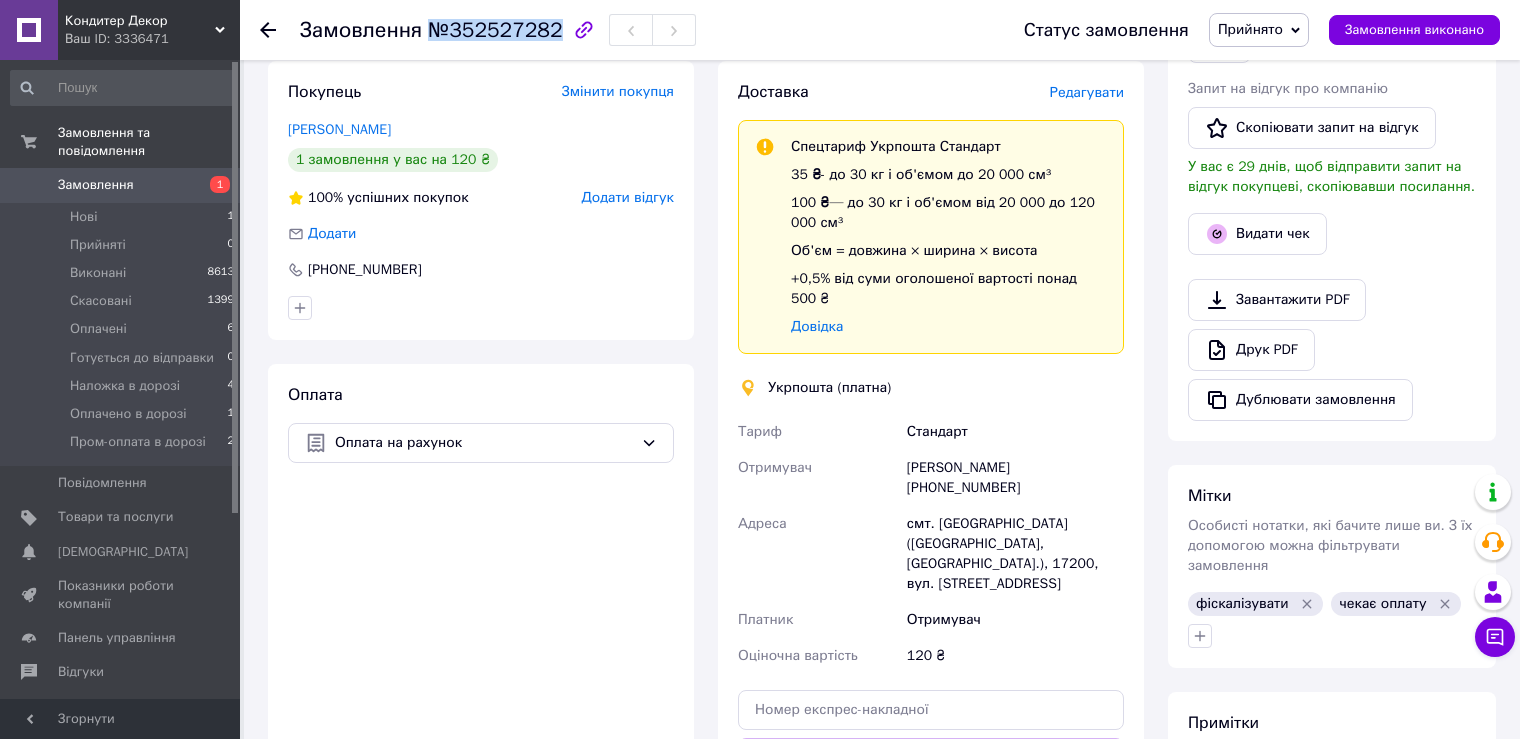 scroll, scrollTop: 600, scrollLeft: 0, axis: vertical 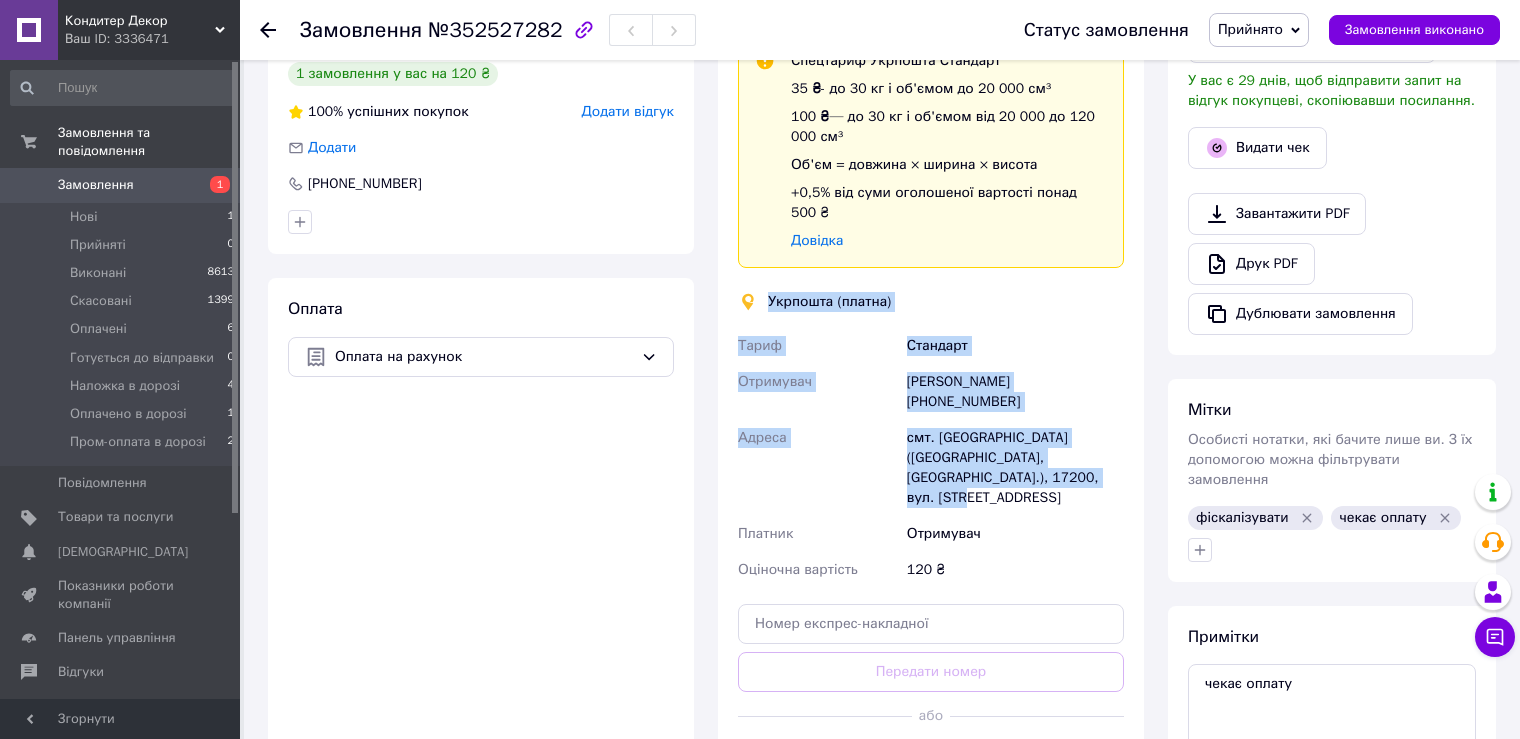 drag, startPoint x: 769, startPoint y: 283, endPoint x: 1060, endPoint y: 440, distance: 330.65088 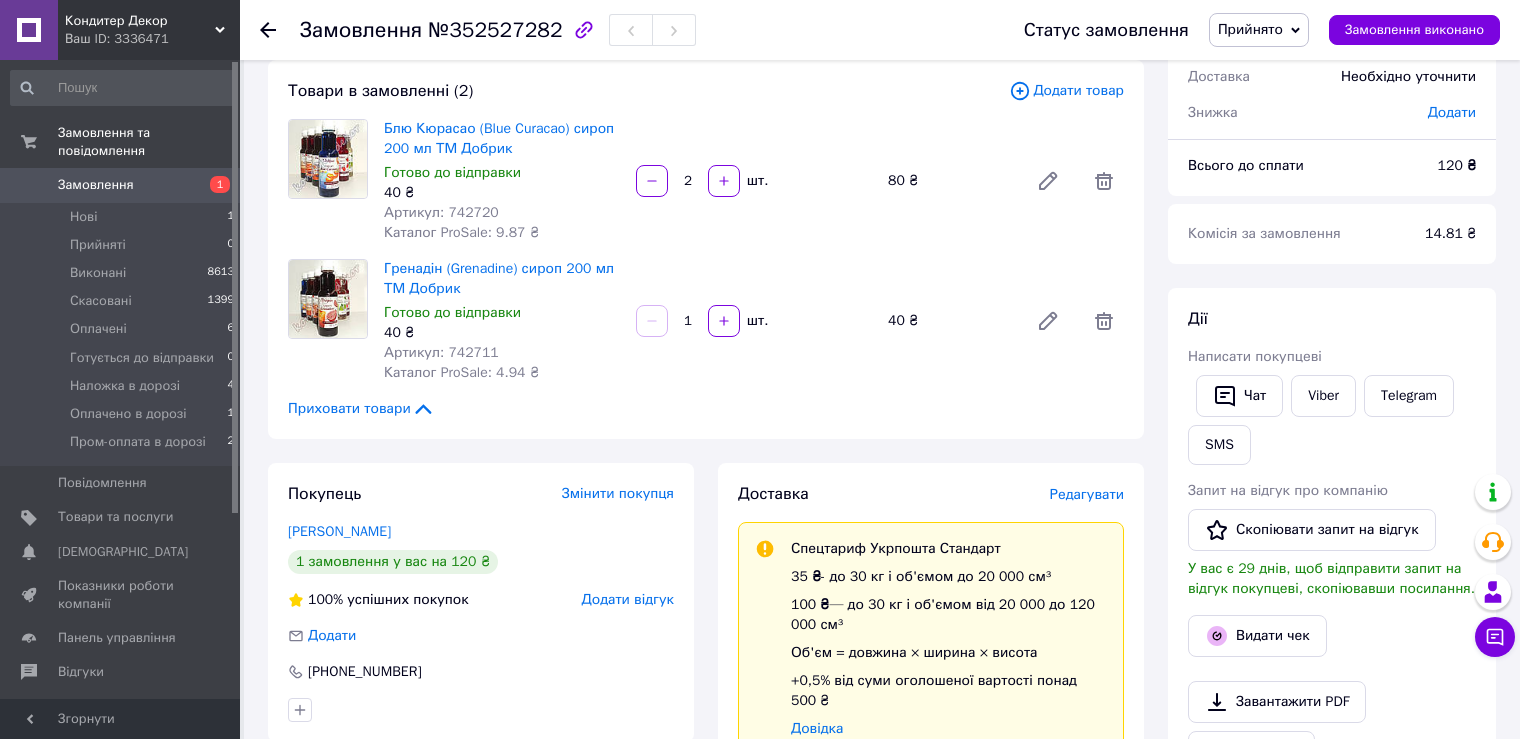 scroll, scrollTop: 100, scrollLeft: 0, axis: vertical 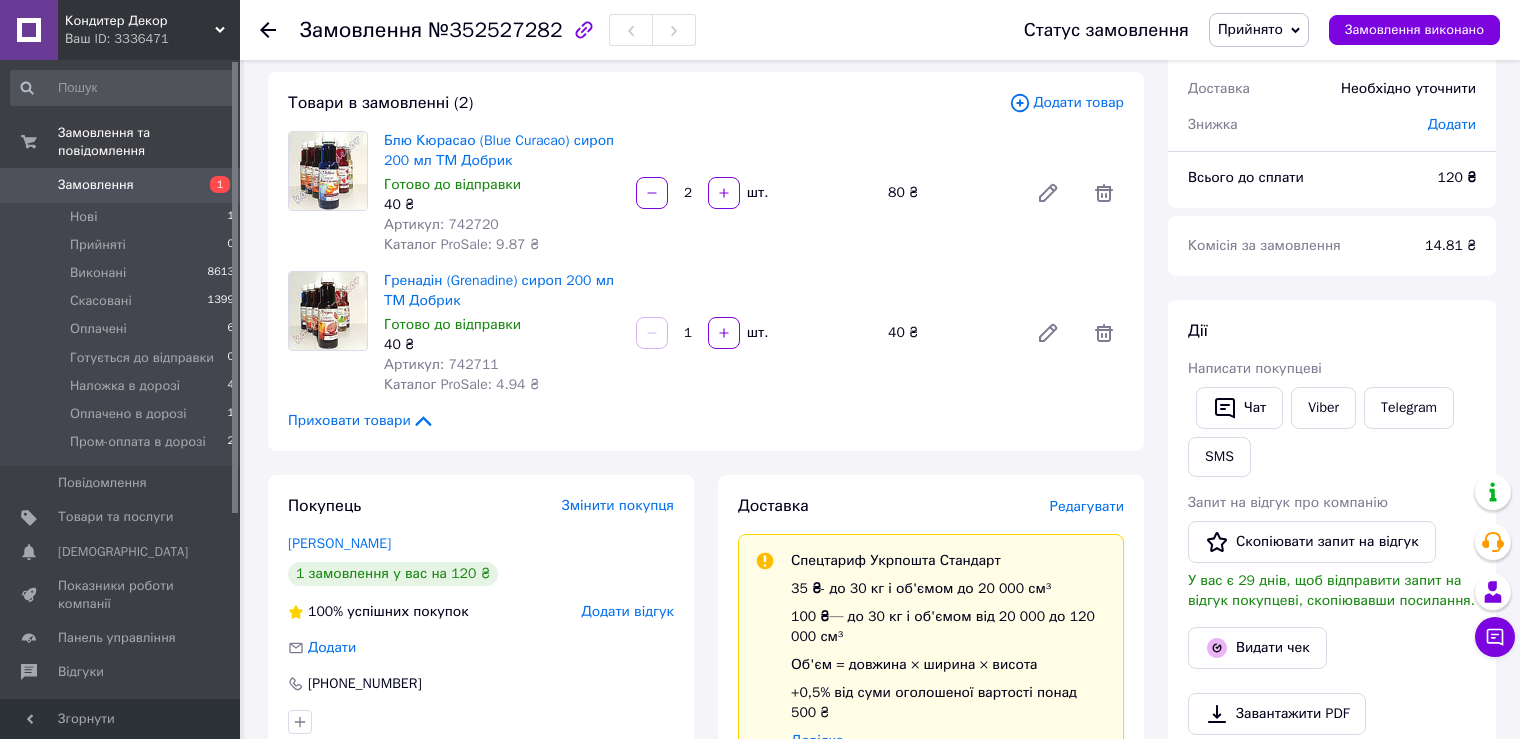 click 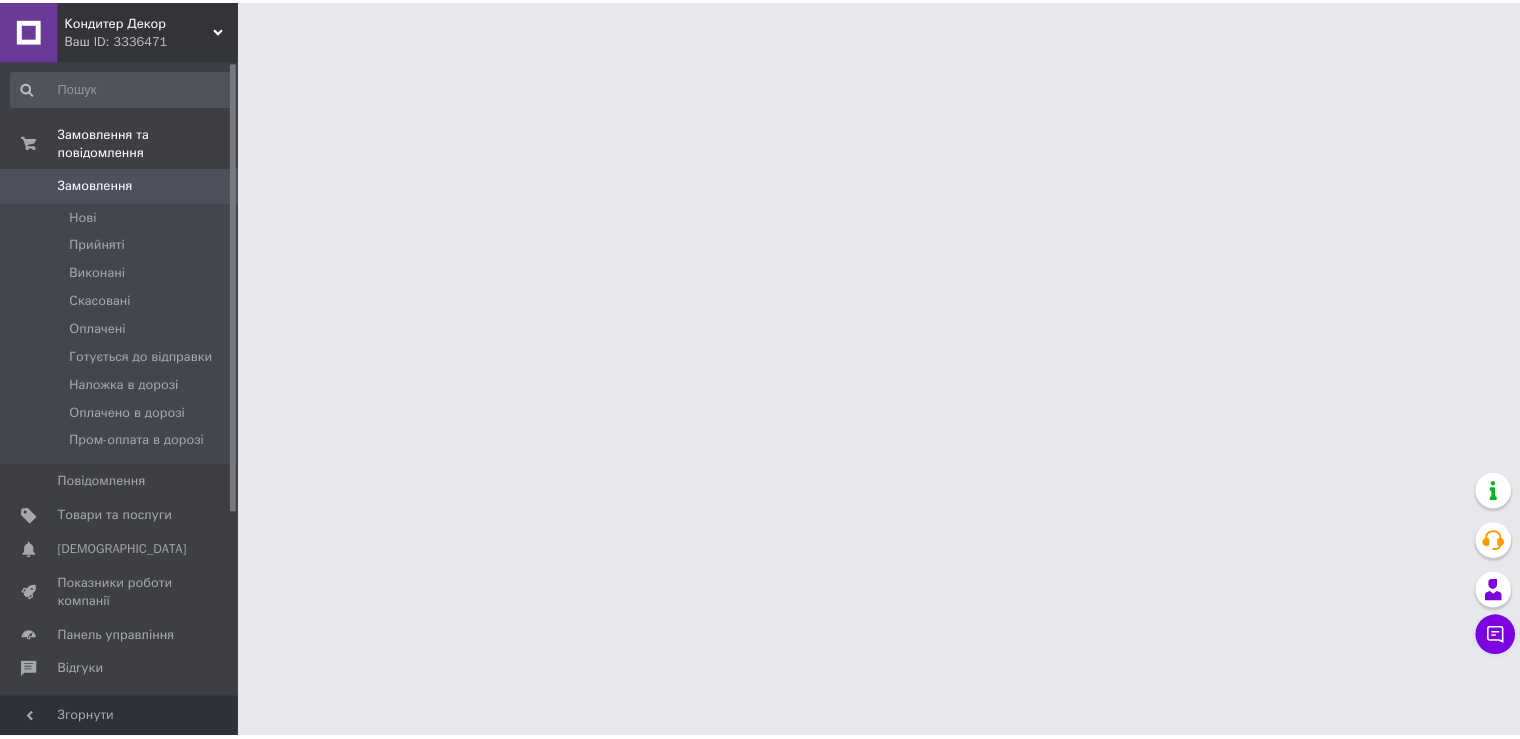 scroll, scrollTop: 0, scrollLeft: 0, axis: both 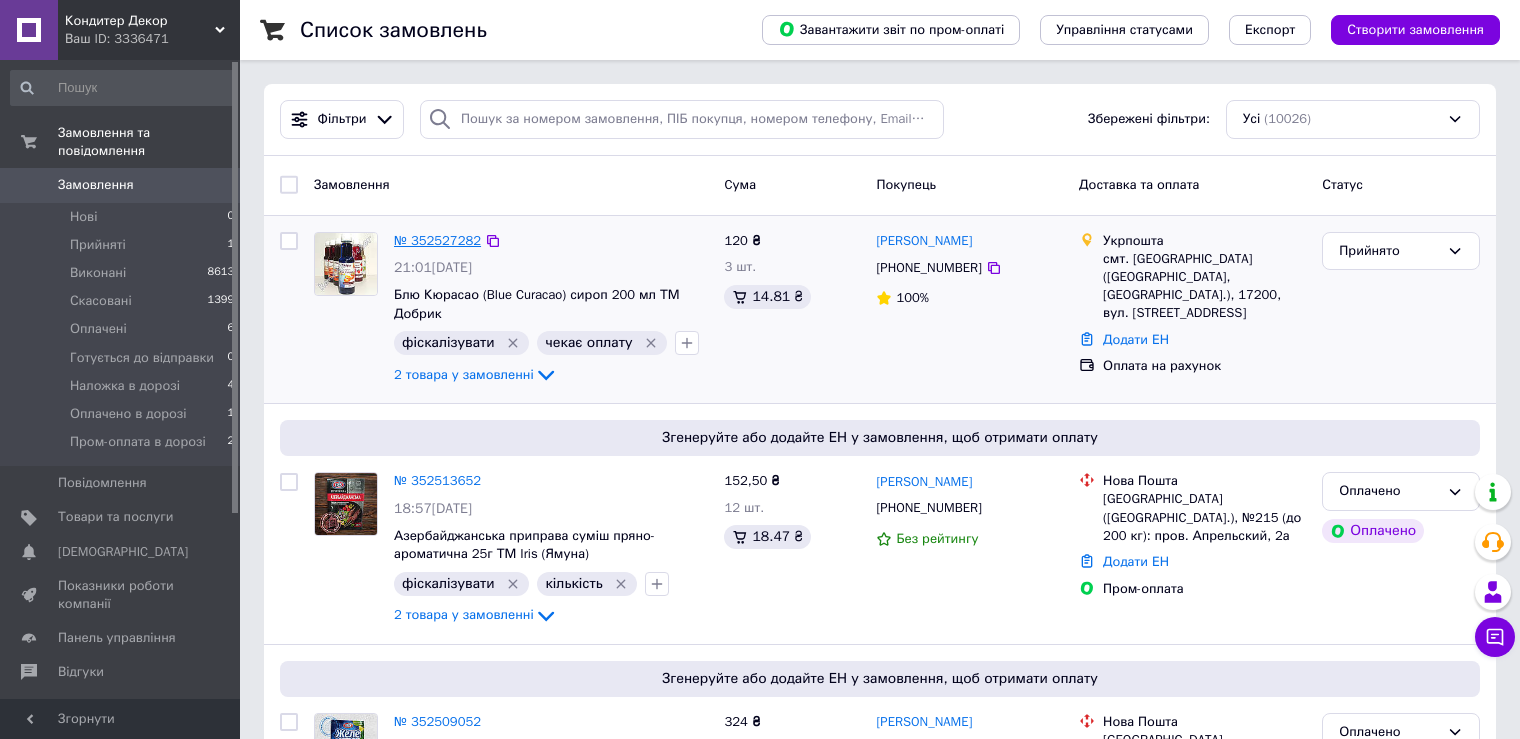 click on "№ 352527282" at bounding box center (437, 240) 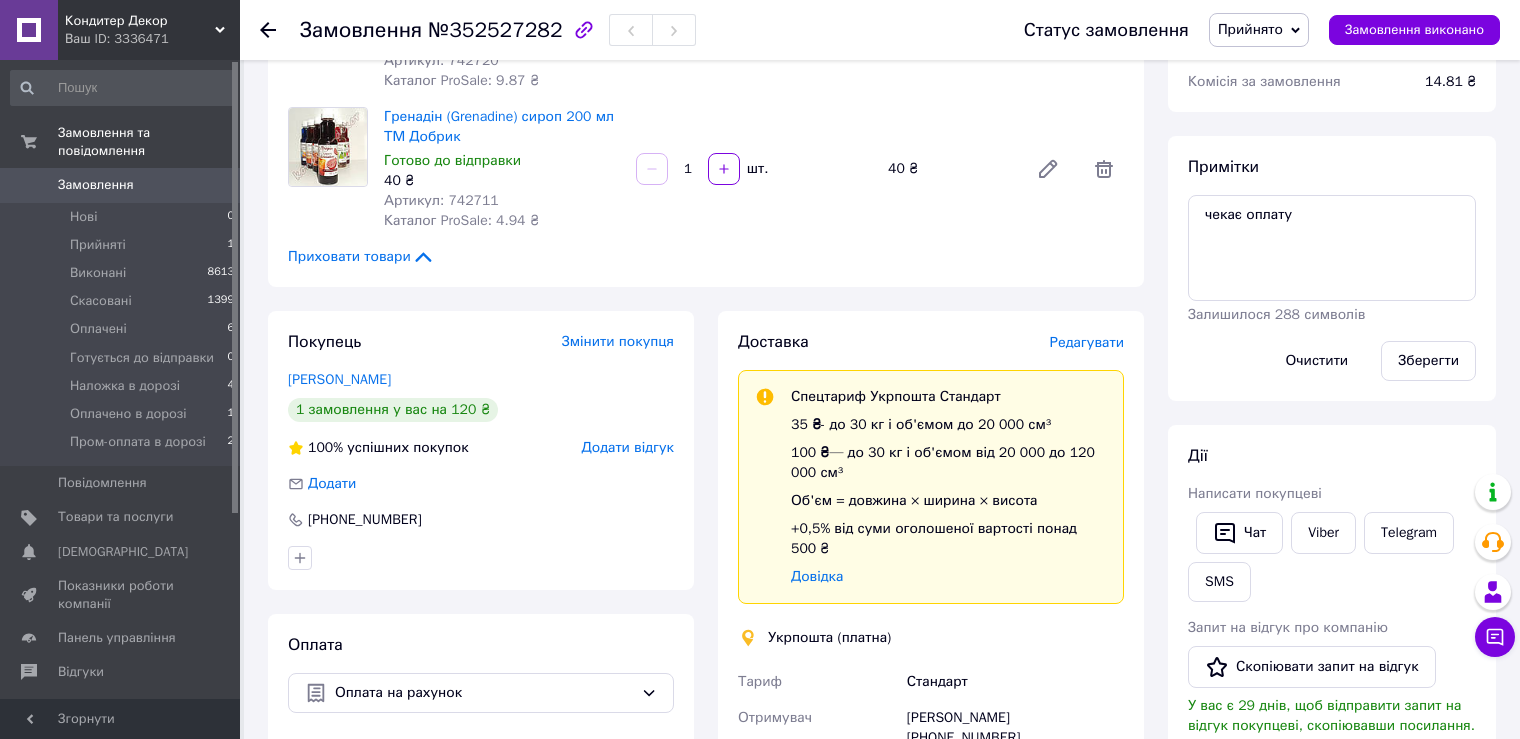 scroll, scrollTop: 500, scrollLeft: 0, axis: vertical 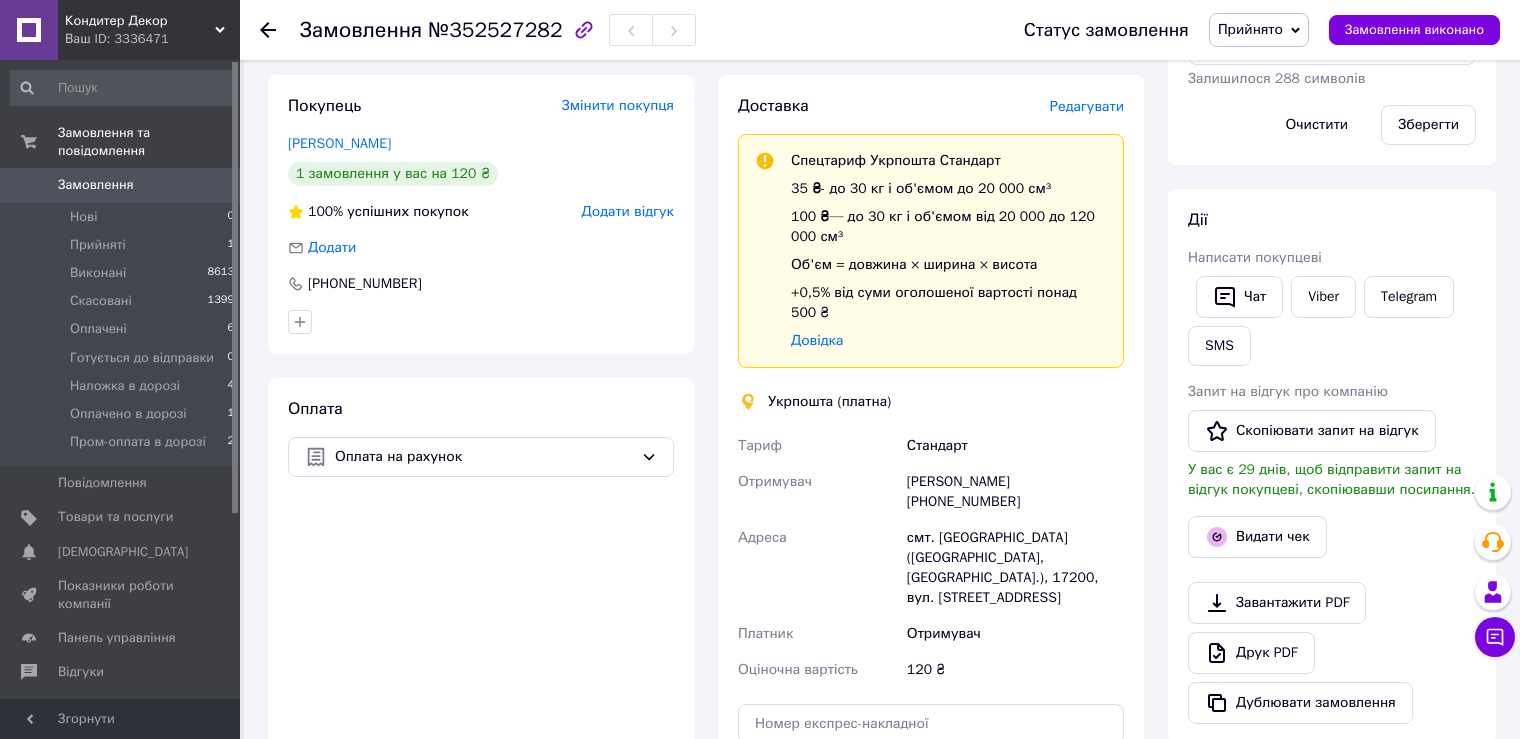 click 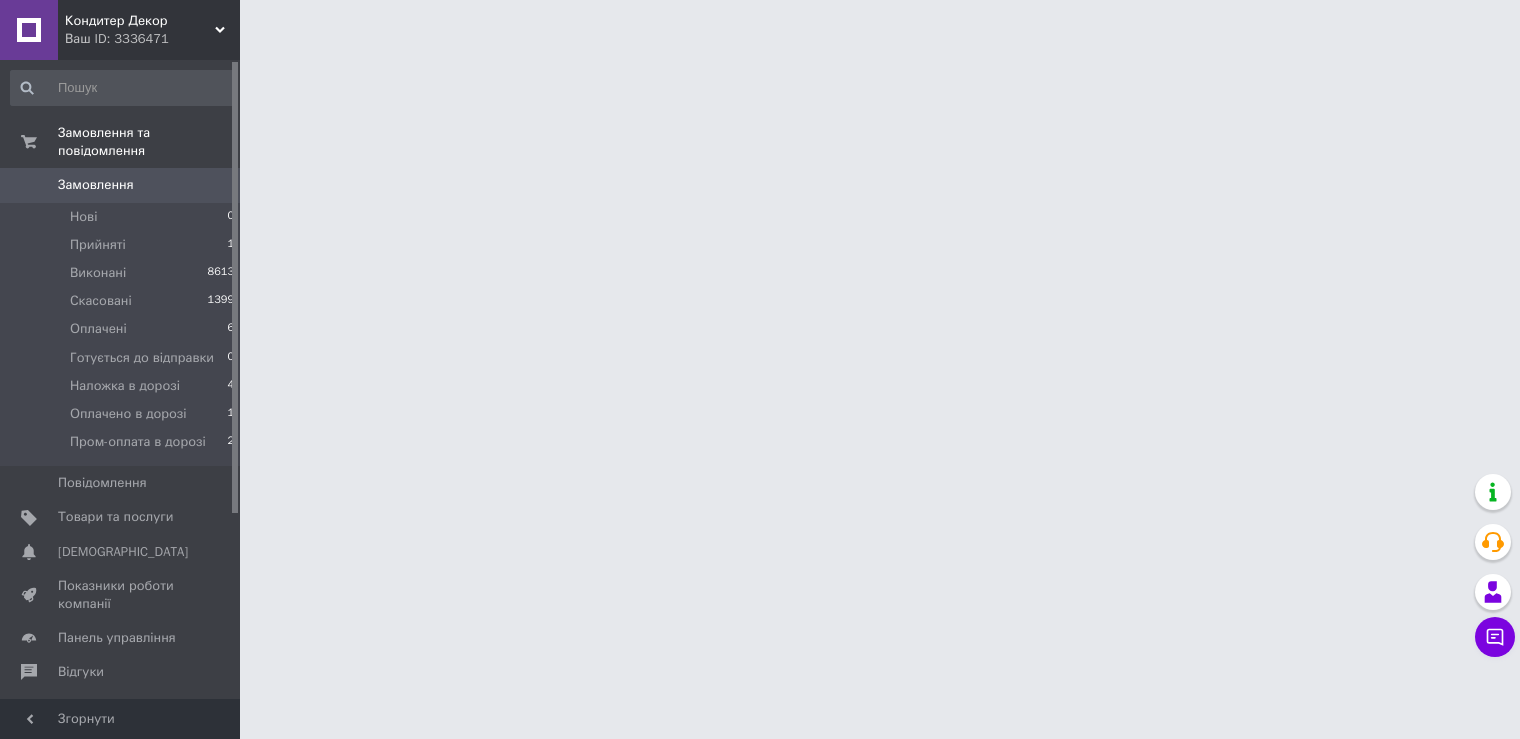 scroll, scrollTop: 0, scrollLeft: 0, axis: both 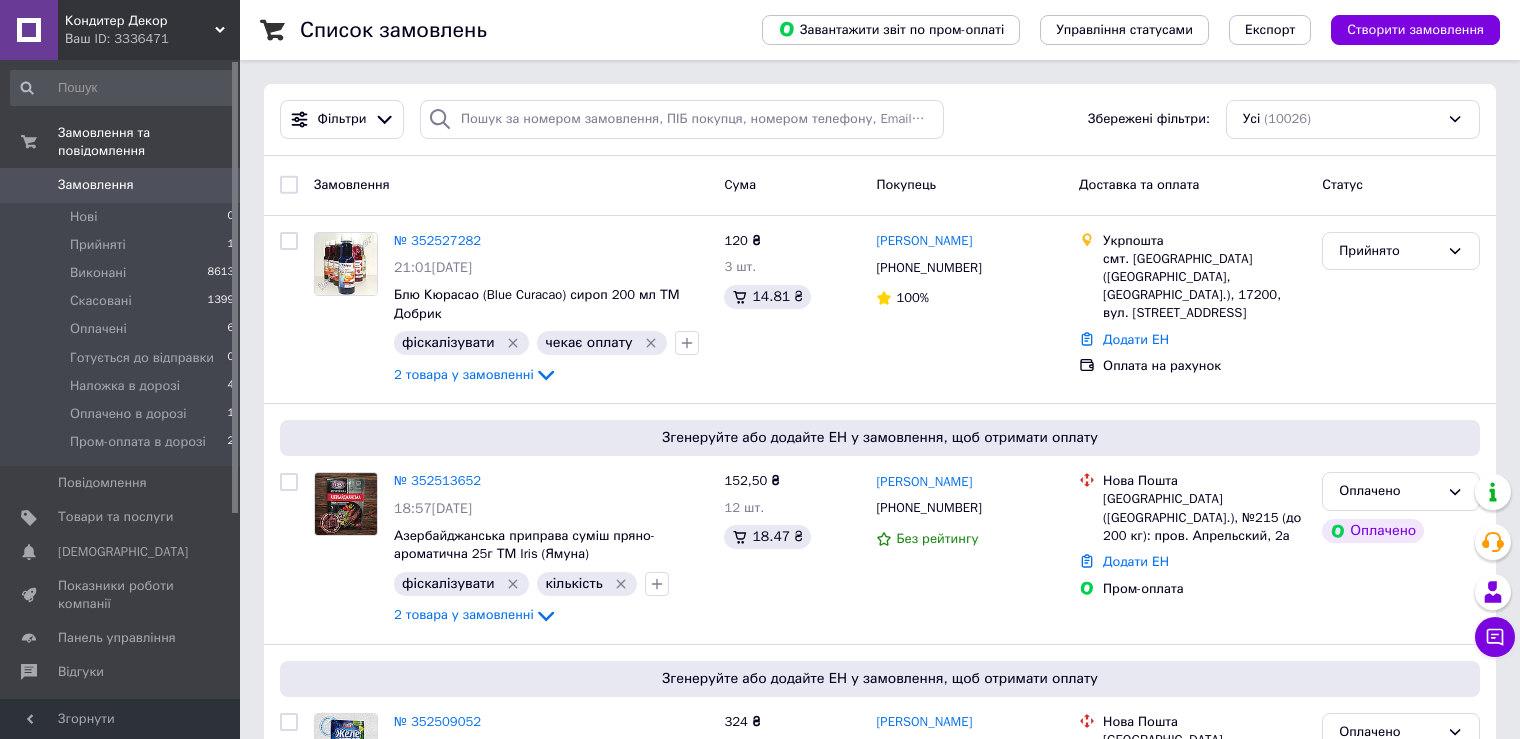 click on "Кондитер Декор" at bounding box center (140, 21) 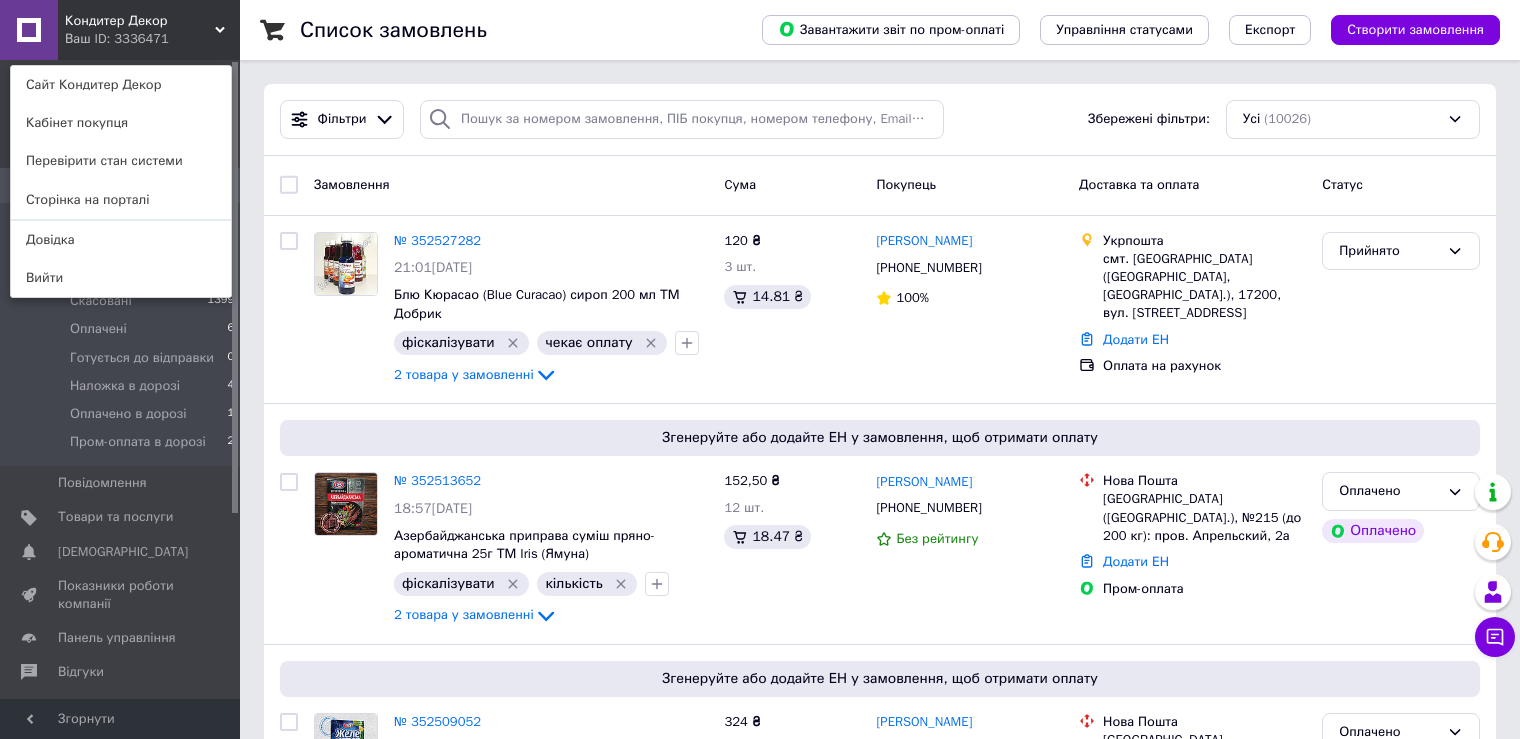 click on "Кондитер Декор Ваш ID: 3336471 Сайт Кондитер Декор Кабінет покупця Перевірити стан системи Сторінка на порталі Довідка Вийти" at bounding box center (120, 30) 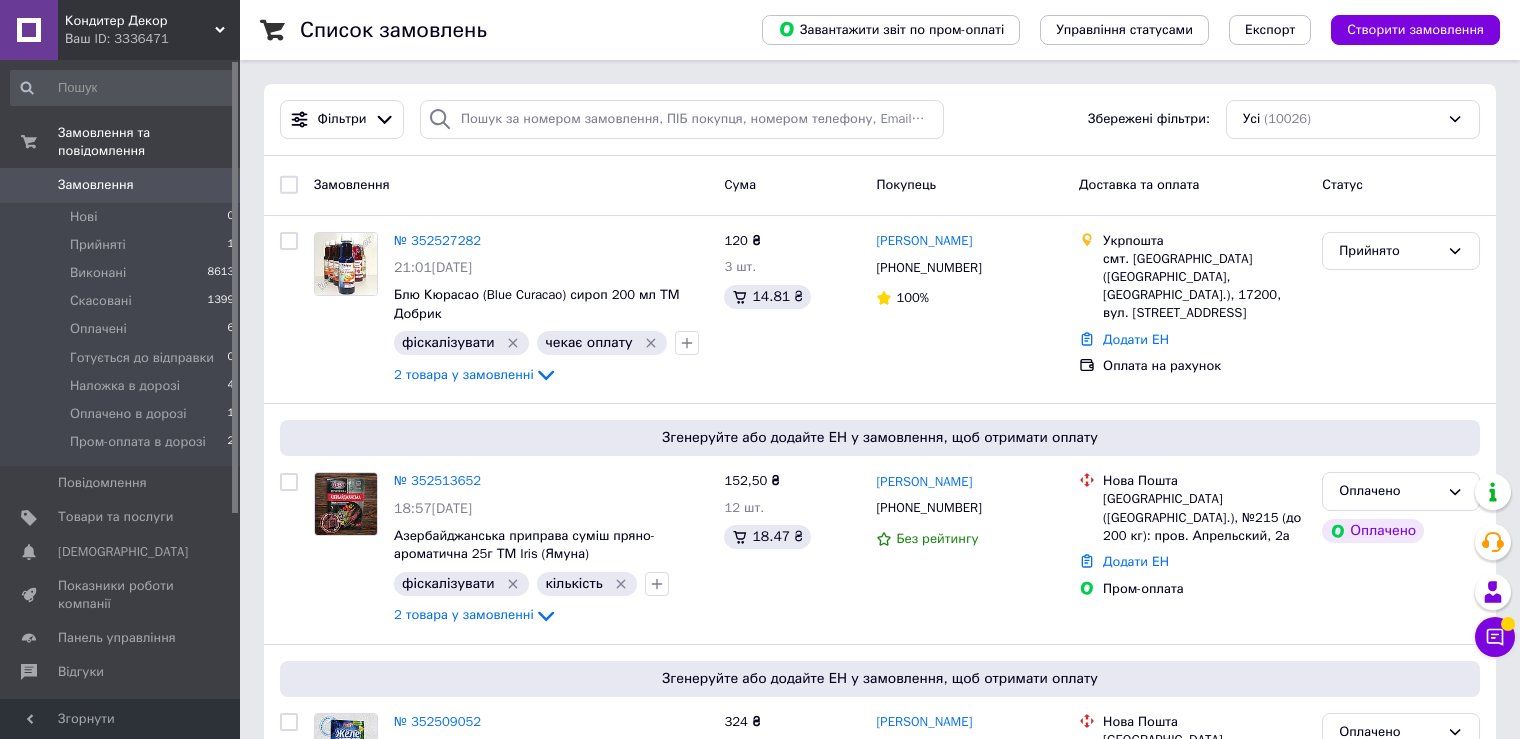 click 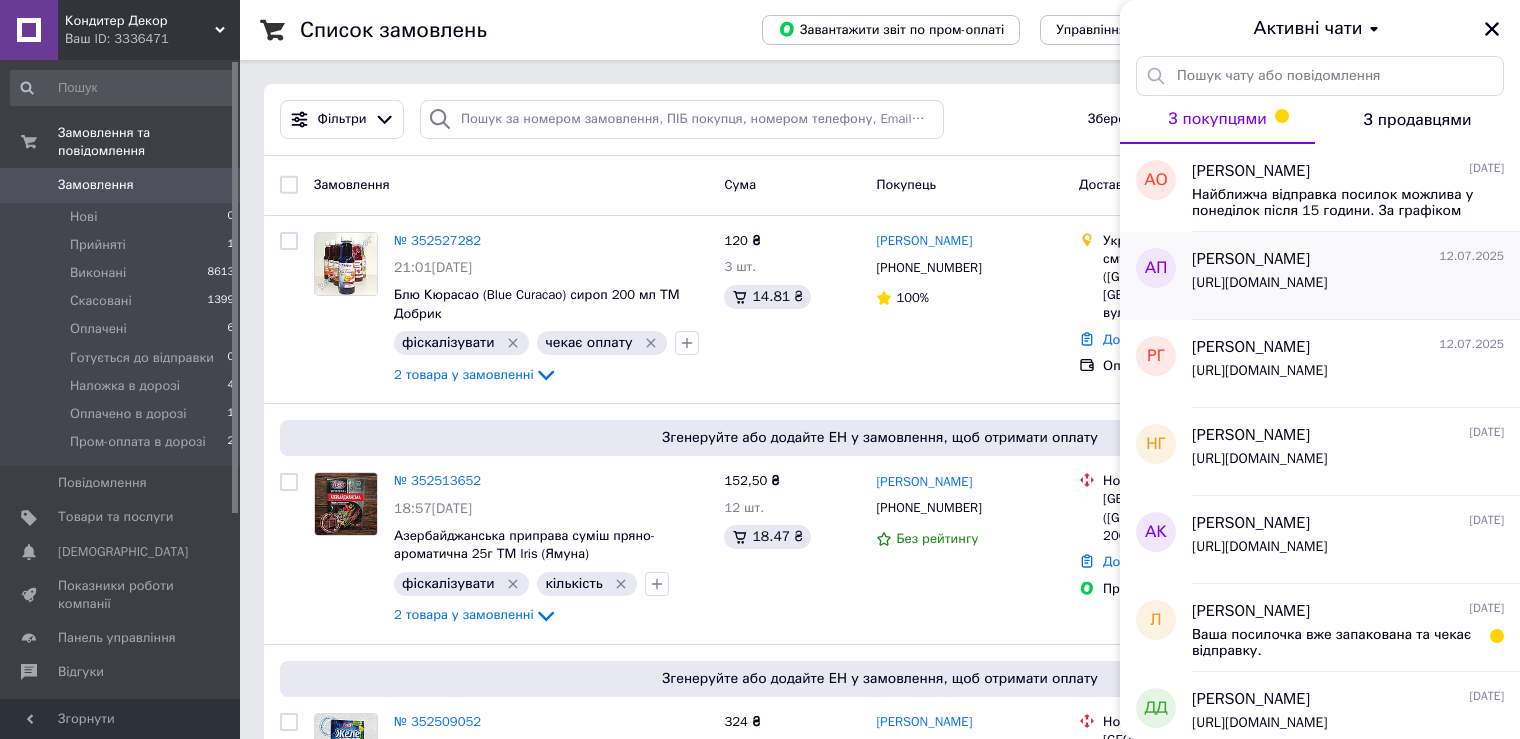 scroll, scrollTop: 200, scrollLeft: 0, axis: vertical 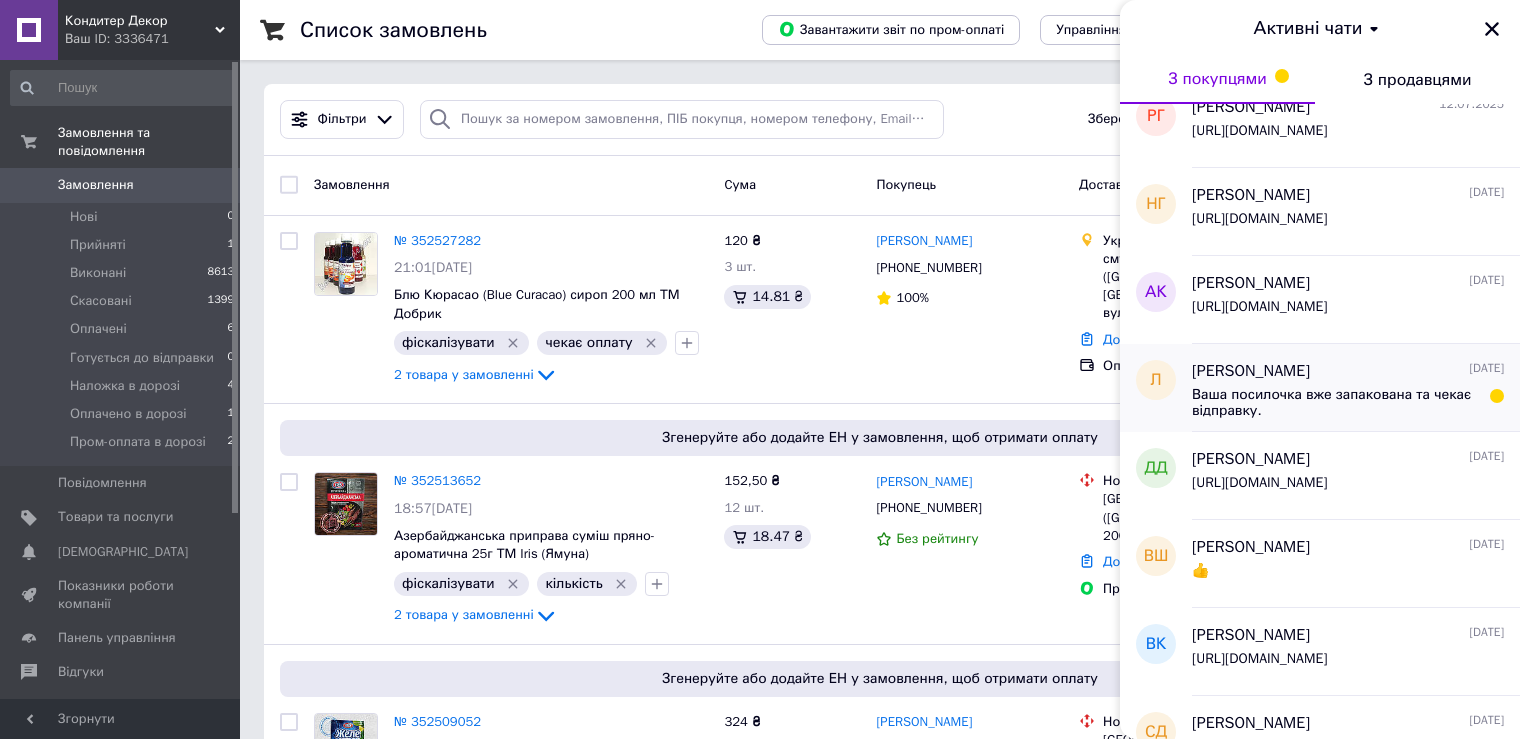 click on "Ваша посилочка вже запакована та чекає відправку." at bounding box center [1334, 403] 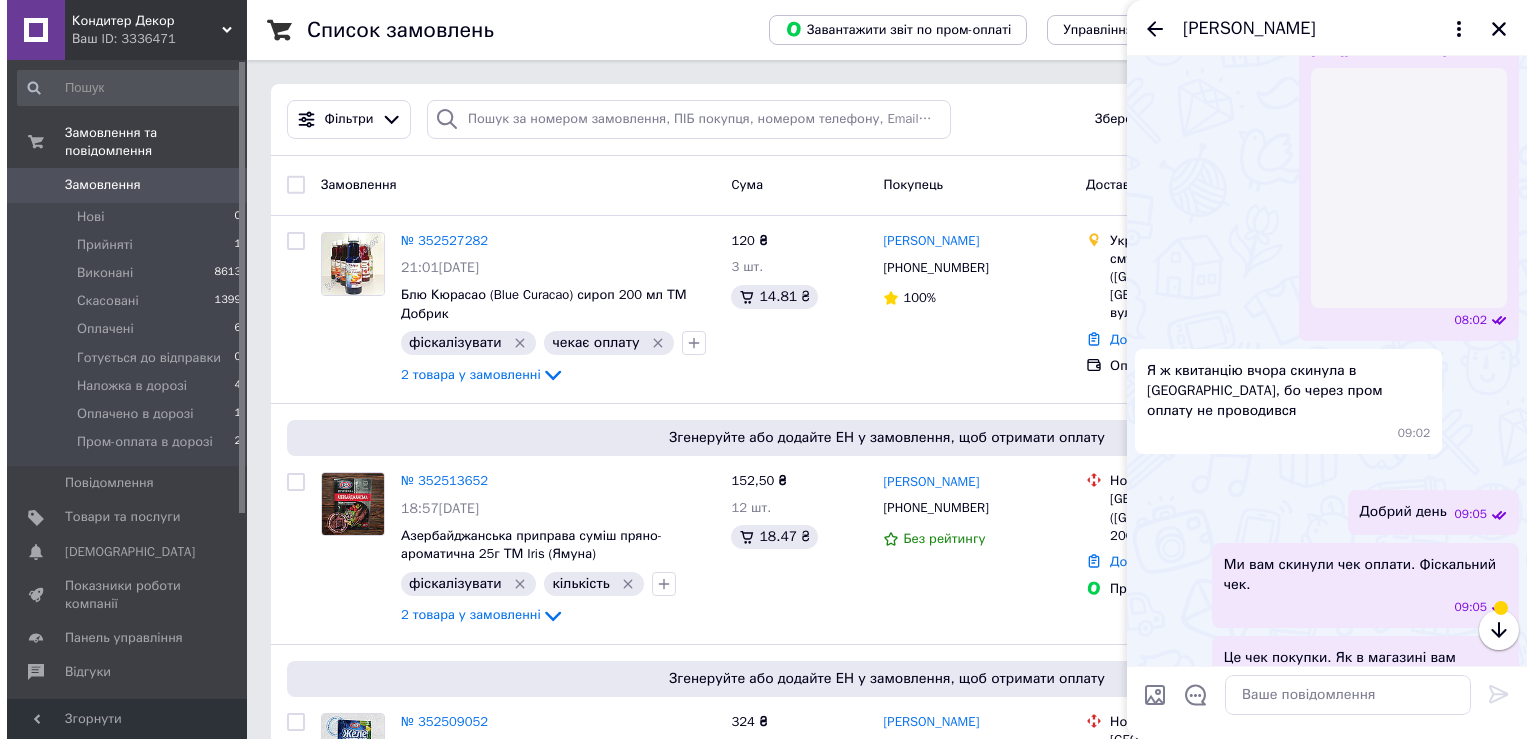 scroll, scrollTop: 890, scrollLeft: 0, axis: vertical 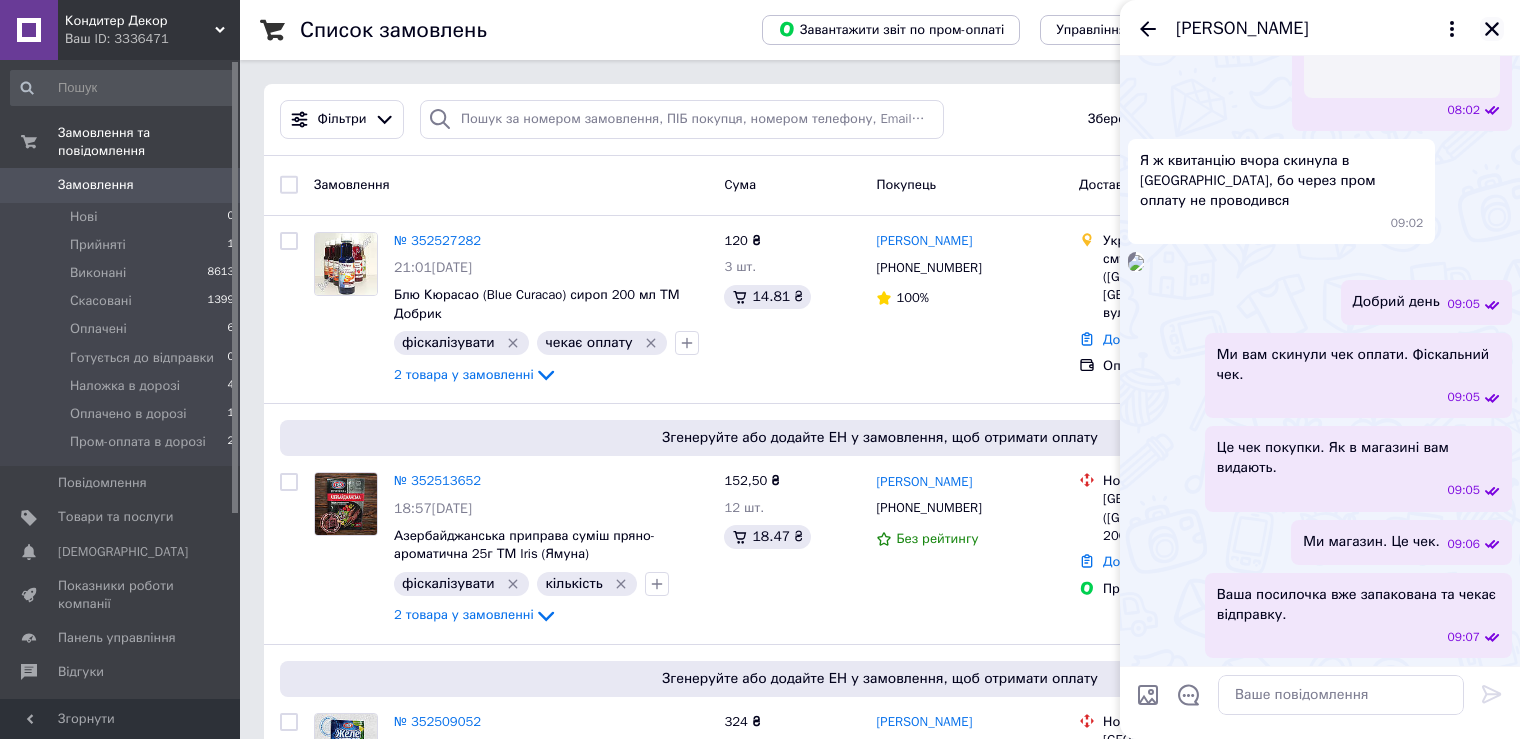 click 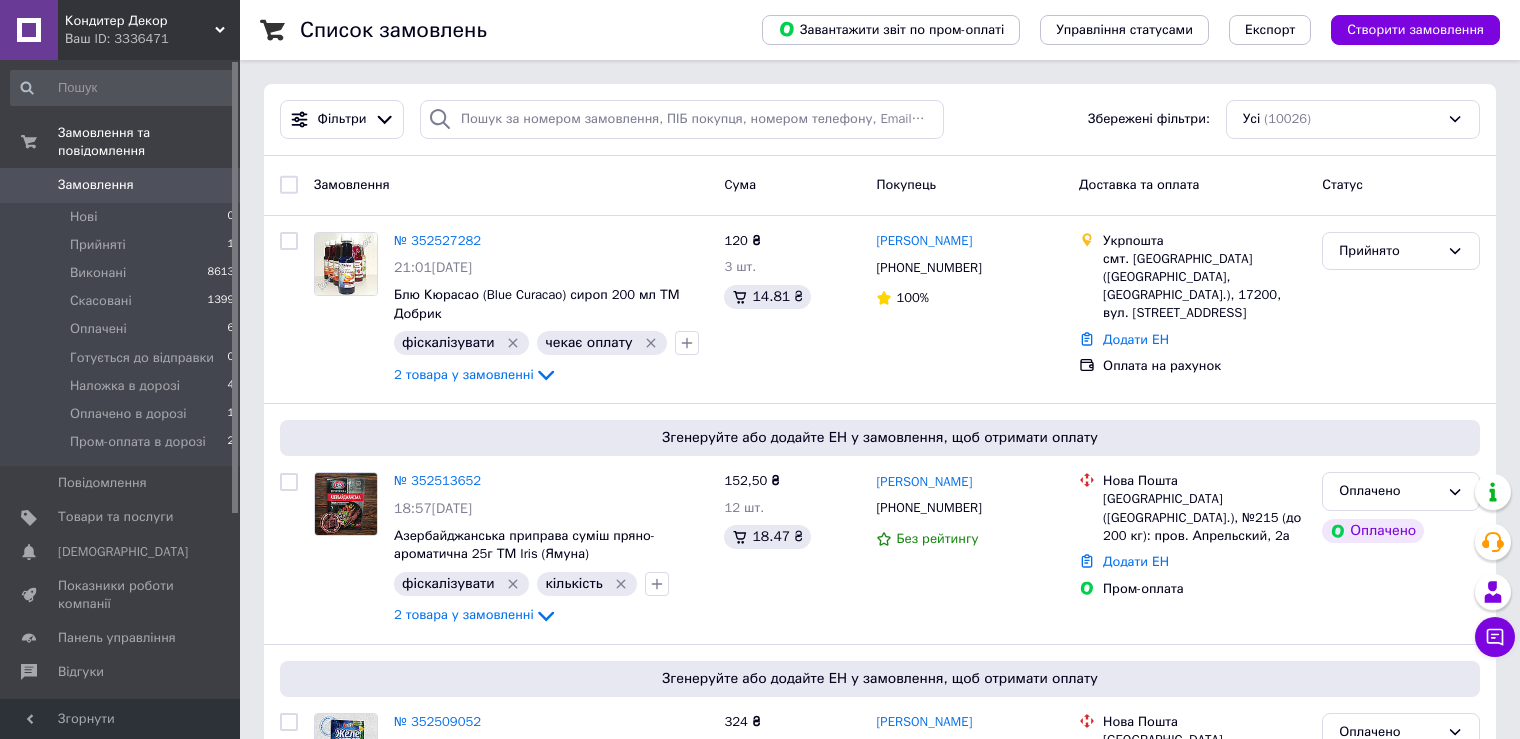 click on "Кондитер Декор" at bounding box center [140, 21] 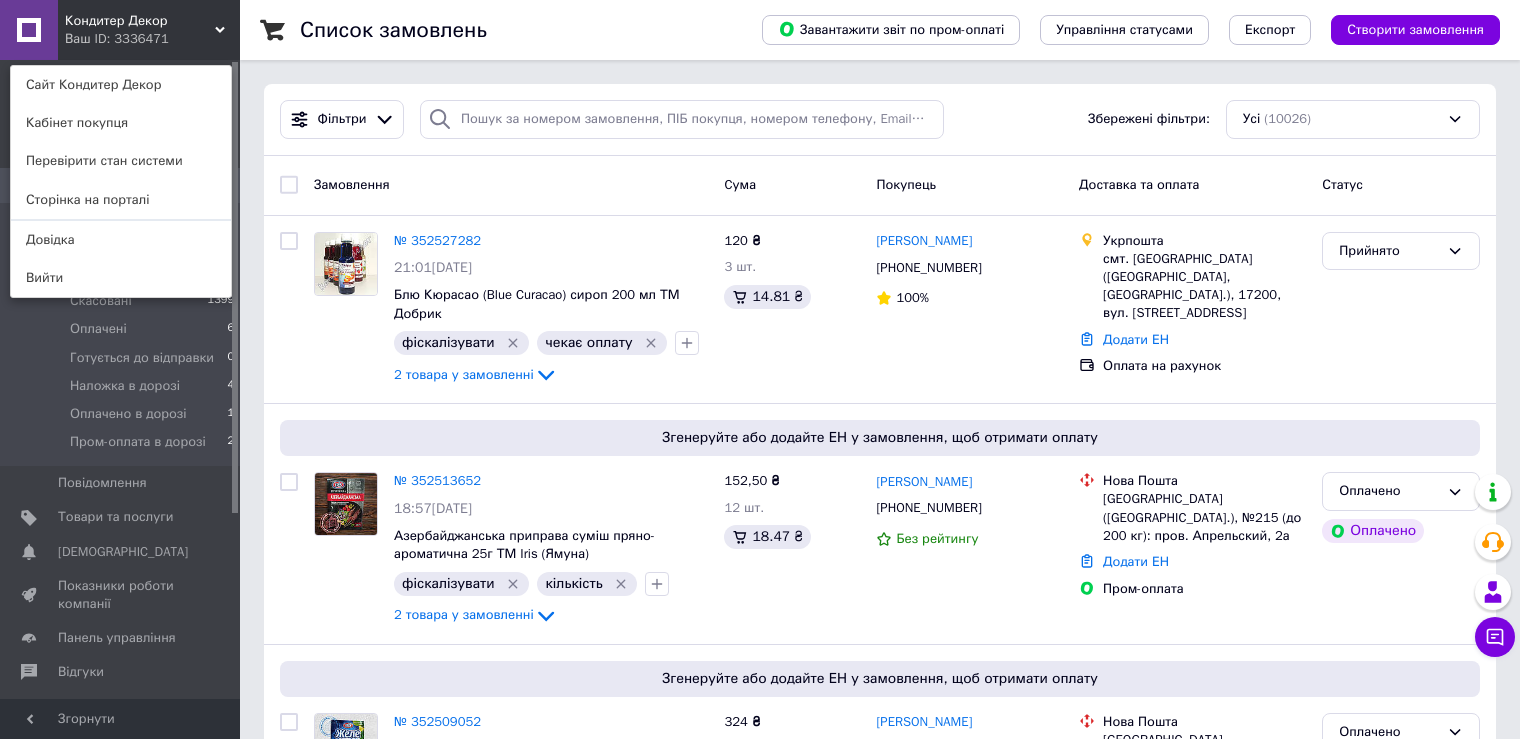 click on "Кондитер Декор Ваш ID: 3336471 Сайт Кондитер Декор Кабінет покупця Перевірити стан системи Сторінка на порталі Довідка Вийти" at bounding box center (120, 30) 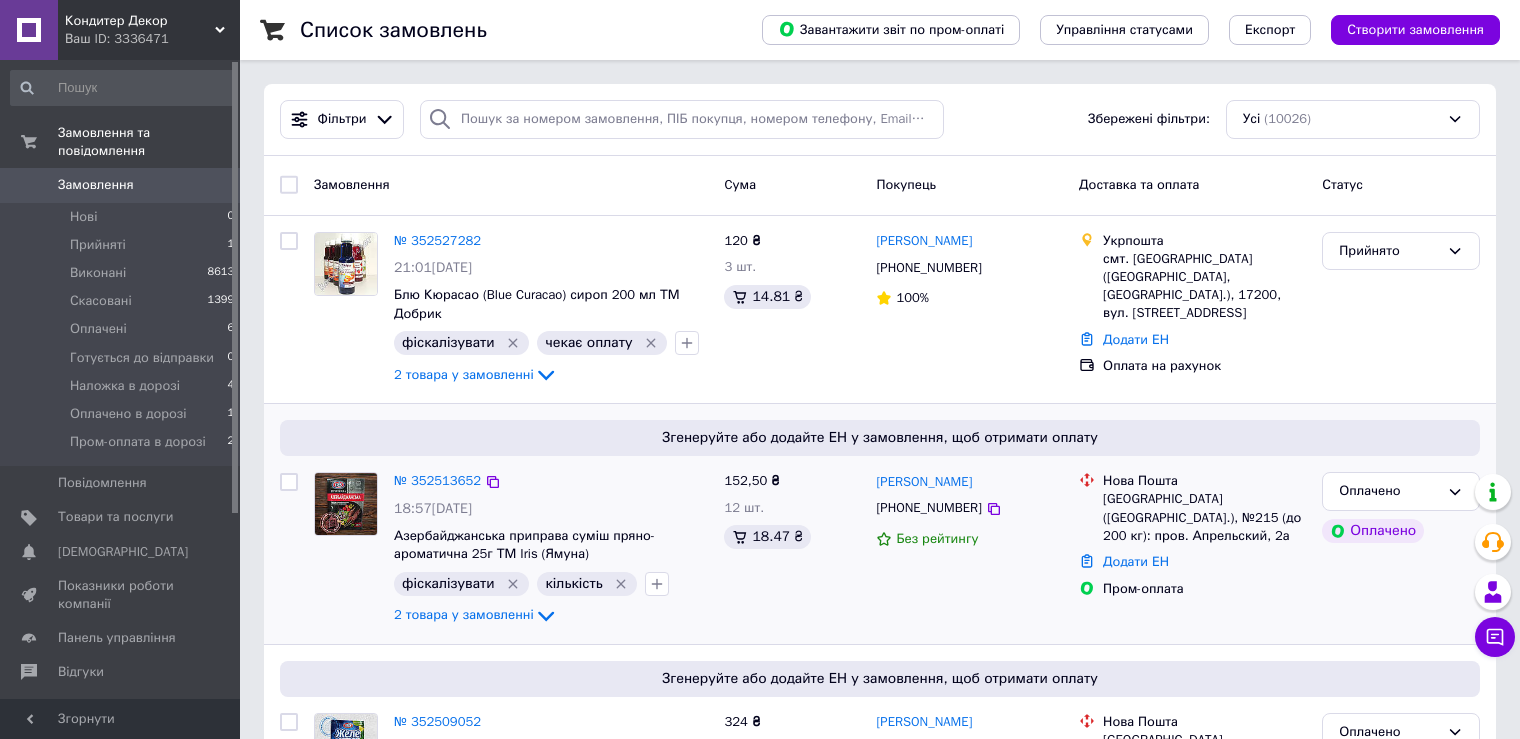 click on "№ 352513652 18:57[DATE] Азербайджанська приправа суміш пряно-ароматична 25г ТМ Iris (Ямуна) фіскалізувати   кількість   2 товара у замовленні" at bounding box center [551, 550] 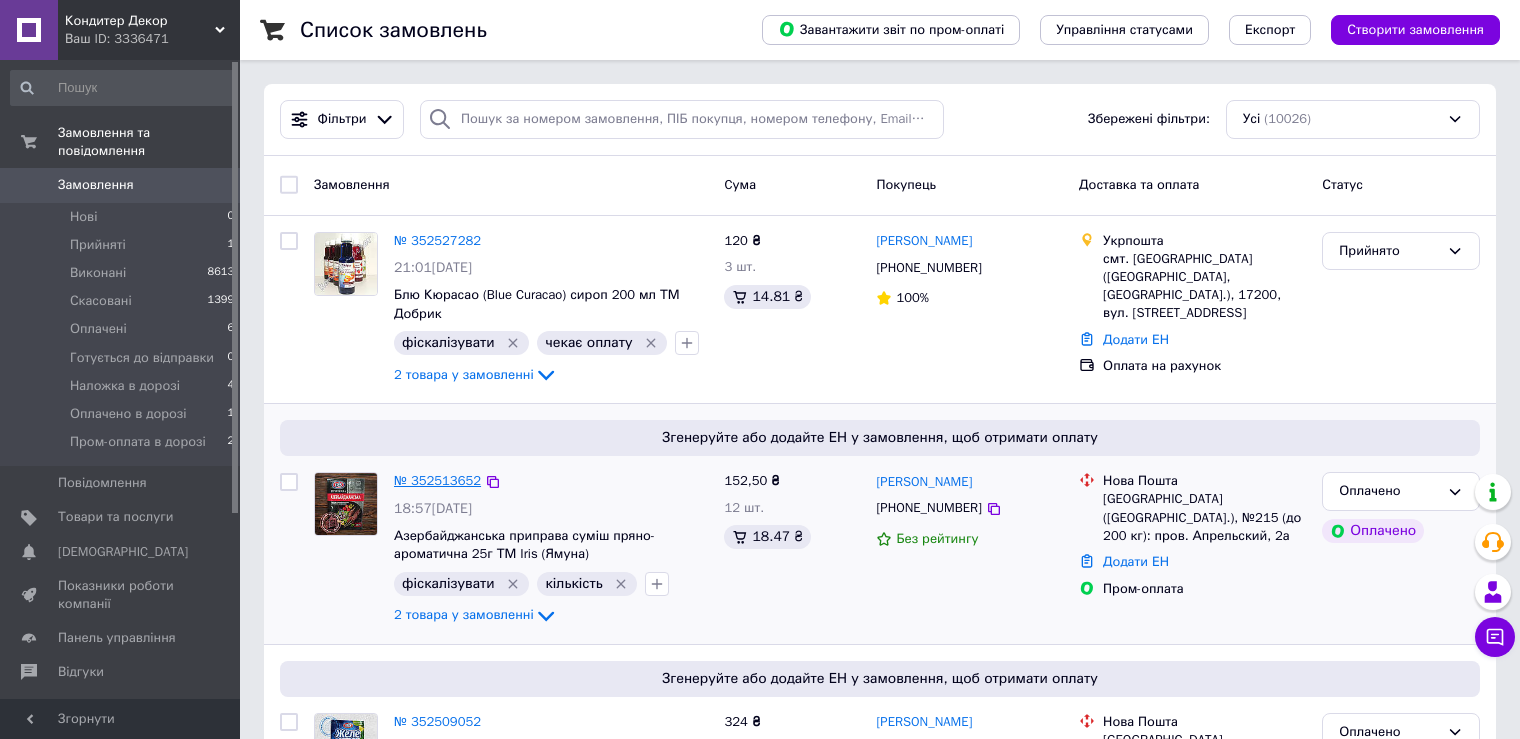 click on "№ 352513652" at bounding box center [437, 480] 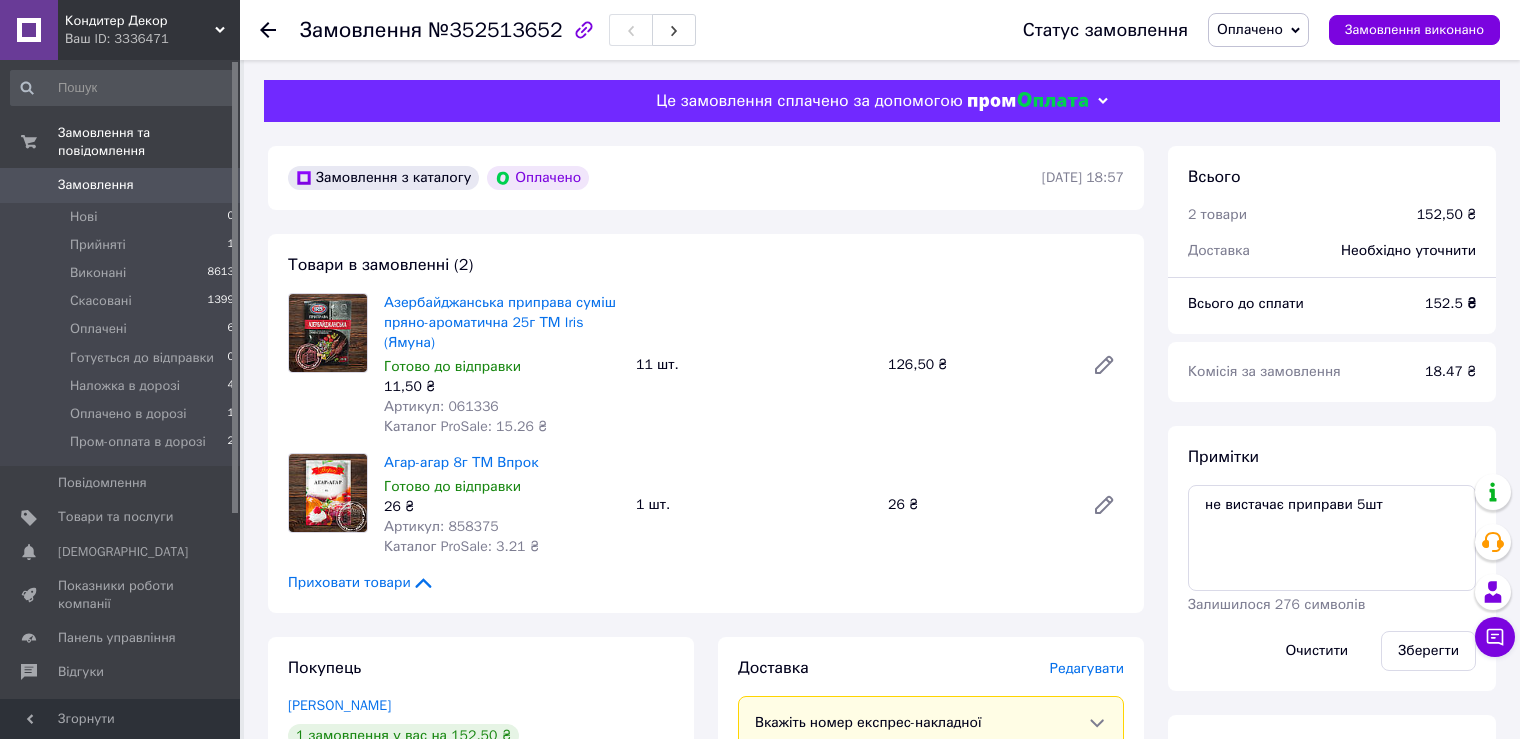 click on "Артикул: 061336" at bounding box center [441, 406] 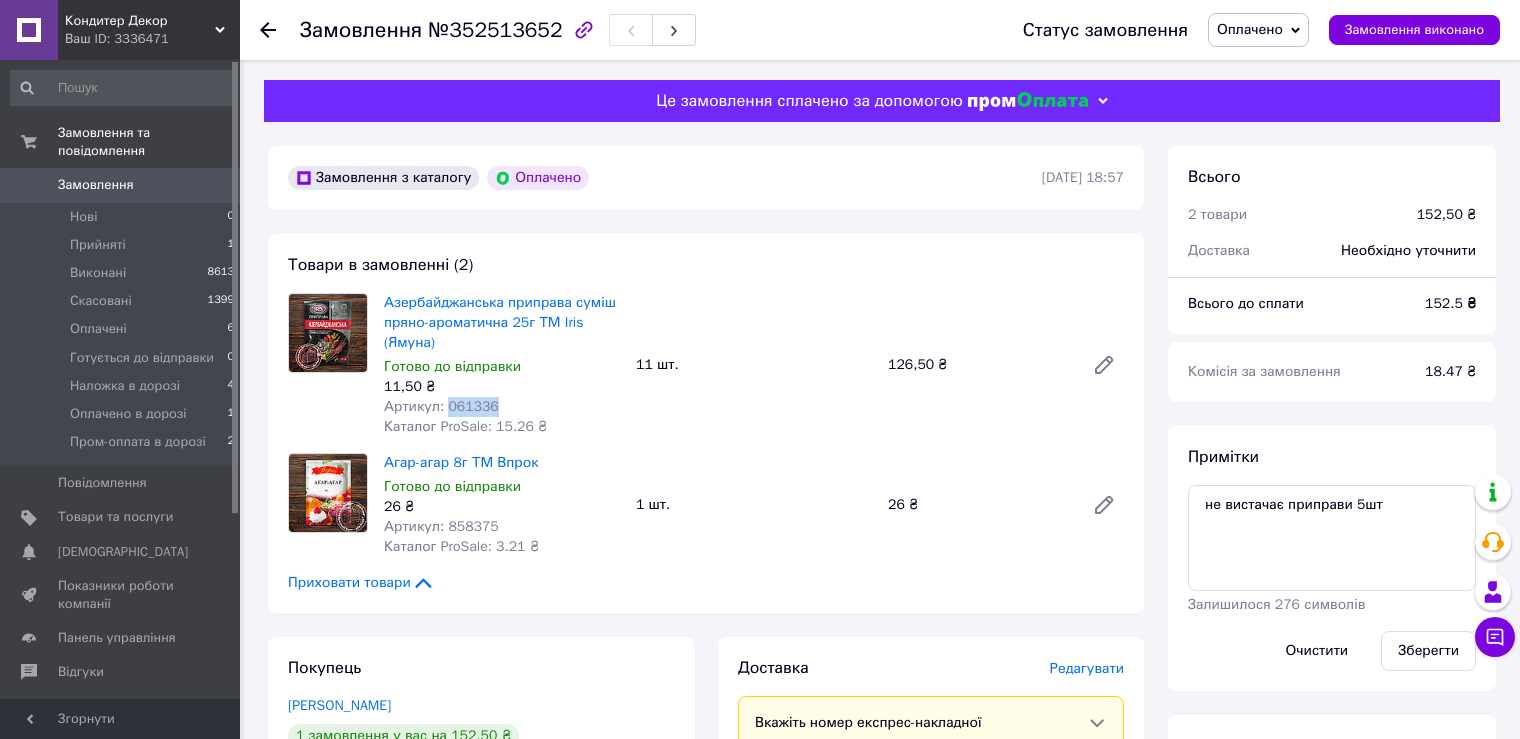click on "Артикул: 061336" at bounding box center [441, 406] 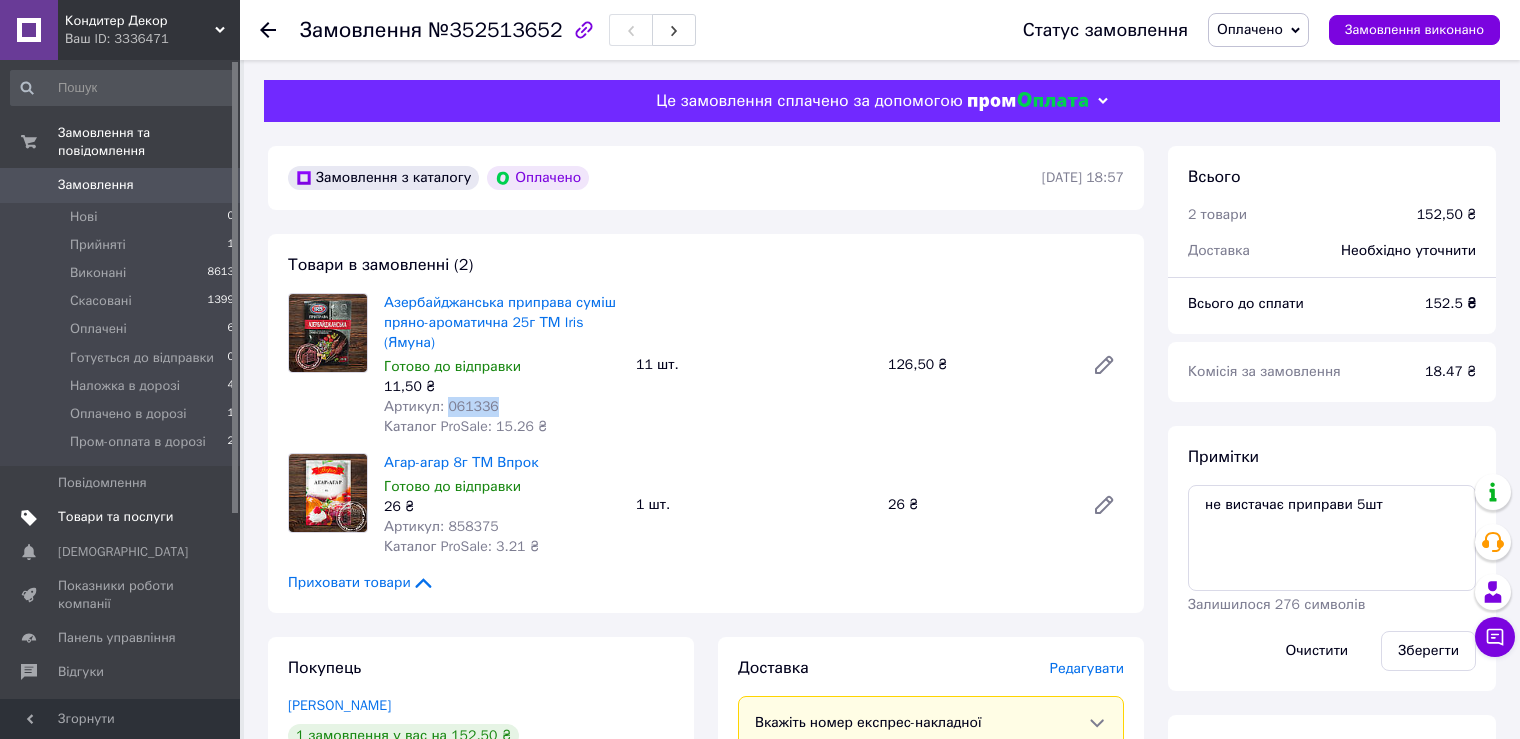 click on "Товари та послуги" at bounding box center [115, 517] 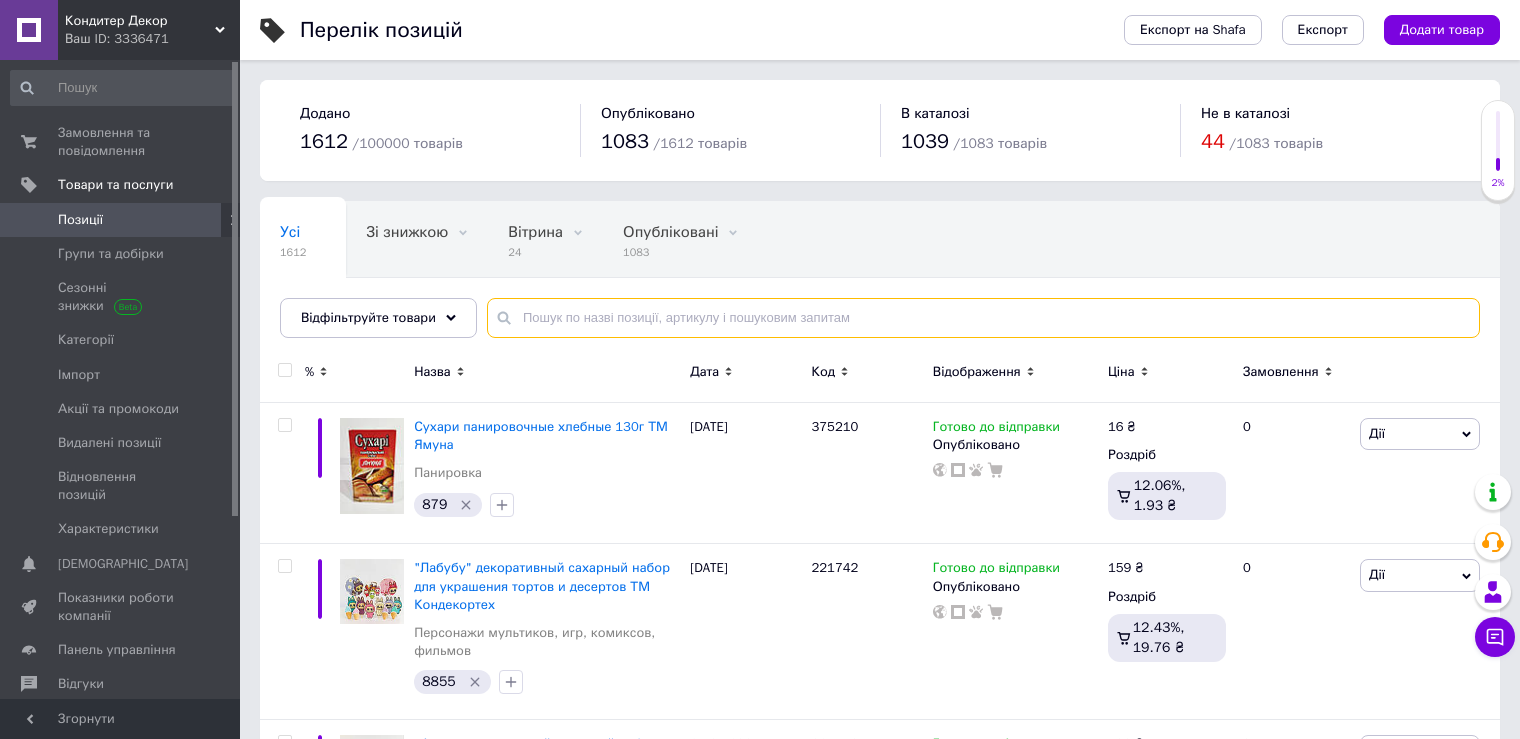 click at bounding box center [983, 318] 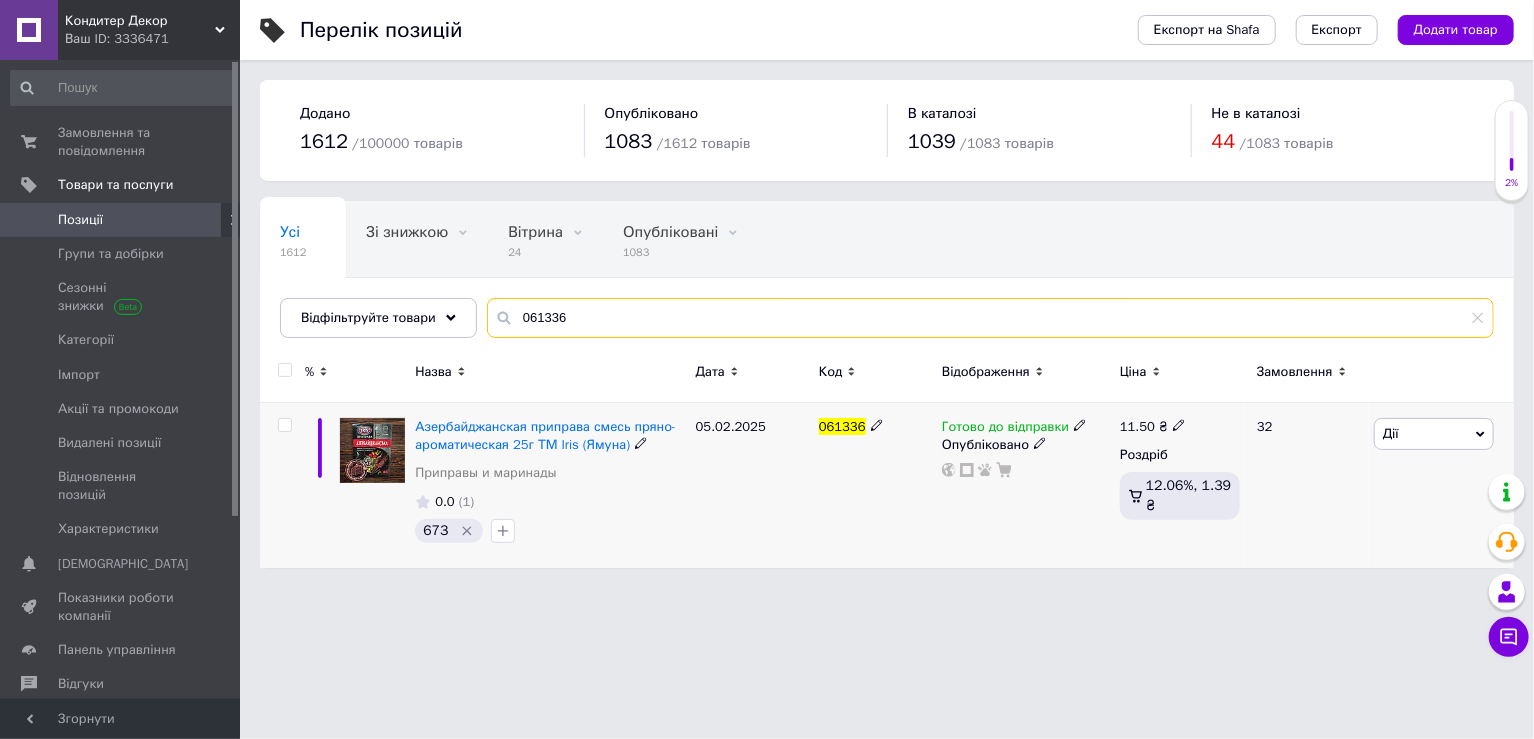 type on "061336" 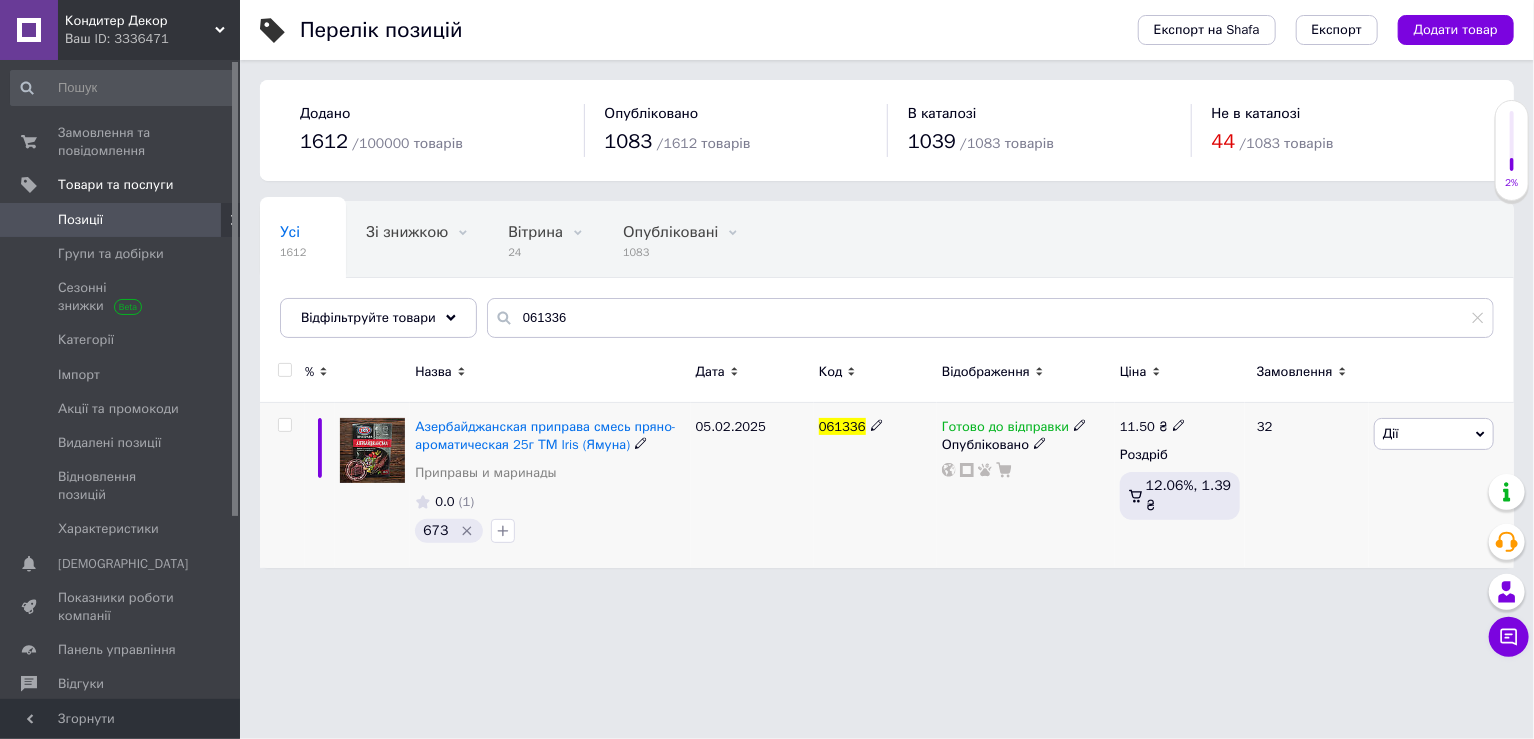 drag, startPoint x: 1075, startPoint y: 419, endPoint x: 1087, endPoint y: 432, distance: 17.691807 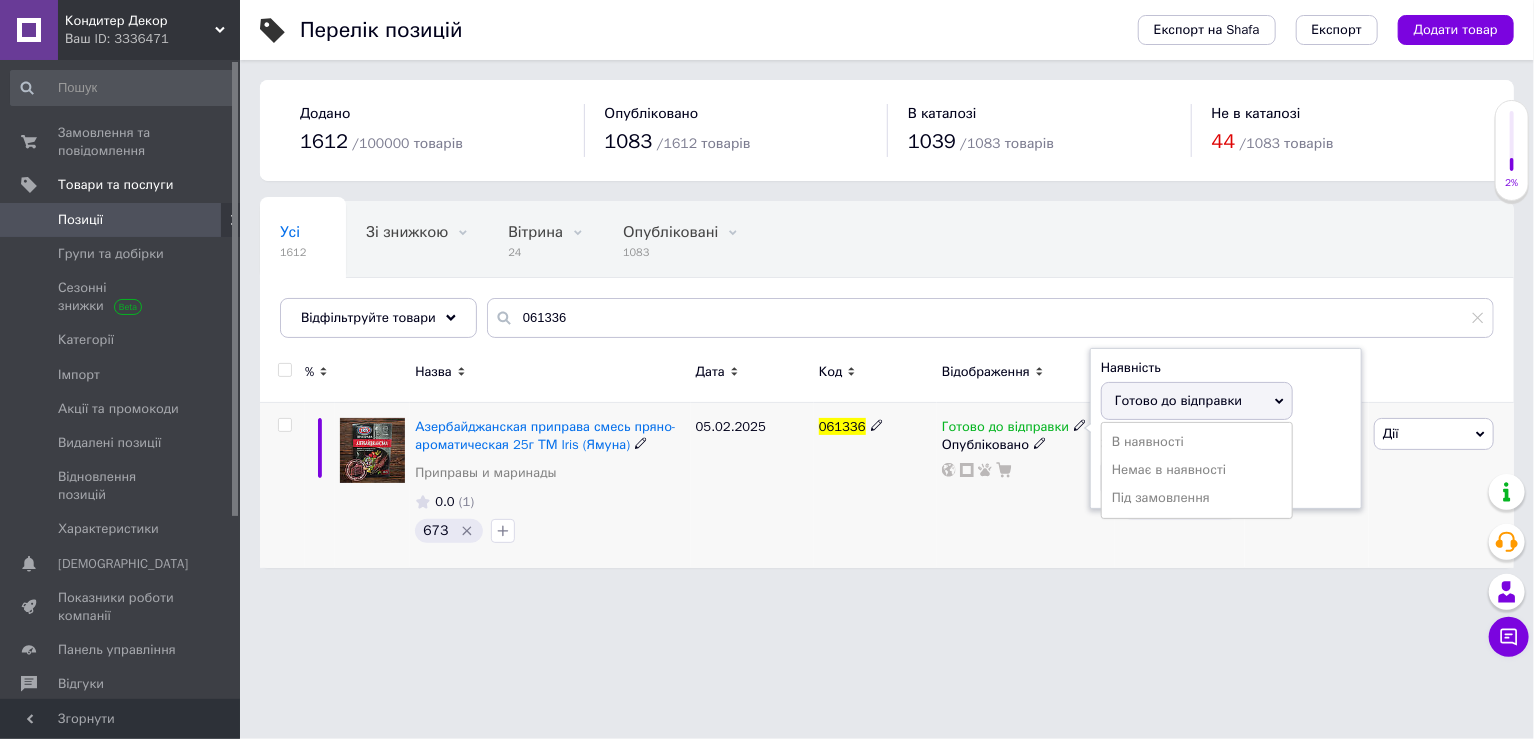 click on "Немає в наявності" at bounding box center [1197, 470] 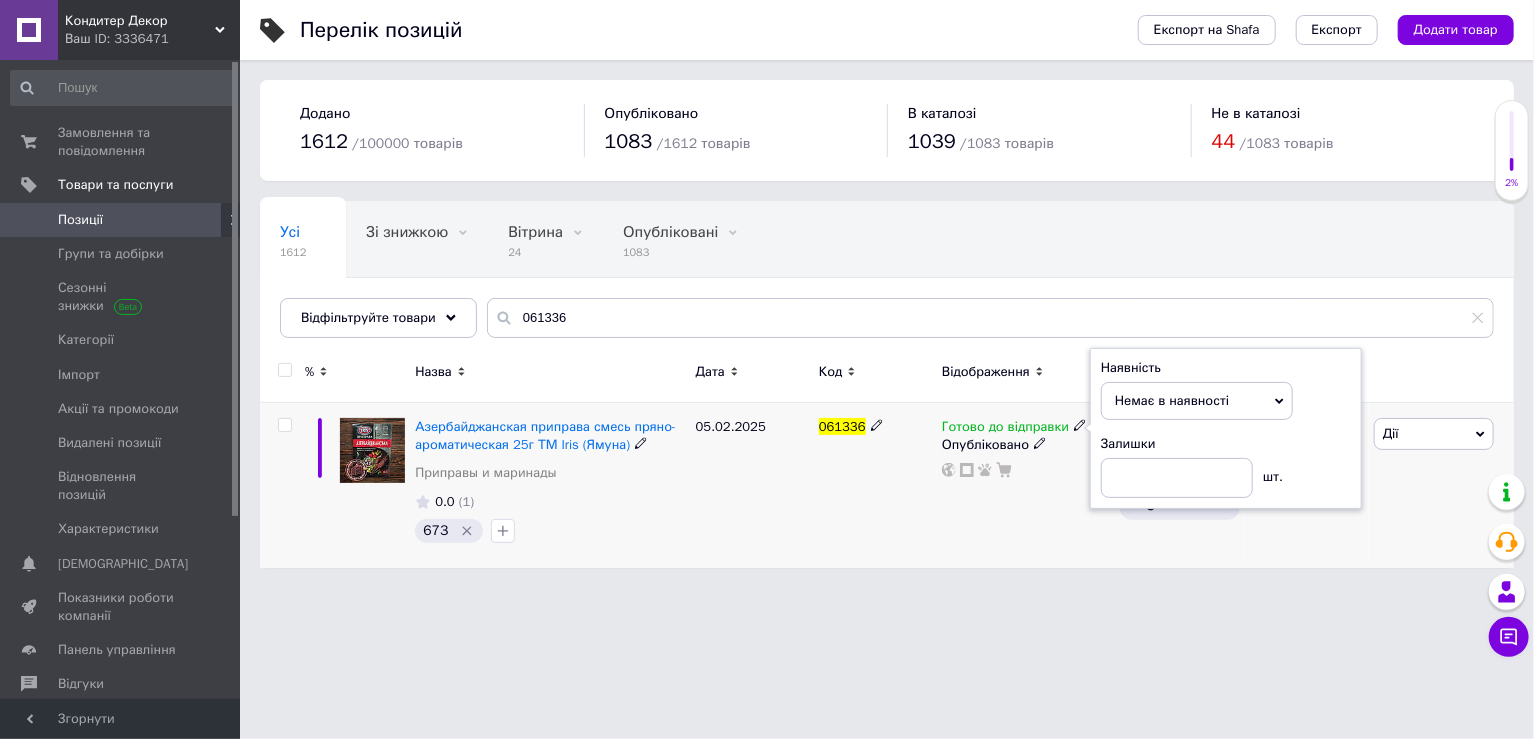click on "Готово до відправки Наявність Немає в наявності В наявності Під замовлення Готово до відправки Залишки шт. Опубліковано" at bounding box center [1026, 486] 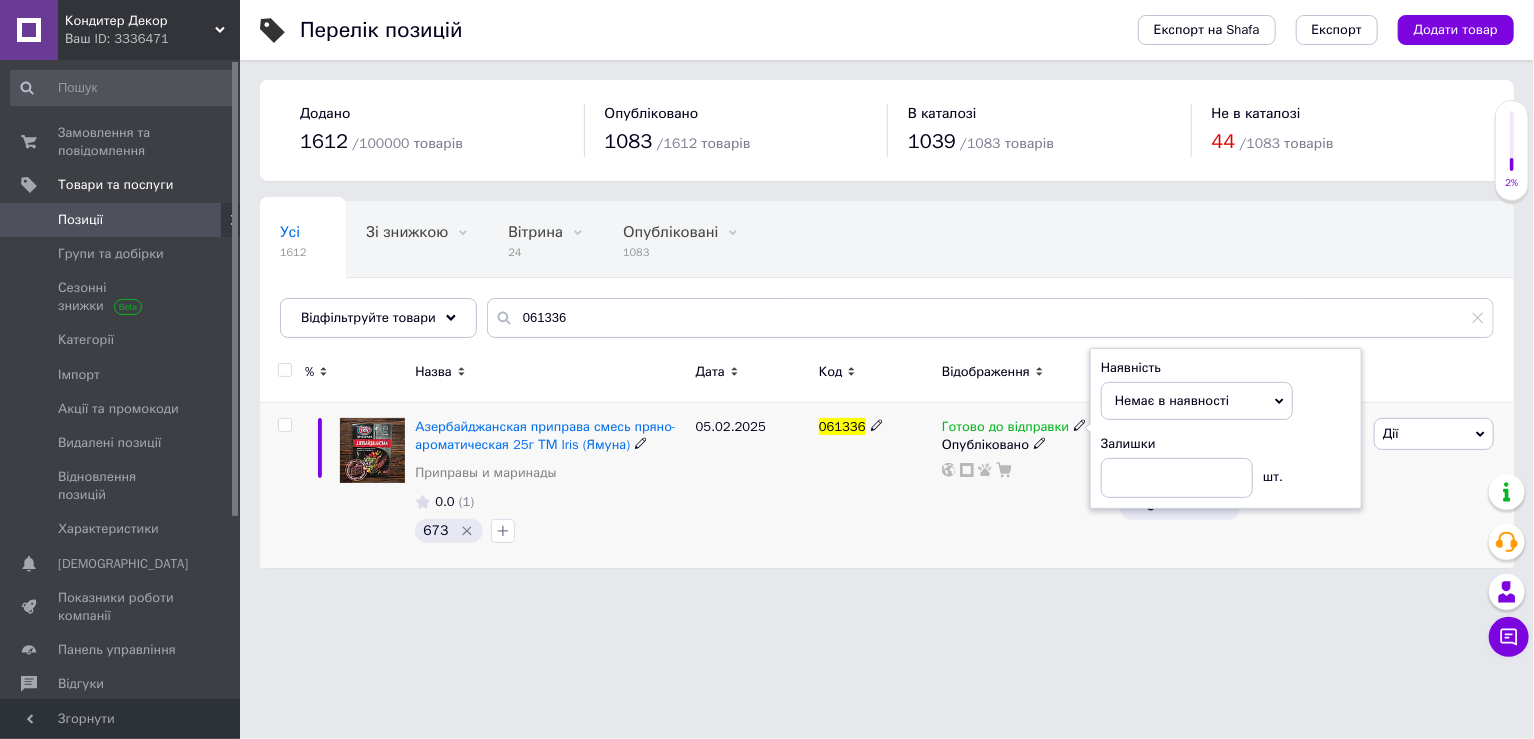 click on "Немає в наявності" at bounding box center (1172, 400) 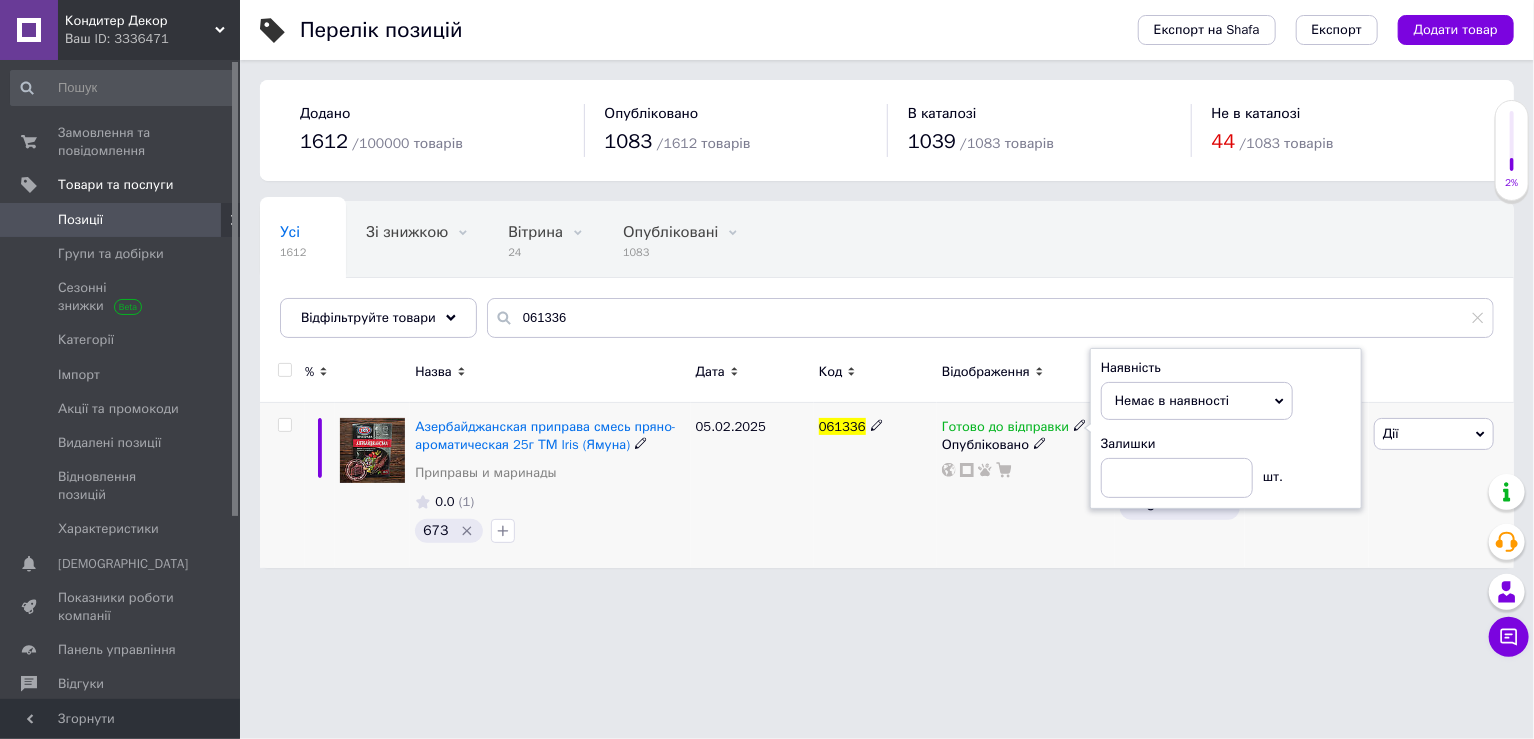 click on "05.02.2025" at bounding box center [752, 486] 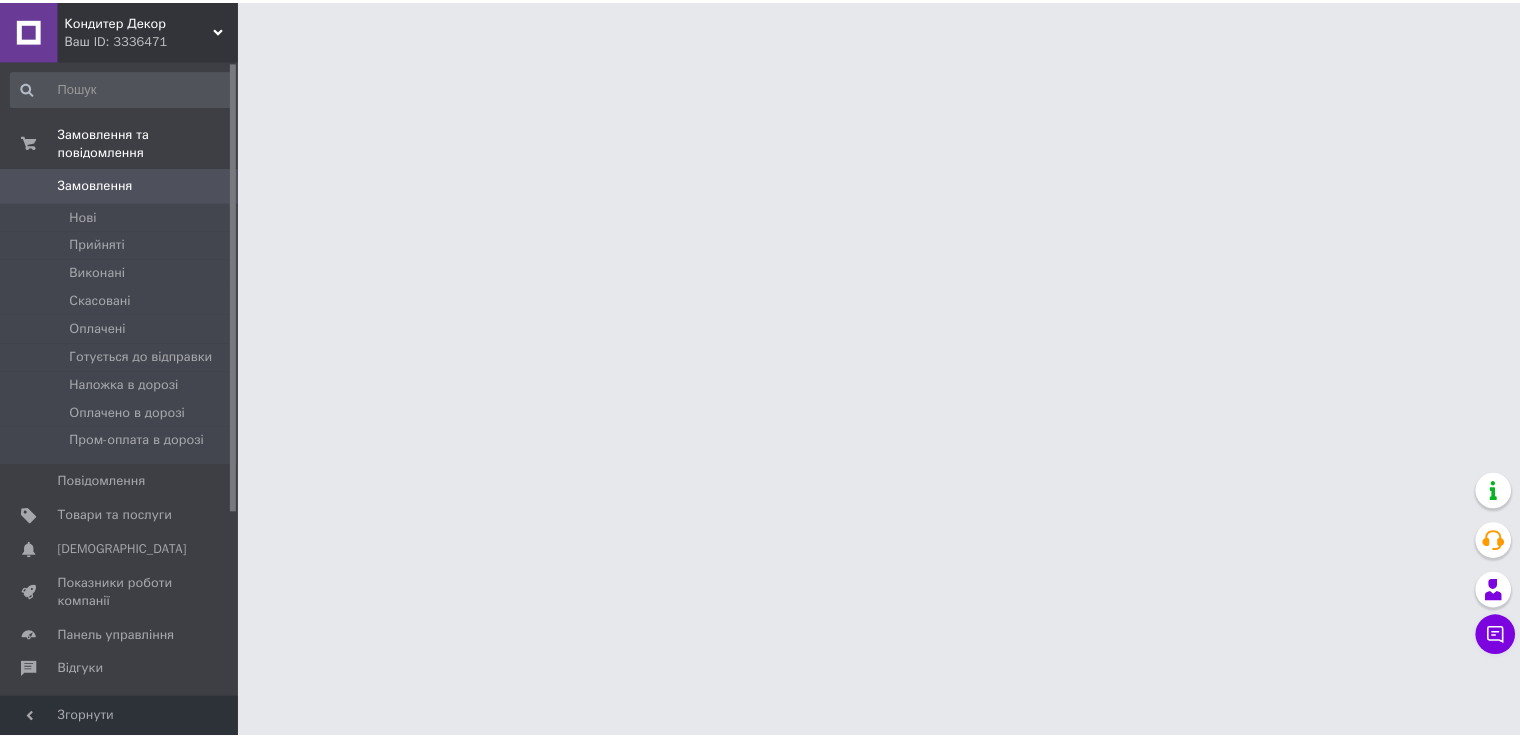 scroll, scrollTop: 0, scrollLeft: 0, axis: both 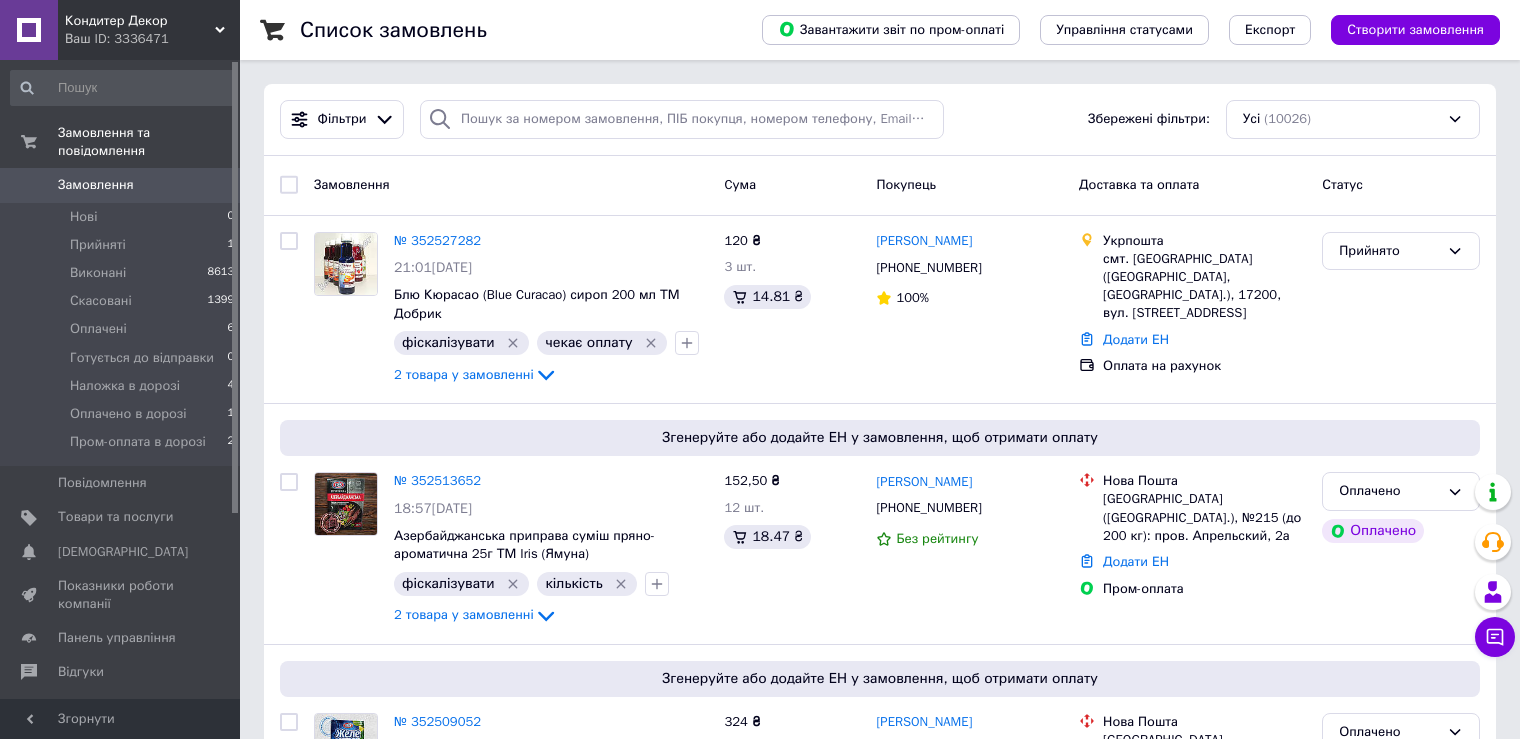 click on "№ 352527282" at bounding box center (437, 240) 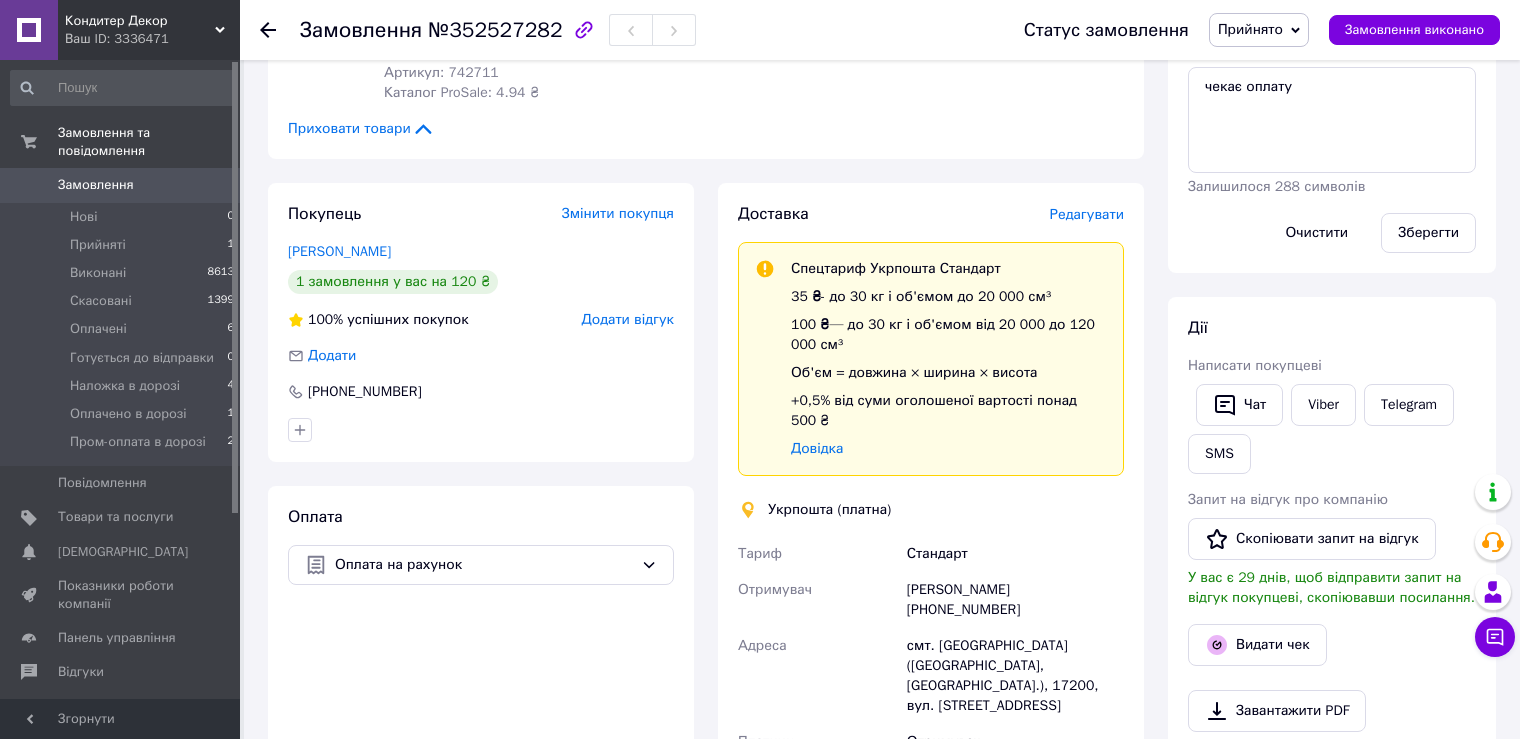 scroll, scrollTop: 400, scrollLeft: 0, axis: vertical 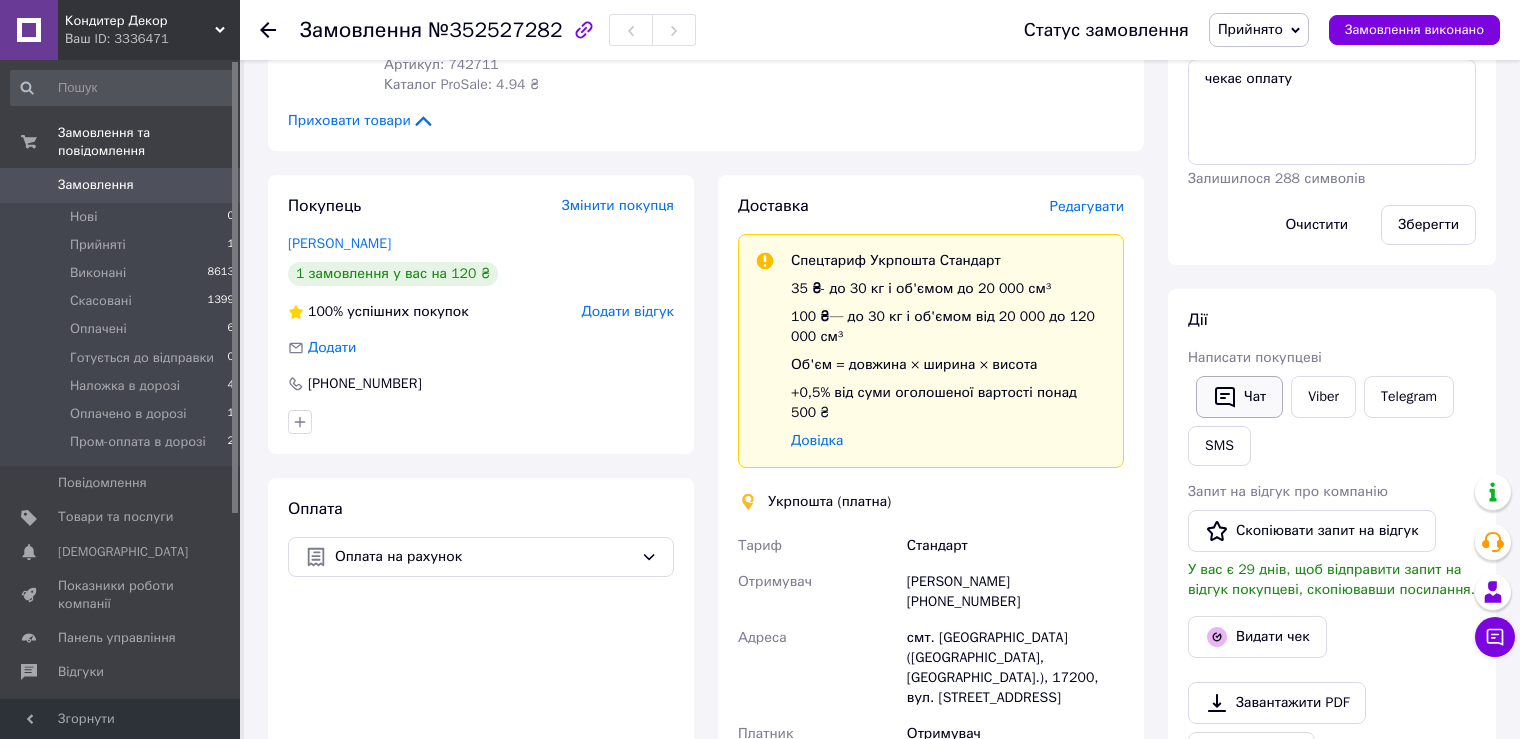 click on "Чат" at bounding box center (1239, 397) 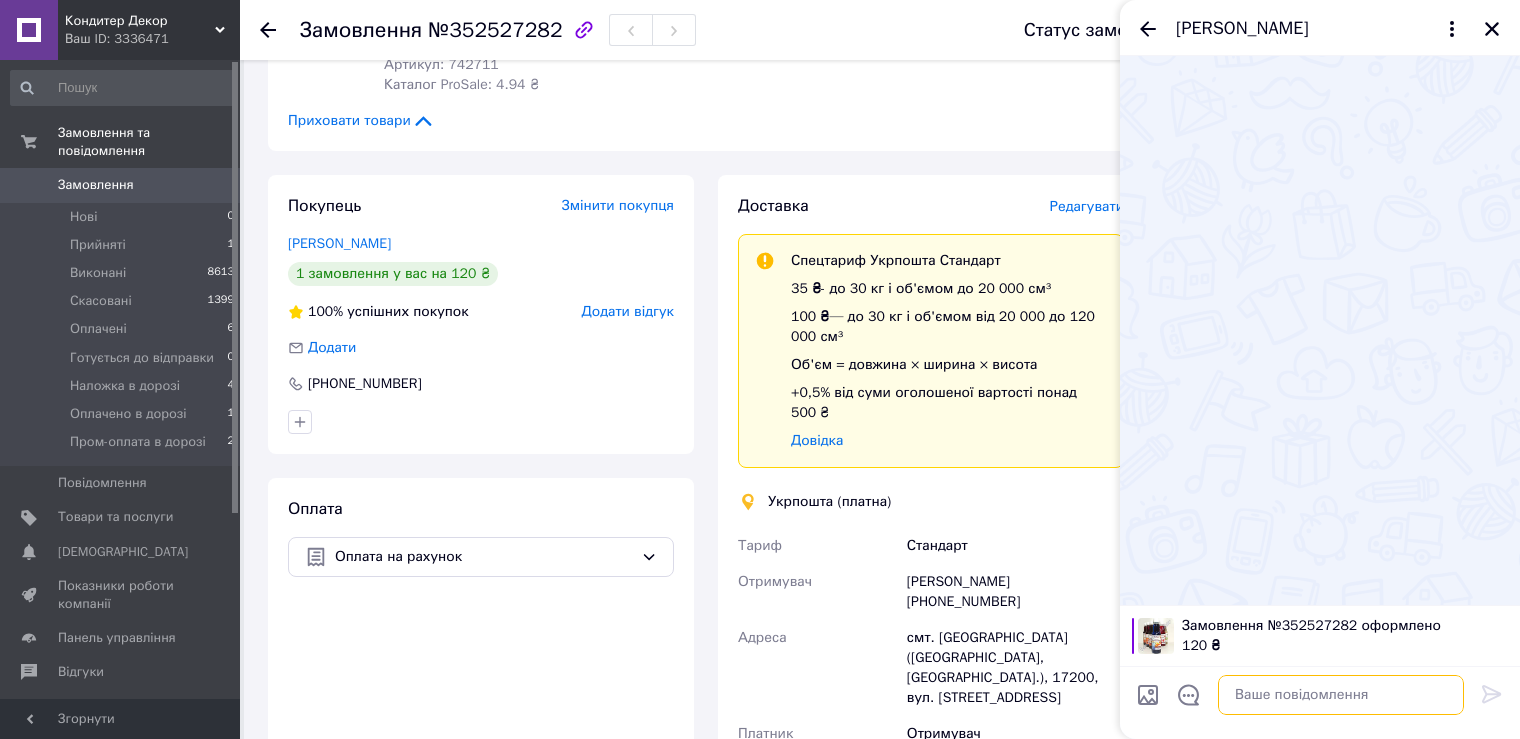 click at bounding box center [1341, 695] 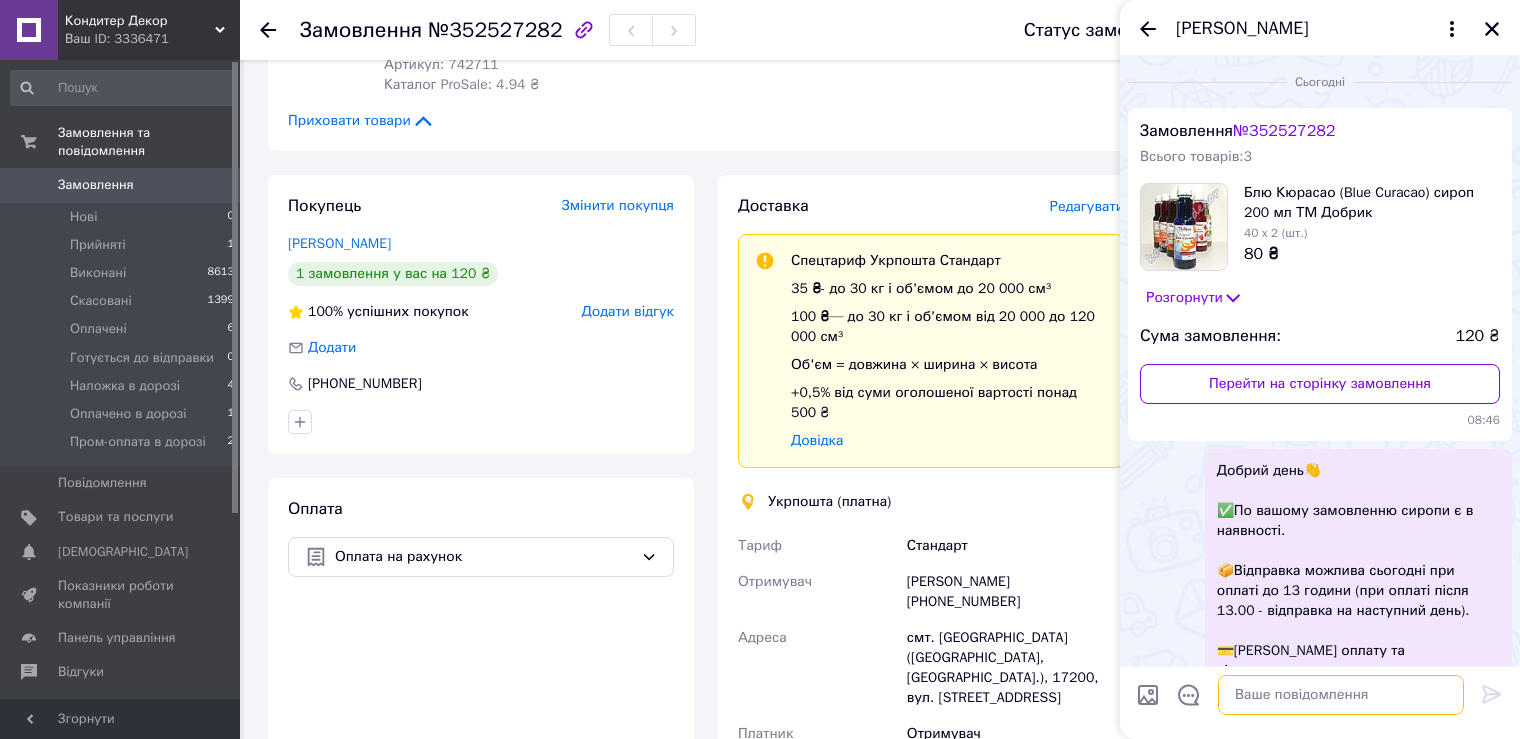 scroll, scrollTop: 0, scrollLeft: 0, axis: both 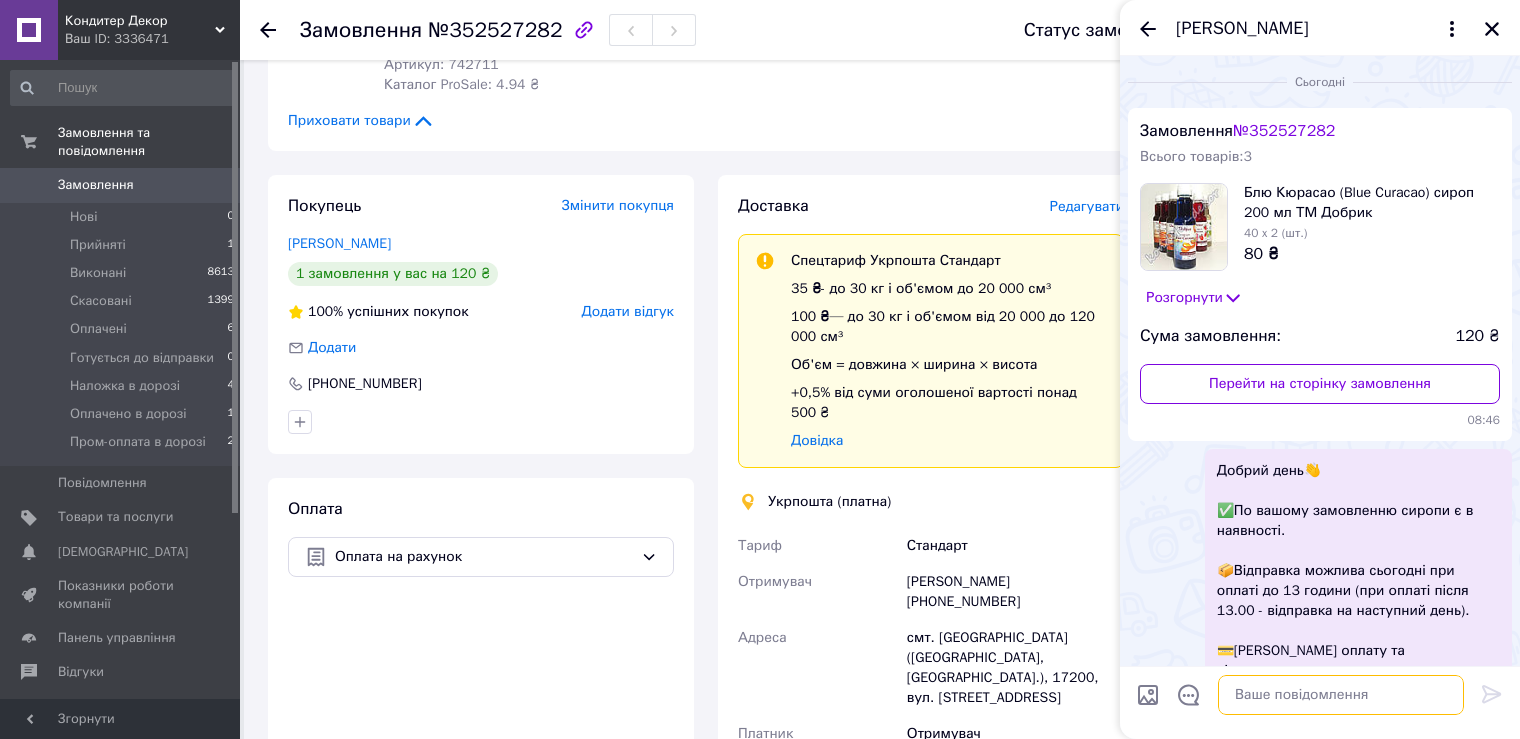 click at bounding box center (1341, 695) 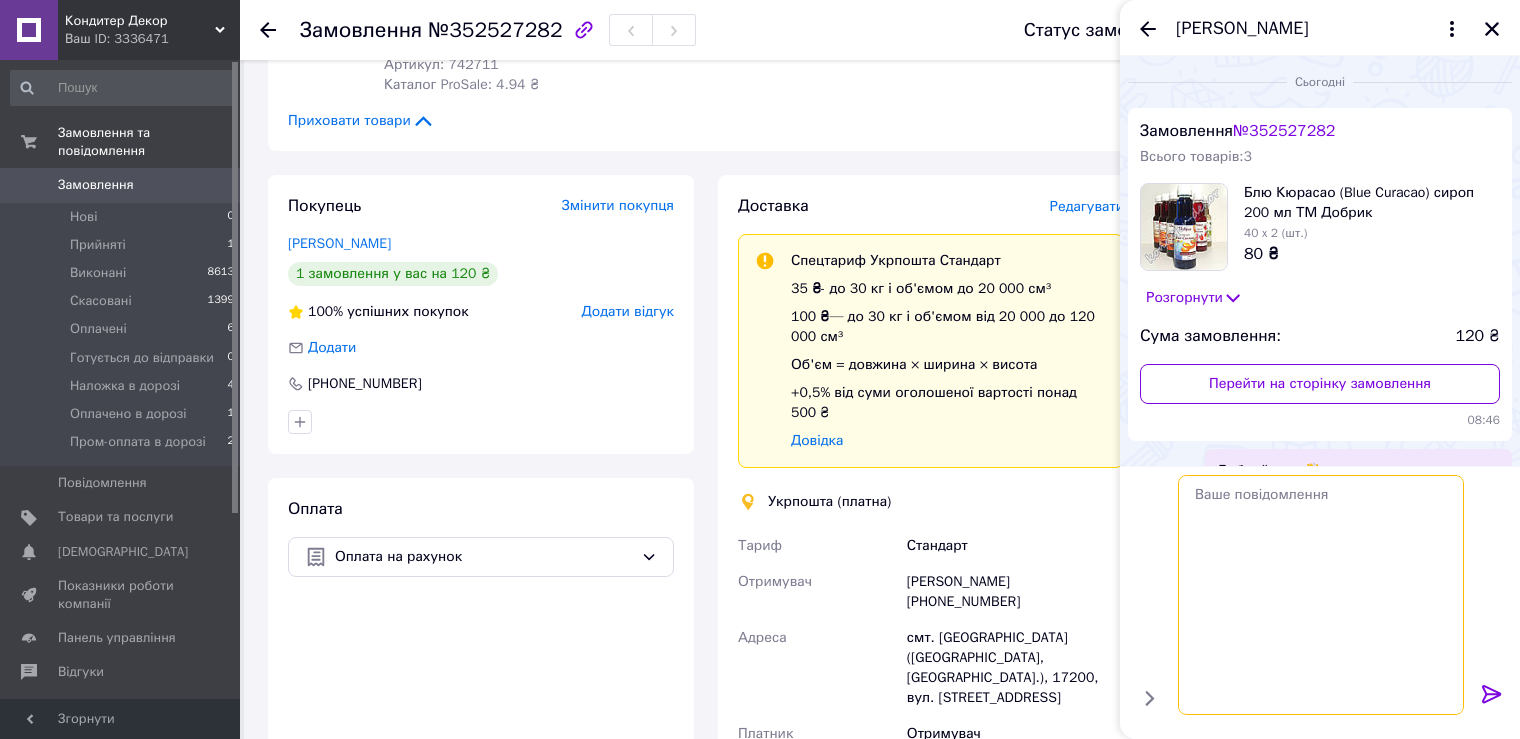 scroll, scrollTop: 0, scrollLeft: 0, axis: both 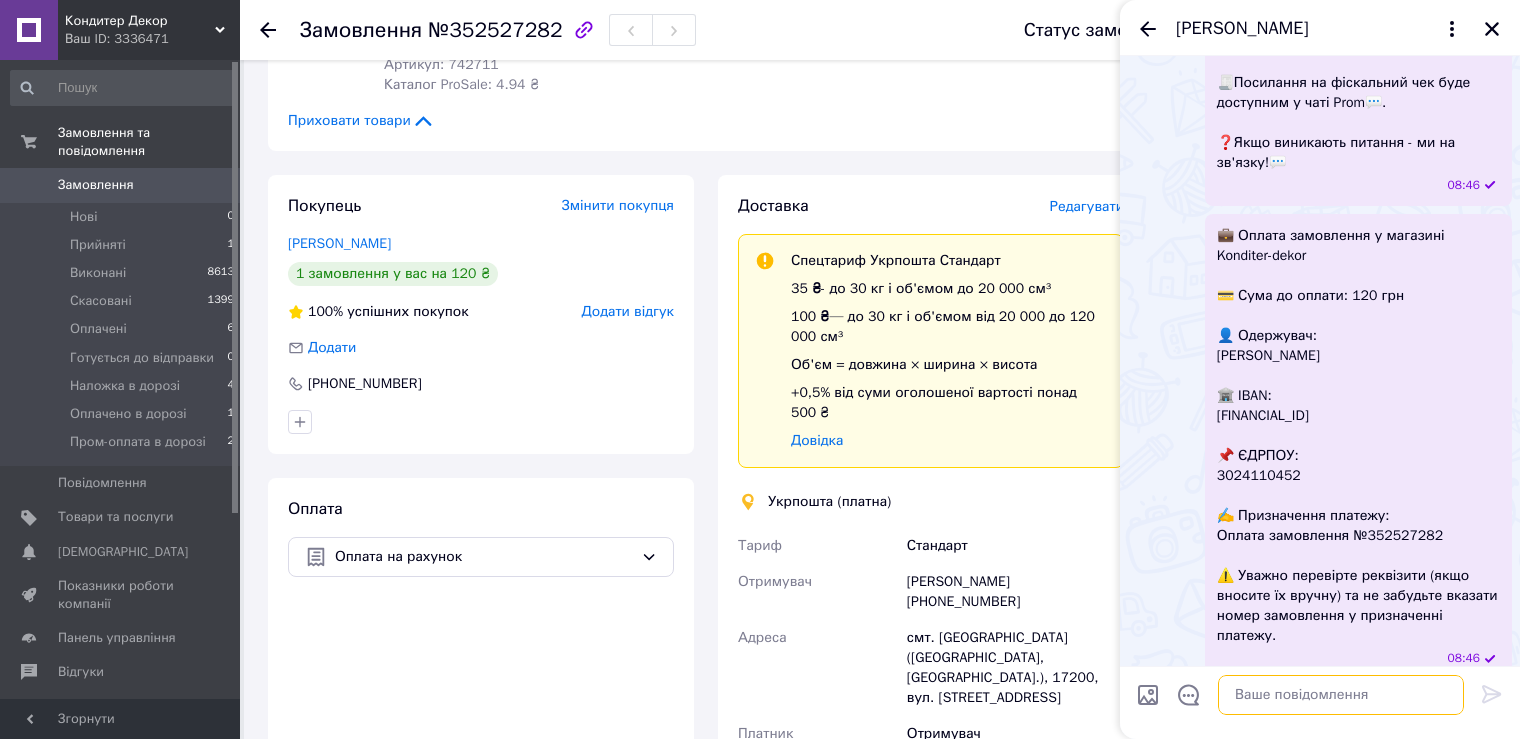 click at bounding box center [1341, 695] 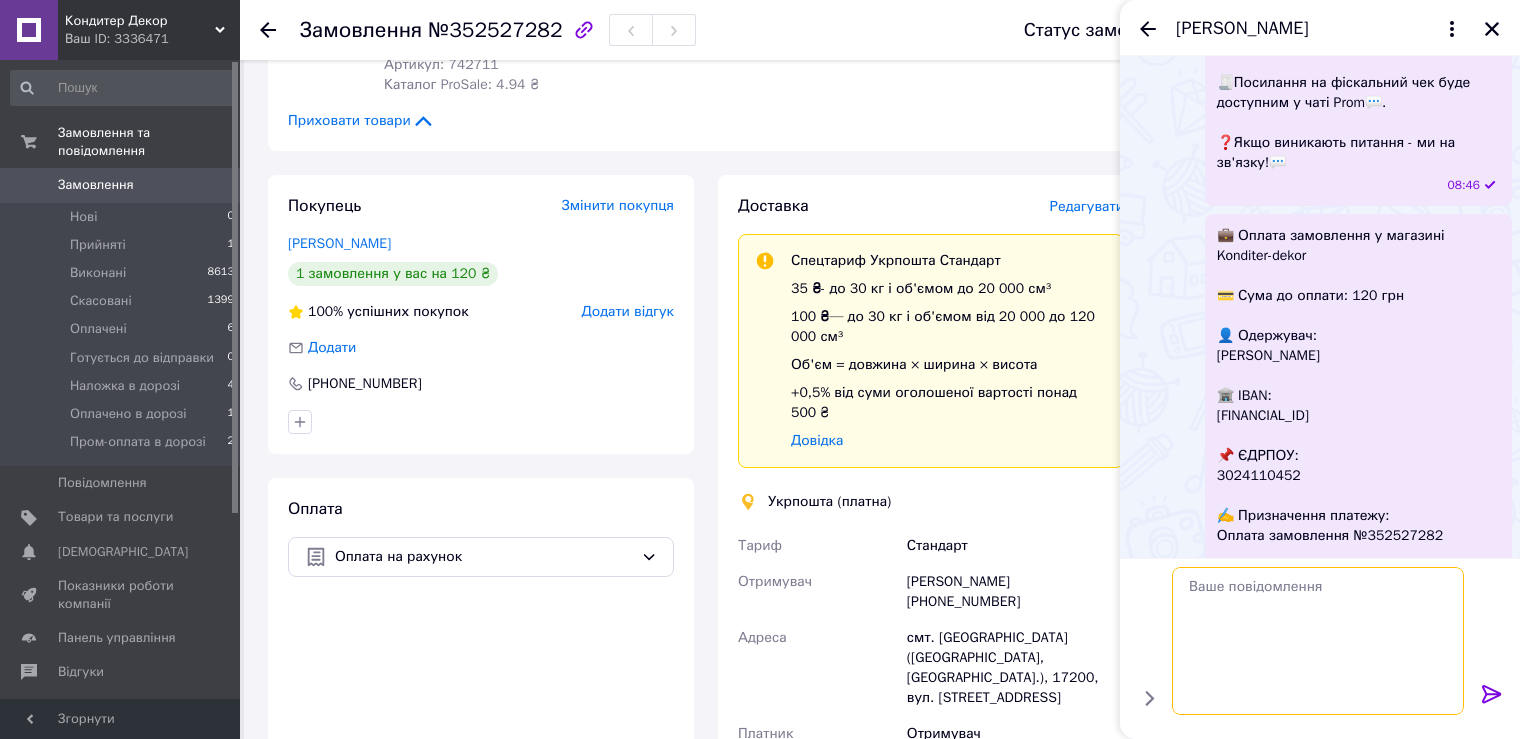 type on "Укрпошта
[PERSON_NAME]
Отримувач
[PERSON_NAME] [PHONE_NUMBER]
[GEOGRAPHIC_DATA]
смт. [GEOGRAPHIC_DATA] ([GEOGRAPHIC_DATA], [GEOGRAPHIC_DATA].), 17200, вул. [STREET_ADDRESS]" 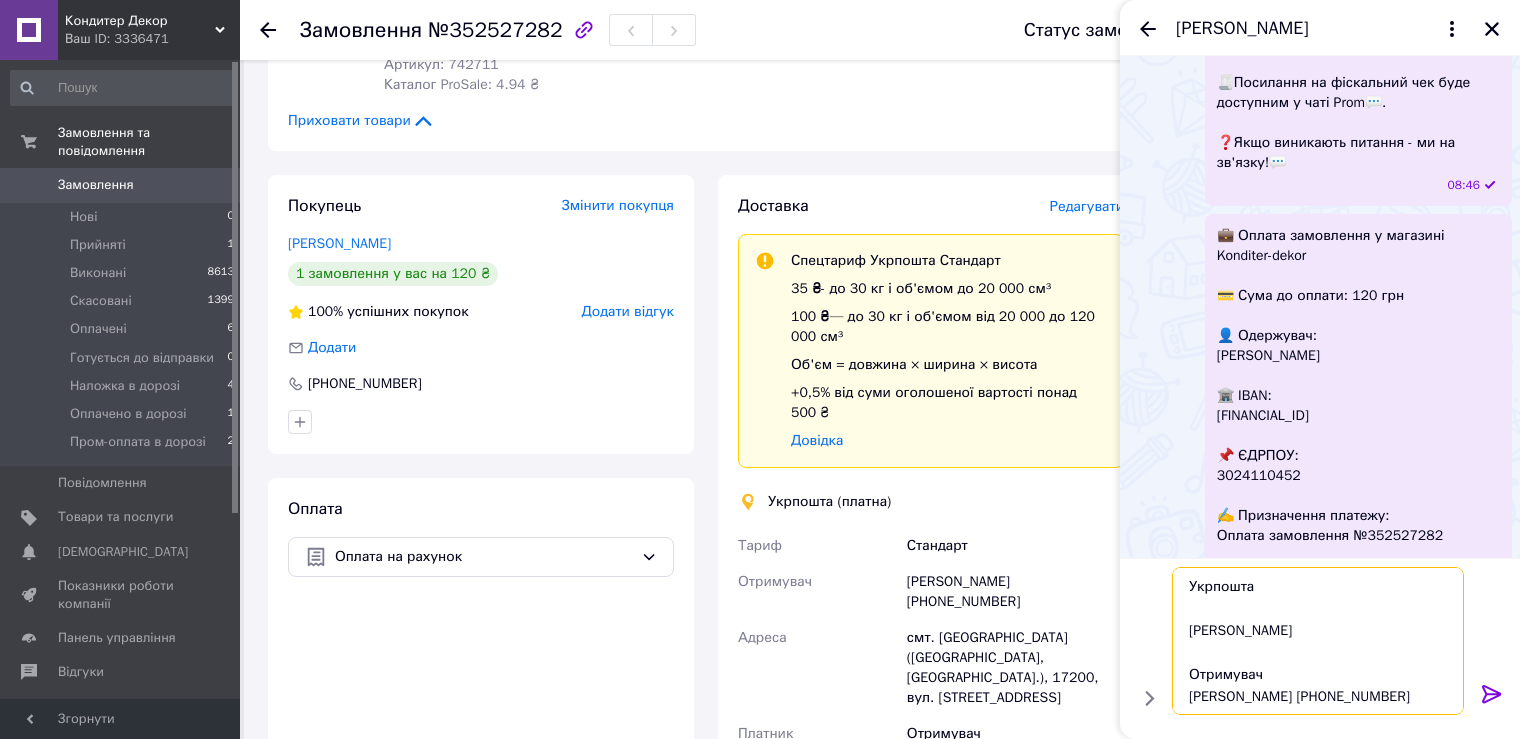 scroll, scrollTop: 124, scrollLeft: 0, axis: vertical 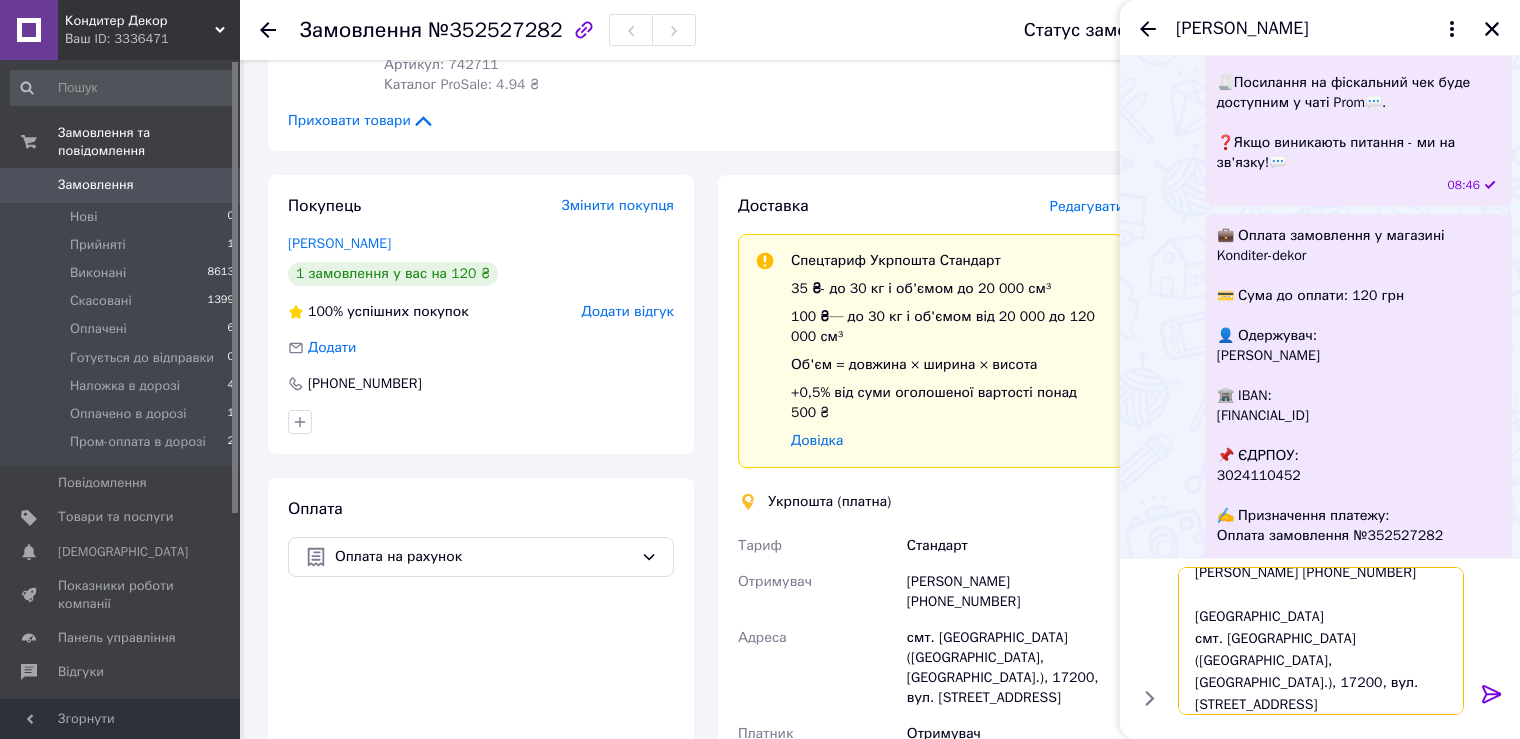 type 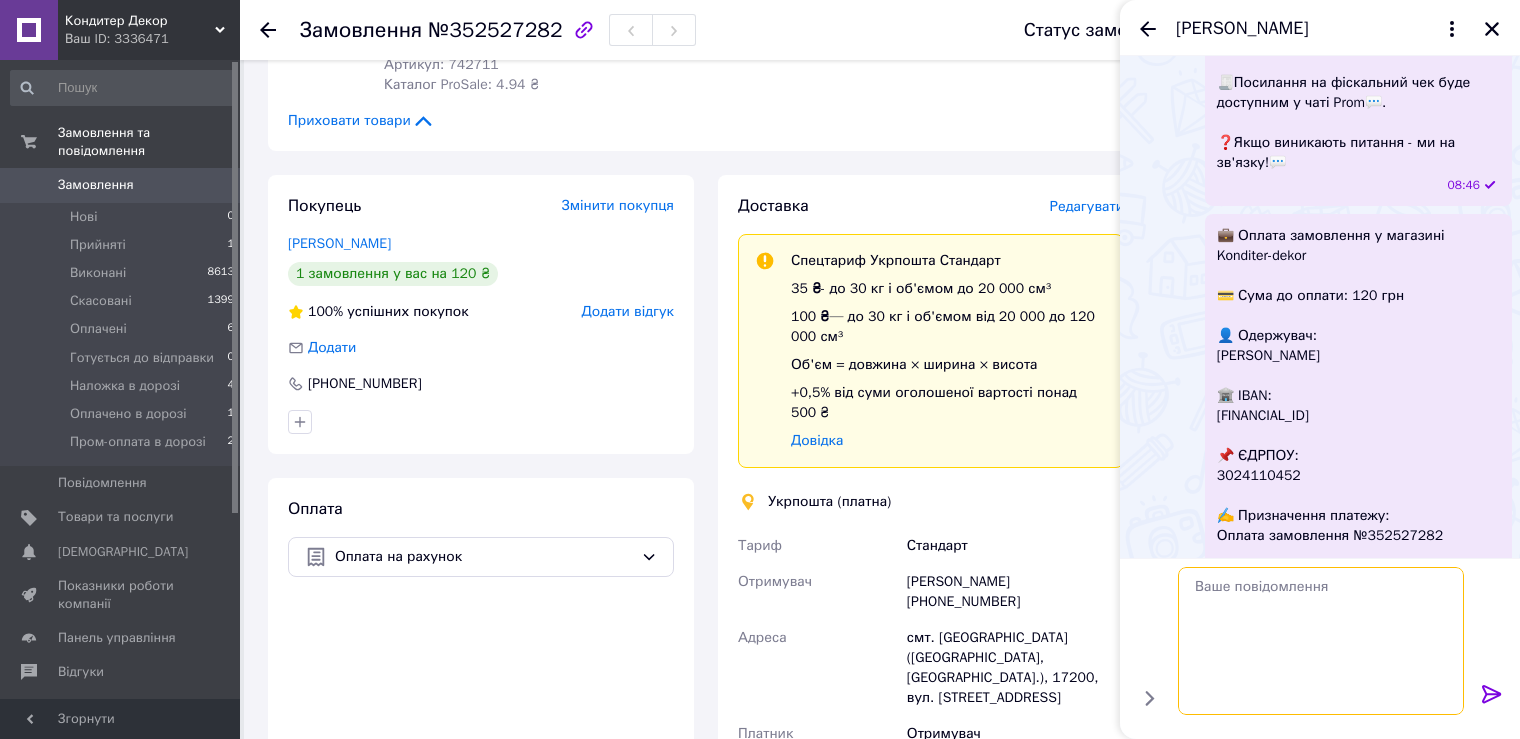 scroll, scrollTop: 0, scrollLeft: 0, axis: both 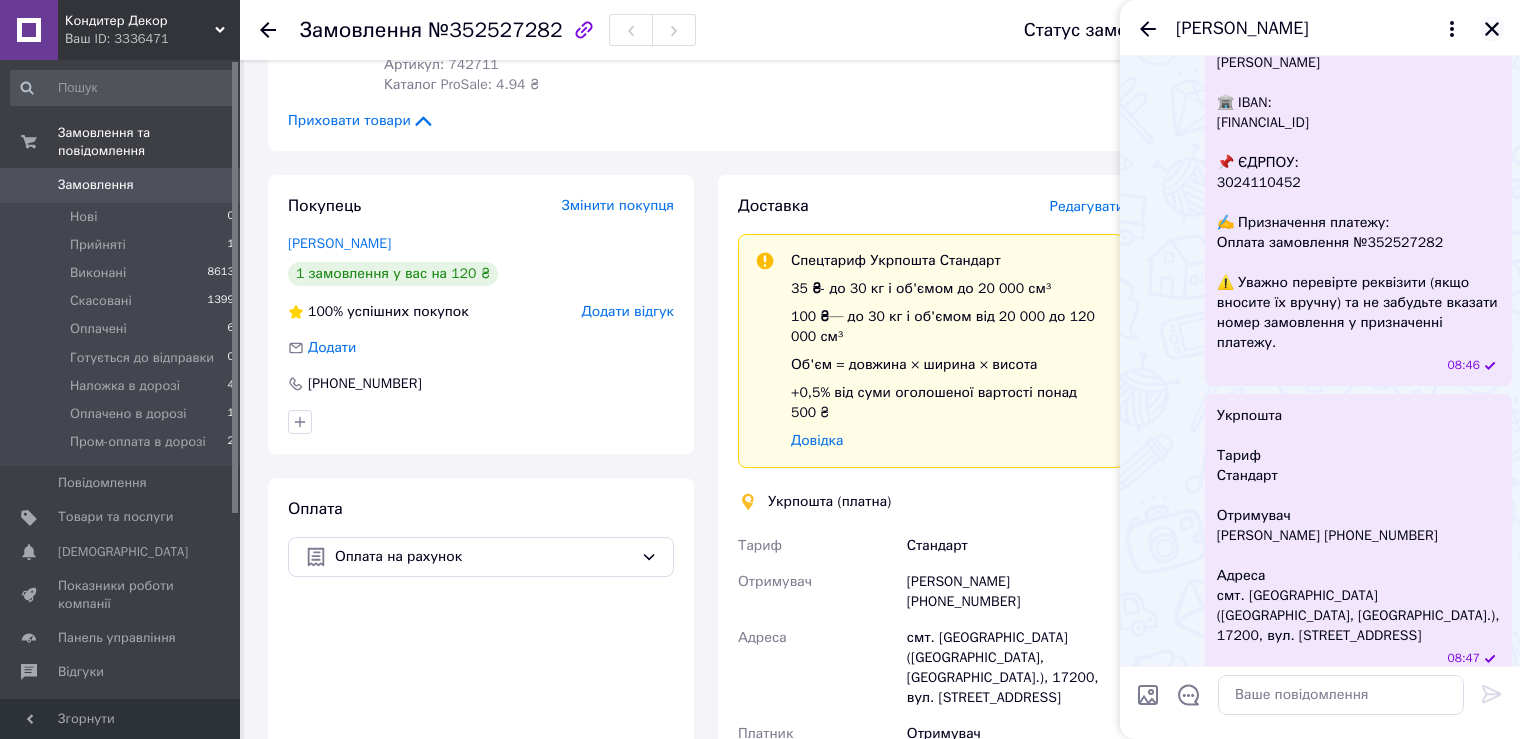 click 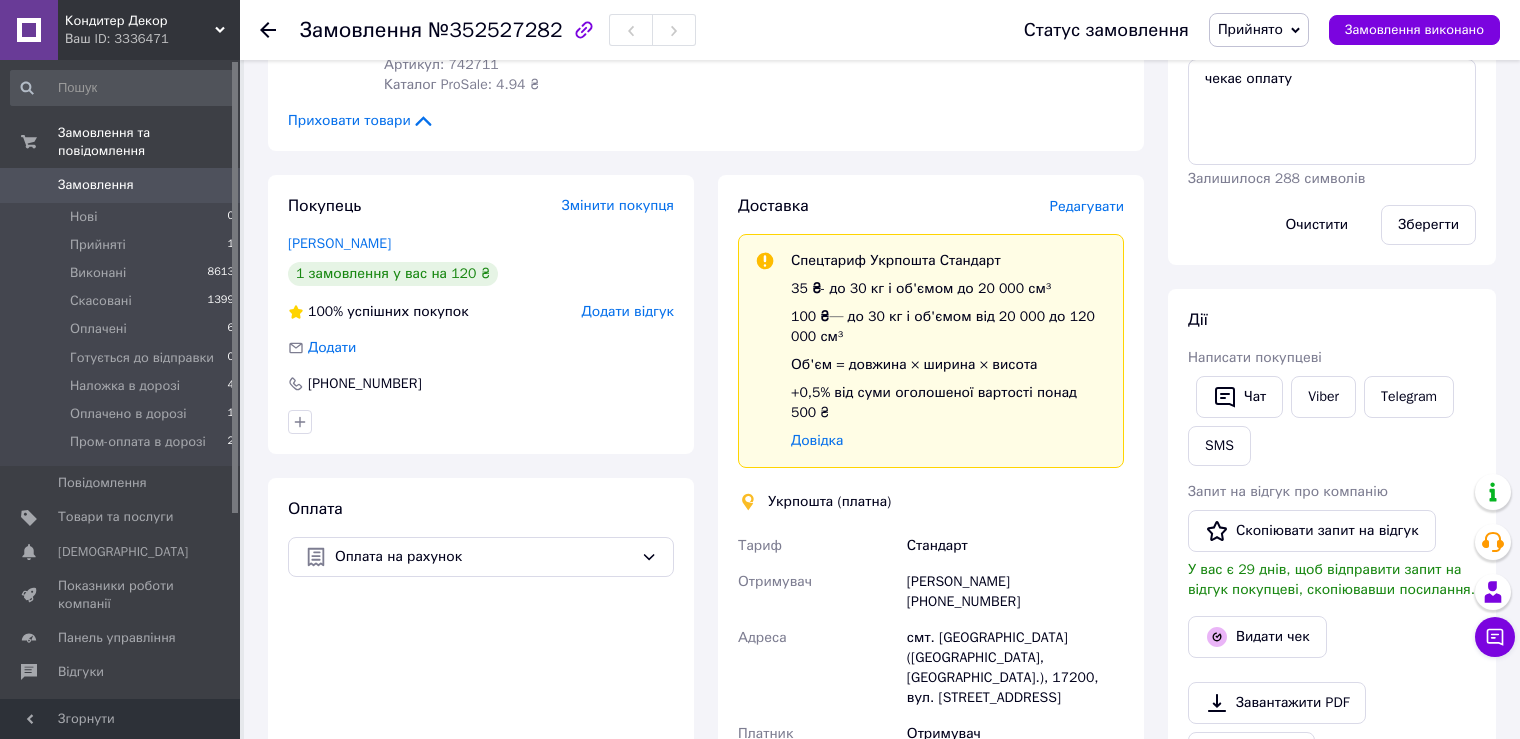 click on "Замовлення №352527282 Статус замовлення Прийнято Виконано Скасовано Оплачено Готується до відправки Наложка в дорозі Оплачено в дорозі Пром-оплата в дорозі Замовлення виконано" at bounding box center [880, 30] 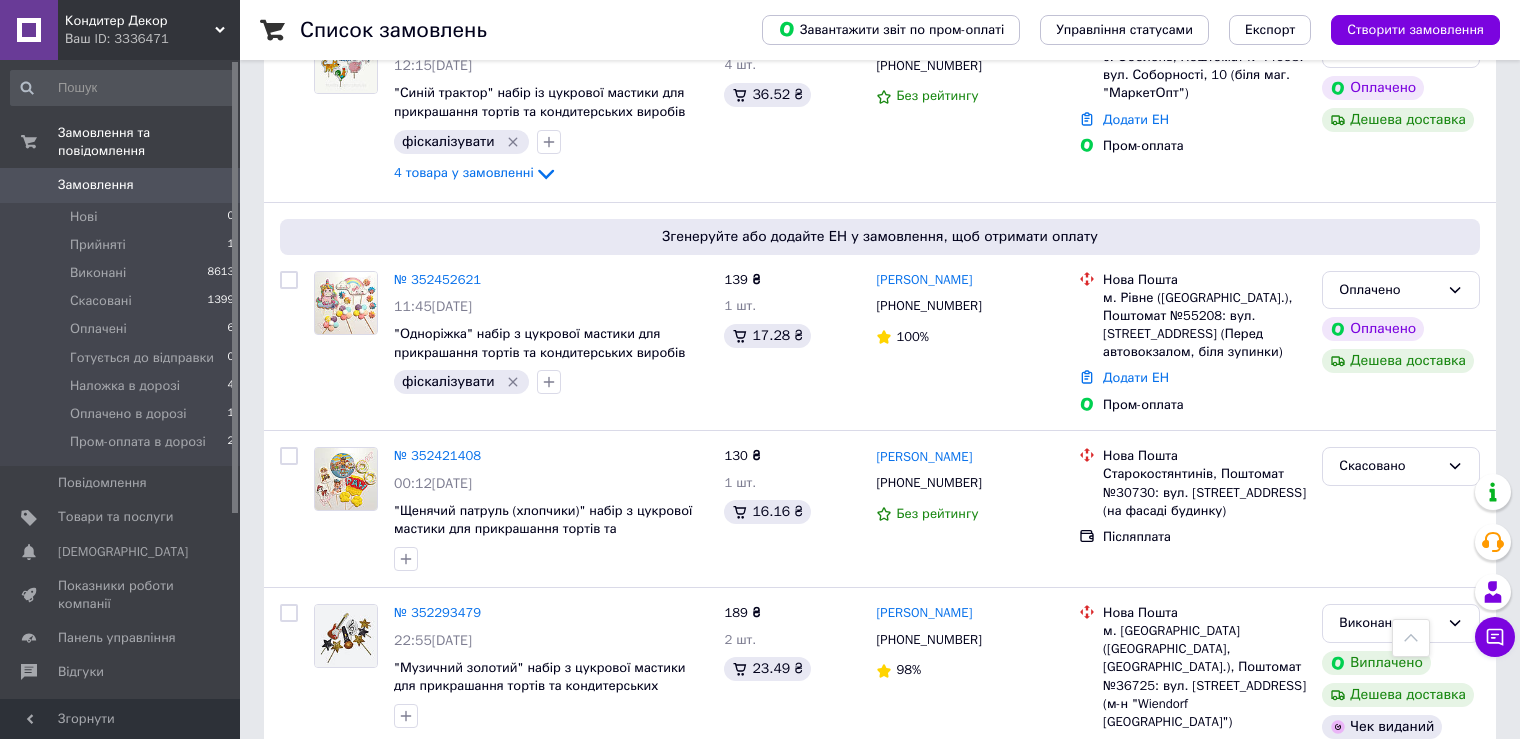 scroll, scrollTop: 1500, scrollLeft: 0, axis: vertical 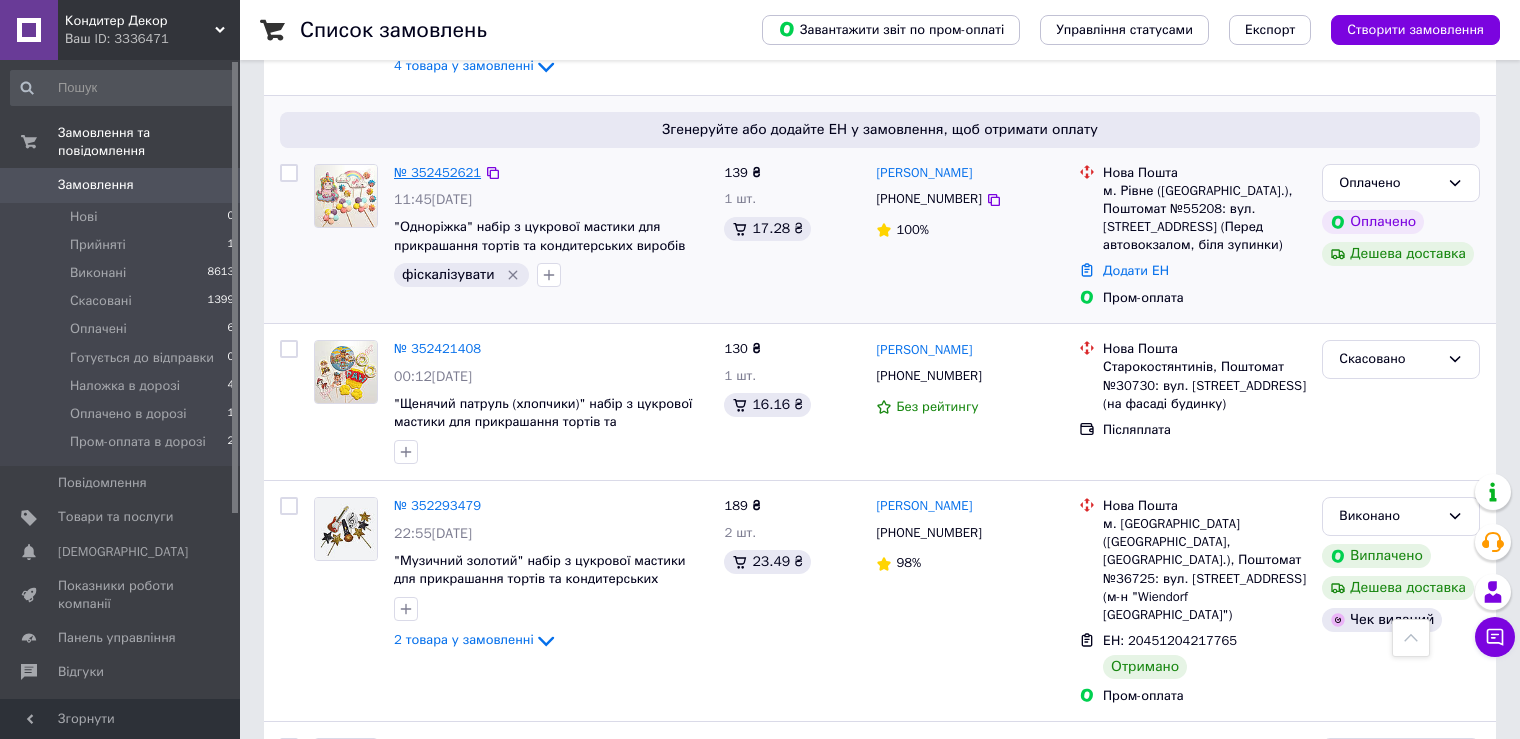 click on "№ 352452621" at bounding box center [437, 172] 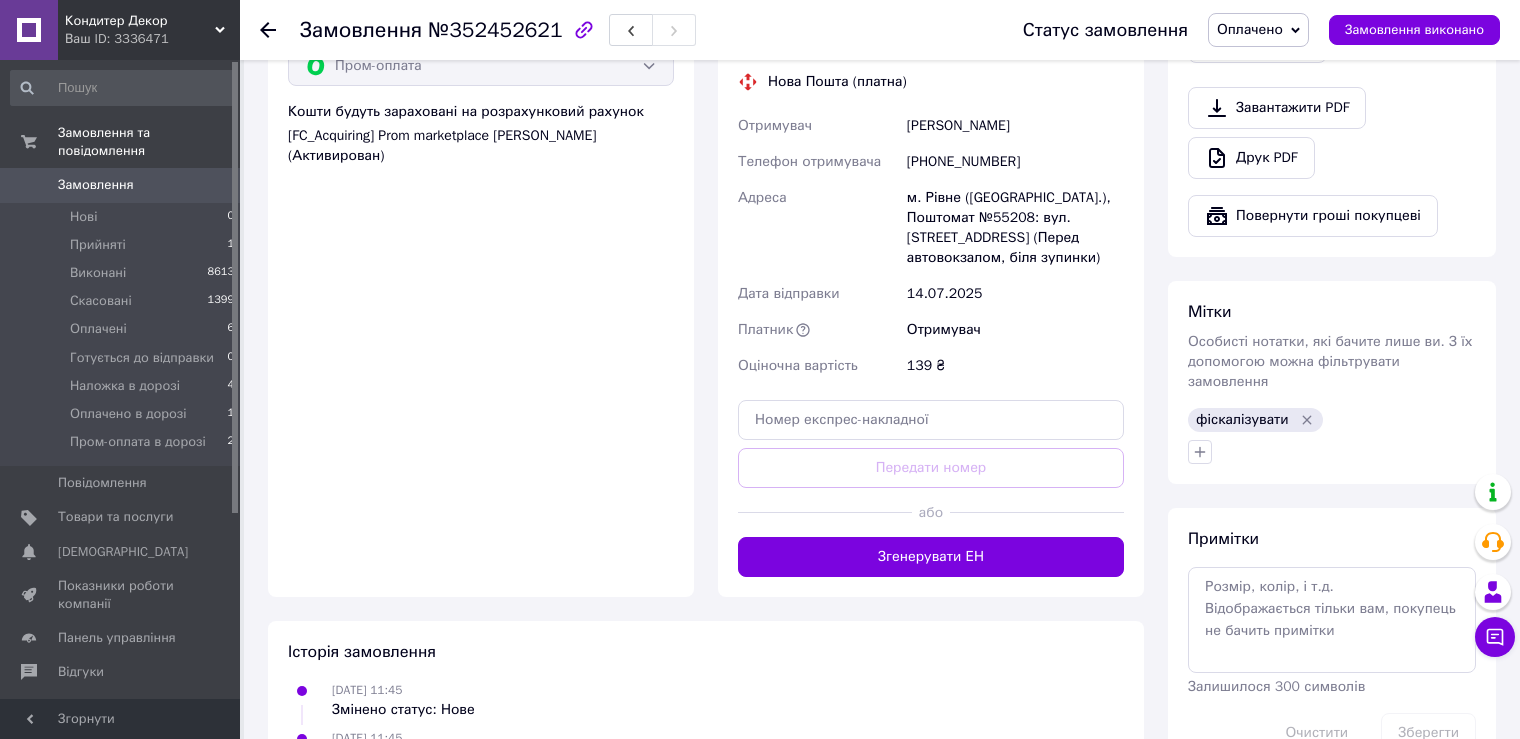 scroll, scrollTop: 912, scrollLeft: 0, axis: vertical 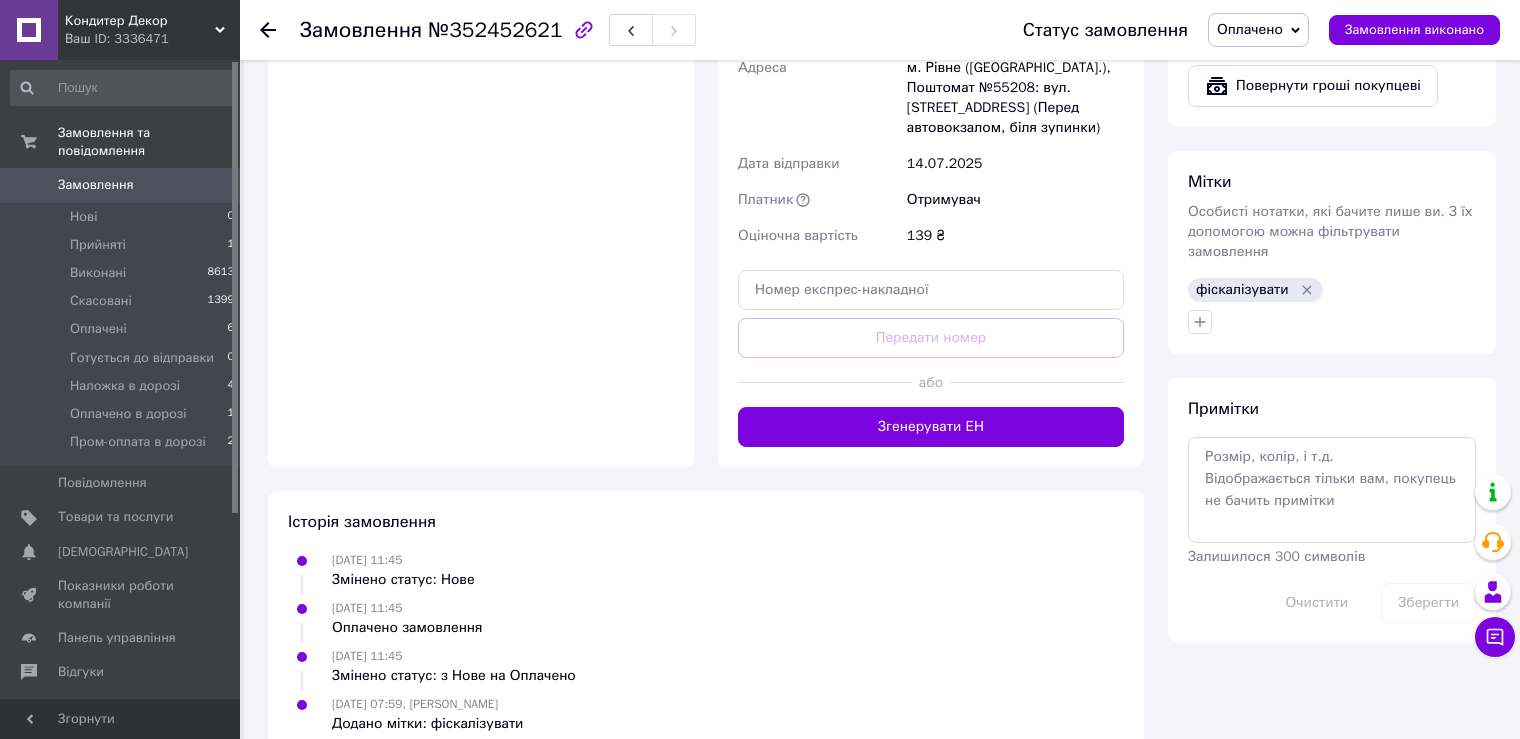 click 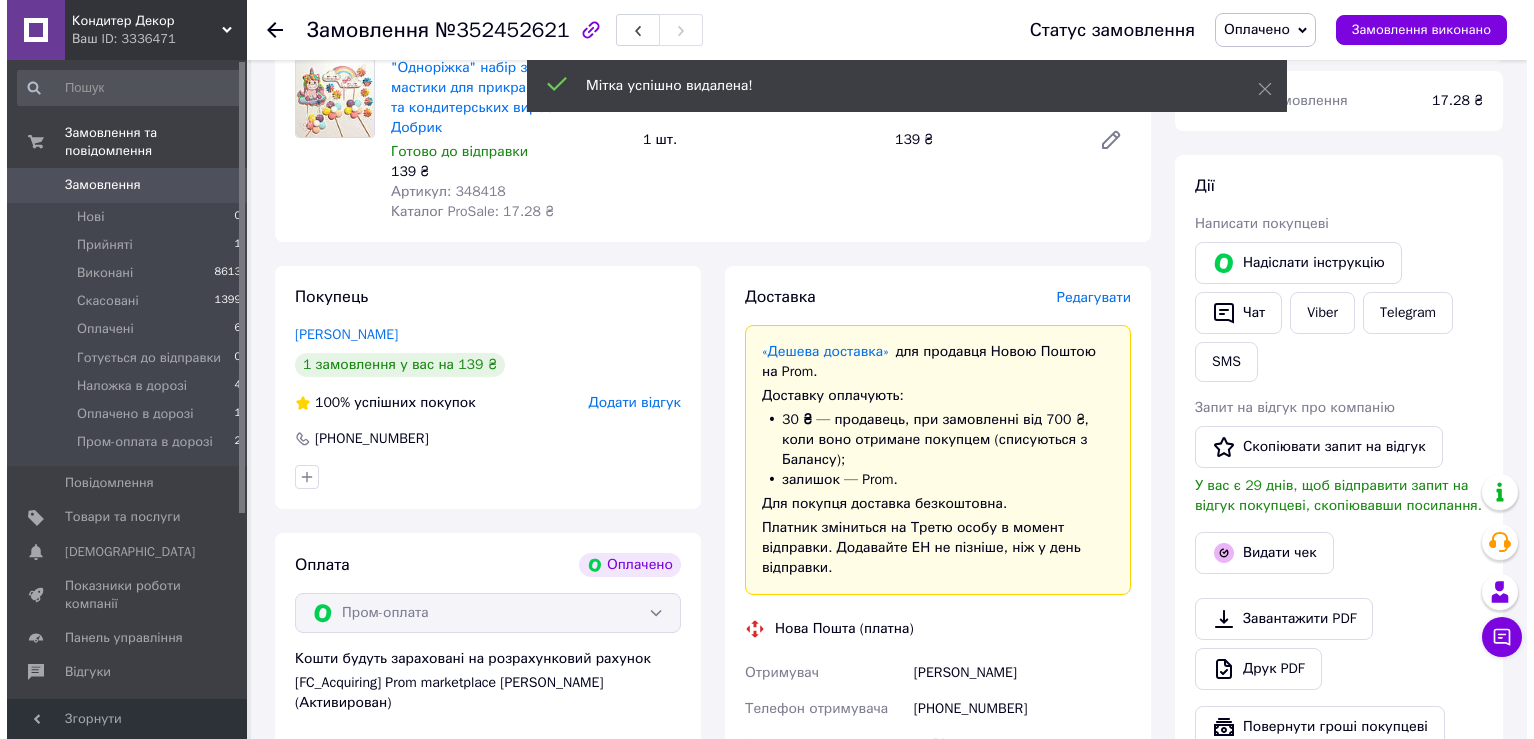 scroll, scrollTop: 212, scrollLeft: 0, axis: vertical 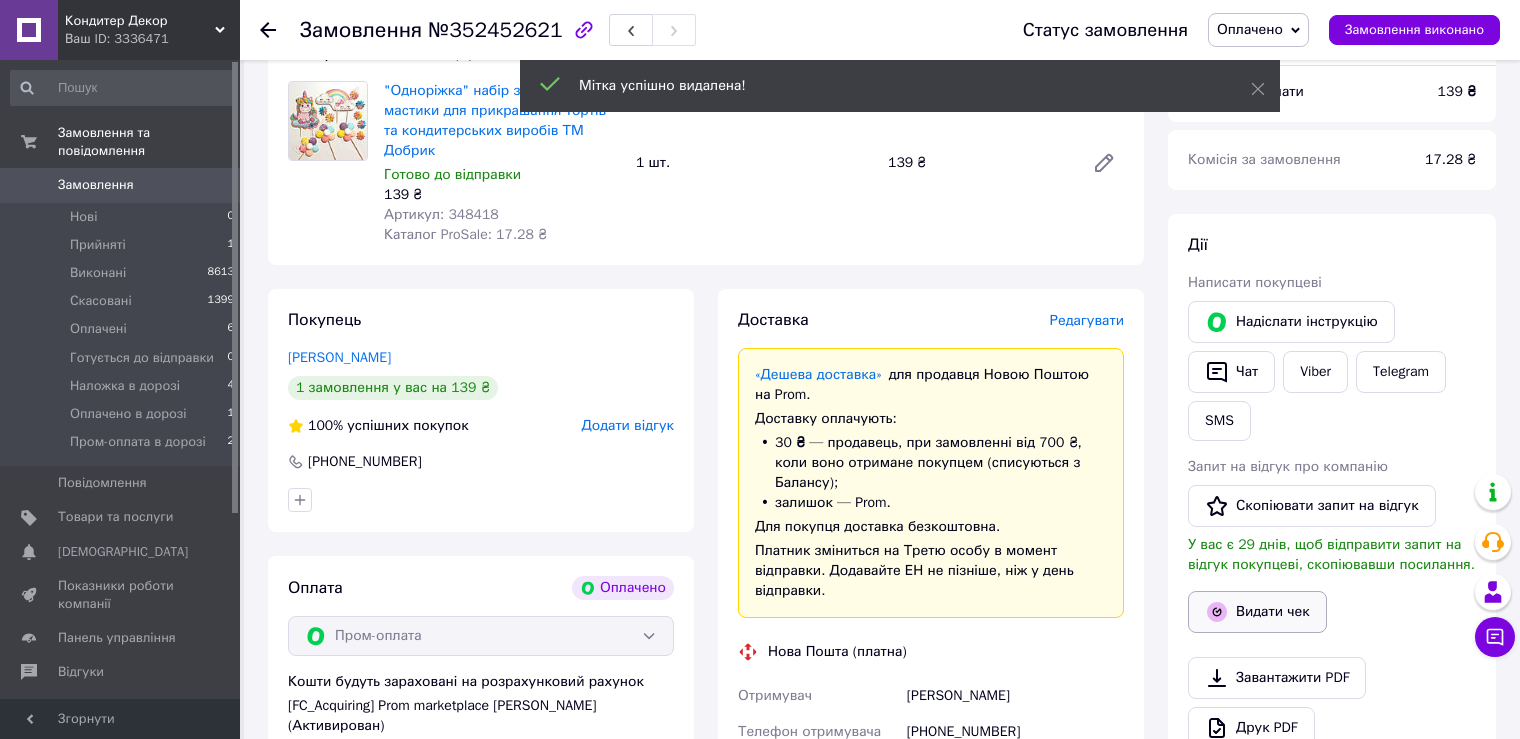 click on "Видати чек" at bounding box center (1257, 612) 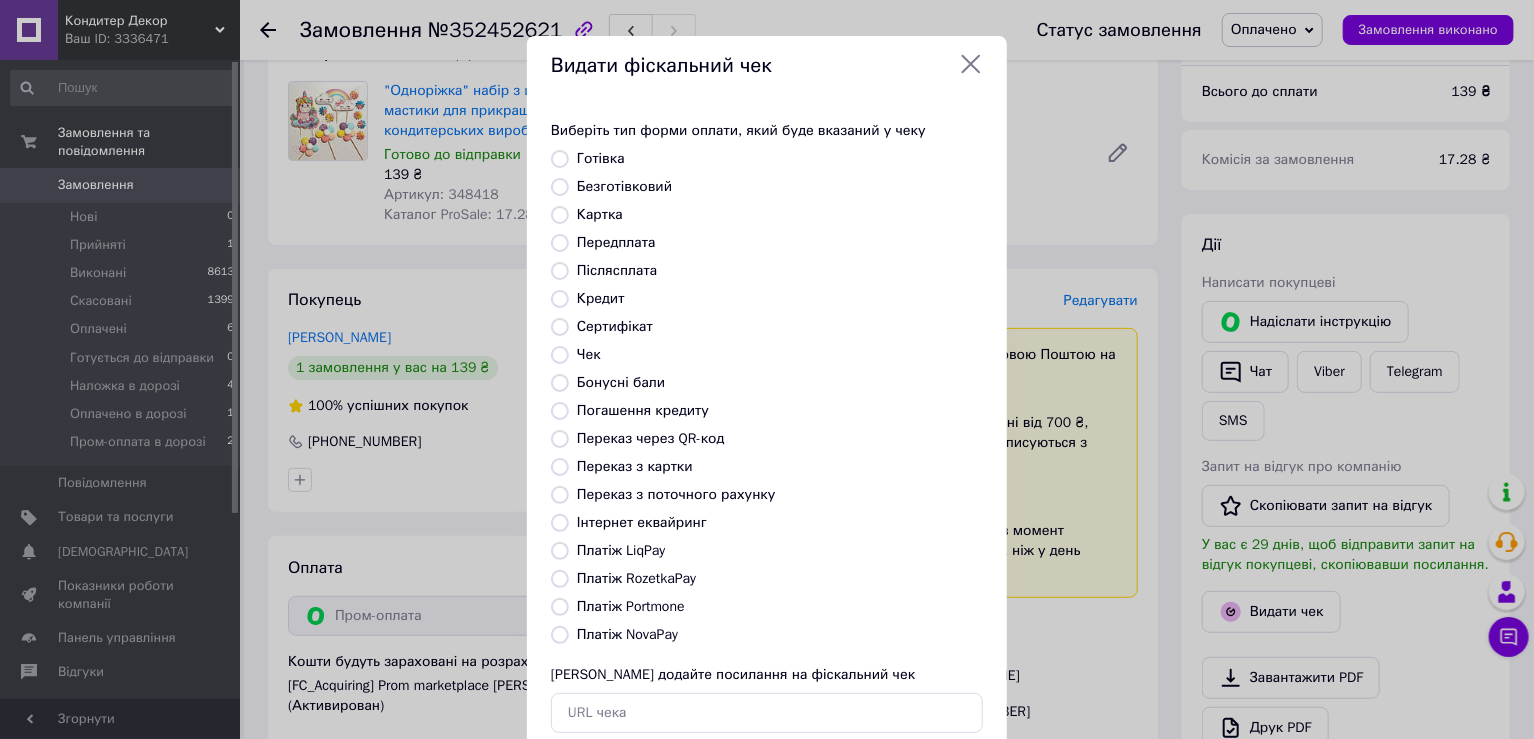 click on "Платіж RozetkaPay" at bounding box center (636, 578) 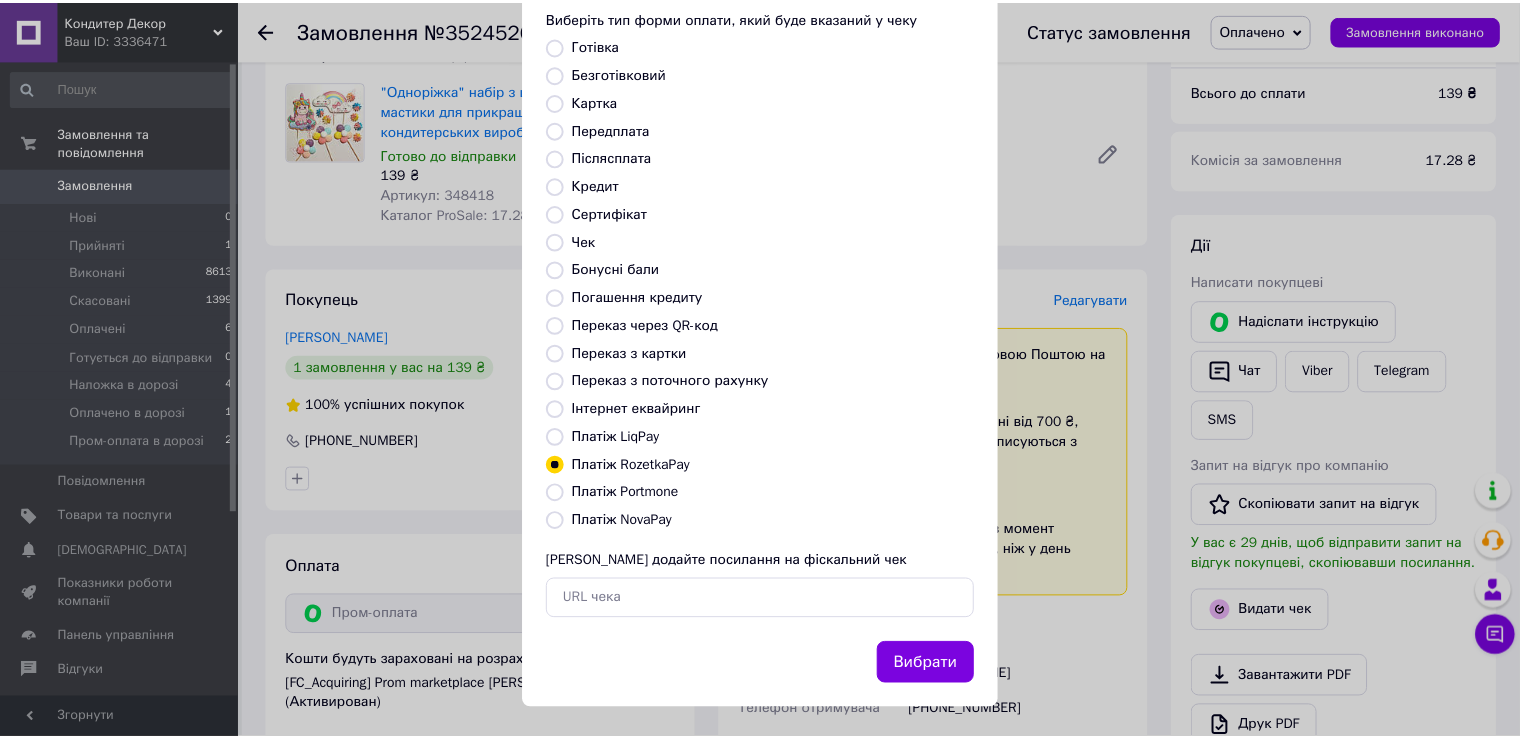 scroll, scrollTop: 119, scrollLeft: 0, axis: vertical 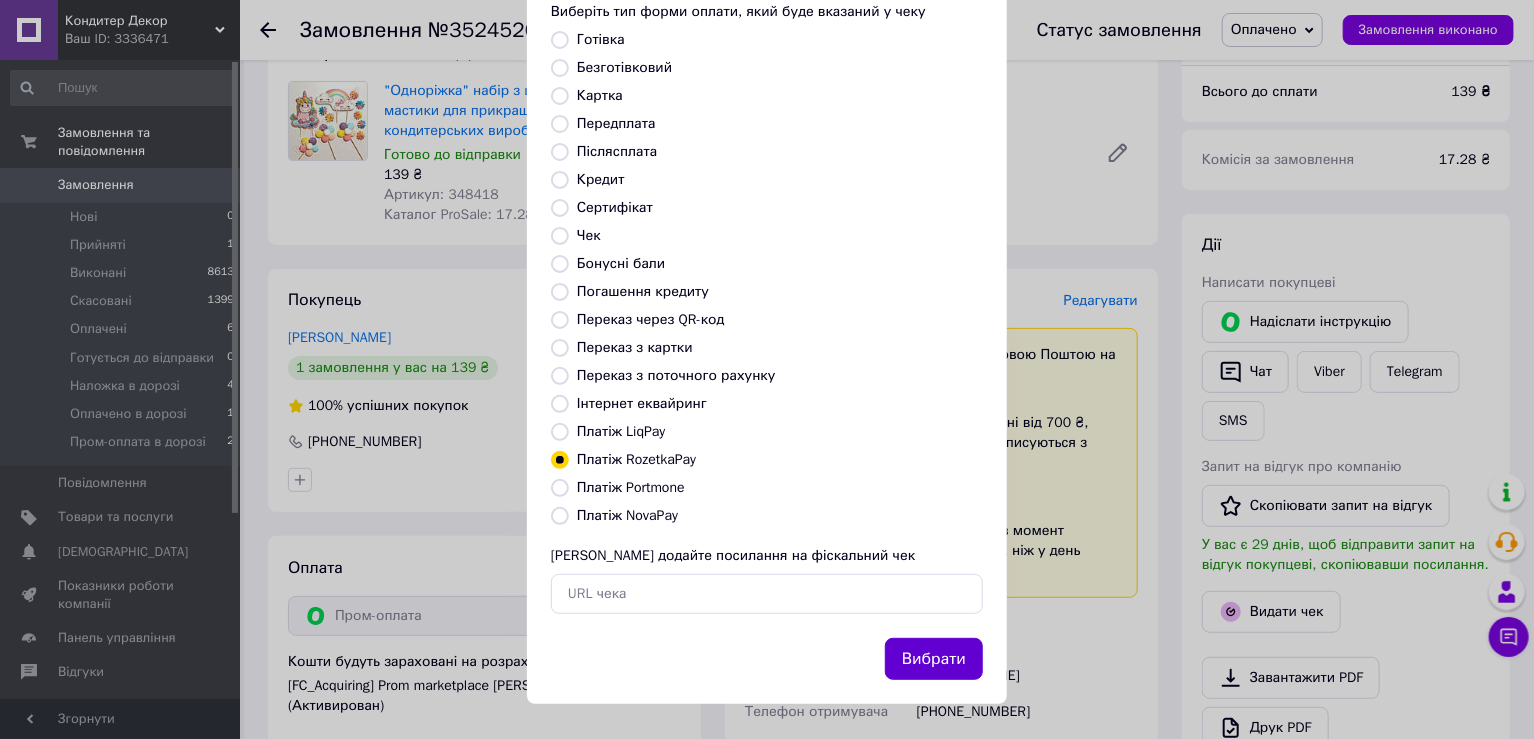 click on "Вибрати" at bounding box center (934, 659) 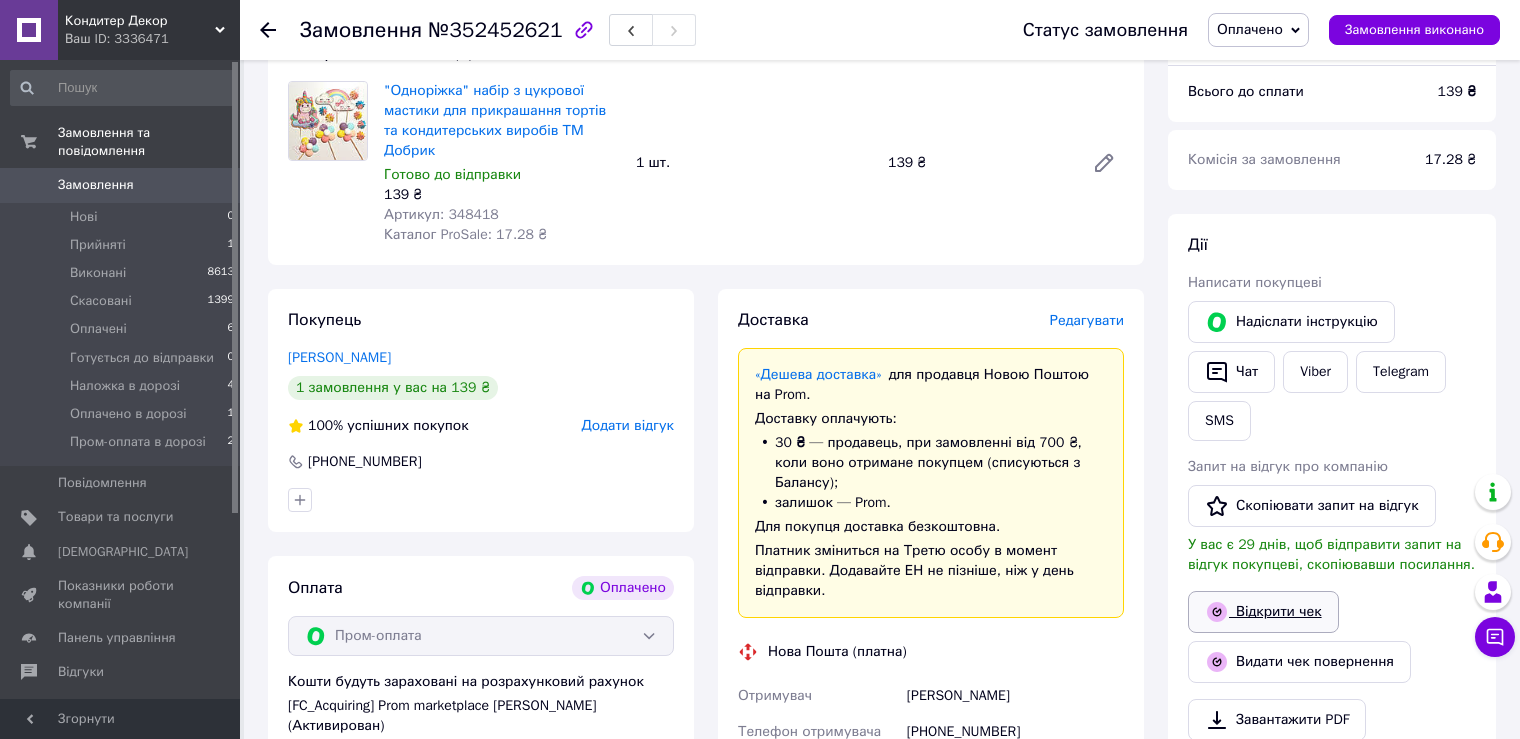 click on "Відкрити чек" at bounding box center [1263, 612] 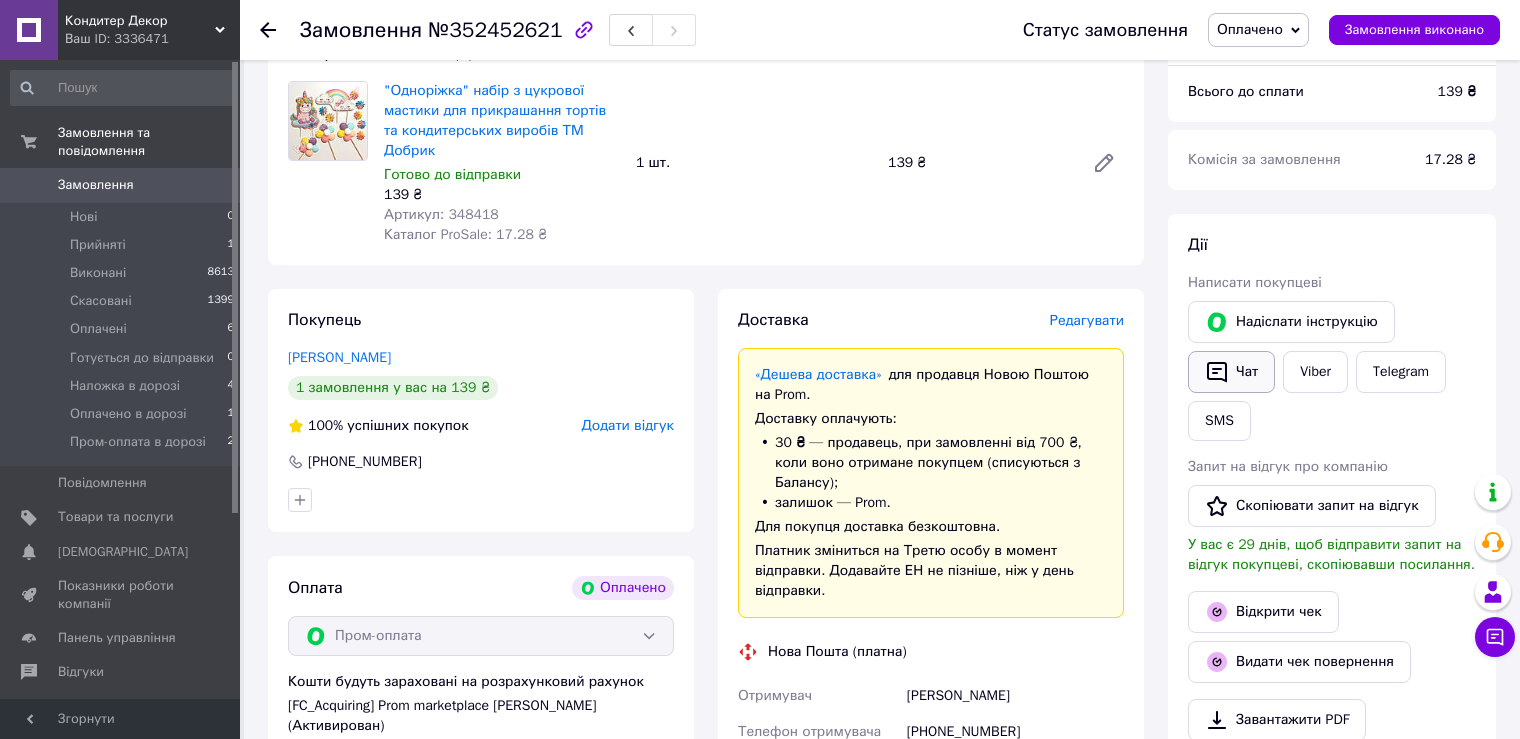 click on "Чат" at bounding box center (1231, 372) 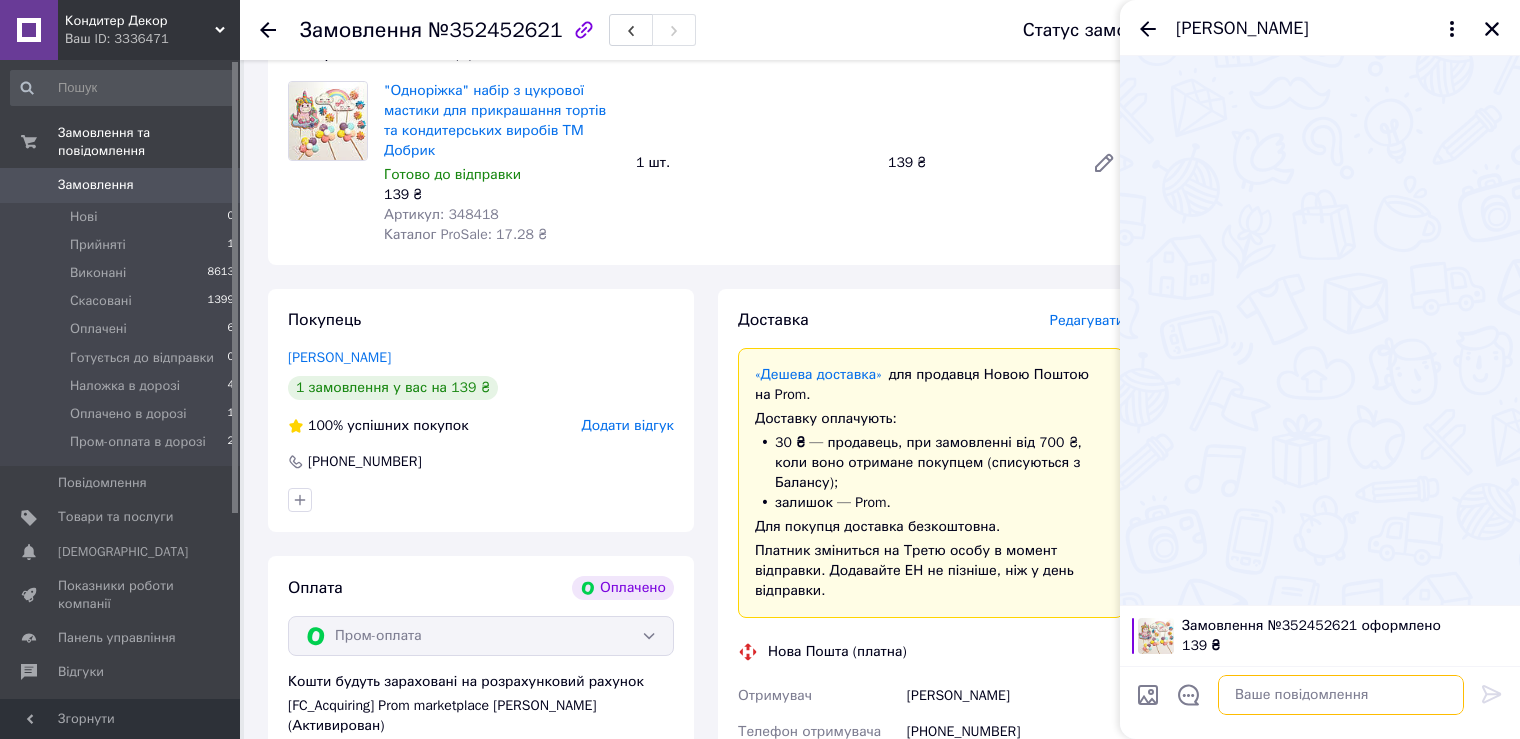 click at bounding box center [1341, 695] 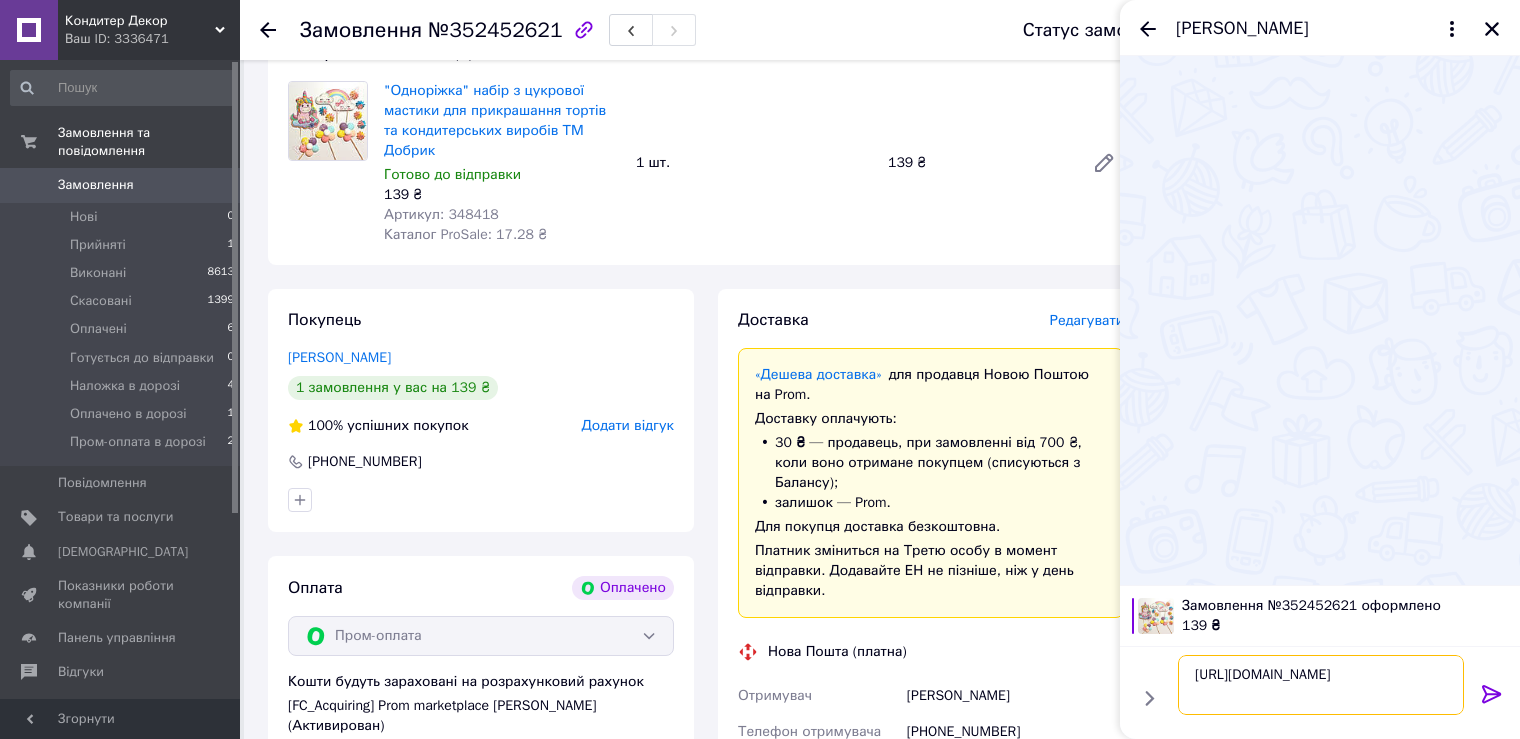 type 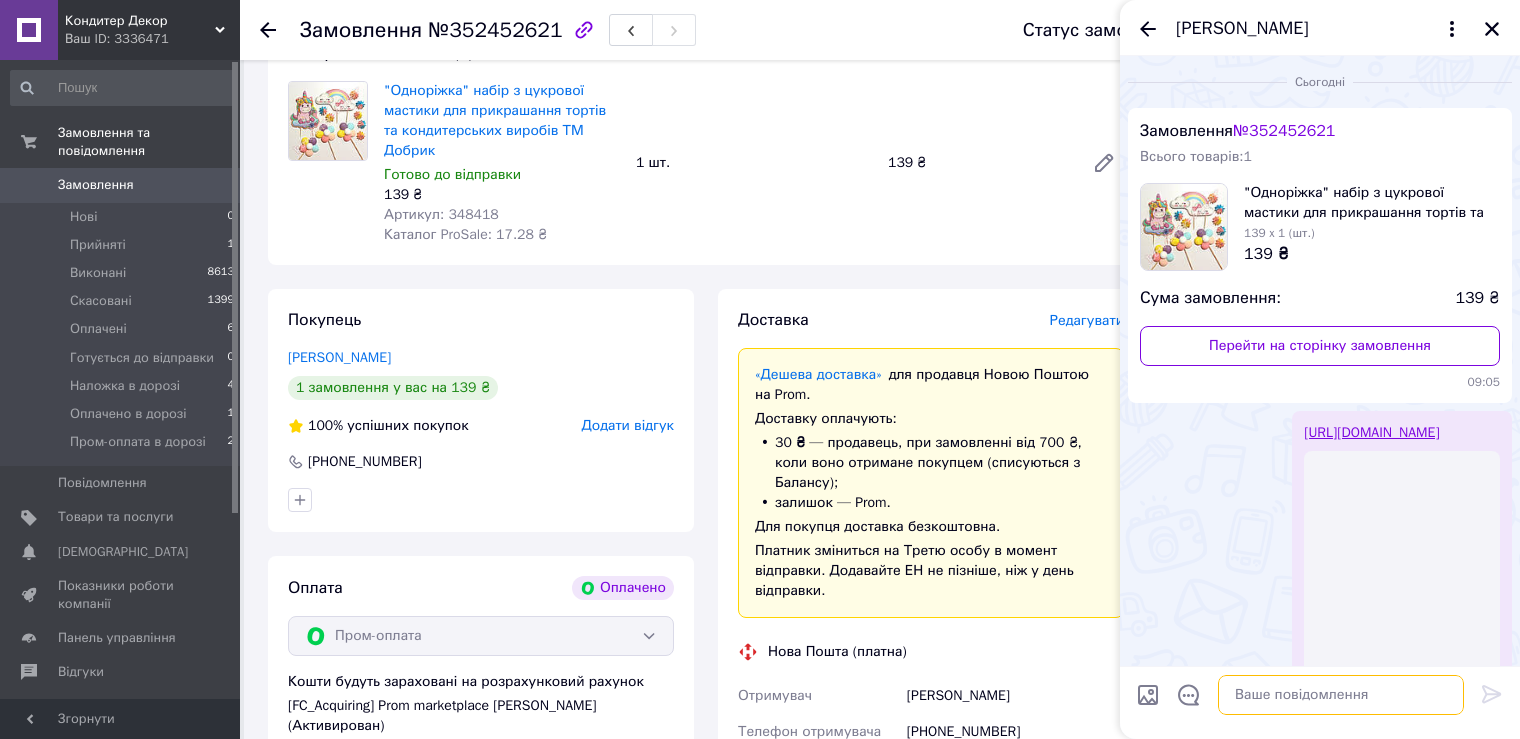 scroll, scrollTop: 85, scrollLeft: 0, axis: vertical 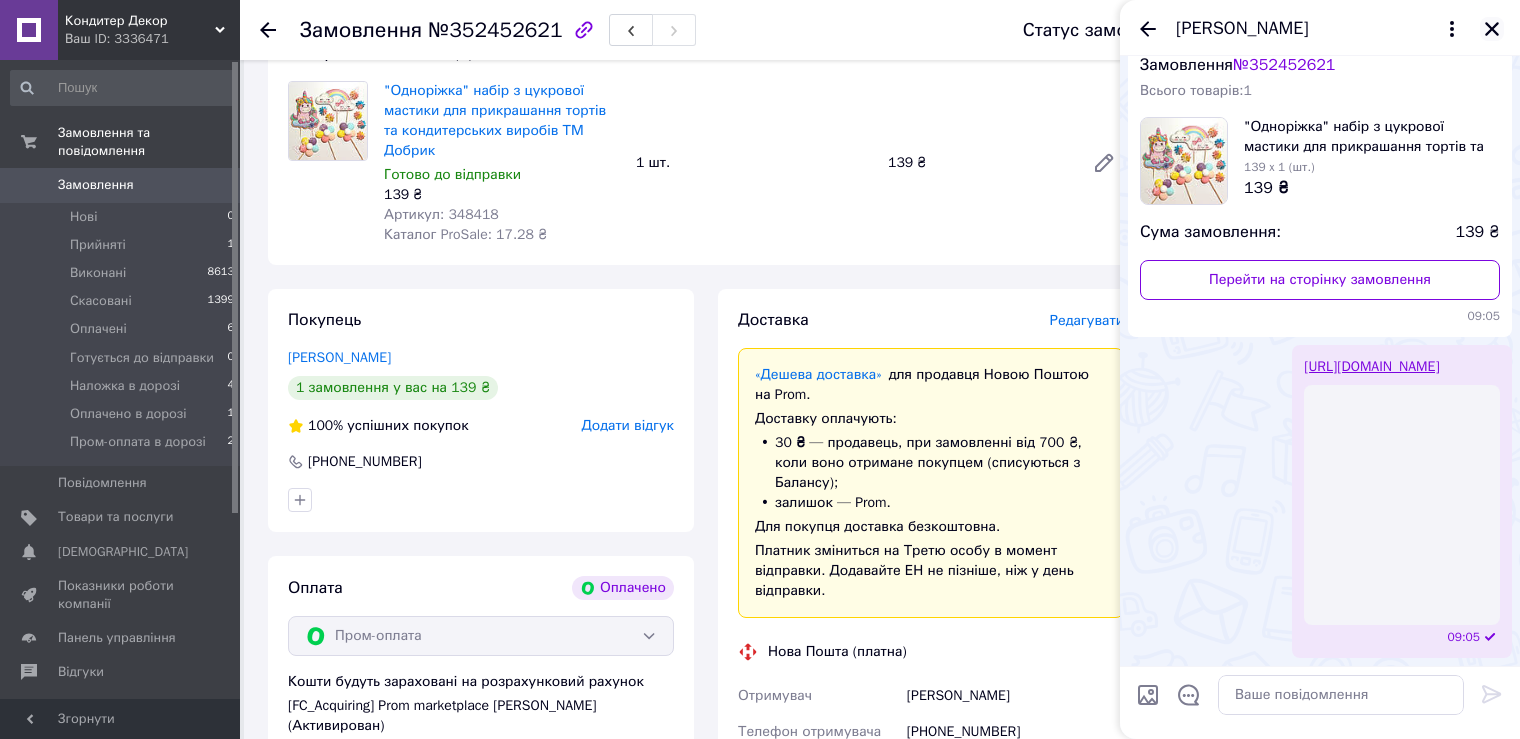 click 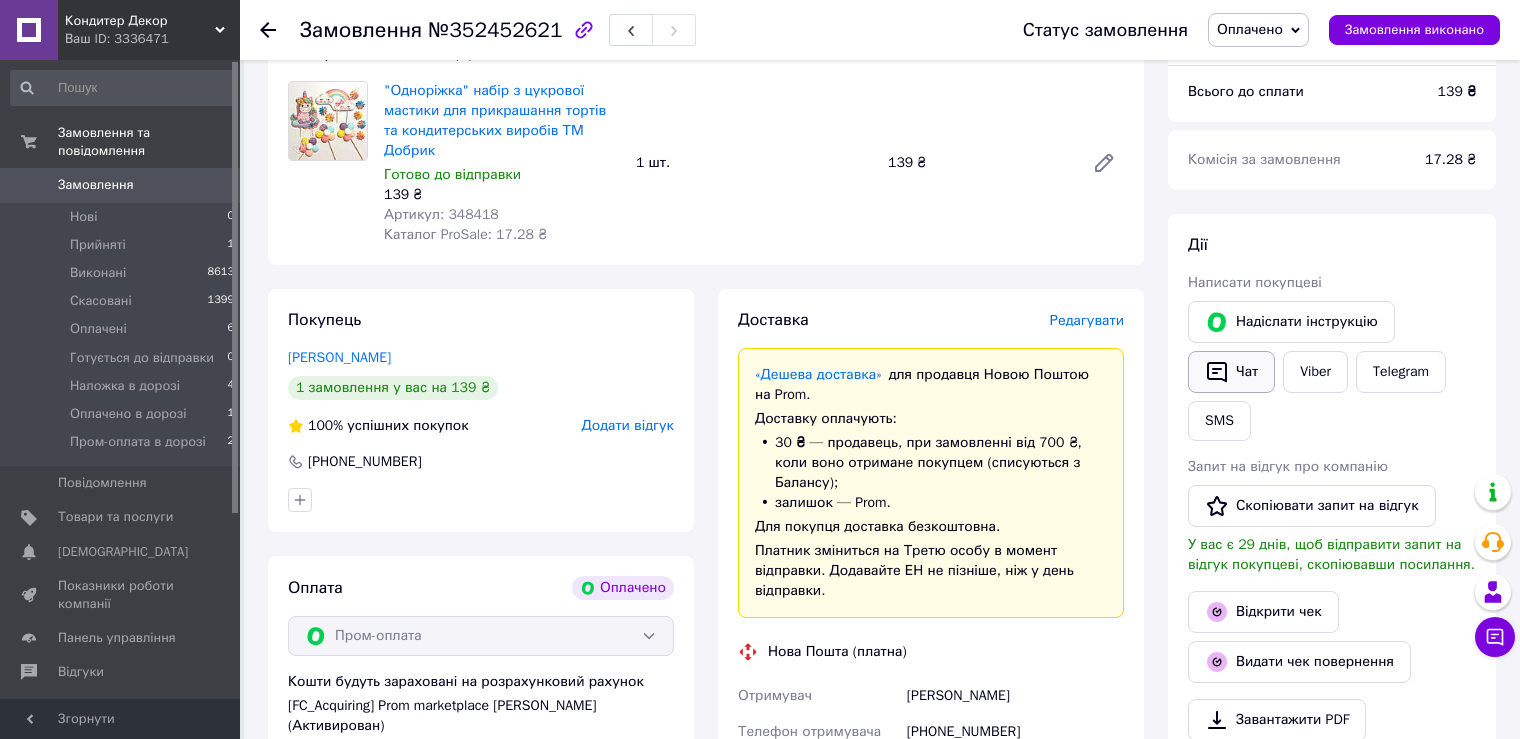 click on "Чат" at bounding box center (1231, 372) 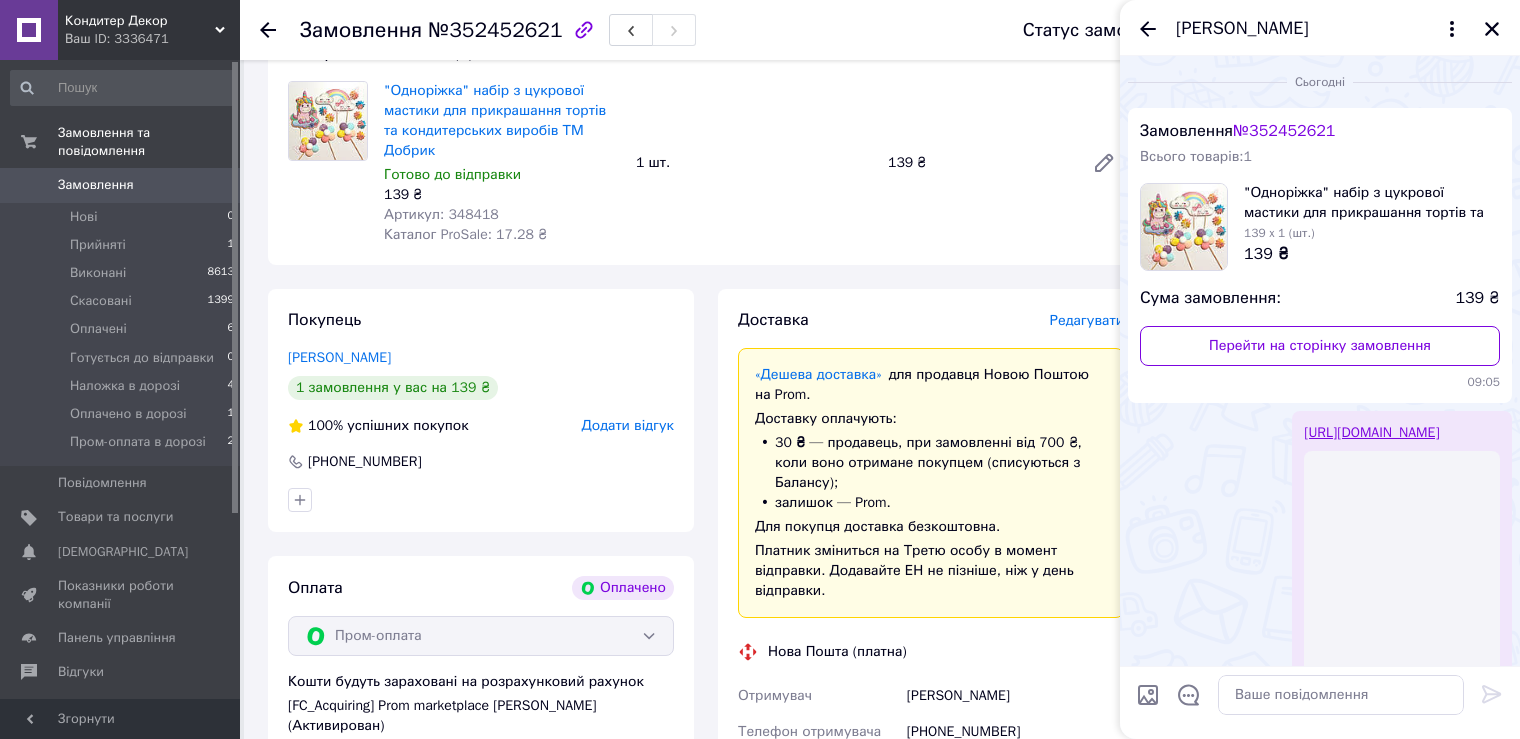 scroll, scrollTop: 85, scrollLeft: 0, axis: vertical 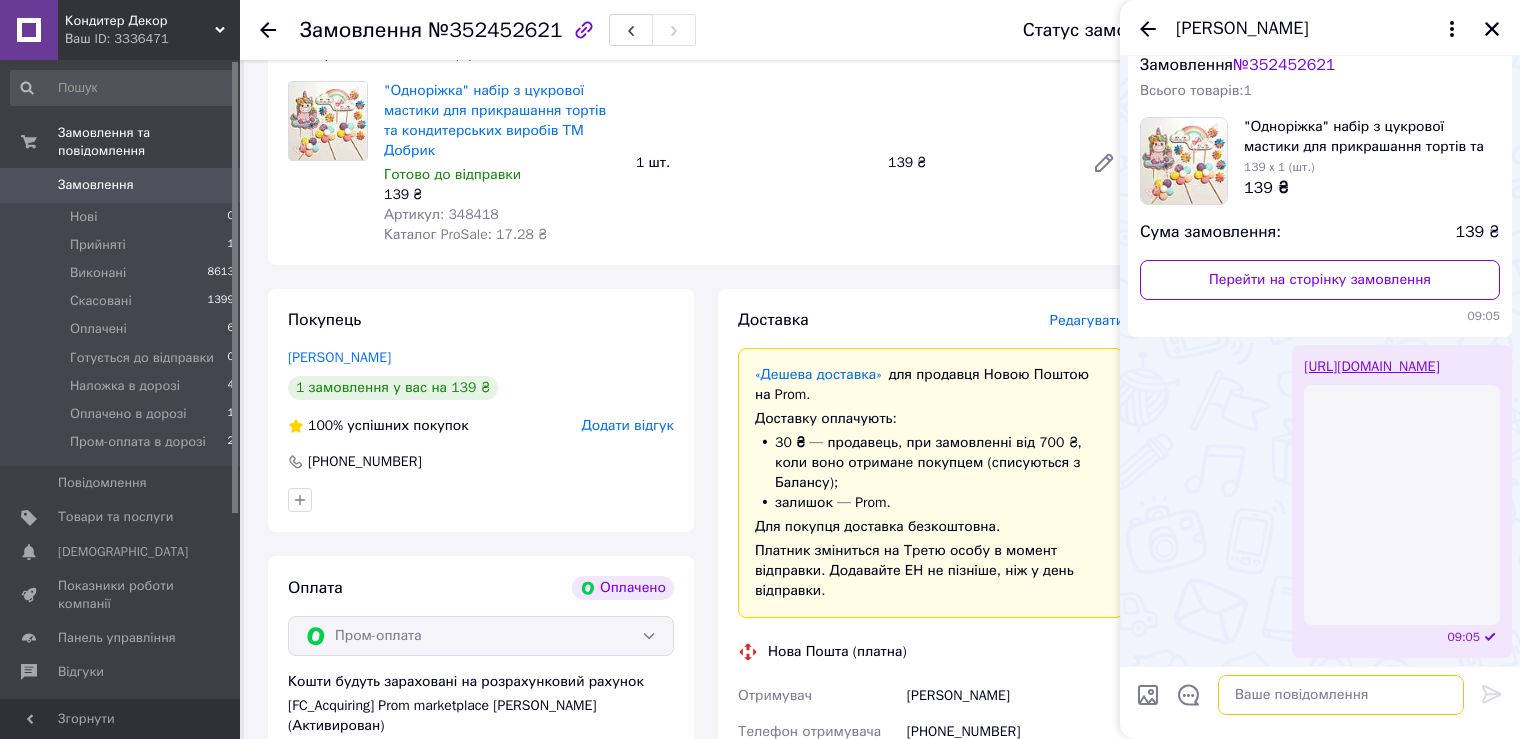 click at bounding box center (1341, 695) 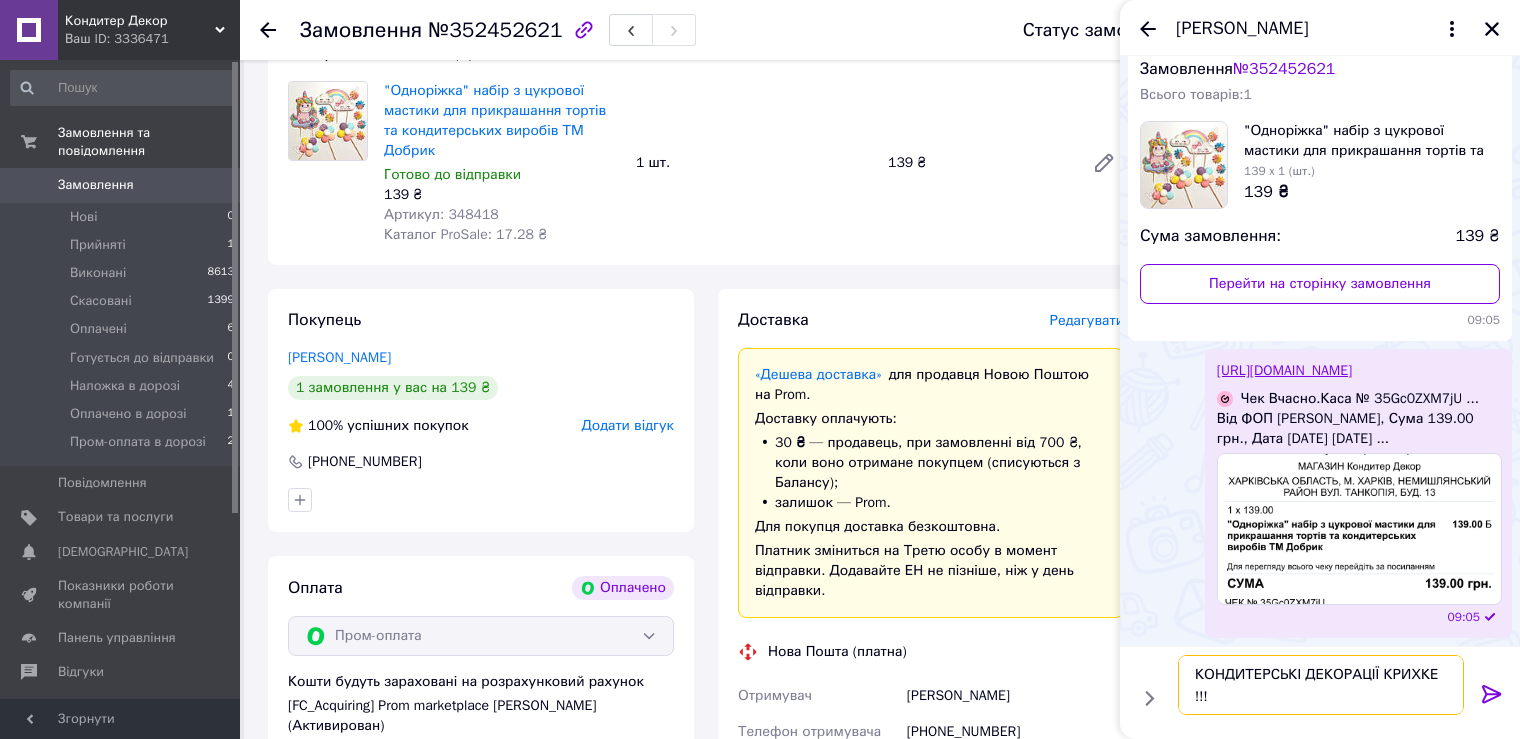 type 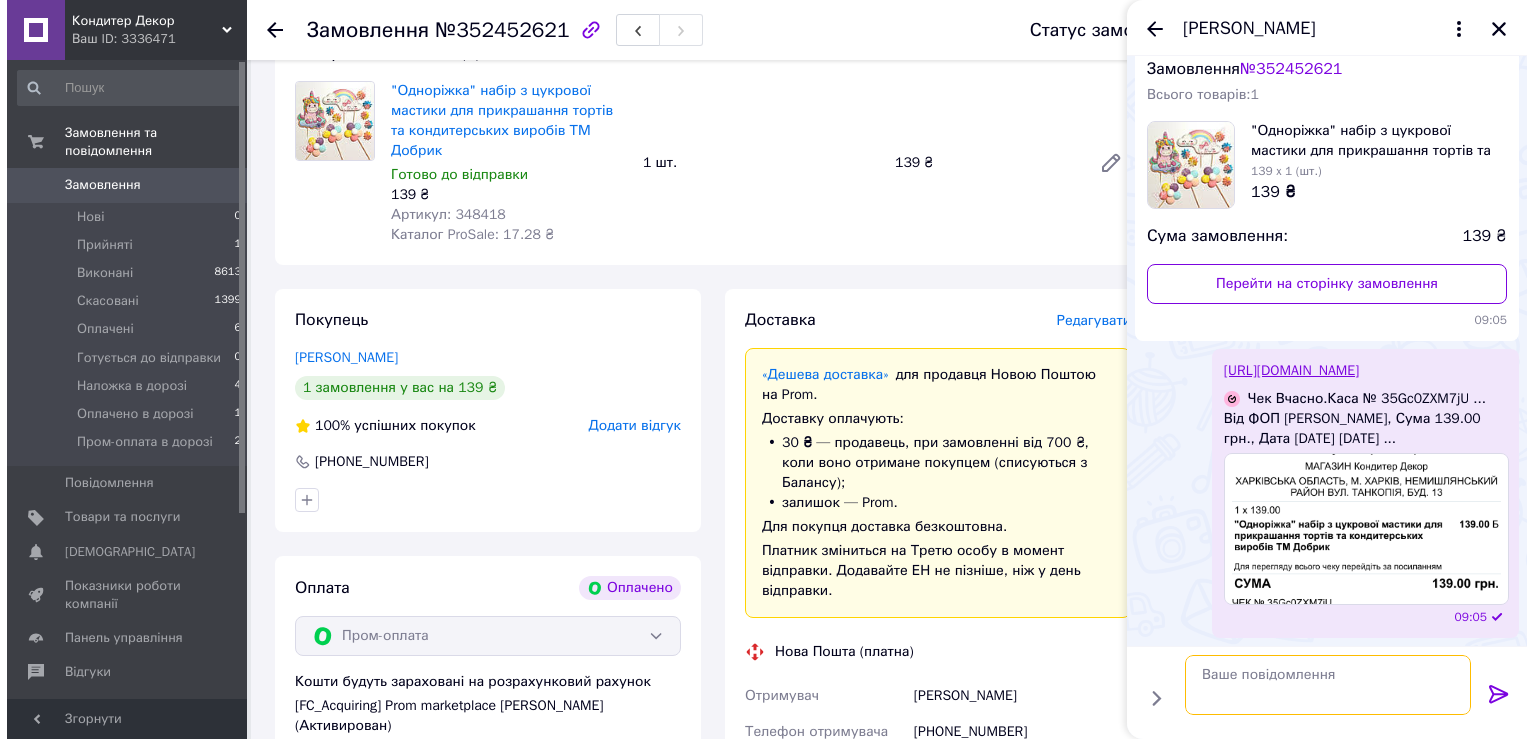 scroll, scrollTop: 61, scrollLeft: 0, axis: vertical 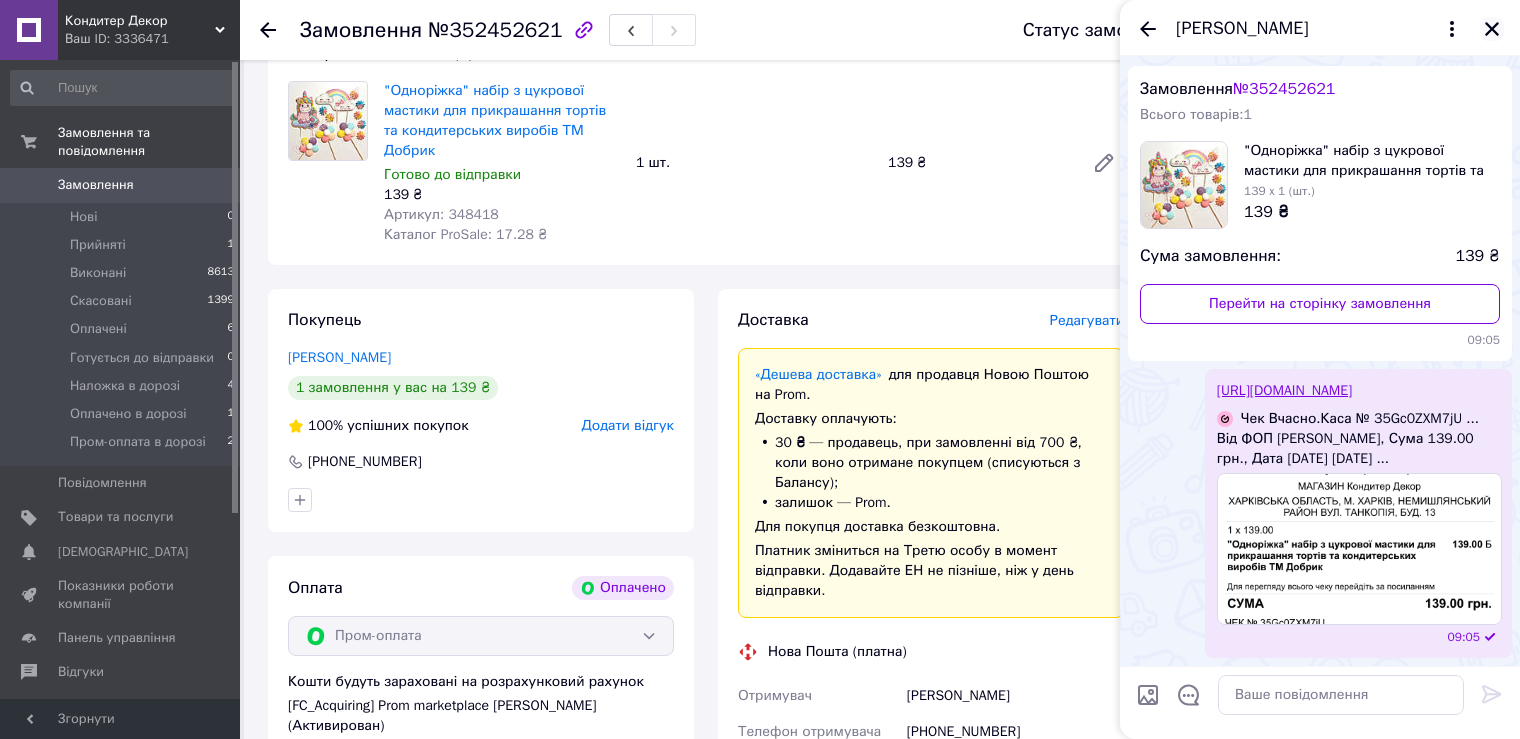 click at bounding box center [1492, 29] 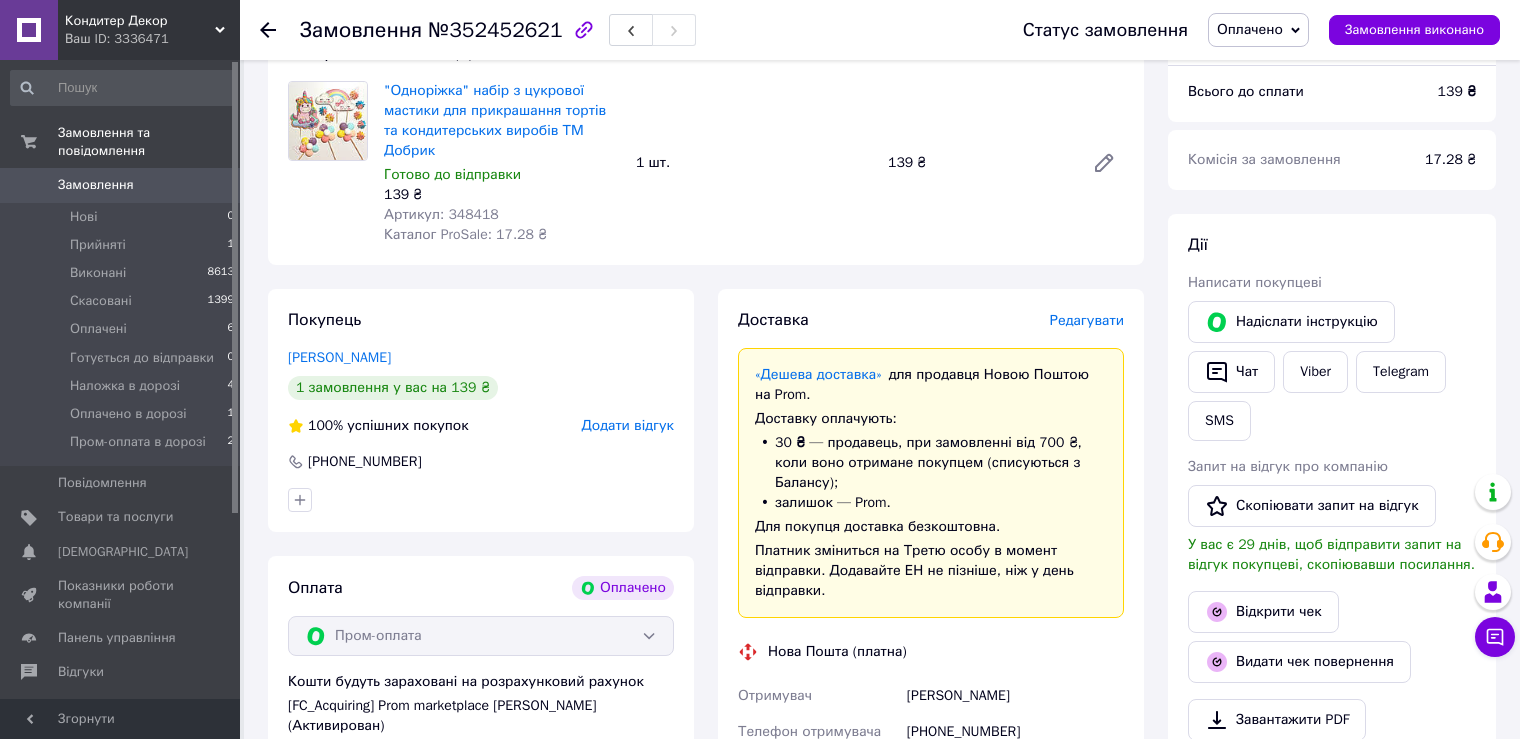 click on "Редагувати" at bounding box center (1087, 320) 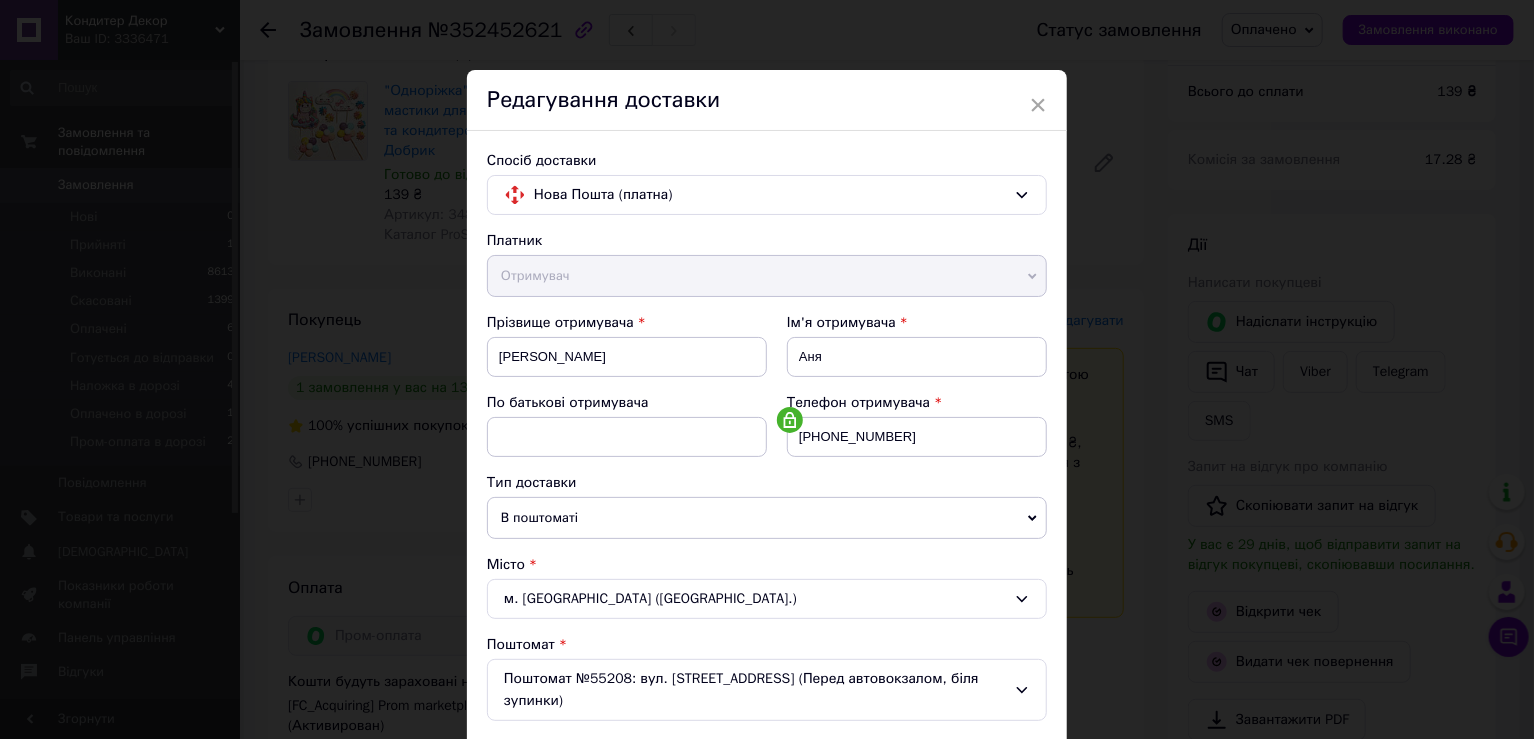scroll, scrollTop: 583, scrollLeft: 0, axis: vertical 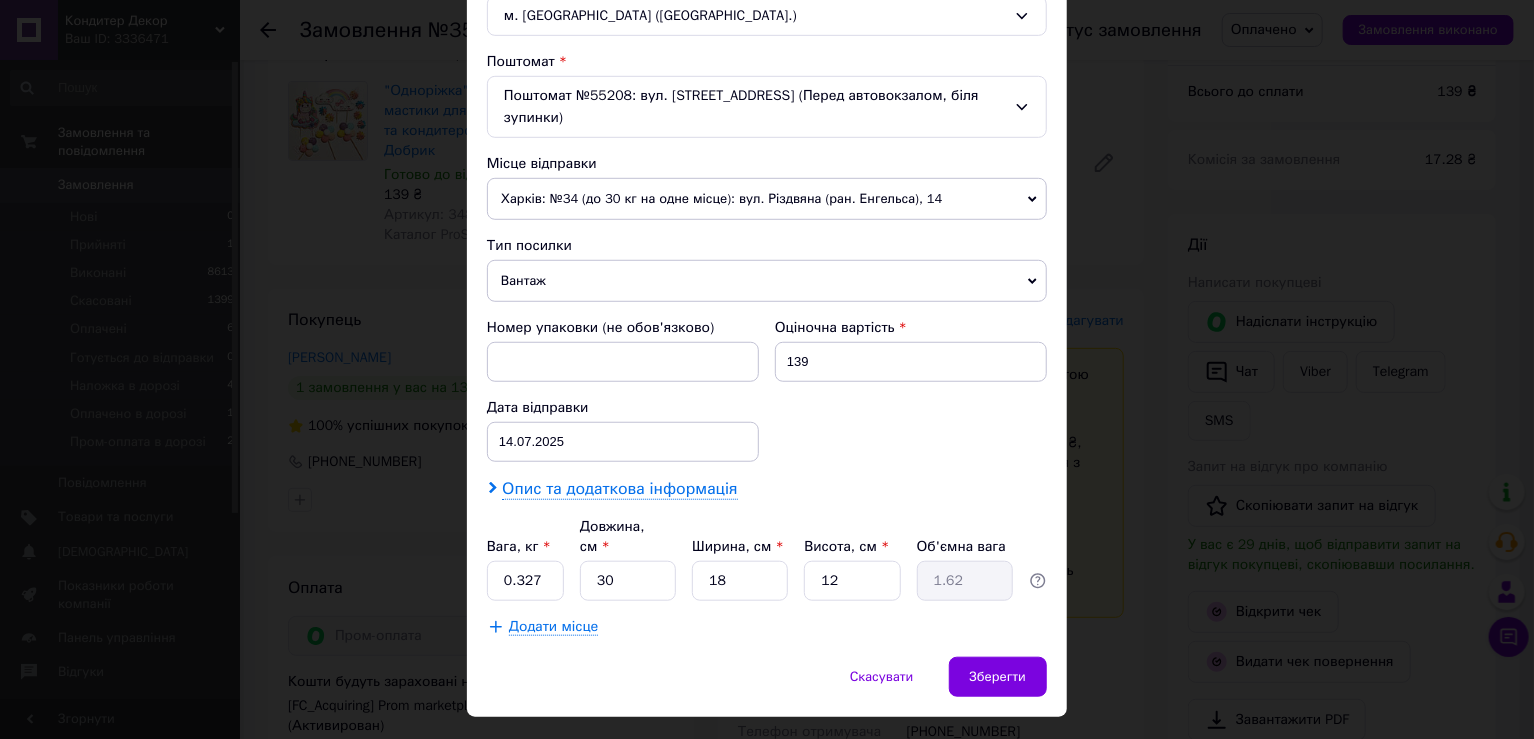 click on "Опис та додаткова інформація" at bounding box center [619, 489] 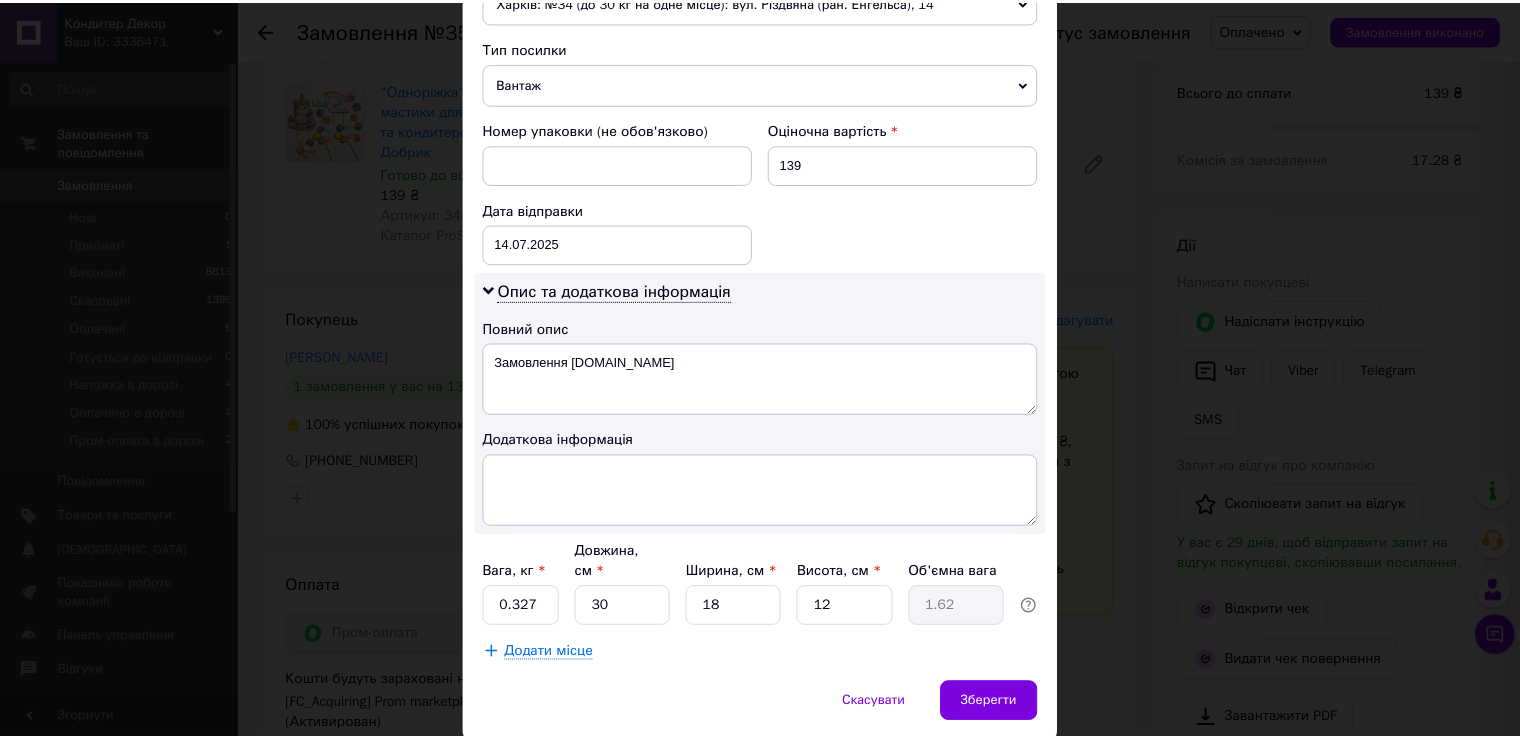 scroll, scrollTop: 806, scrollLeft: 0, axis: vertical 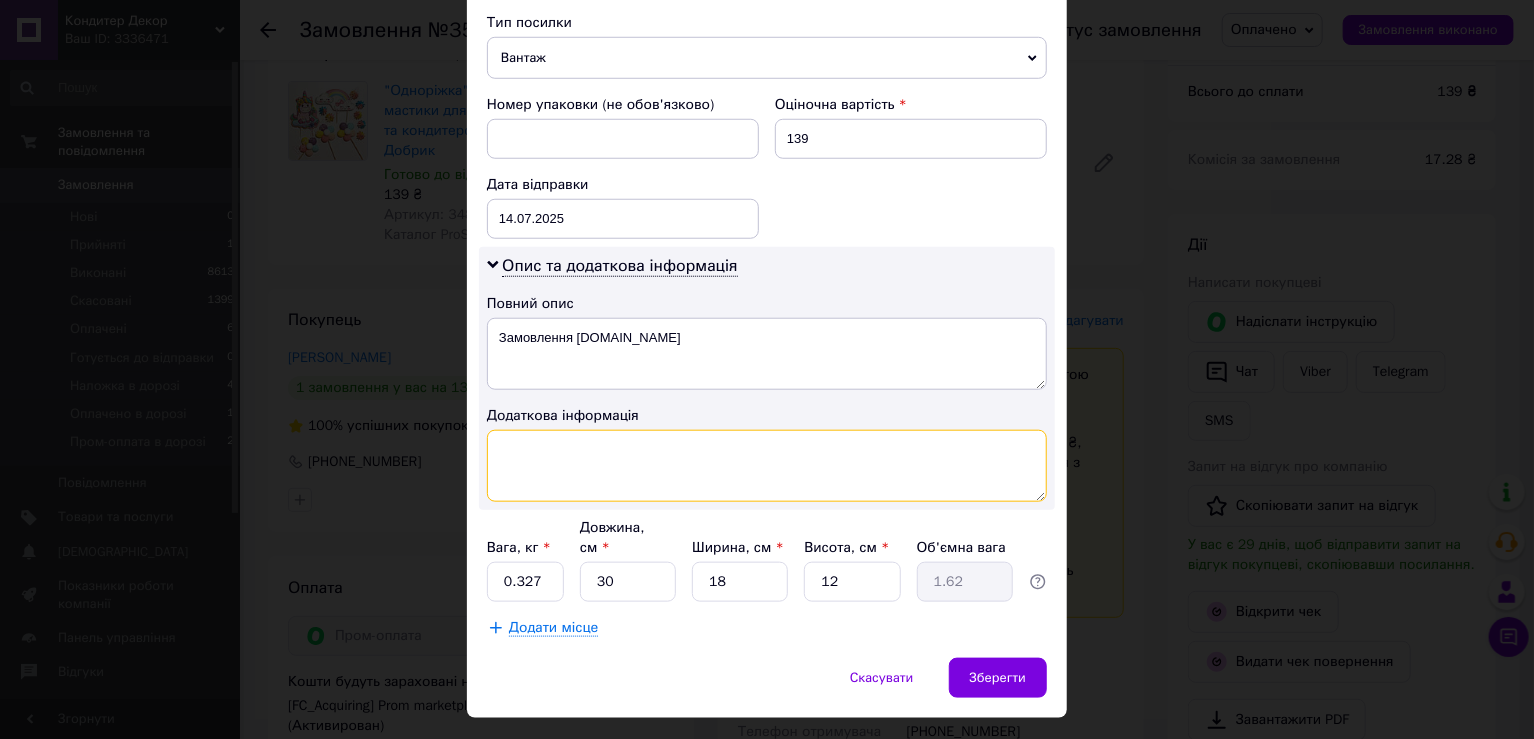 click at bounding box center (767, 466) 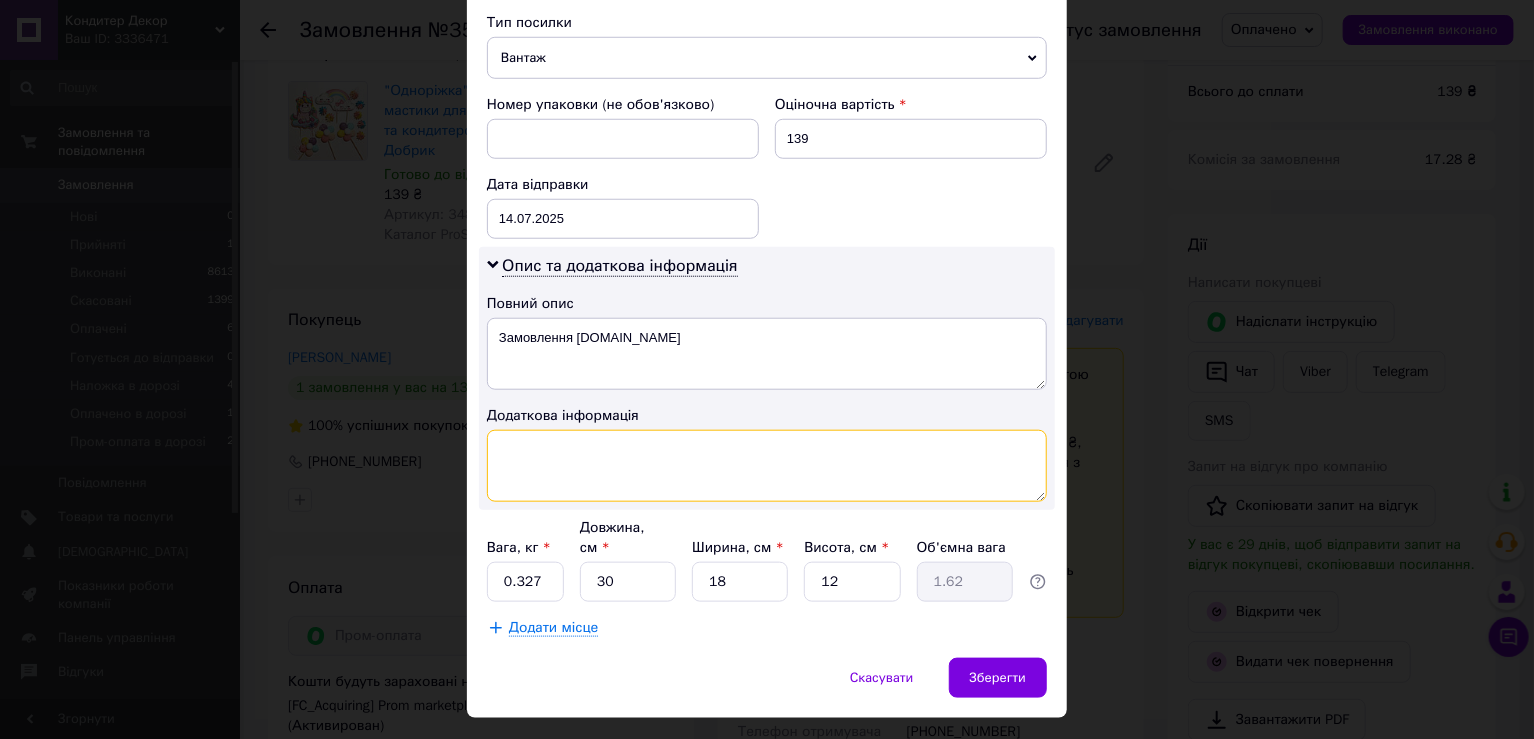 paste on "КОНДИТЕРСЬКІ ДЕКОРАЦІЇ КРИХКЕ !!!" 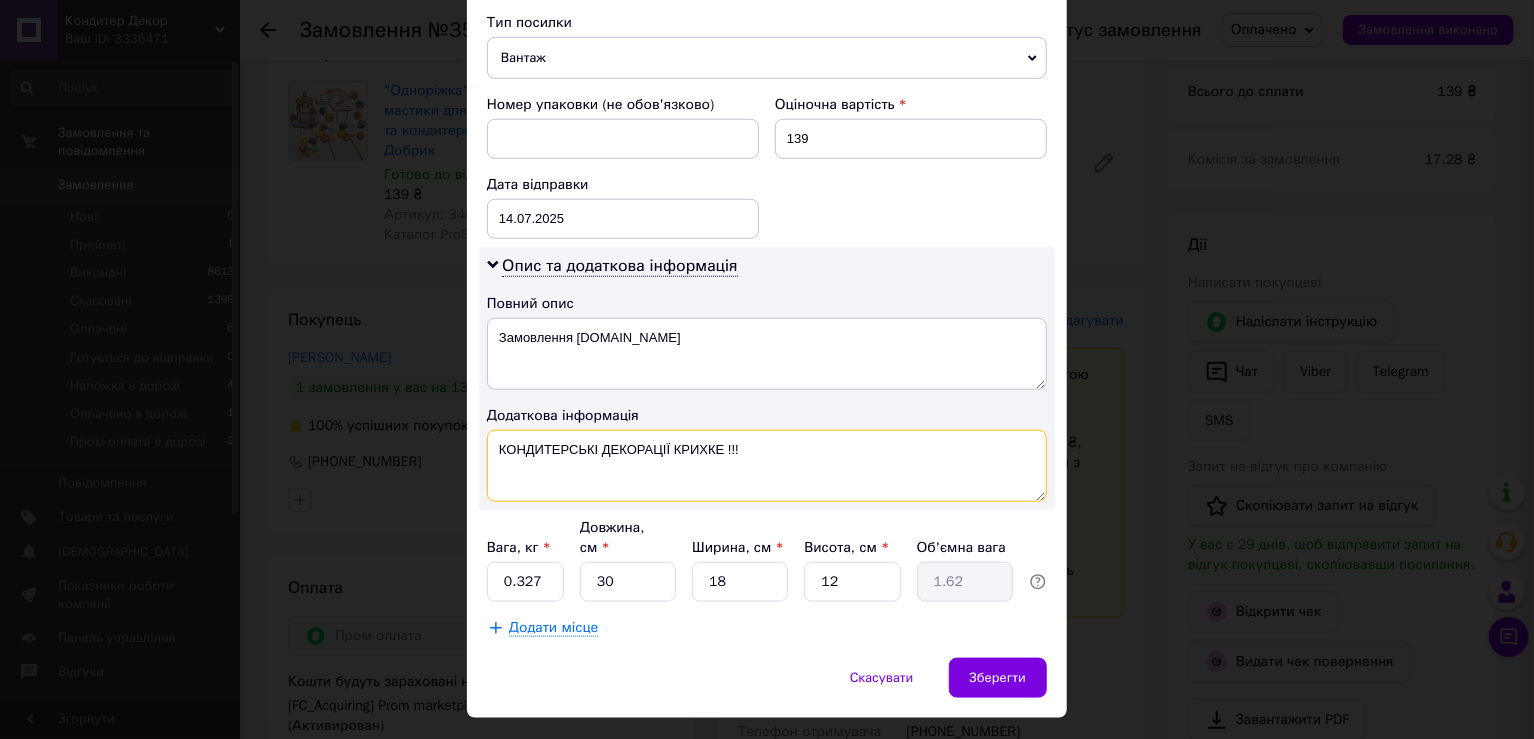 type on "КОНДИТЕРСЬКІ ДЕКОРАЦІЇ КРИХКЕ !!!" 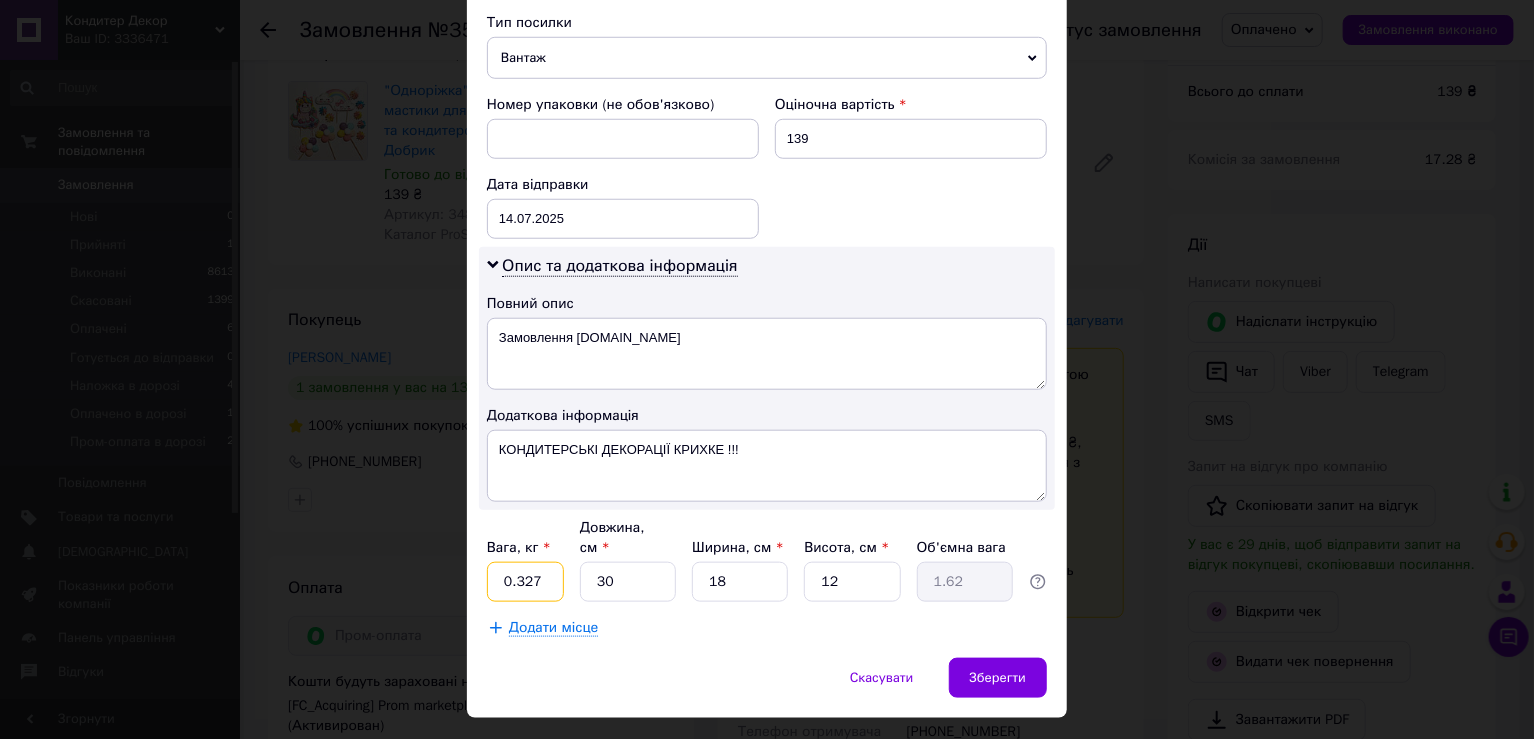 click on "0.327" at bounding box center [525, 582] 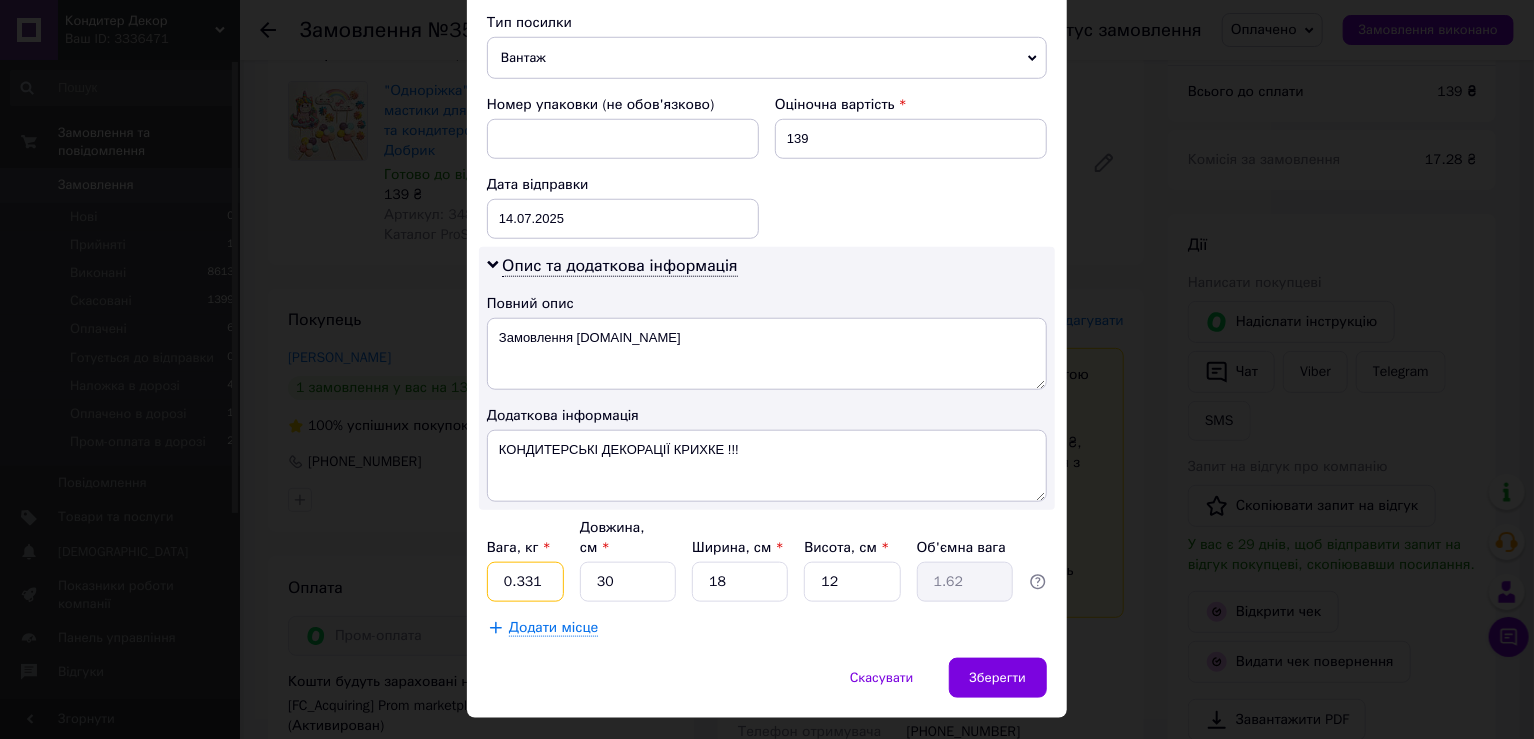 type on "0.331" 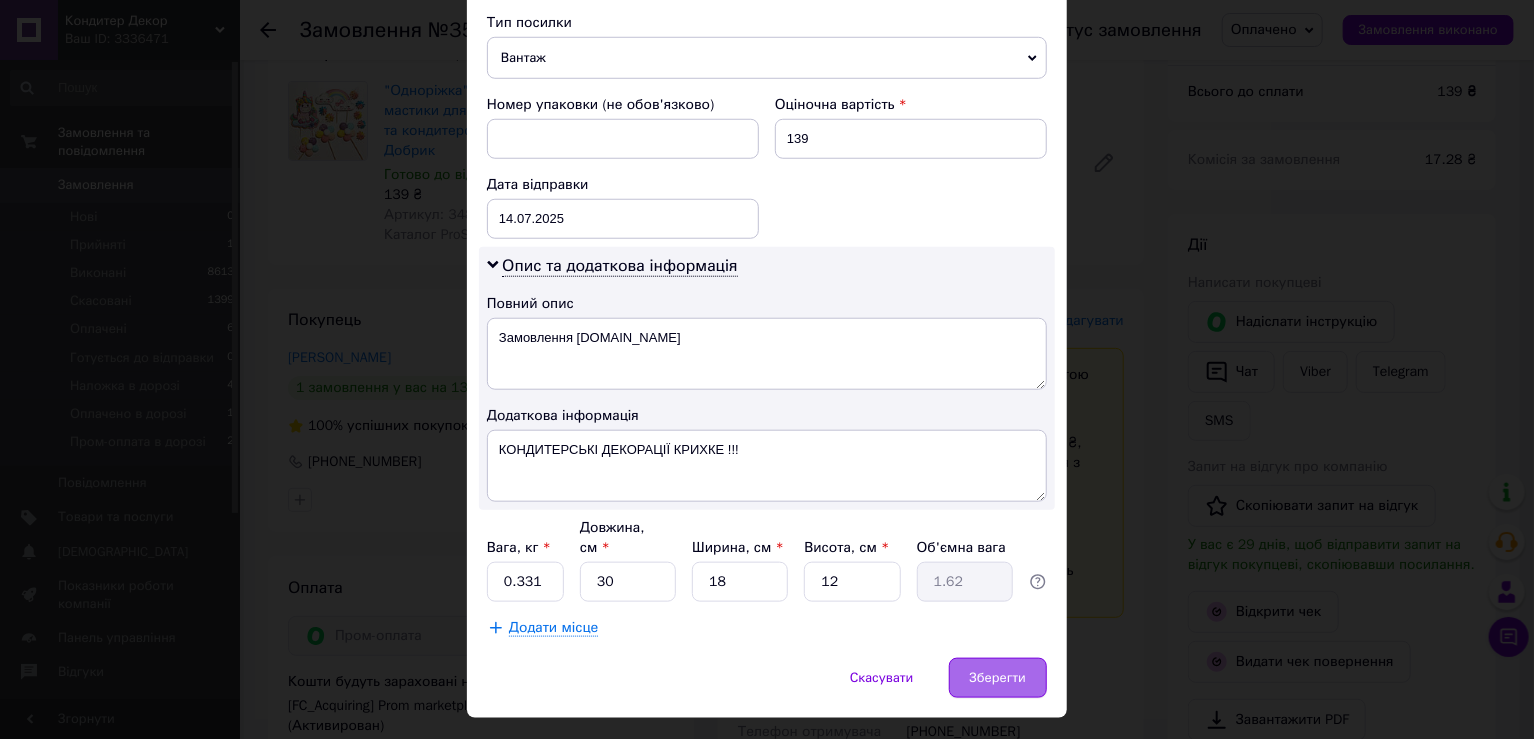 click on "Зберегти" at bounding box center (998, 678) 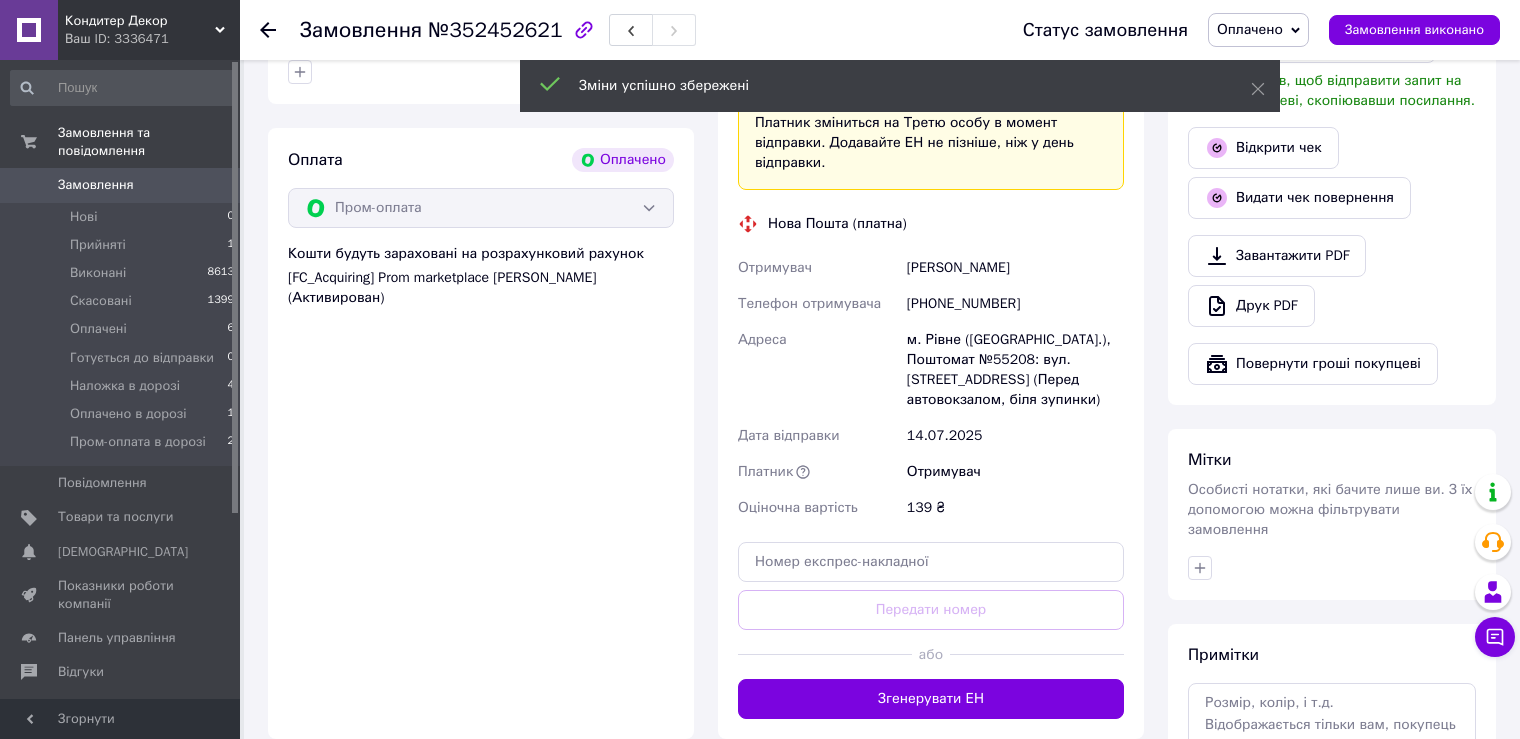 scroll, scrollTop: 712, scrollLeft: 0, axis: vertical 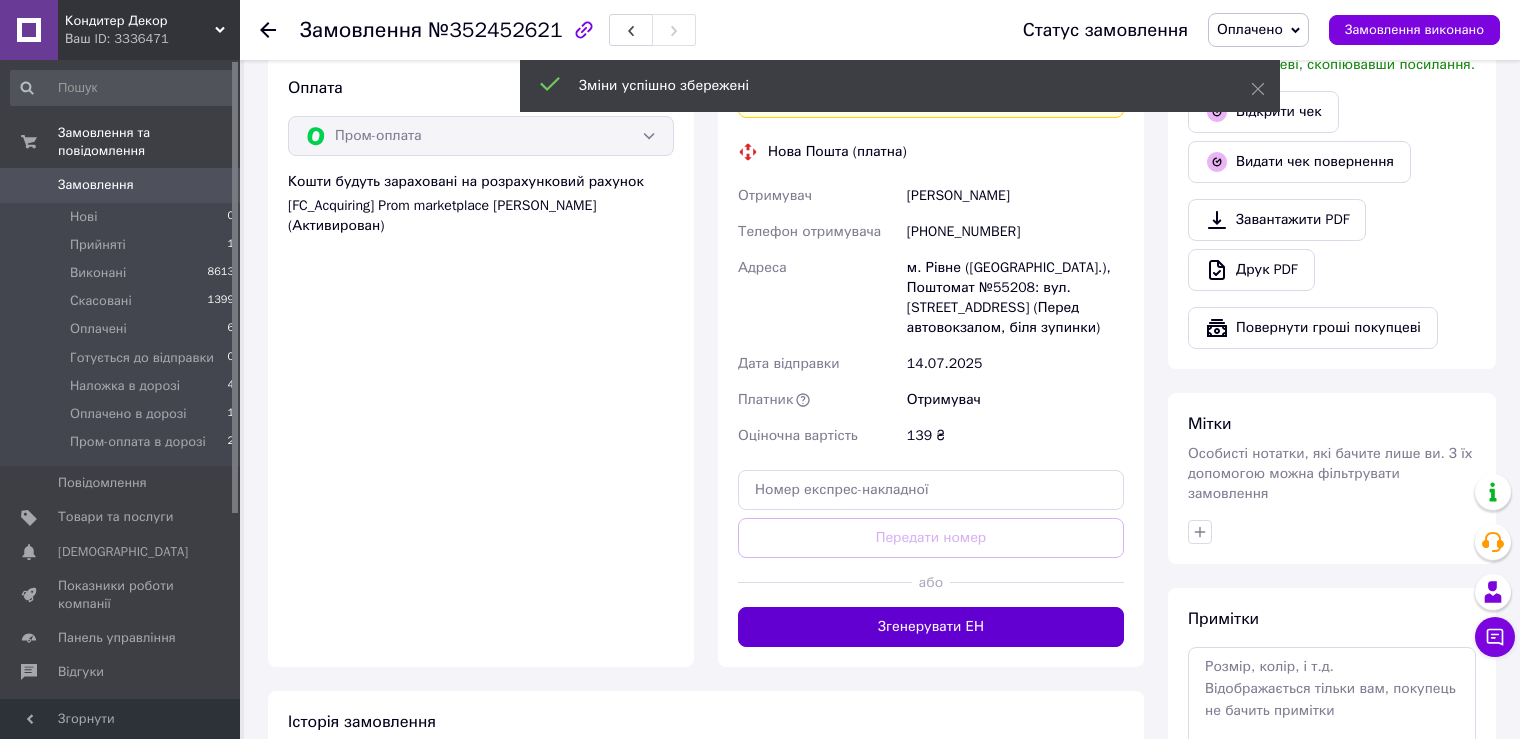 click on "Згенерувати ЕН" at bounding box center (931, 627) 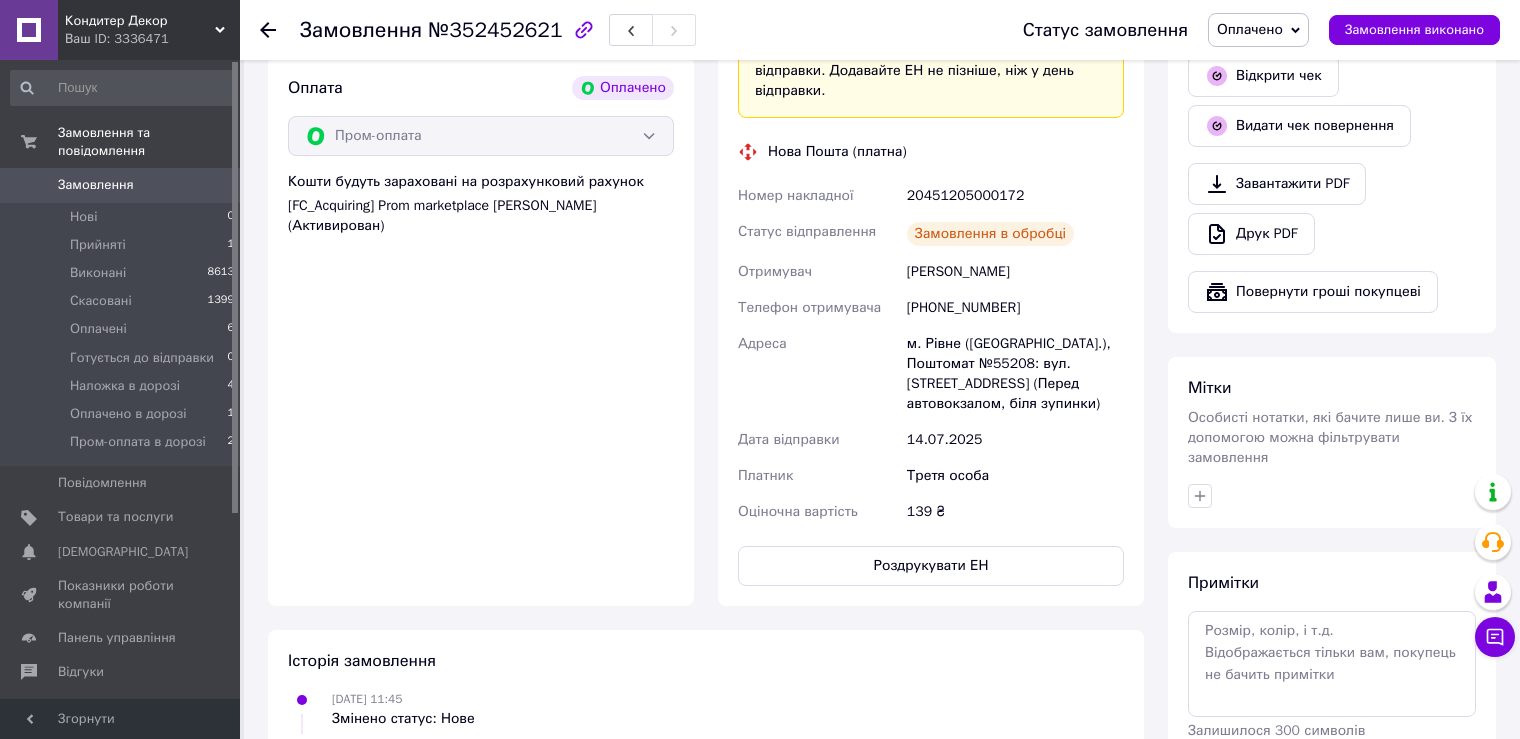 click on "Оплачено" at bounding box center [1250, 29] 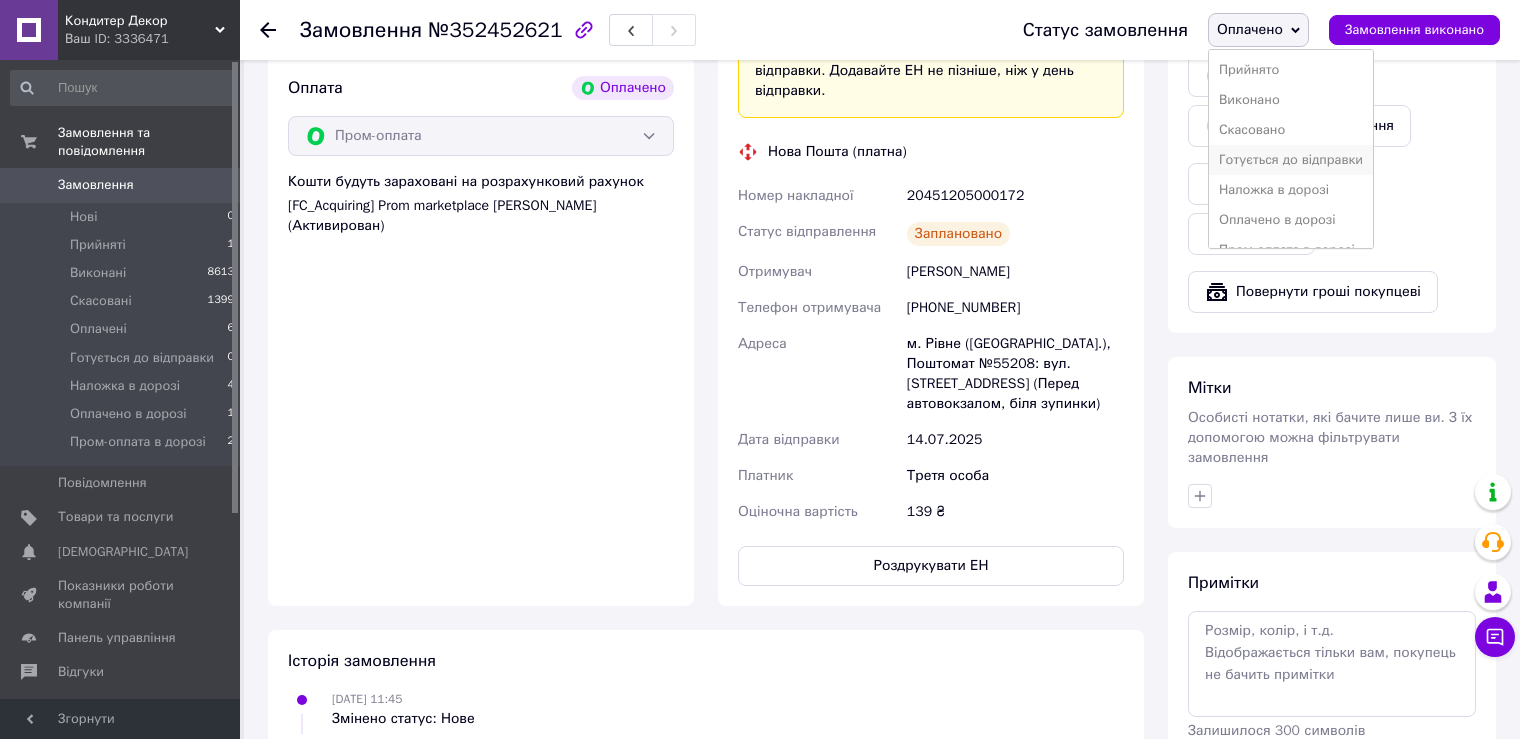 click on "Готується до відправки" at bounding box center (1291, 160) 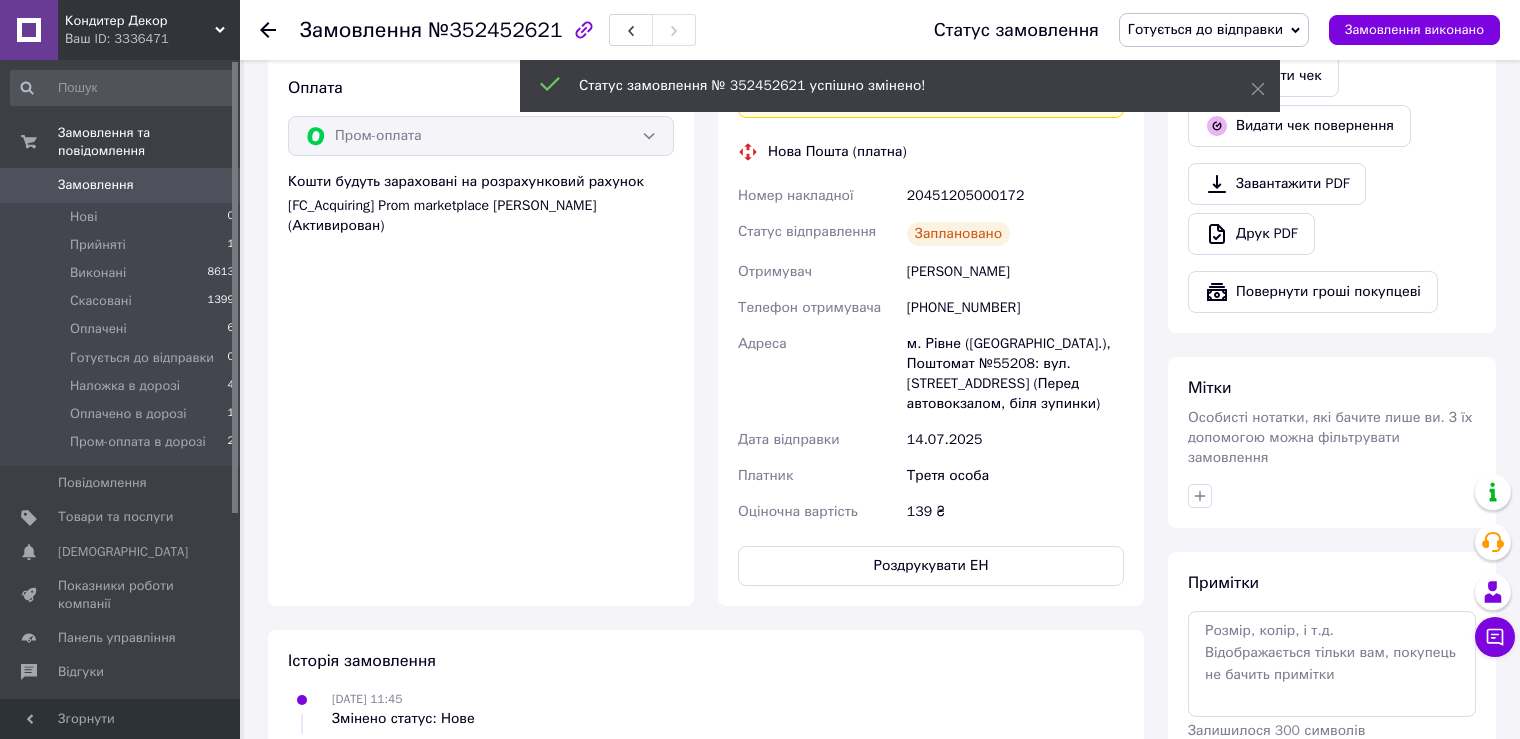 click 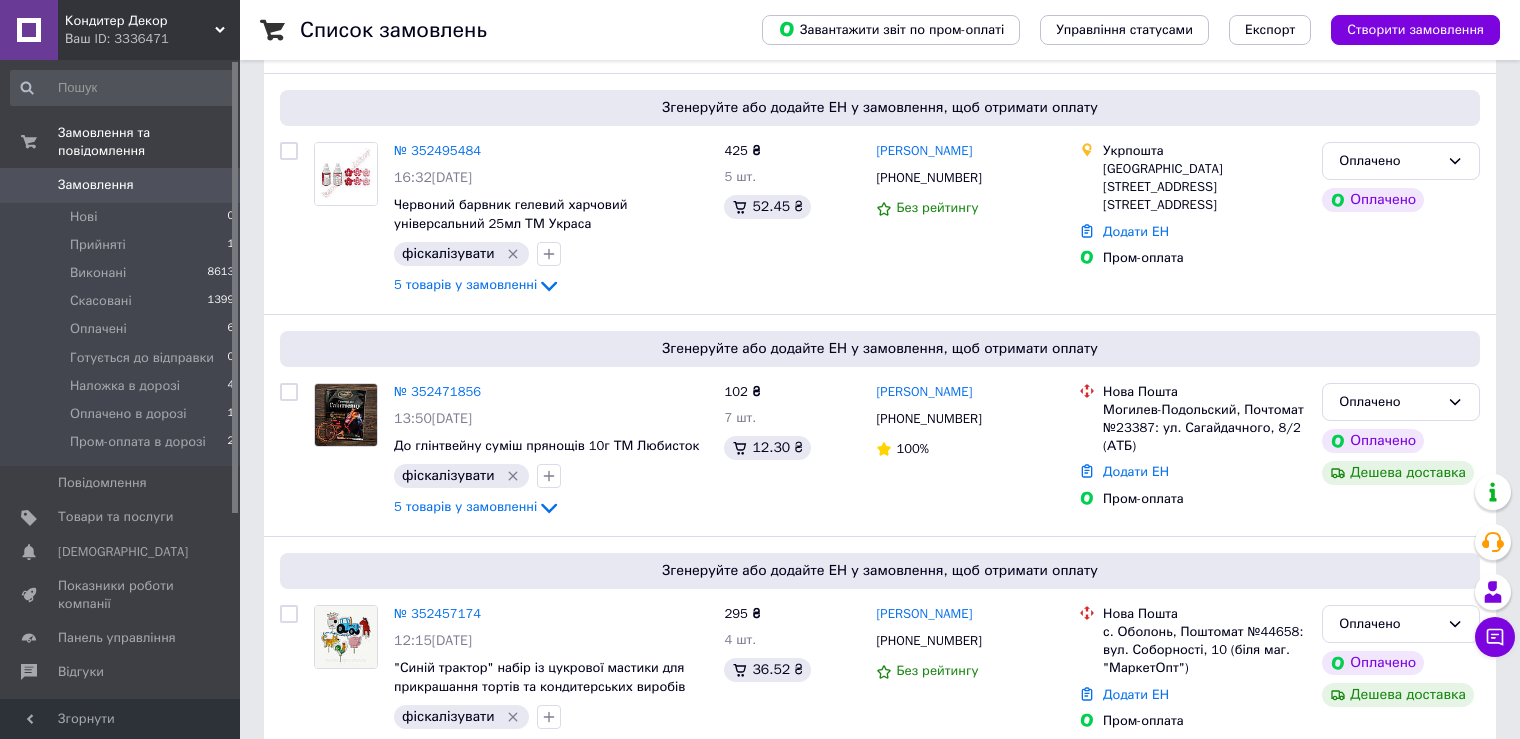 scroll, scrollTop: 900, scrollLeft: 0, axis: vertical 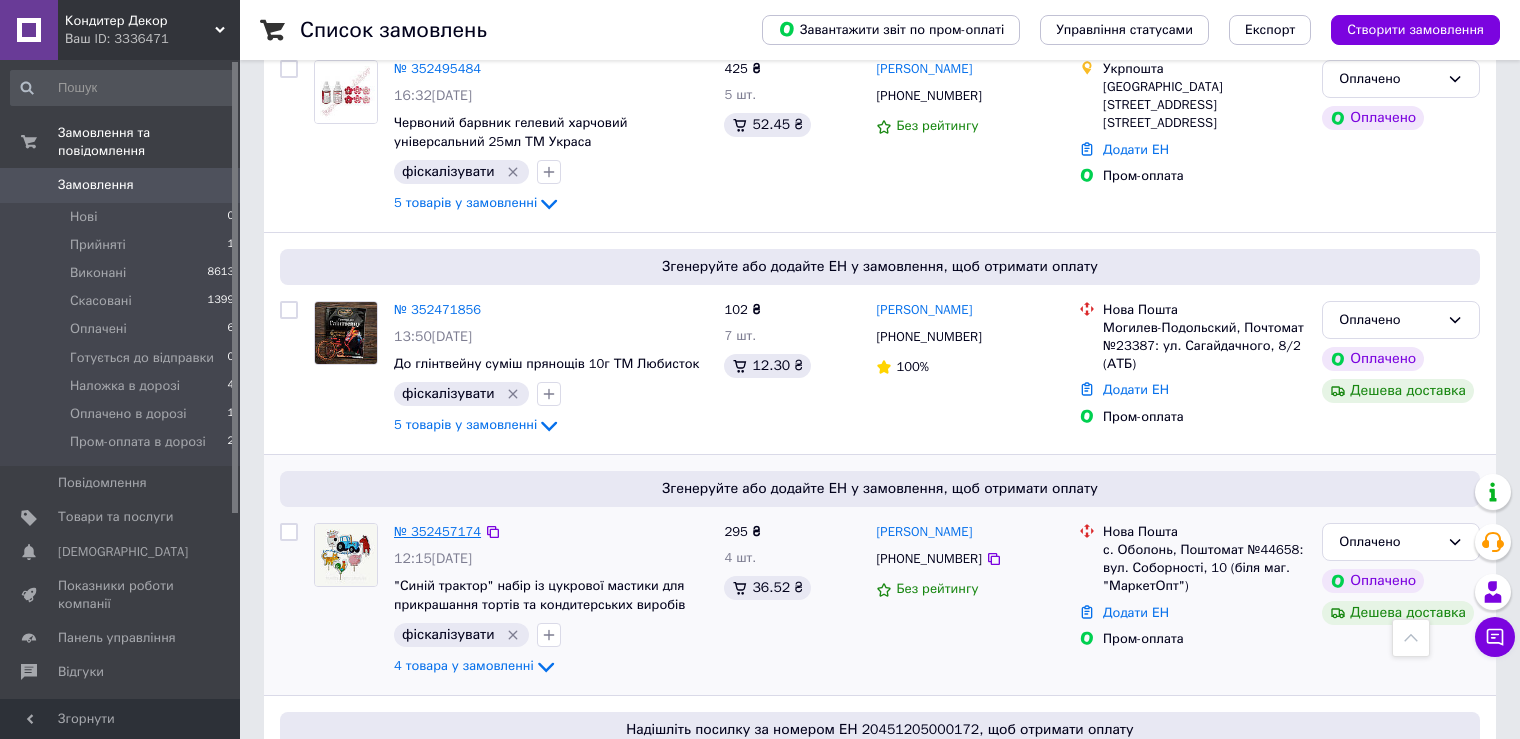 click on "№ 352457174" at bounding box center [437, 531] 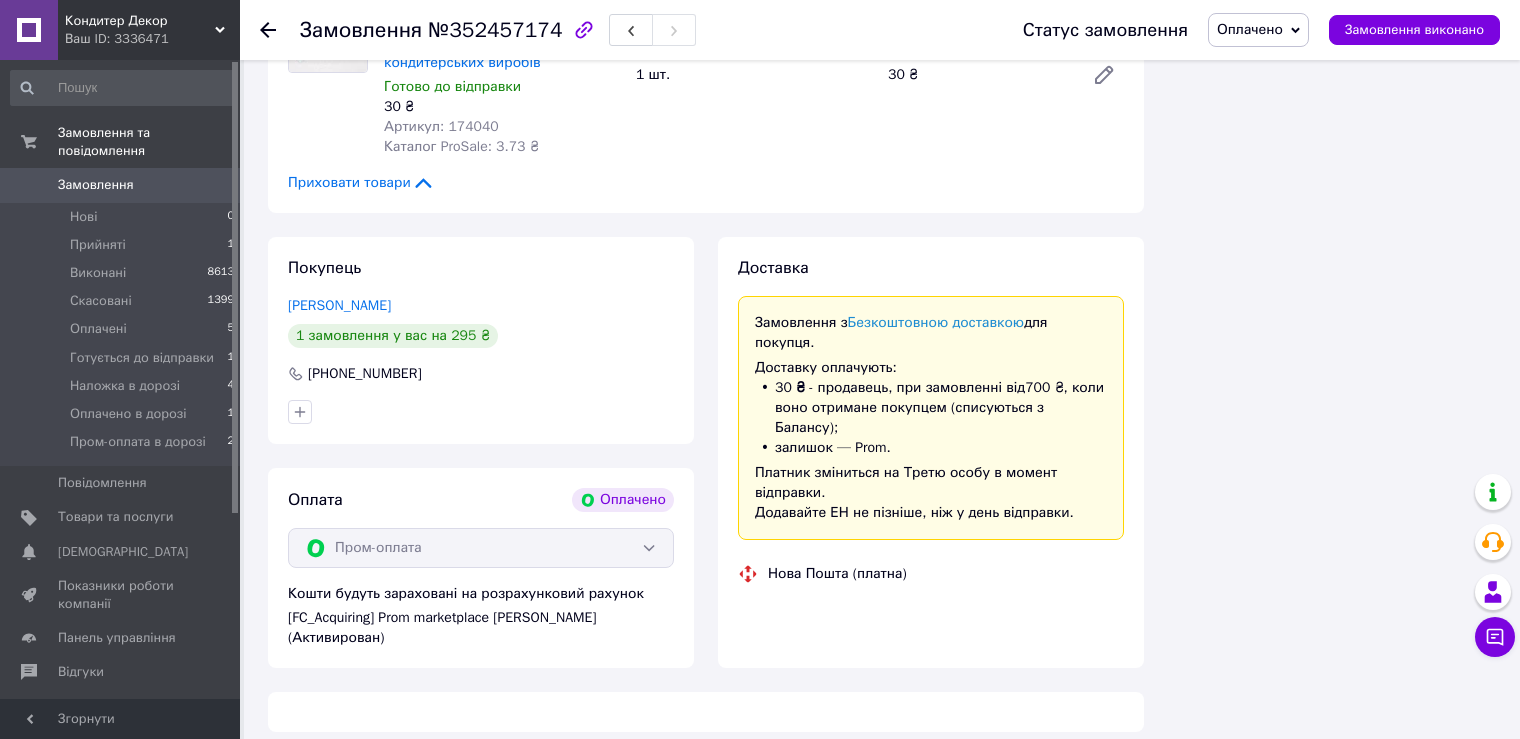 scroll, scrollTop: 900, scrollLeft: 0, axis: vertical 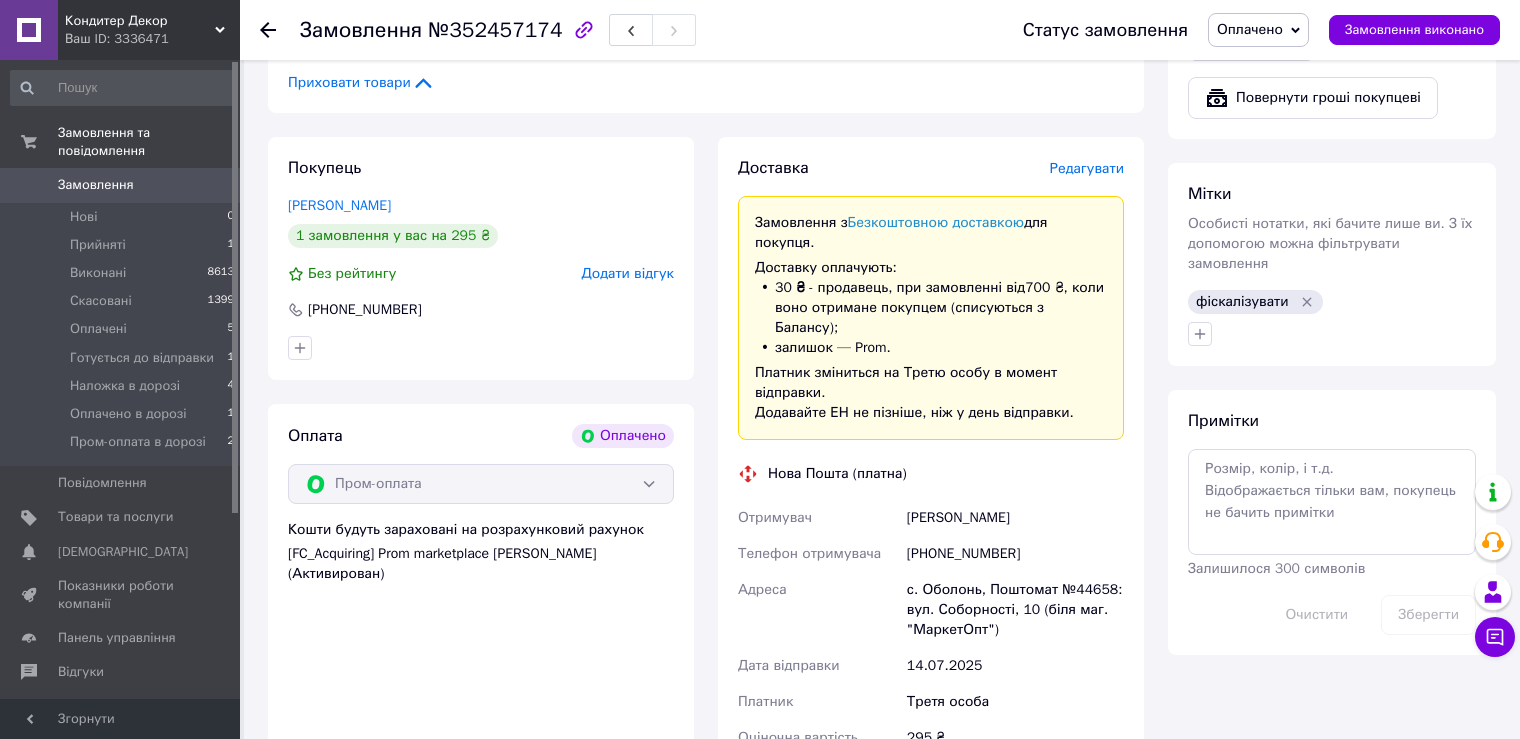 click 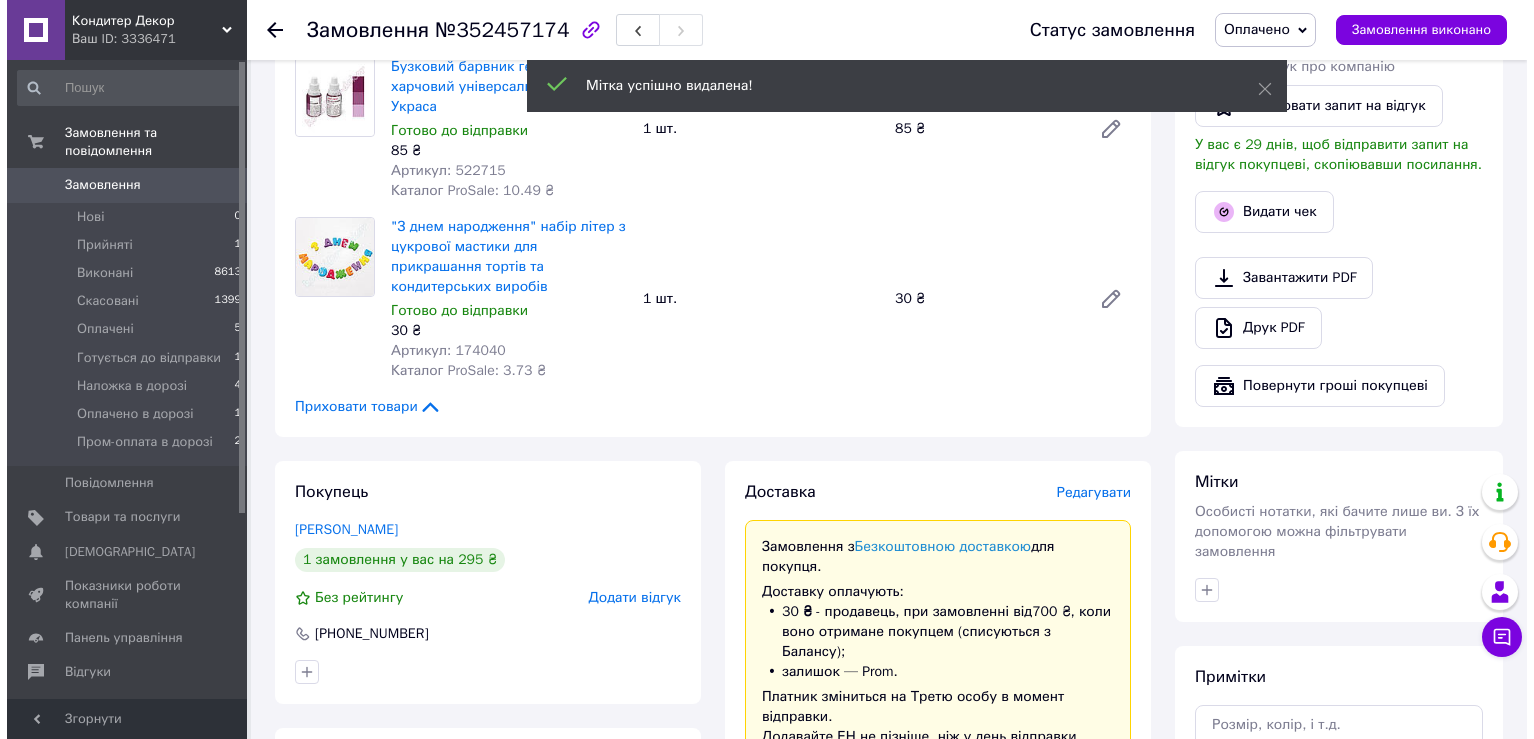 scroll, scrollTop: 500, scrollLeft: 0, axis: vertical 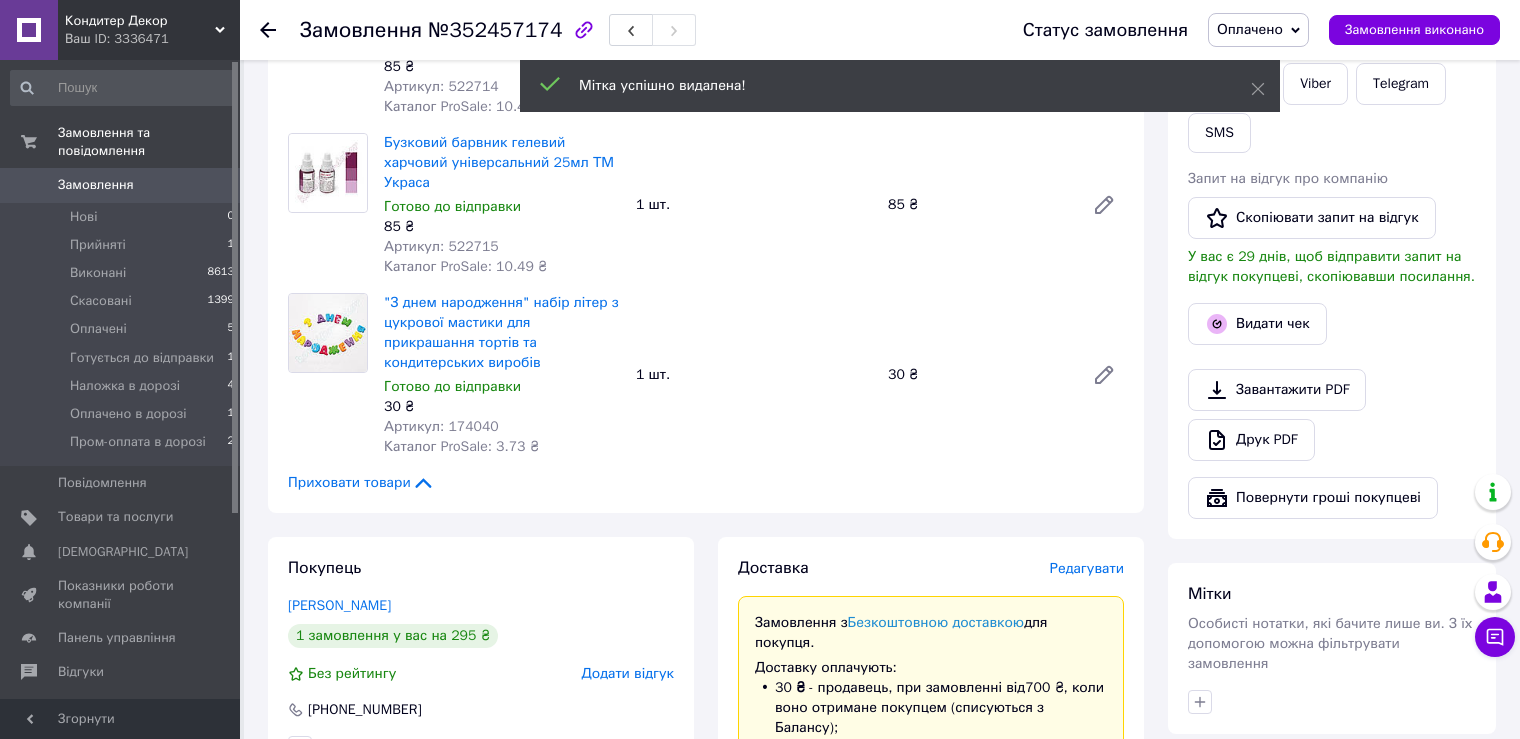 click on "У вас є 29 днів, щоб відправити запит на відгук покупцеві, скопіювавши посилання." at bounding box center (1331, 266) 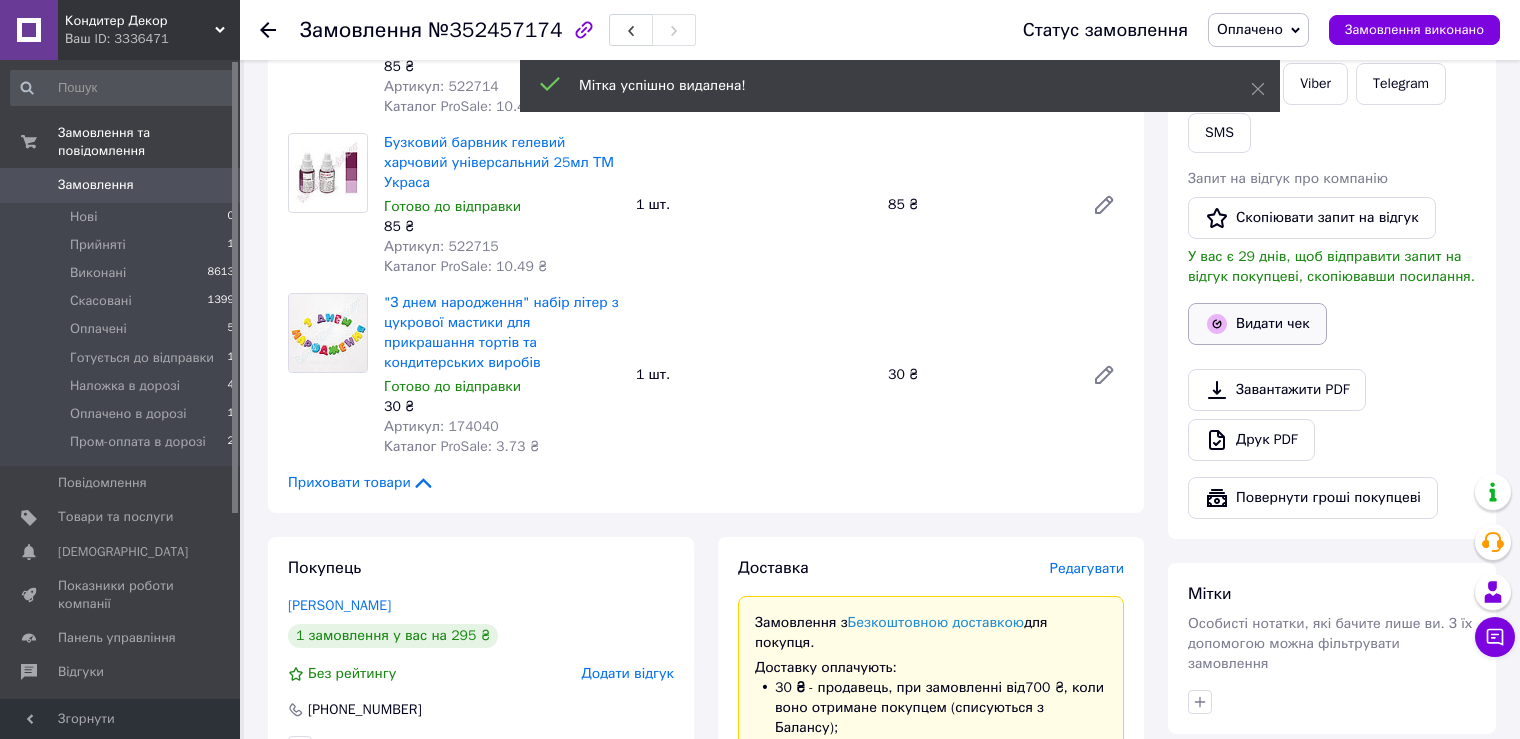 click on "Видати чек" at bounding box center [1257, 324] 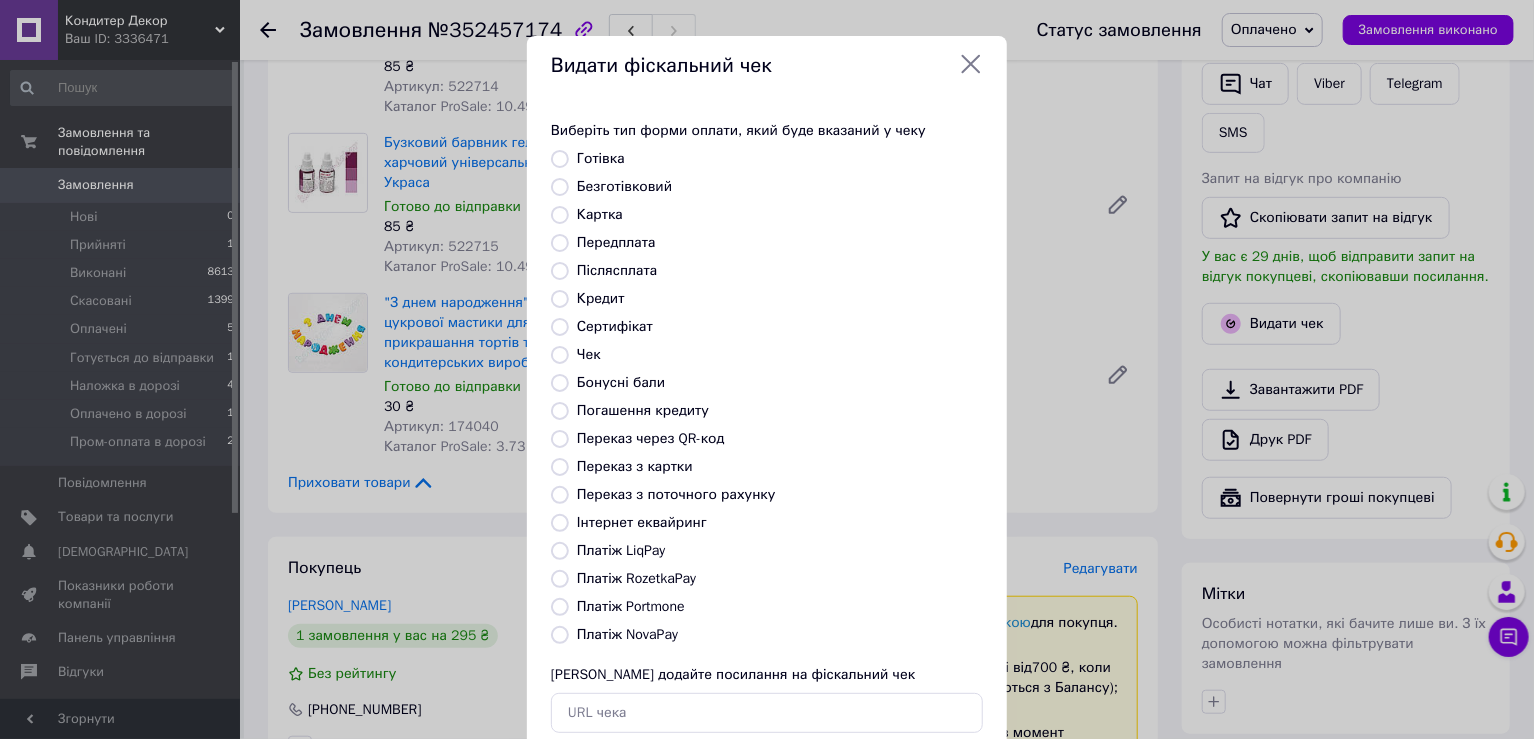 click on "Платіж RozetkaPay" at bounding box center [636, 578] 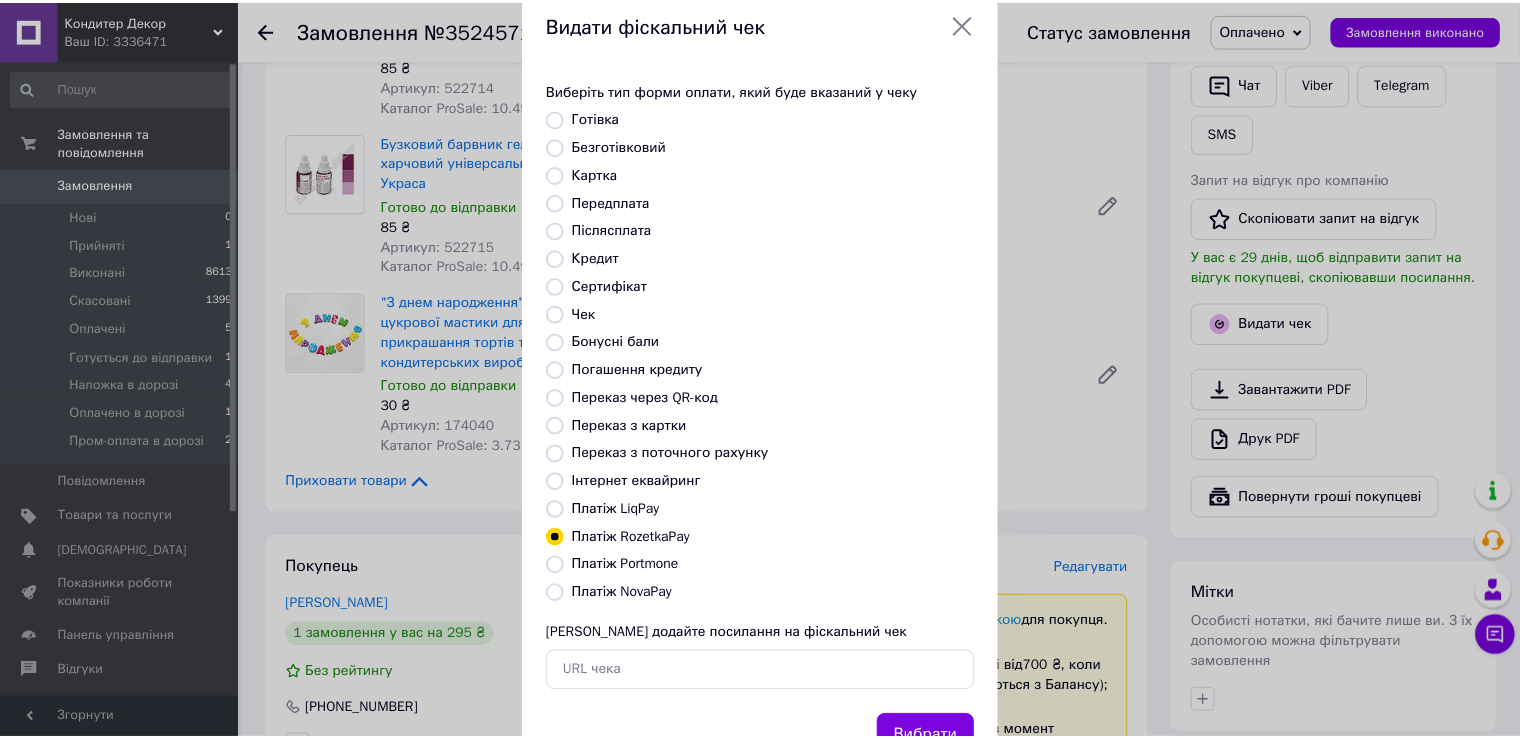scroll, scrollTop: 119, scrollLeft: 0, axis: vertical 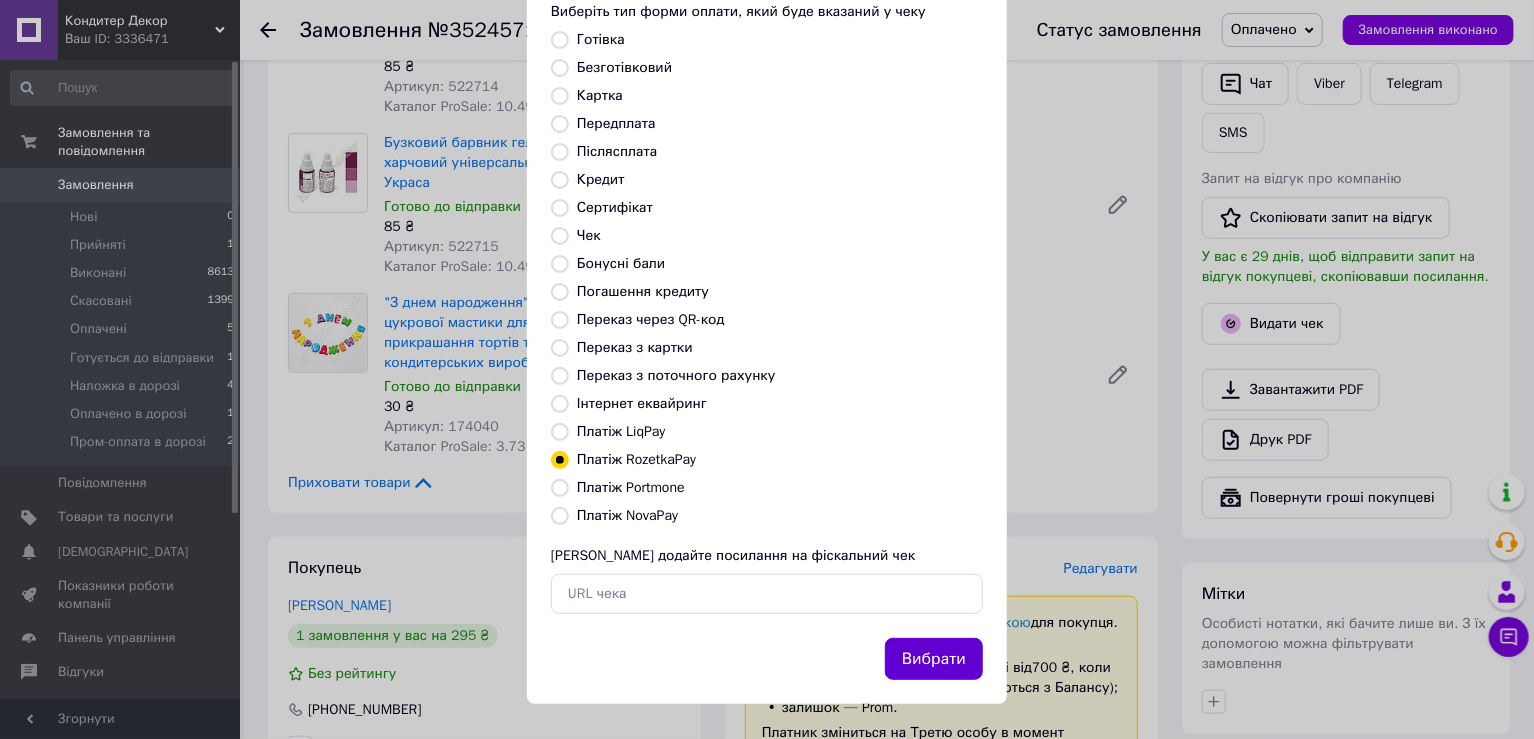click on "Вибрати" at bounding box center (934, 659) 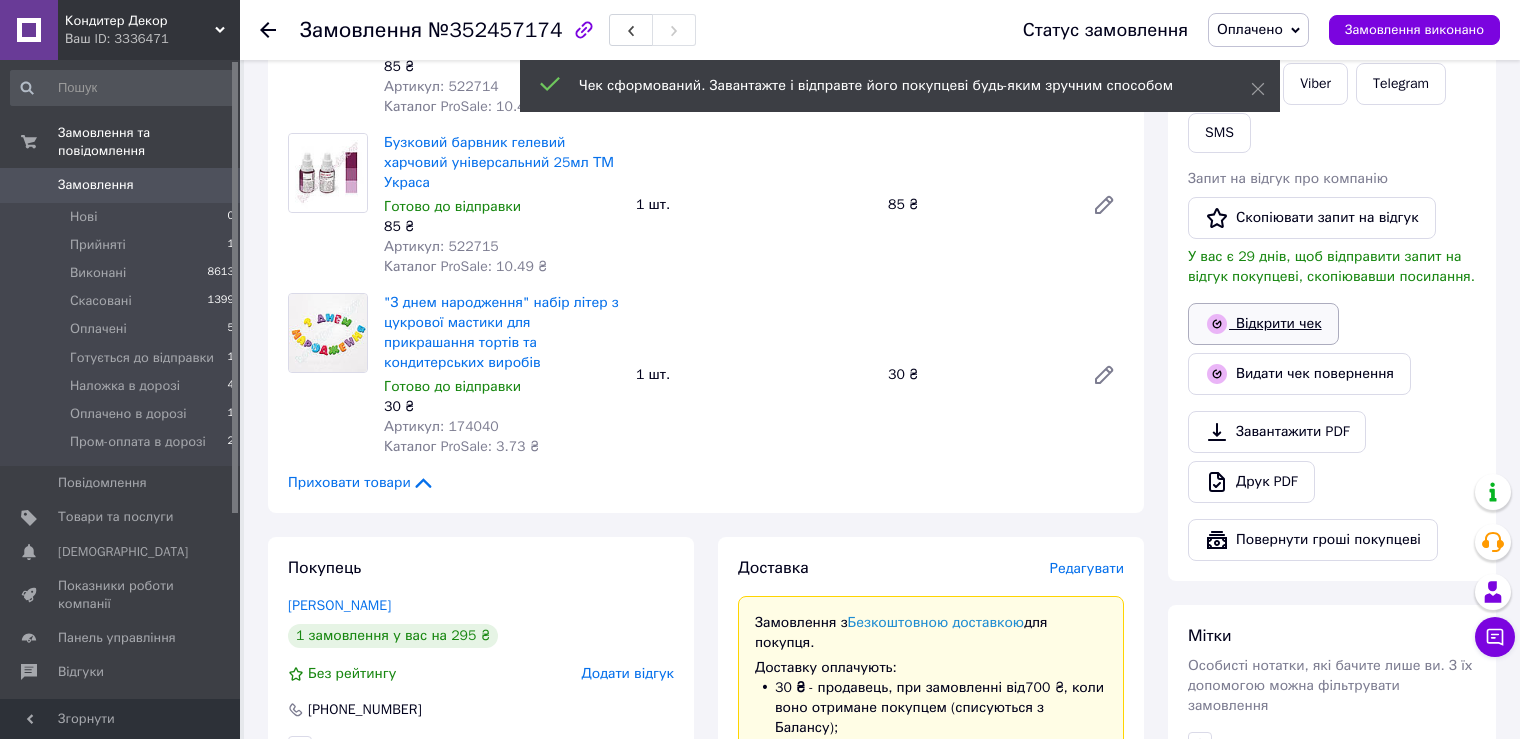 click on "Відкрити чек" at bounding box center (1263, 324) 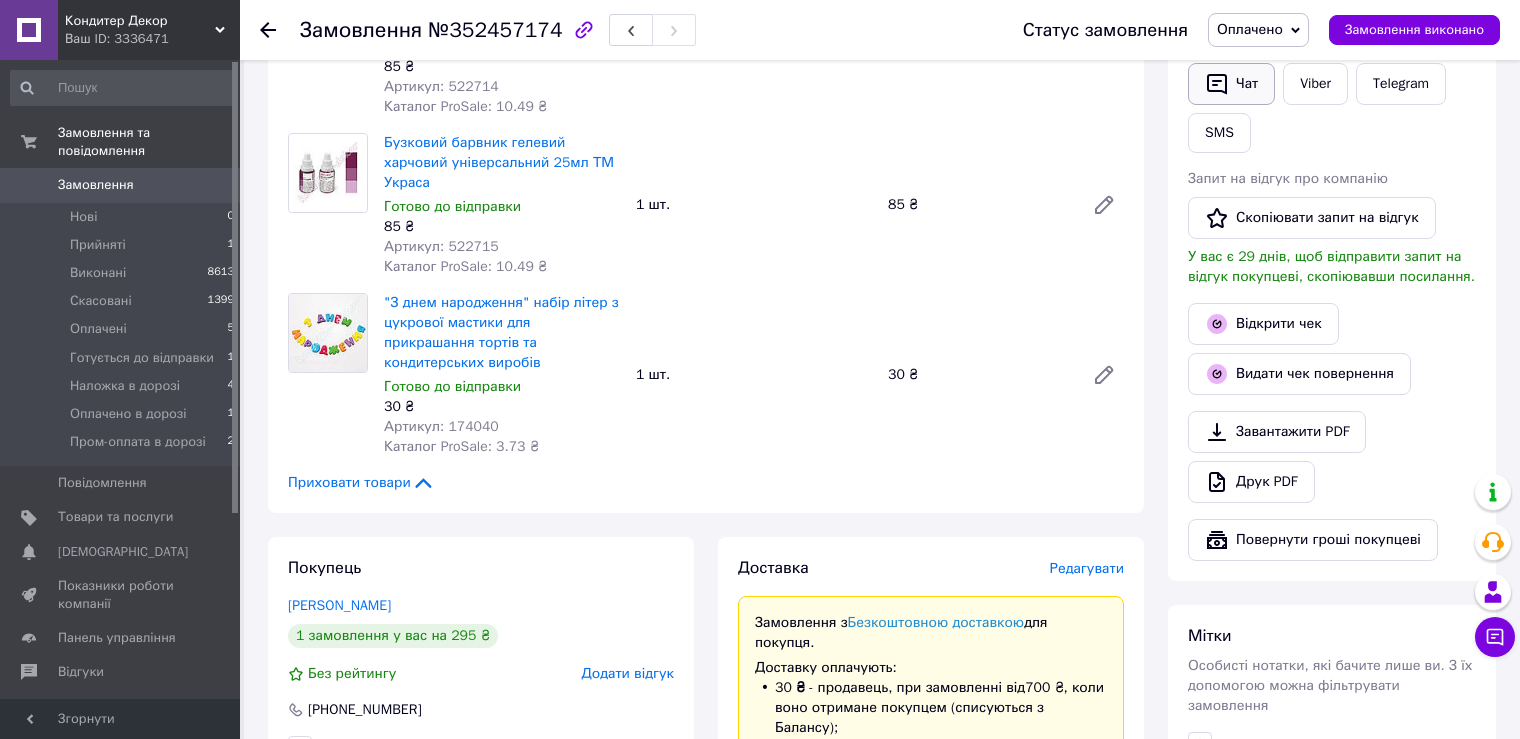 click 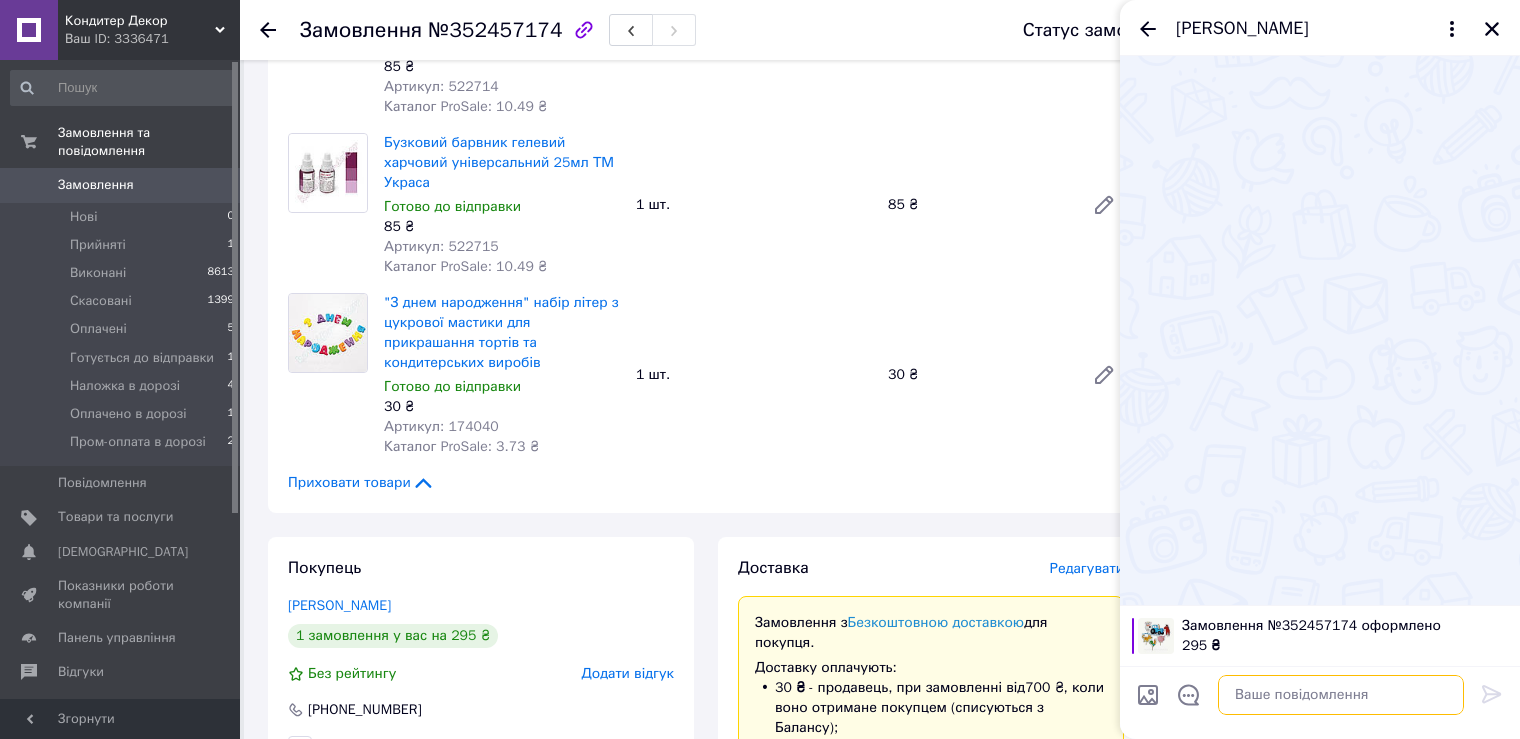 click at bounding box center [1341, 695] 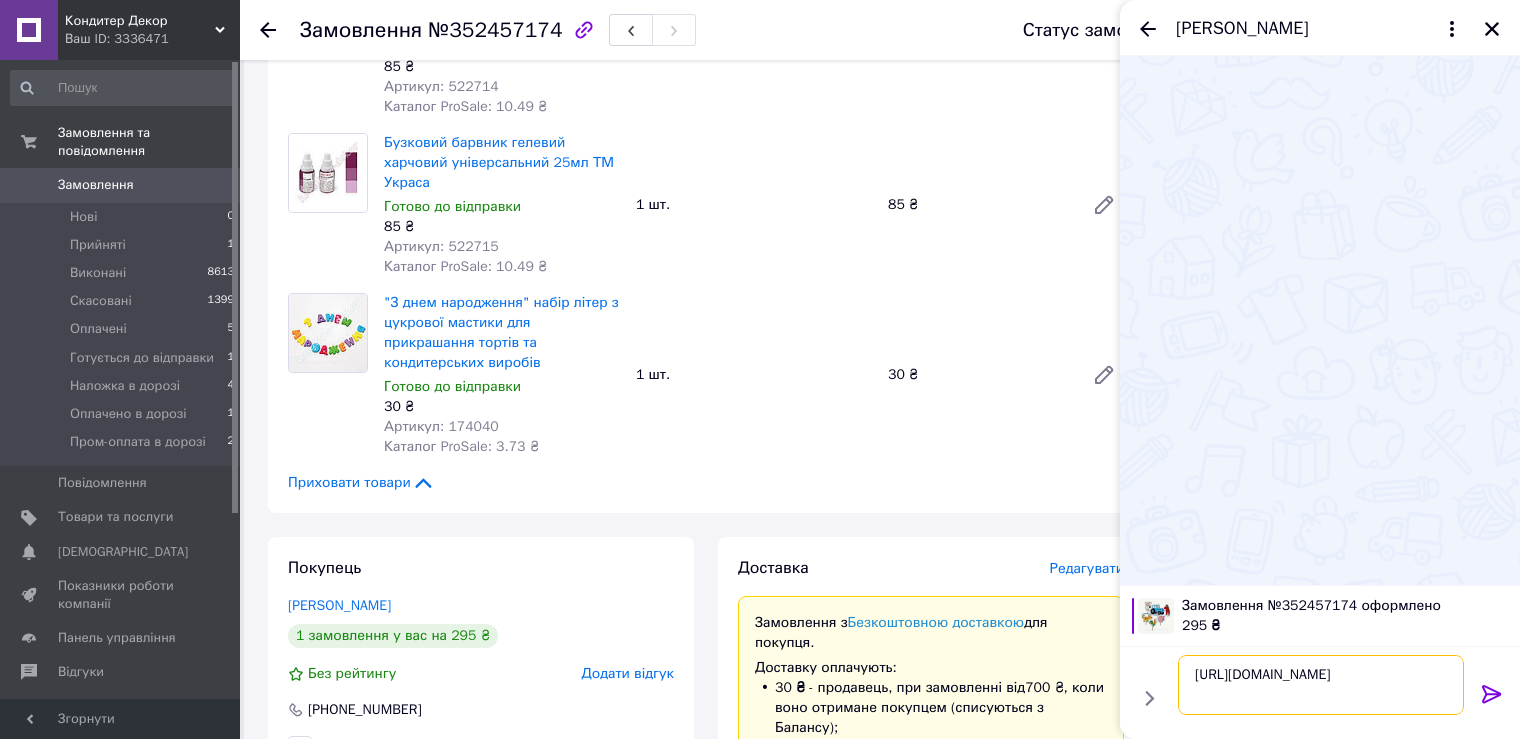 type 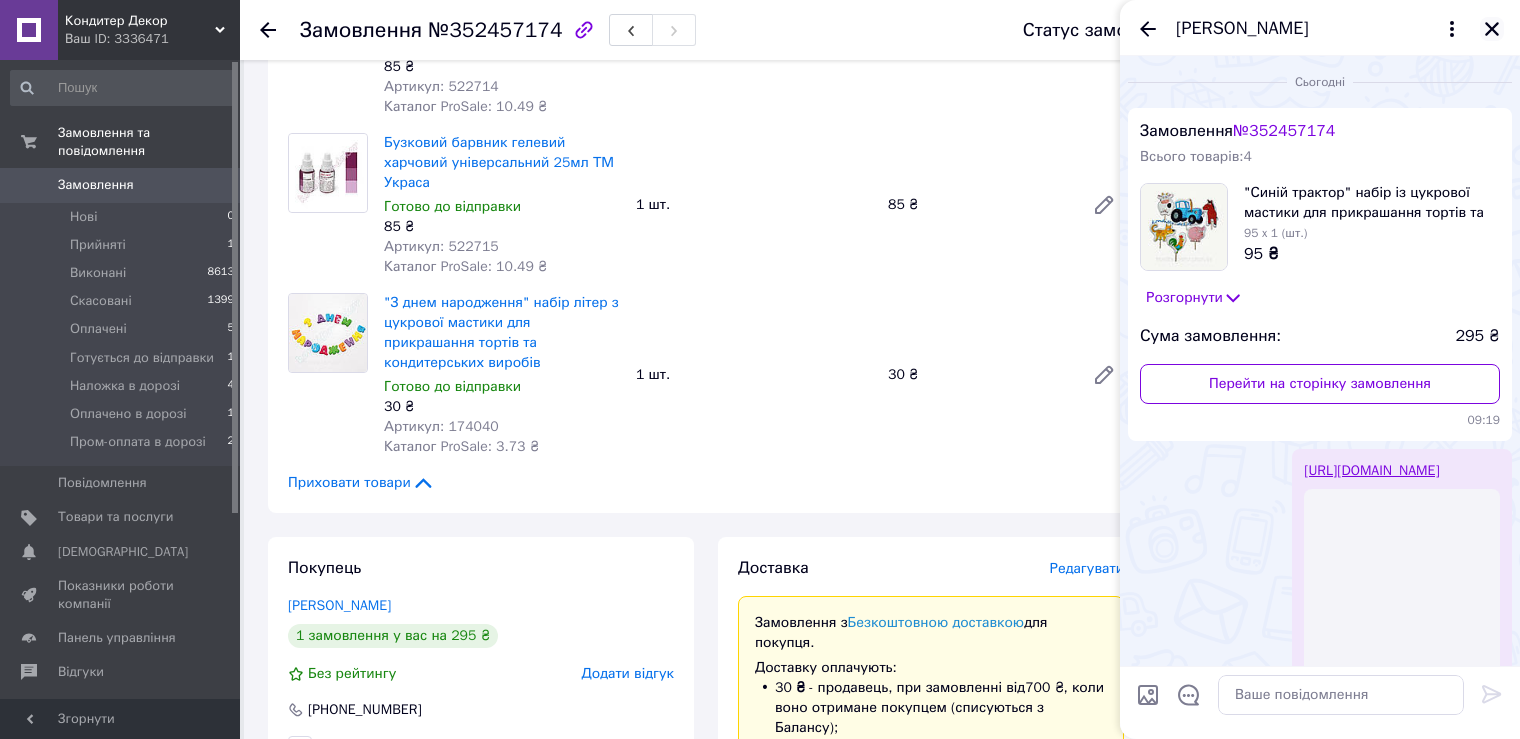 click 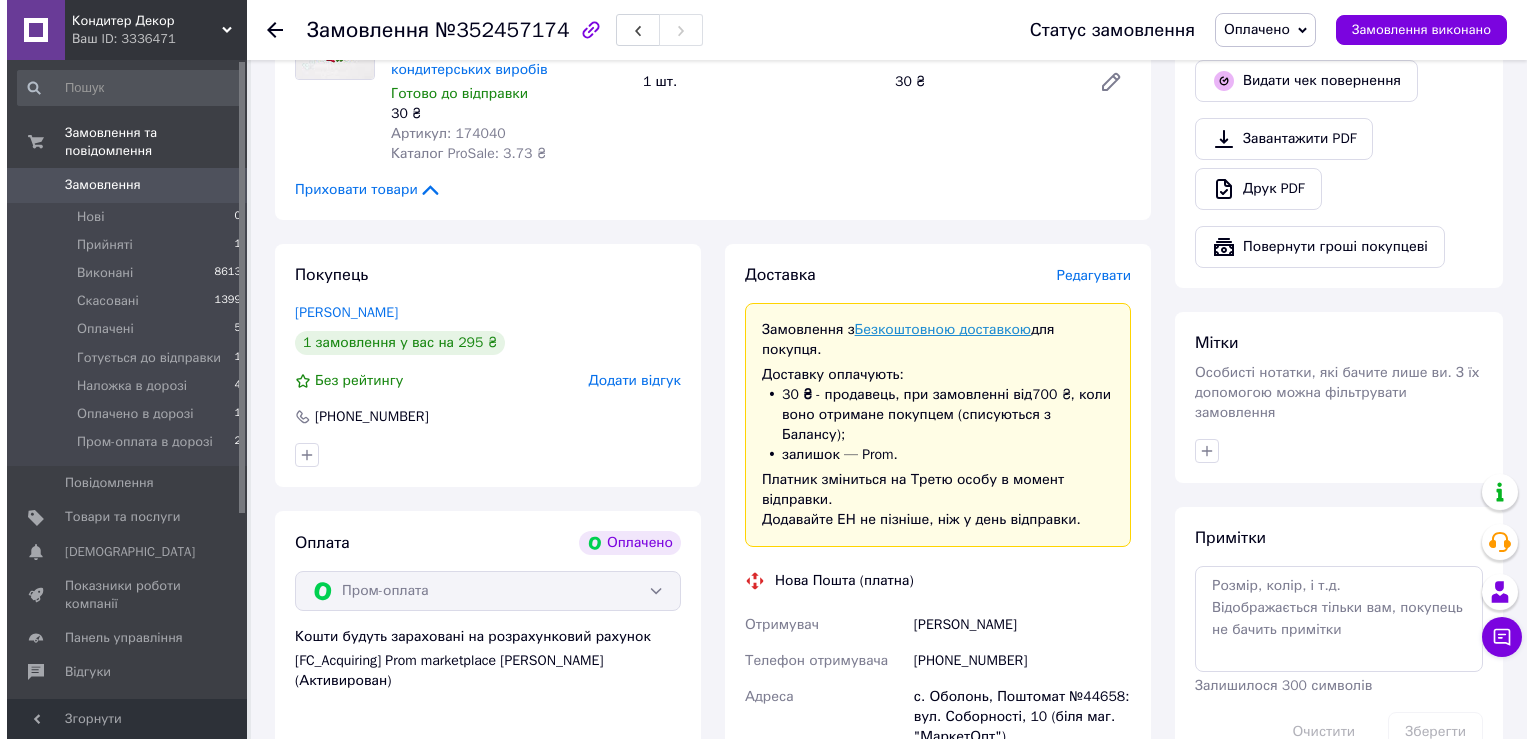 scroll, scrollTop: 800, scrollLeft: 0, axis: vertical 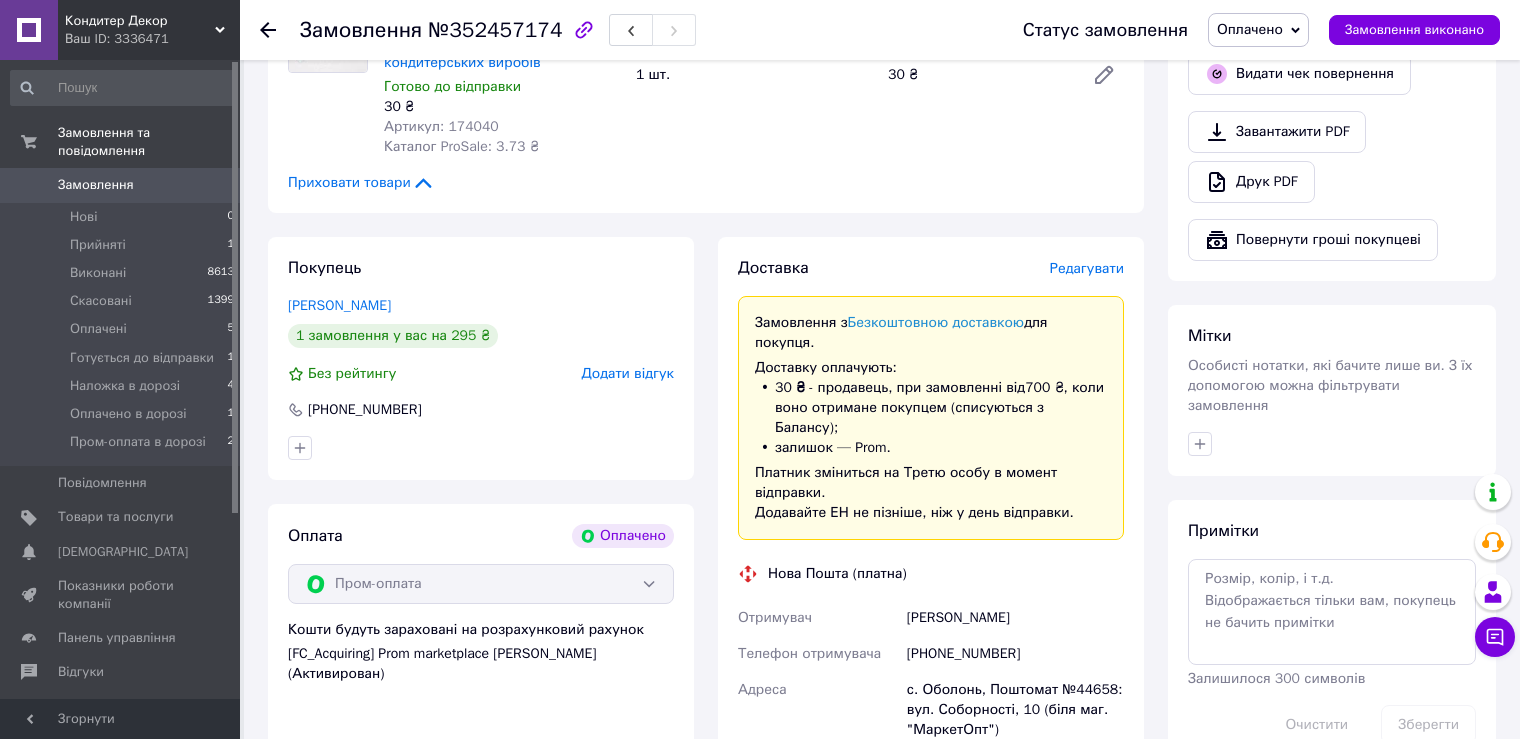 click on "Редагувати" at bounding box center (1087, 268) 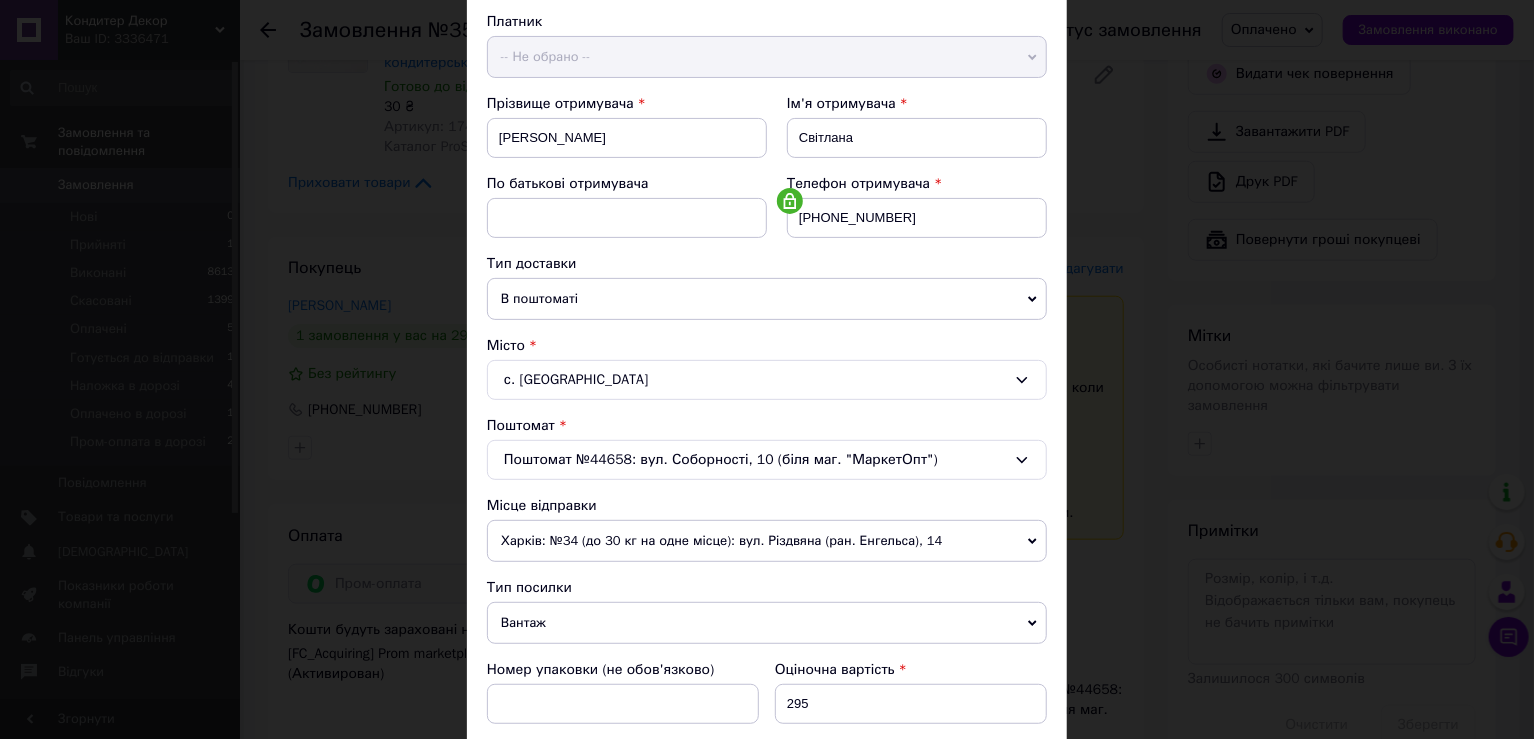 scroll, scrollTop: 583, scrollLeft: 0, axis: vertical 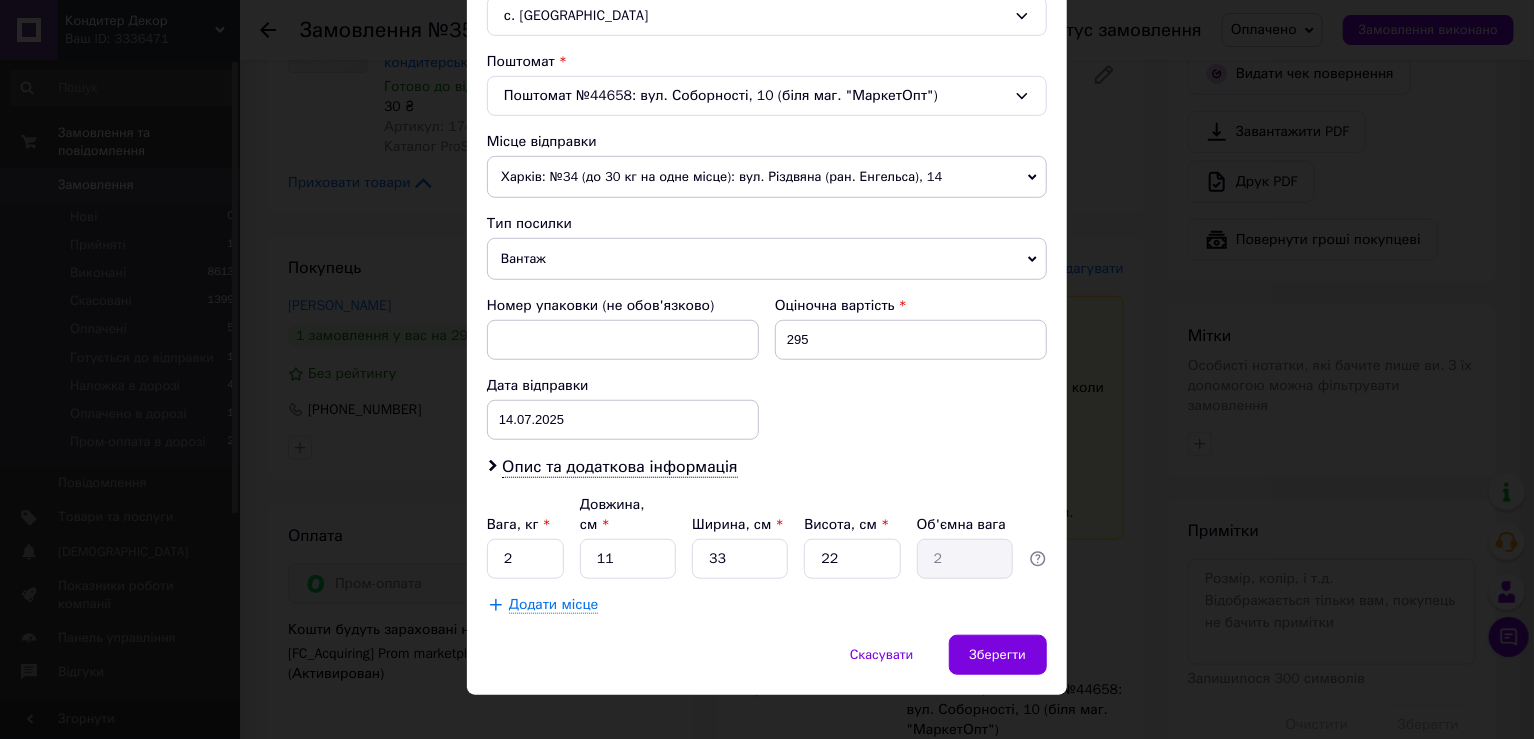 click on "Платник -- Не обрано -- Відправник Отримувач Прізвище отримувача [PERSON_NAME] Ім'я отримувача [PERSON_NAME] батькові отримувача Телефон отримувача [PHONE_NUMBER] Тип доставки В поштоматі У відділенні Кур'єром Місто с. [GEOGRAPHIC_DATA] №44658: вул. Соборності, 10 (біля маг. "МаркетОпт") Місце відправки Харків: №34 (до 30 кг на одне місце): вул. Різдвяна (ран. Енгельса), 14 Харків: №140: провул. Пискунівський, 4 Додати ще місце відправки Тип посилки Вантаж Документи Номер упаковки (не обов'язково) Оціночна вартість 295 Дата відправки [DATE] < 2025 > < Июль > Пн Вт Ср Чт Пт Сб Вс 30 1 2 3 4 5 6 7 8 9" at bounding box center (767, 131) 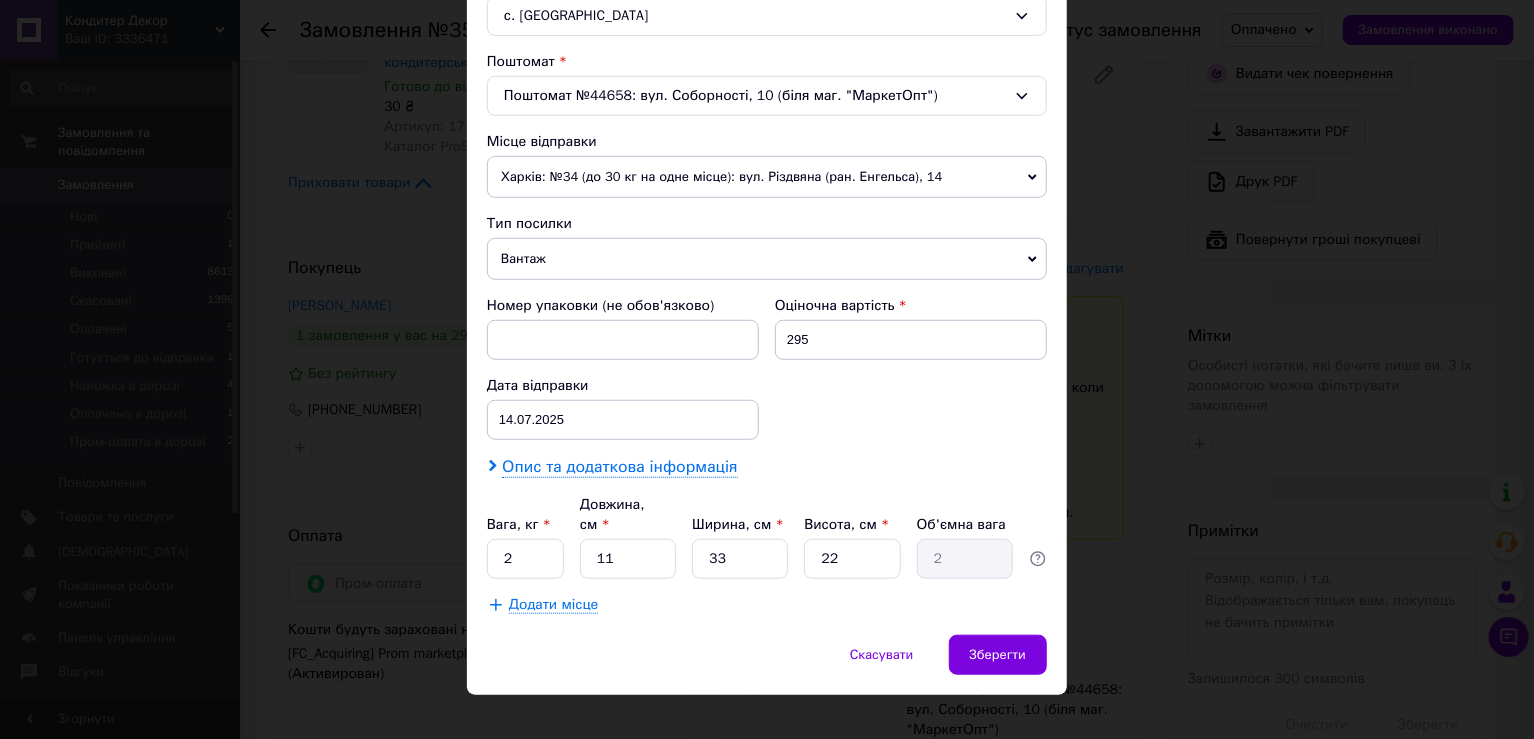 click on "Опис та додаткова інформація" at bounding box center [619, 467] 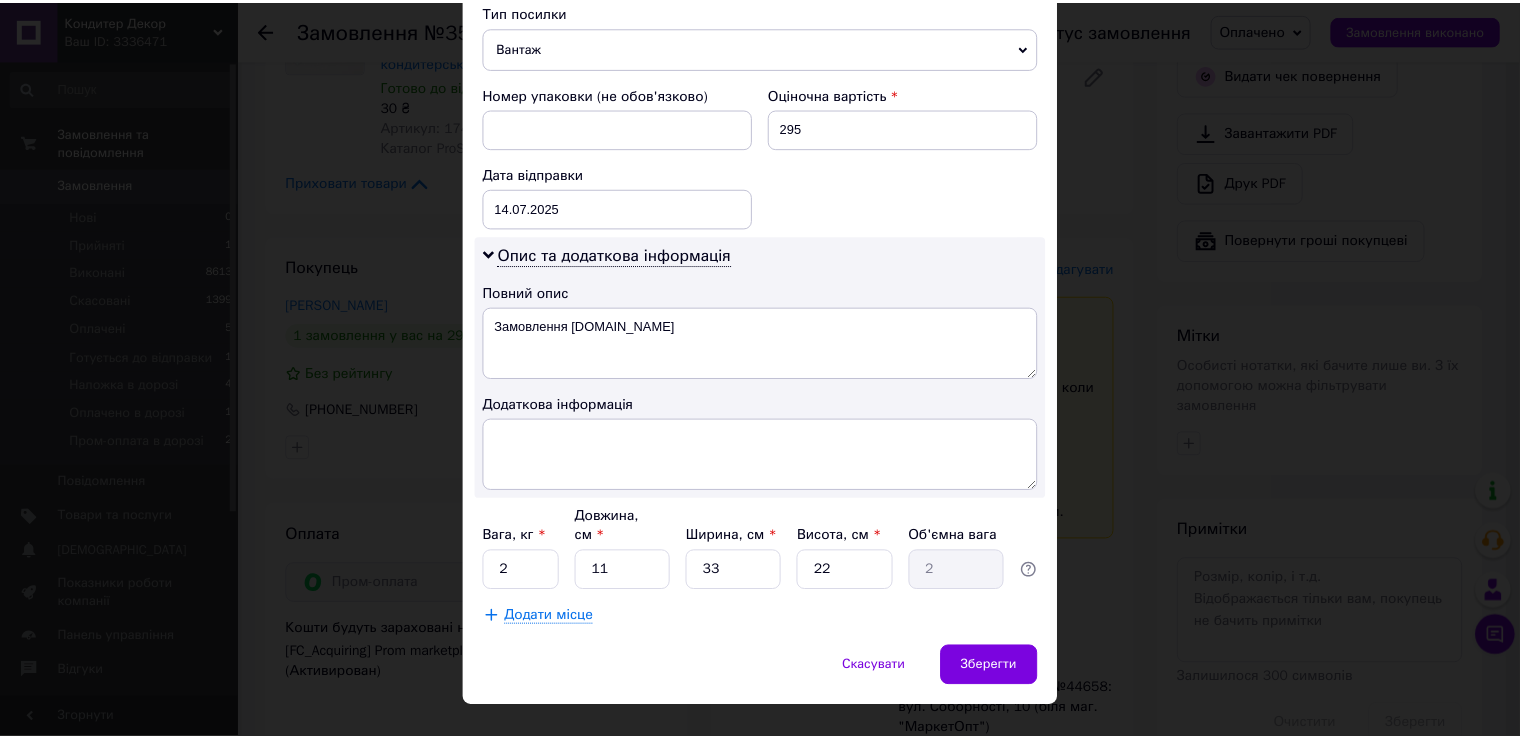 scroll, scrollTop: 806, scrollLeft: 0, axis: vertical 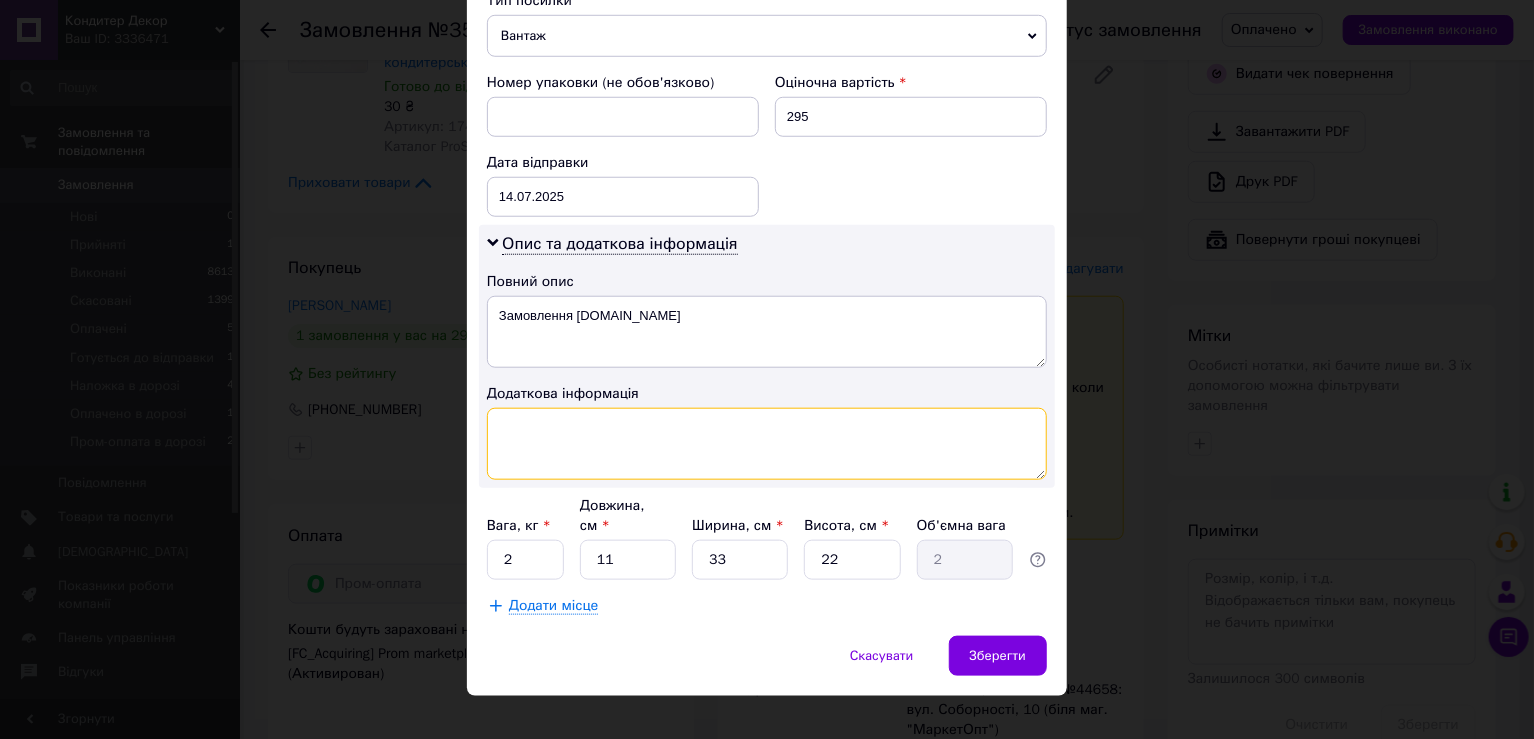 click at bounding box center [767, 444] 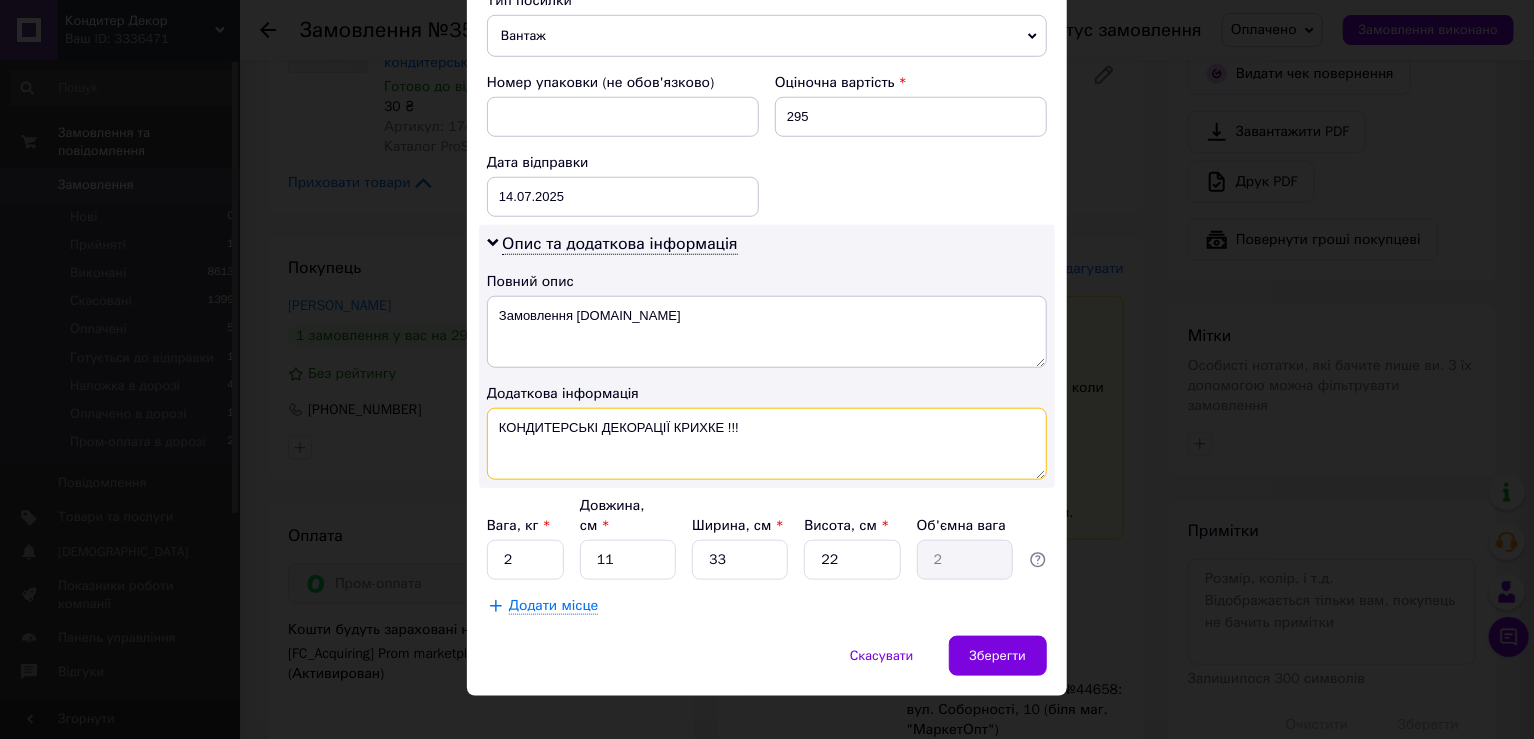 type on "КОНДИТЕРСЬКІ ДЕКОРАЦІЇ КРИХКЕ !!!" 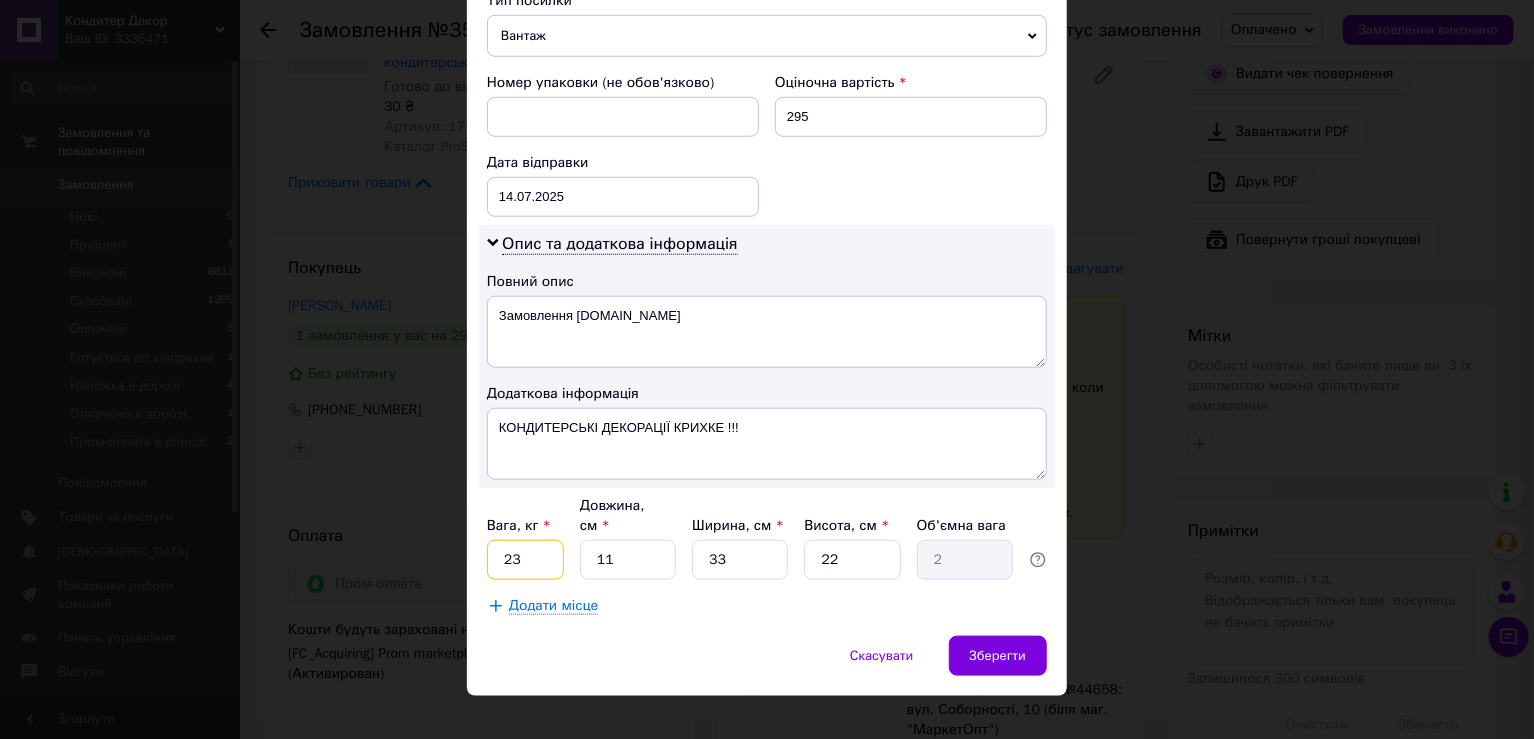type on "2" 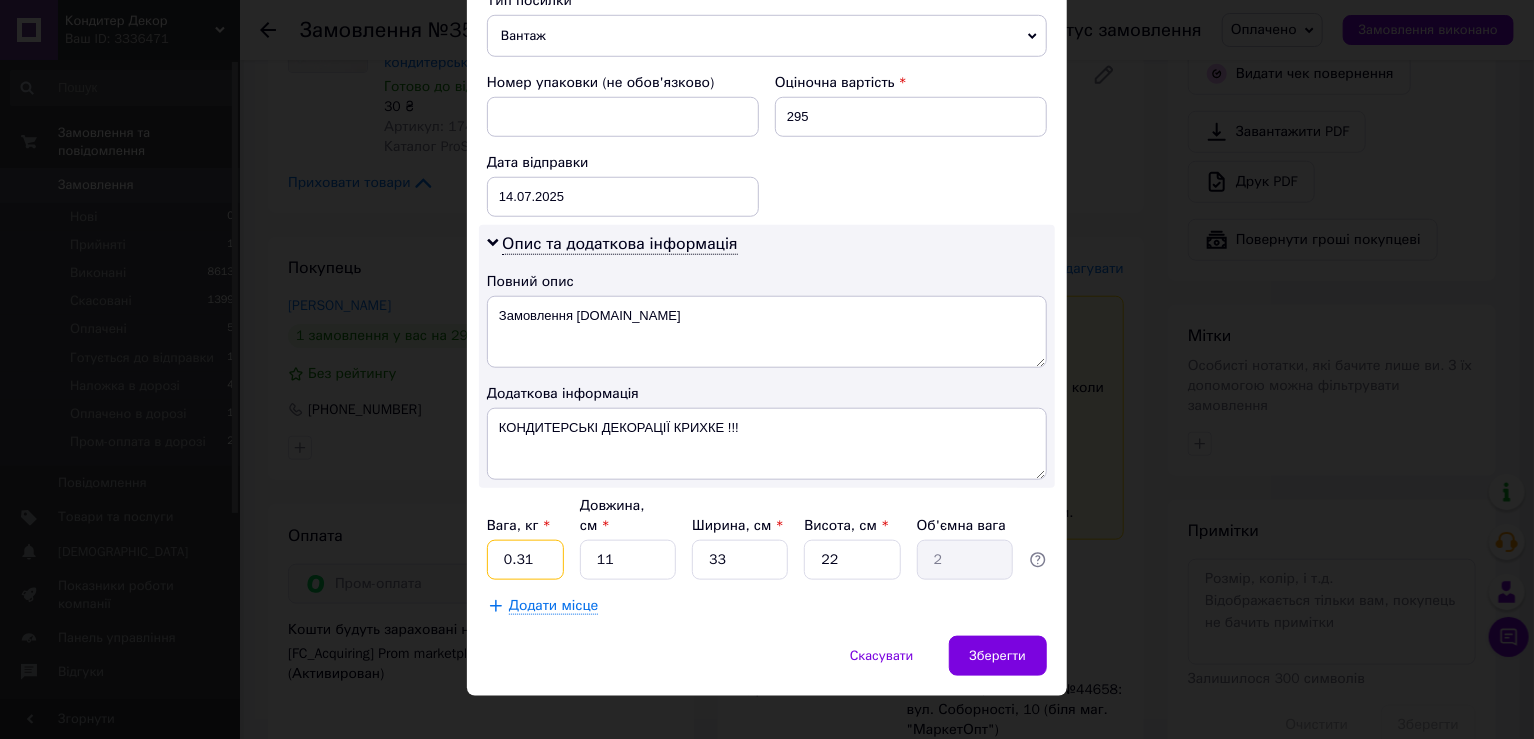 type on "0.31" 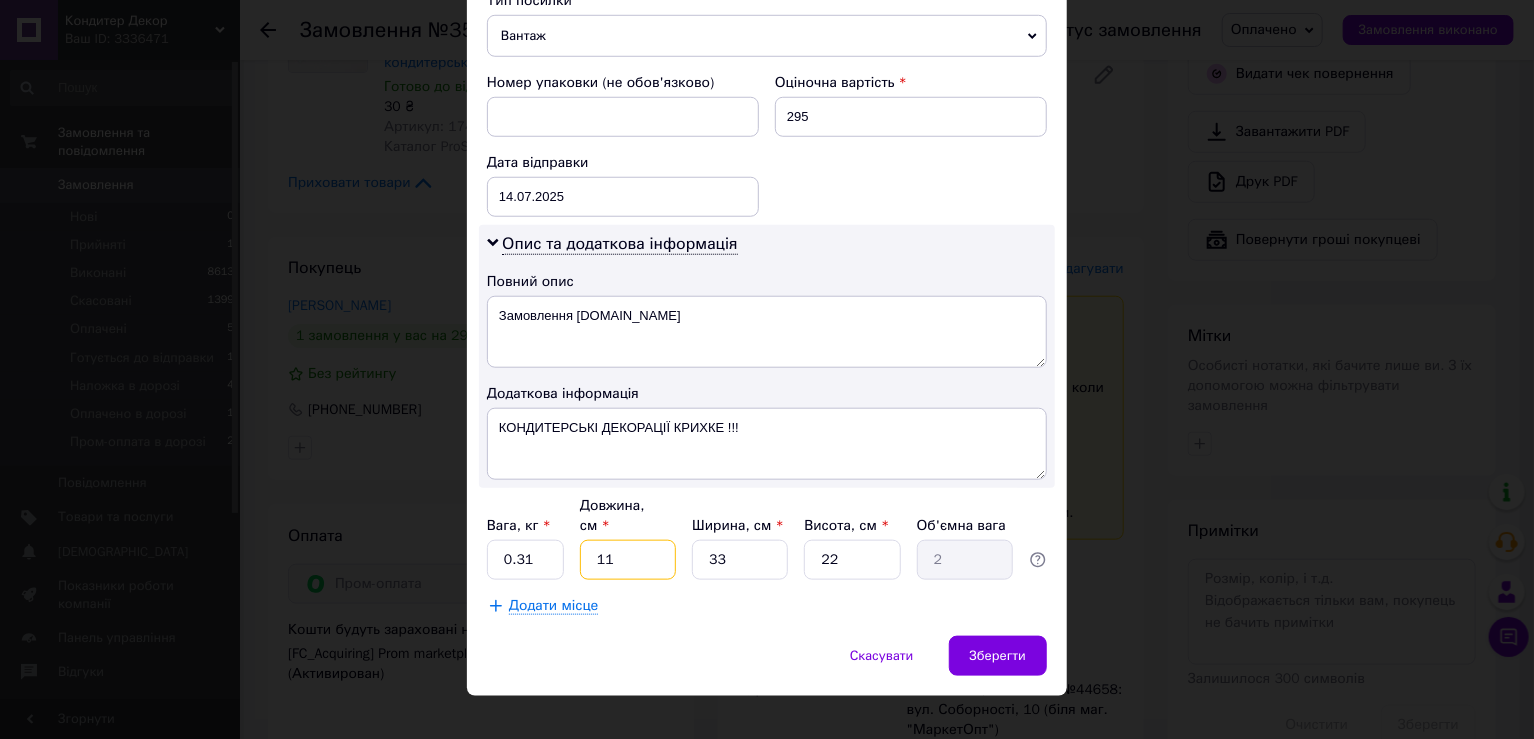type on "3" 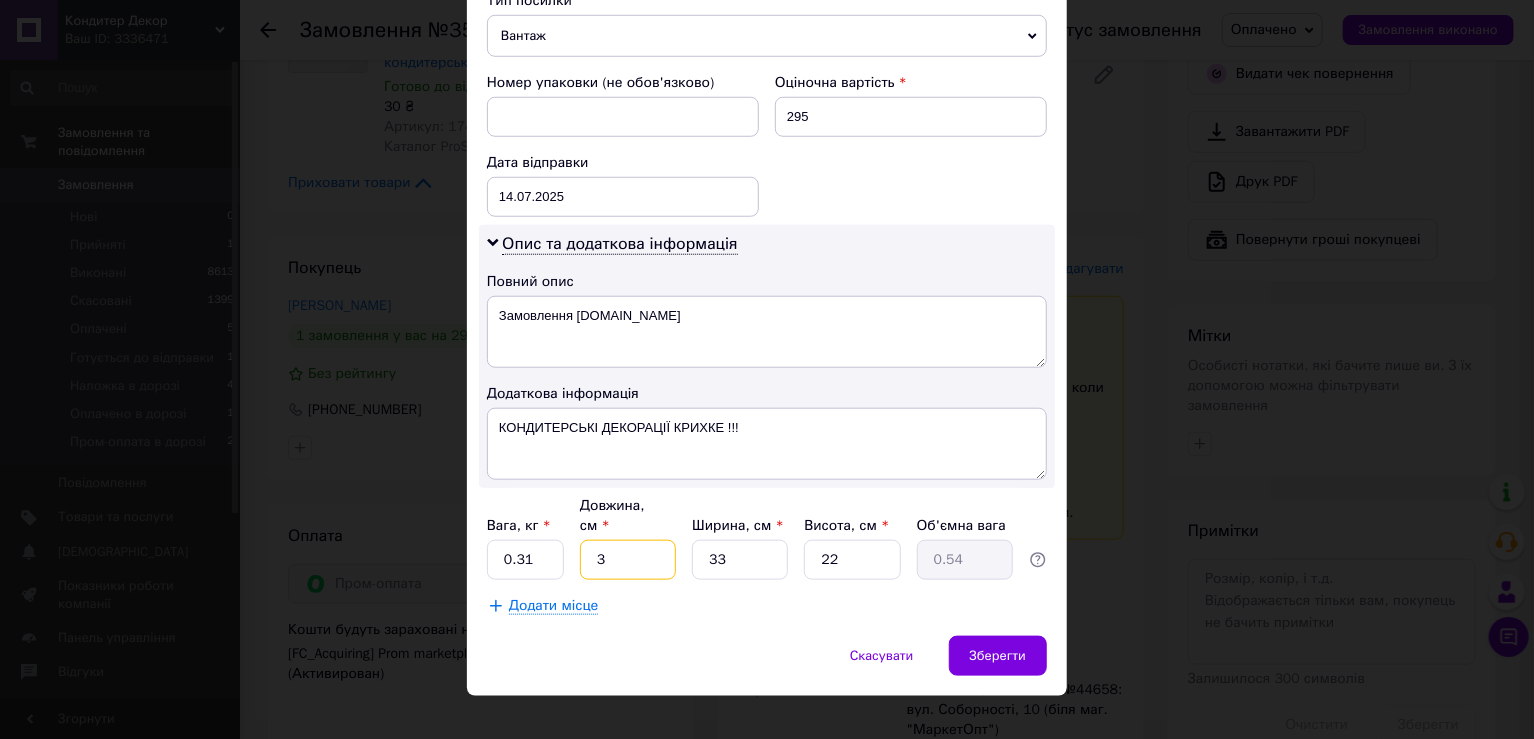 type on "30" 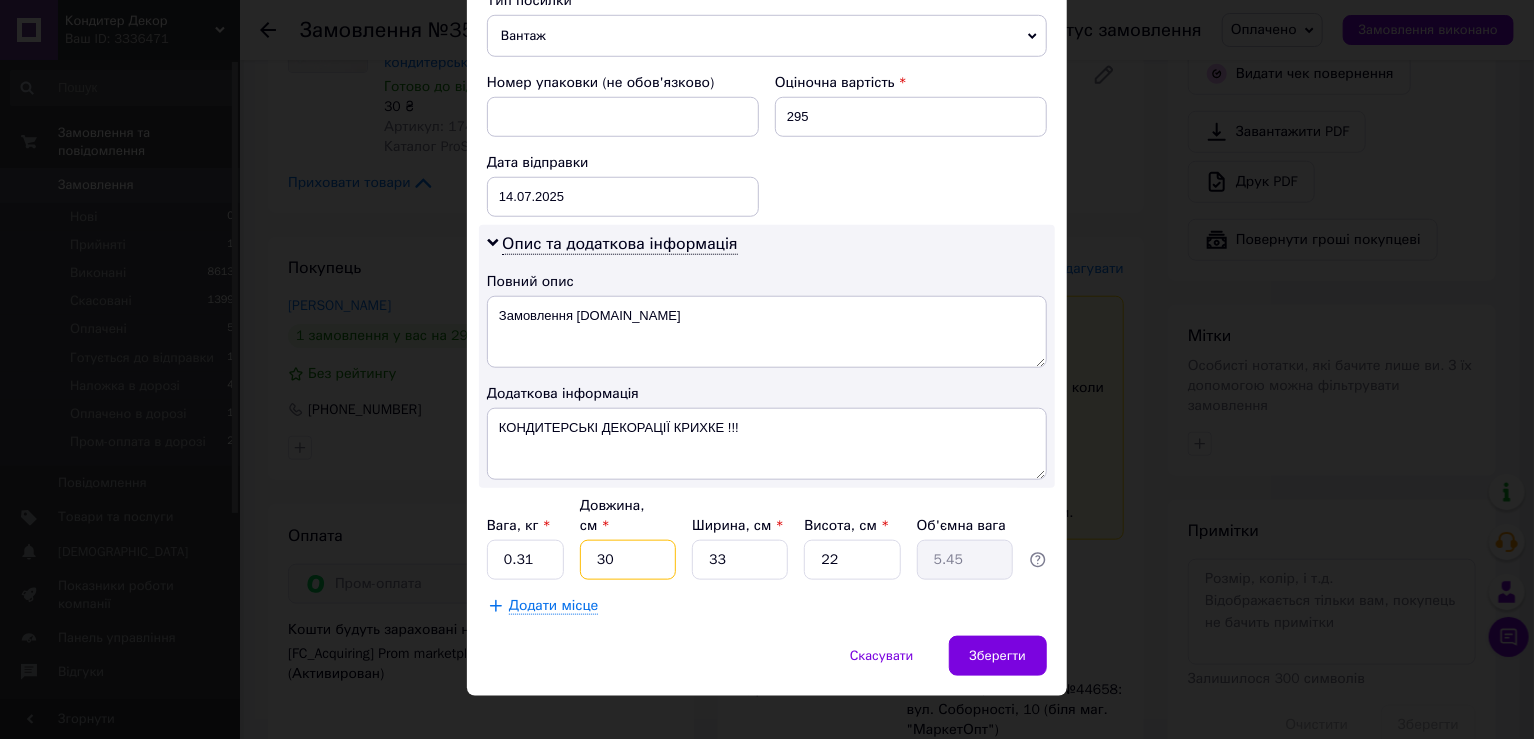 type on "30" 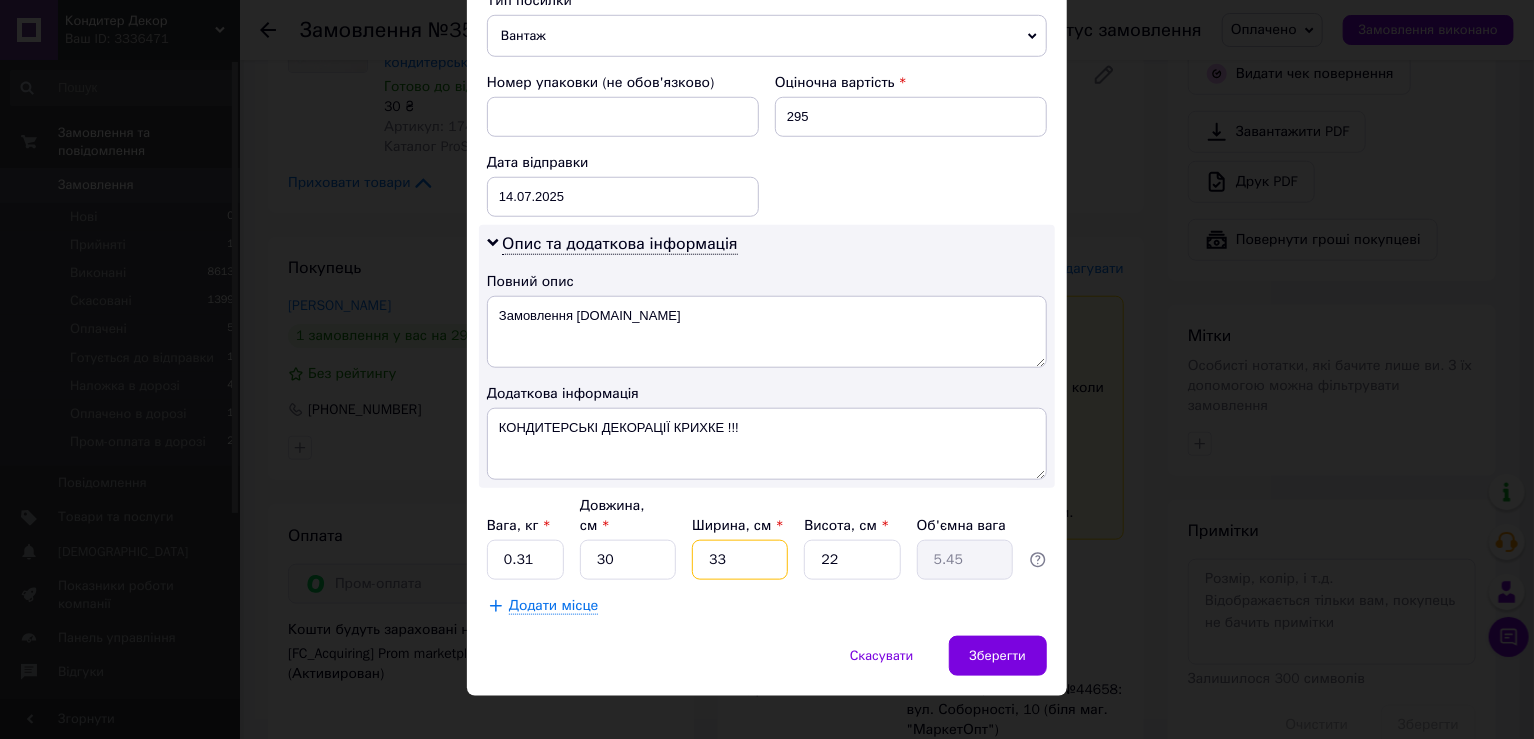 type on "1" 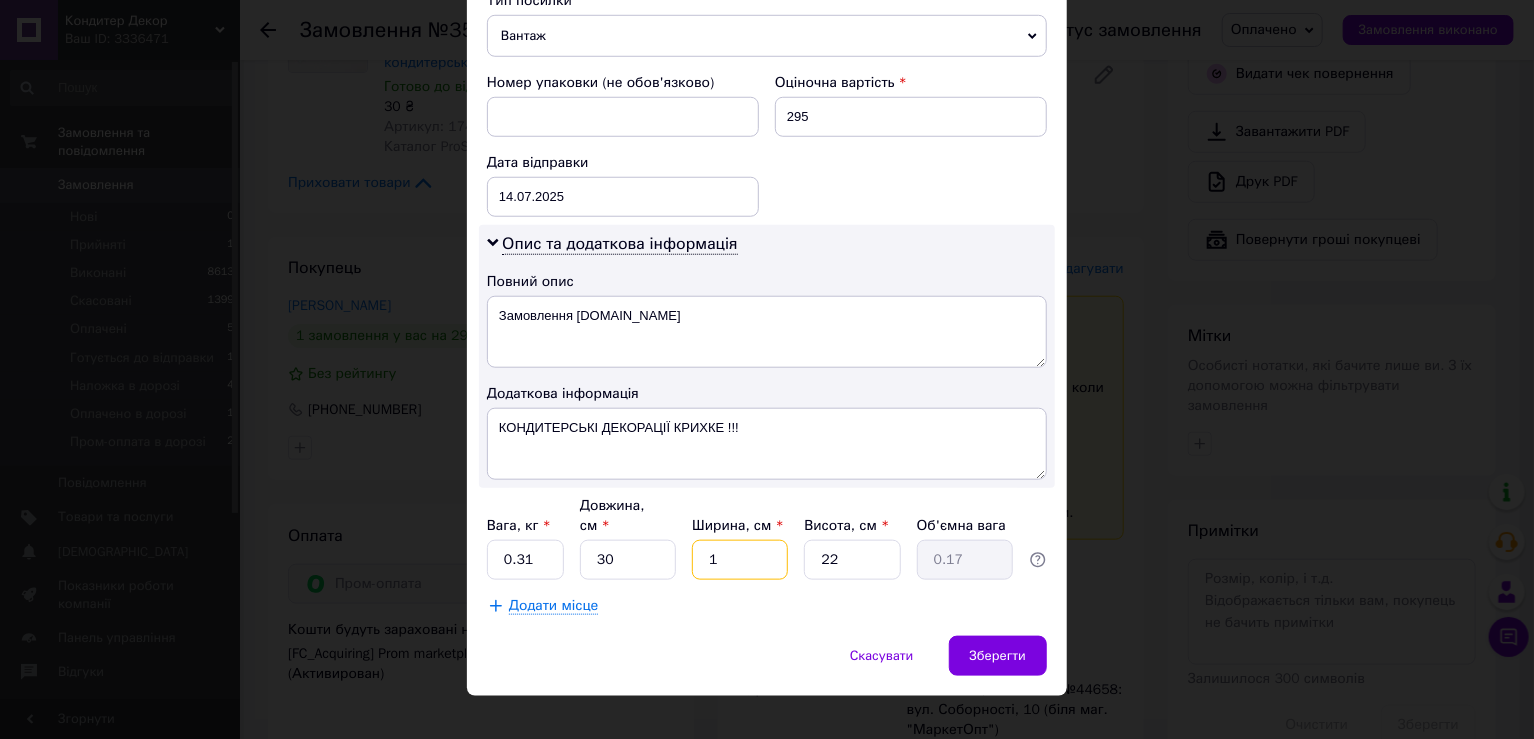 type on "14" 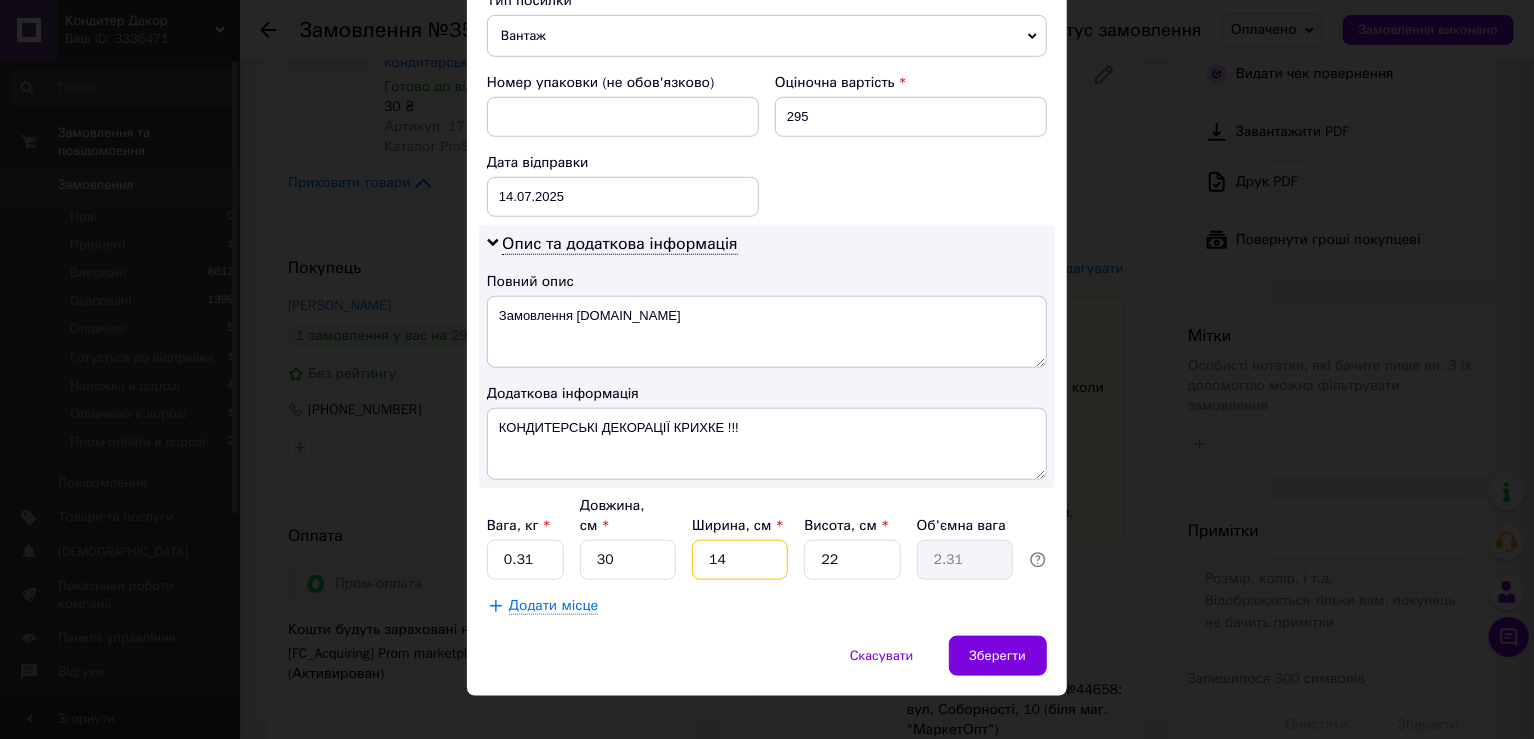type on "14" 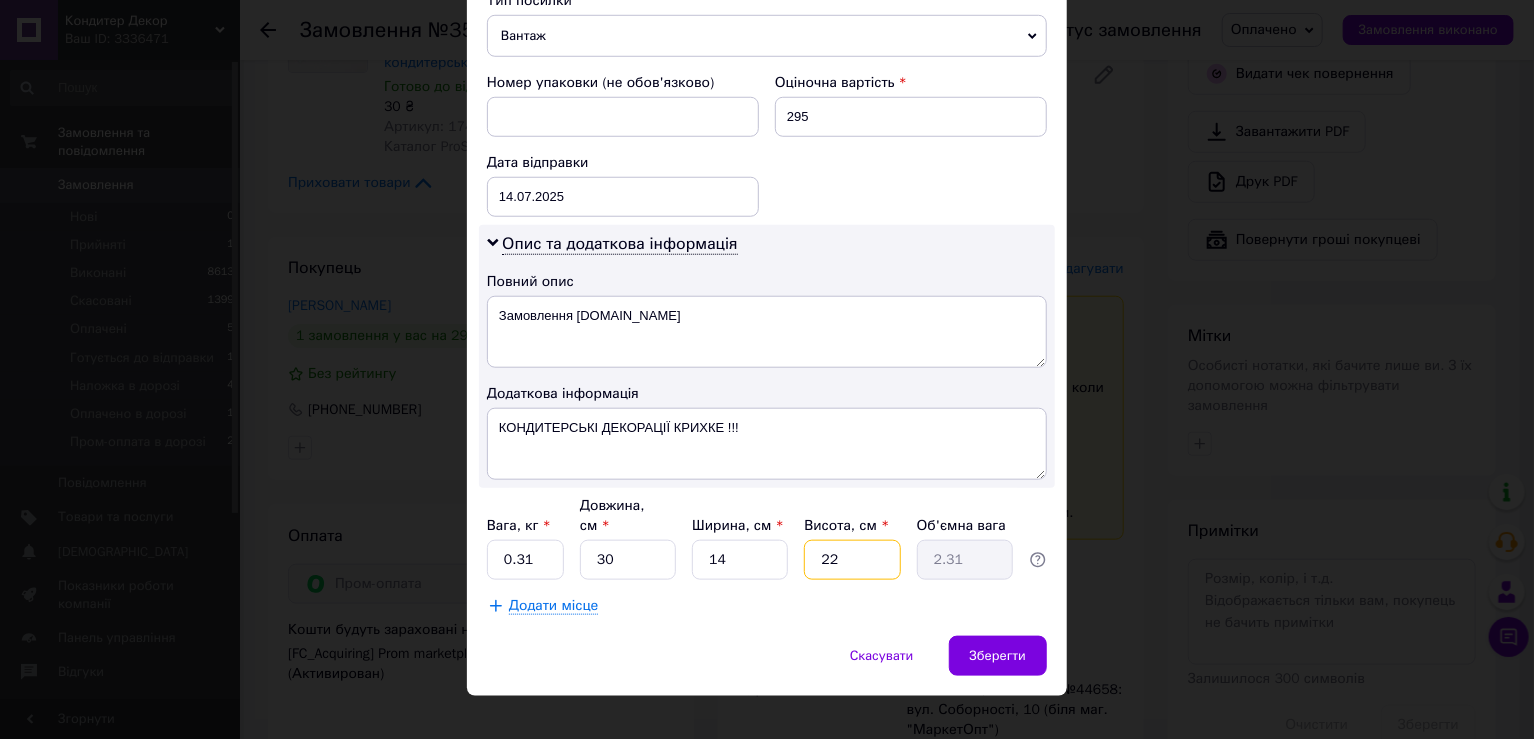 type on "1" 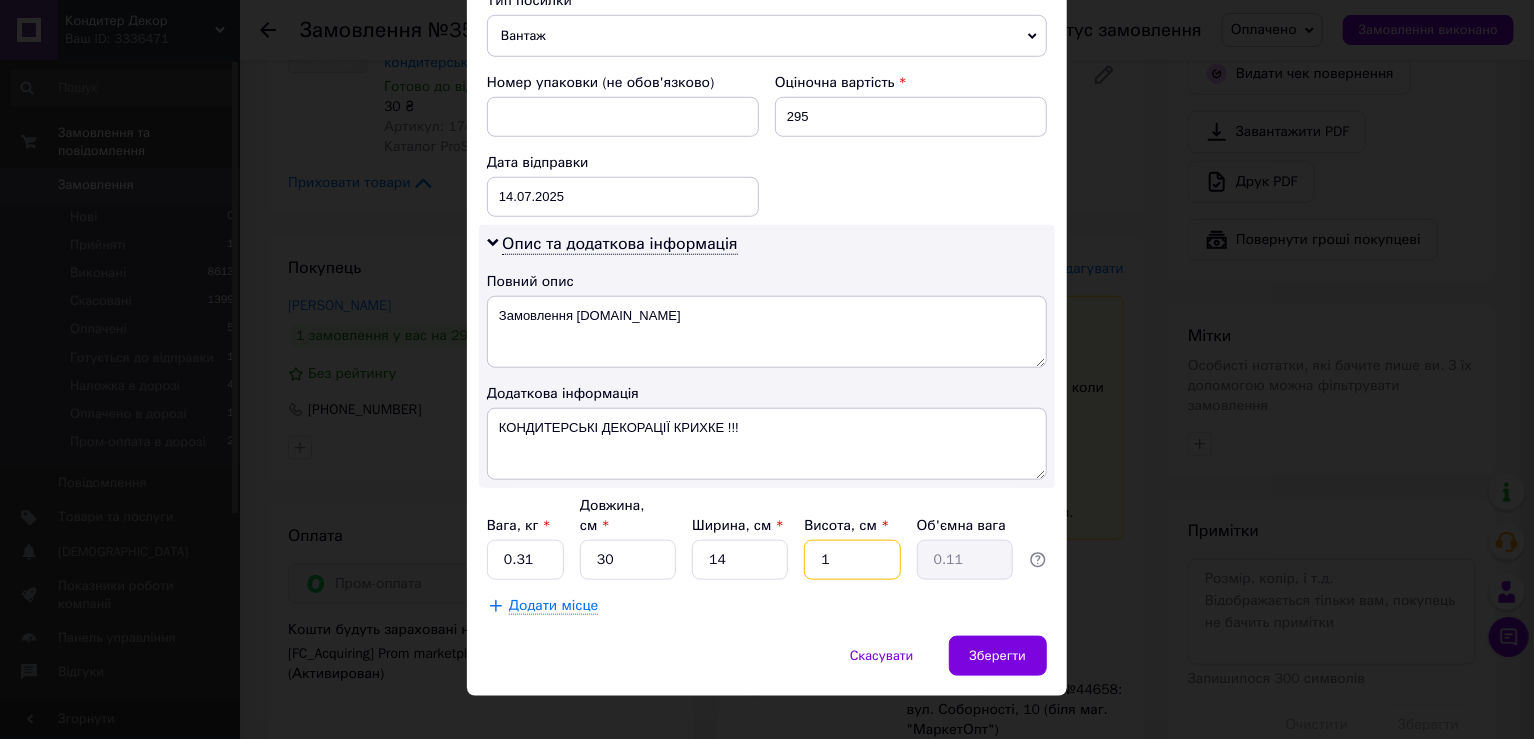 type on "11" 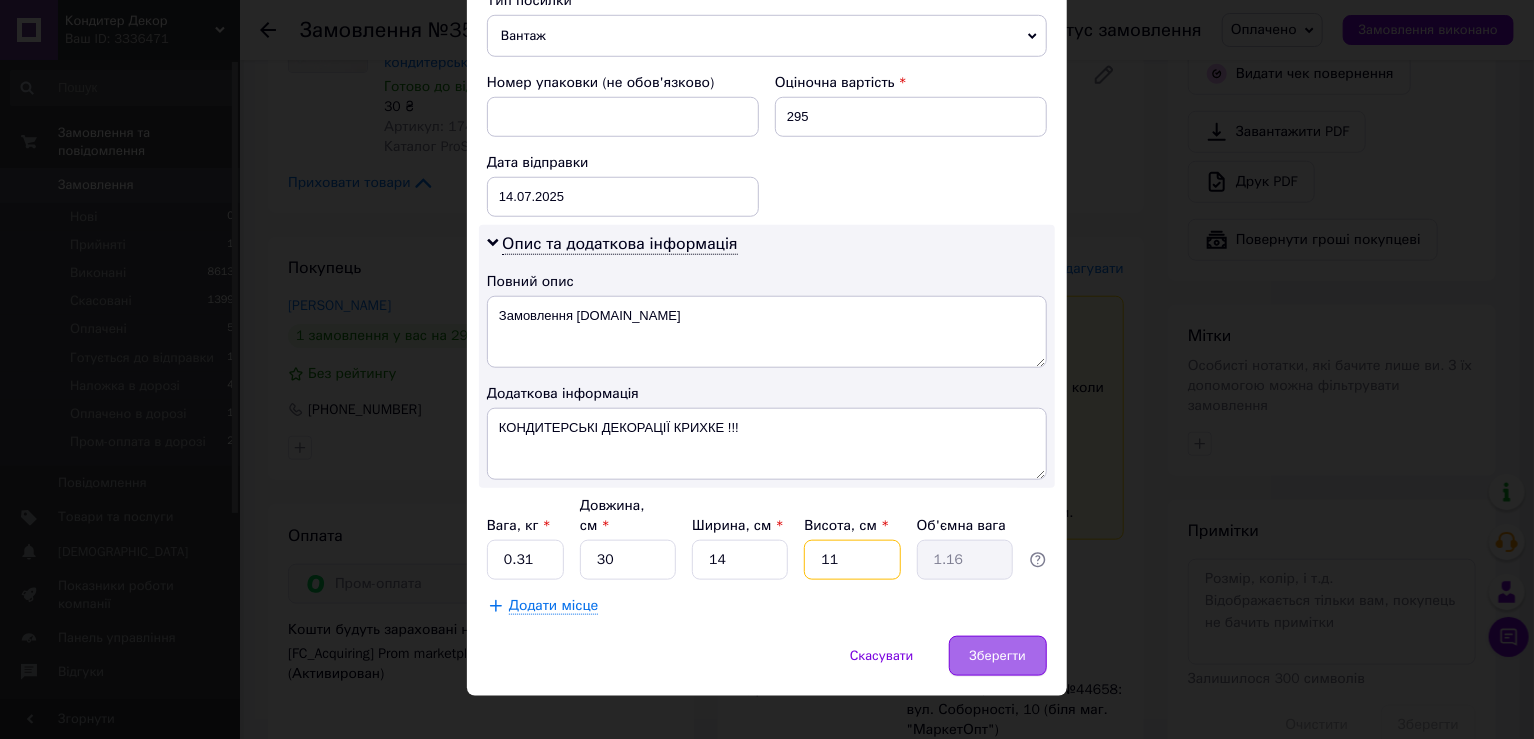 type on "11" 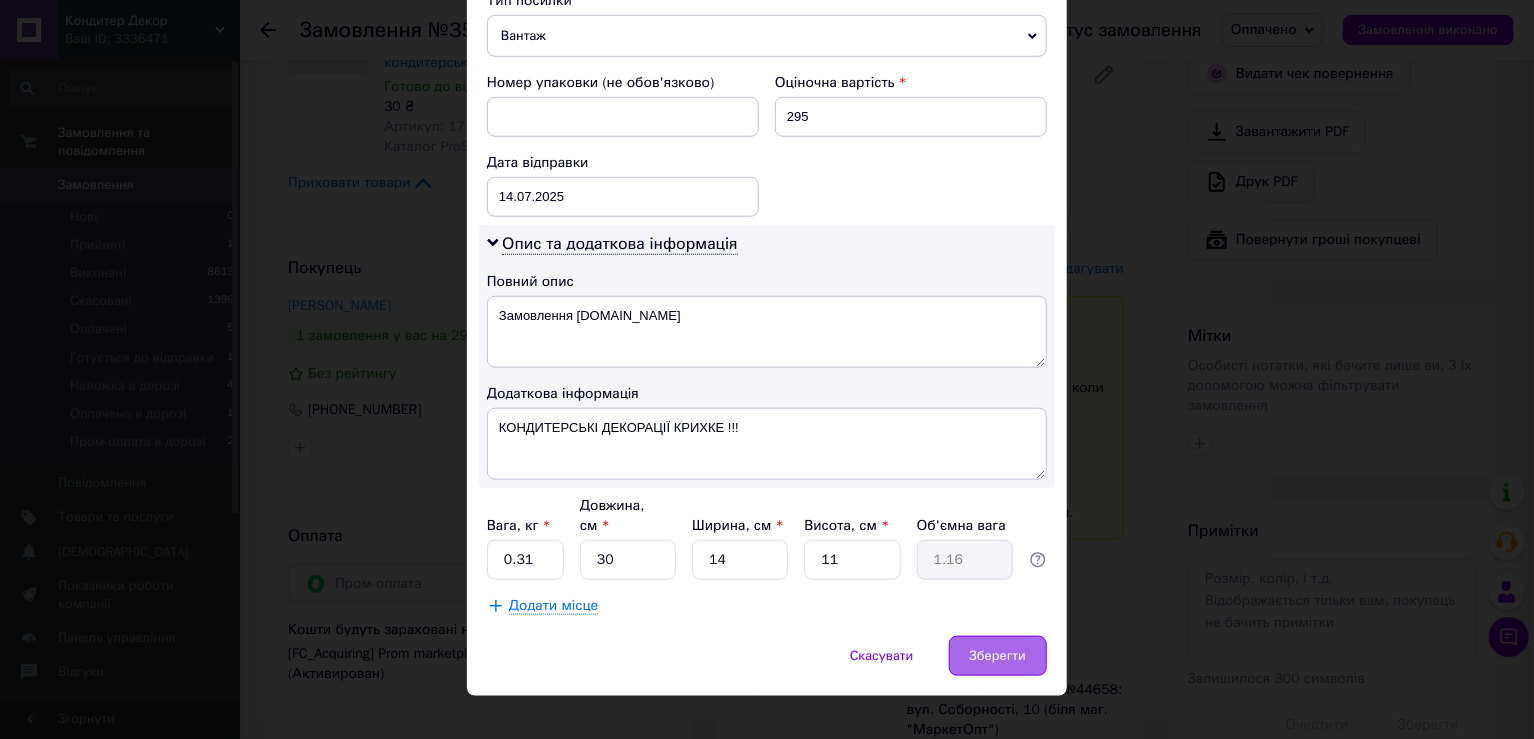 click on "Зберегти" at bounding box center (998, 656) 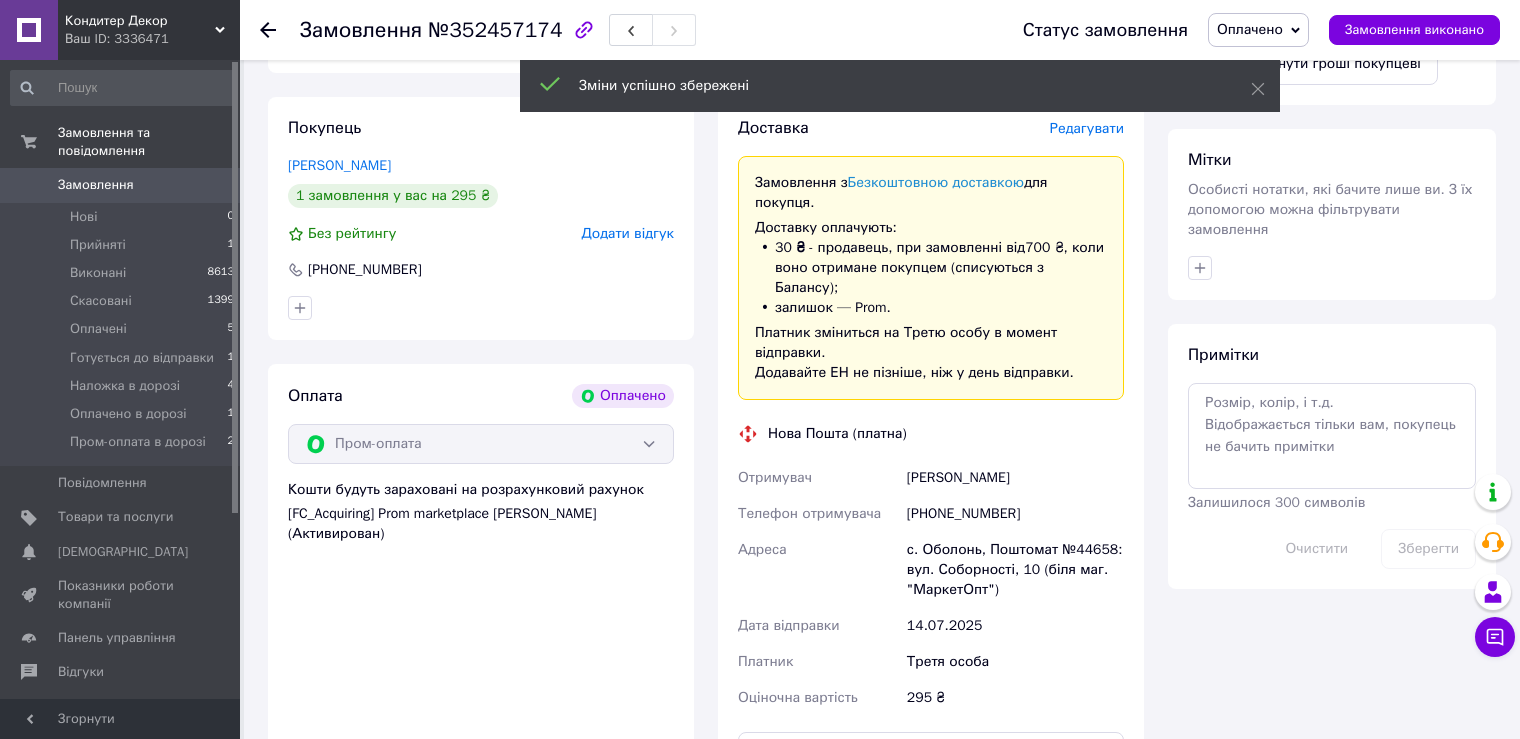 scroll, scrollTop: 1200, scrollLeft: 0, axis: vertical 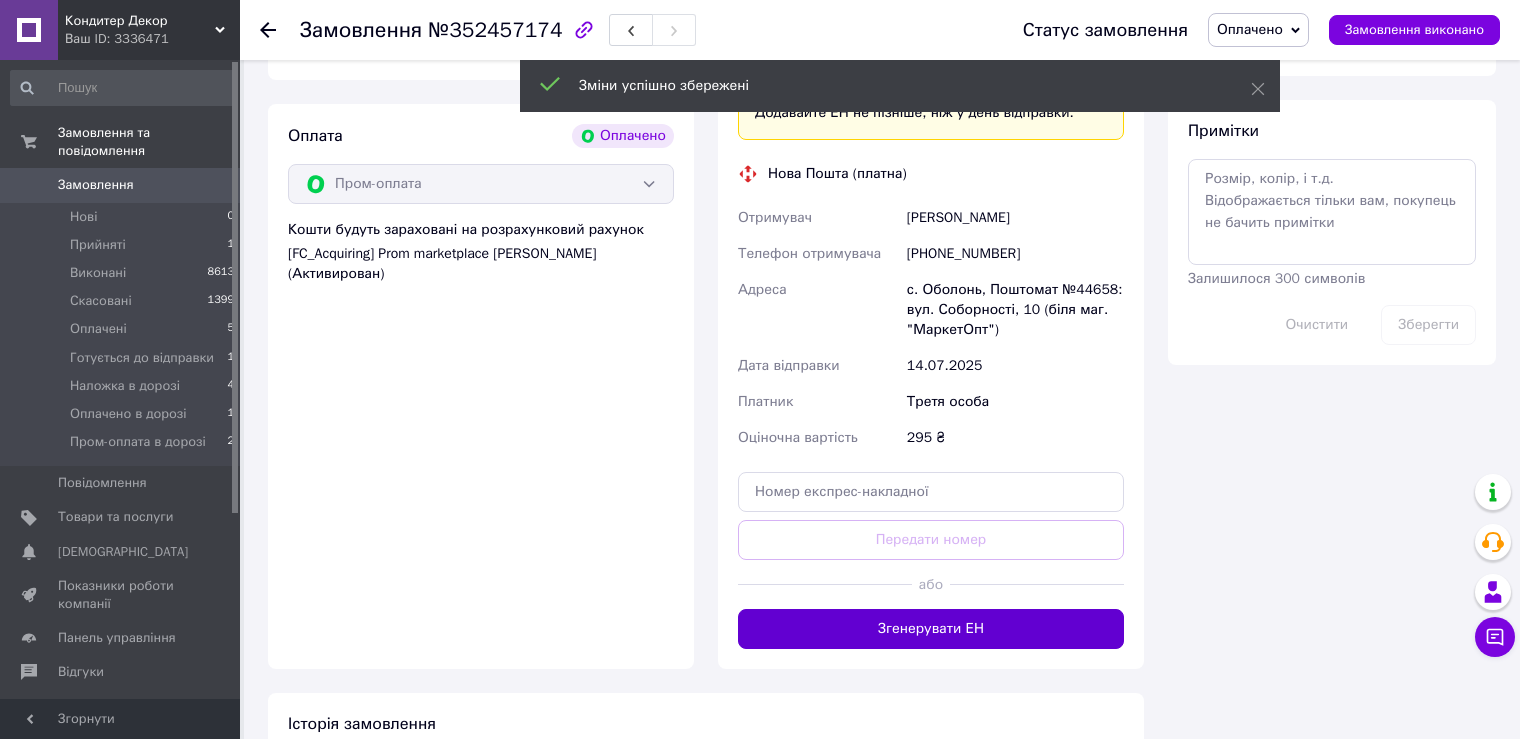 click on "Згенерувати ЕН" at bounding box center [931, 629] 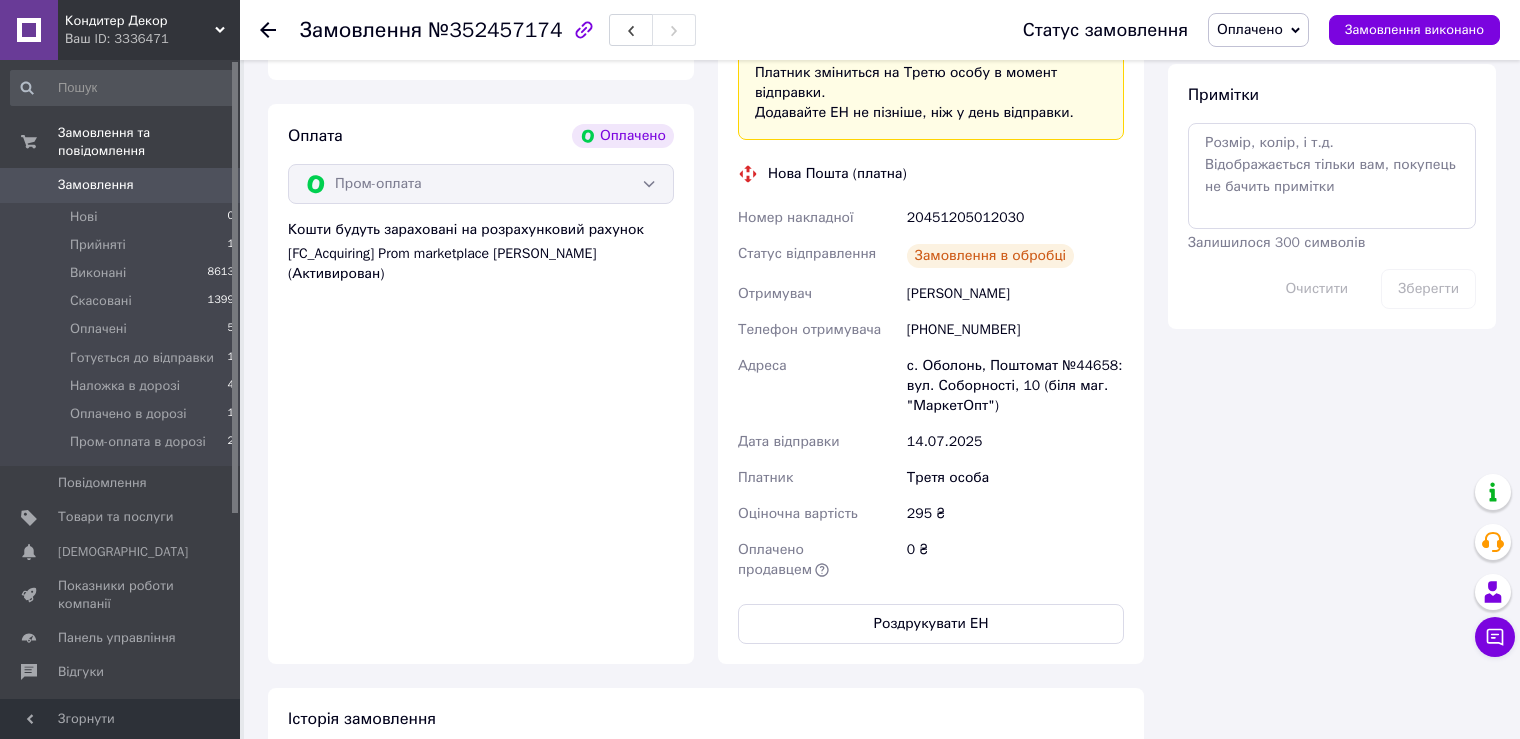 click on "Оплачено" at bounding box center (1258, 30) 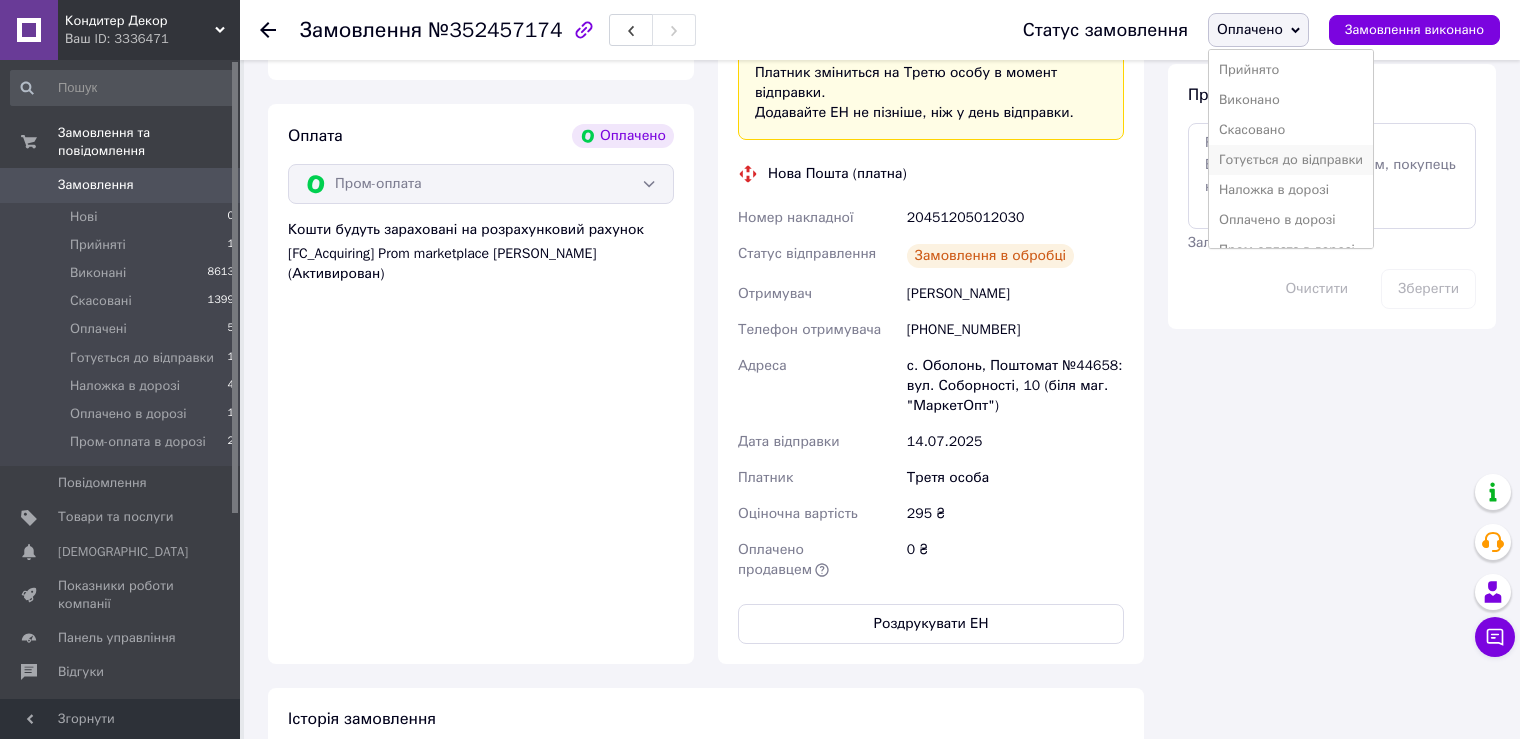 click on "Готується до відправки" at bounding box center [1291, 160] 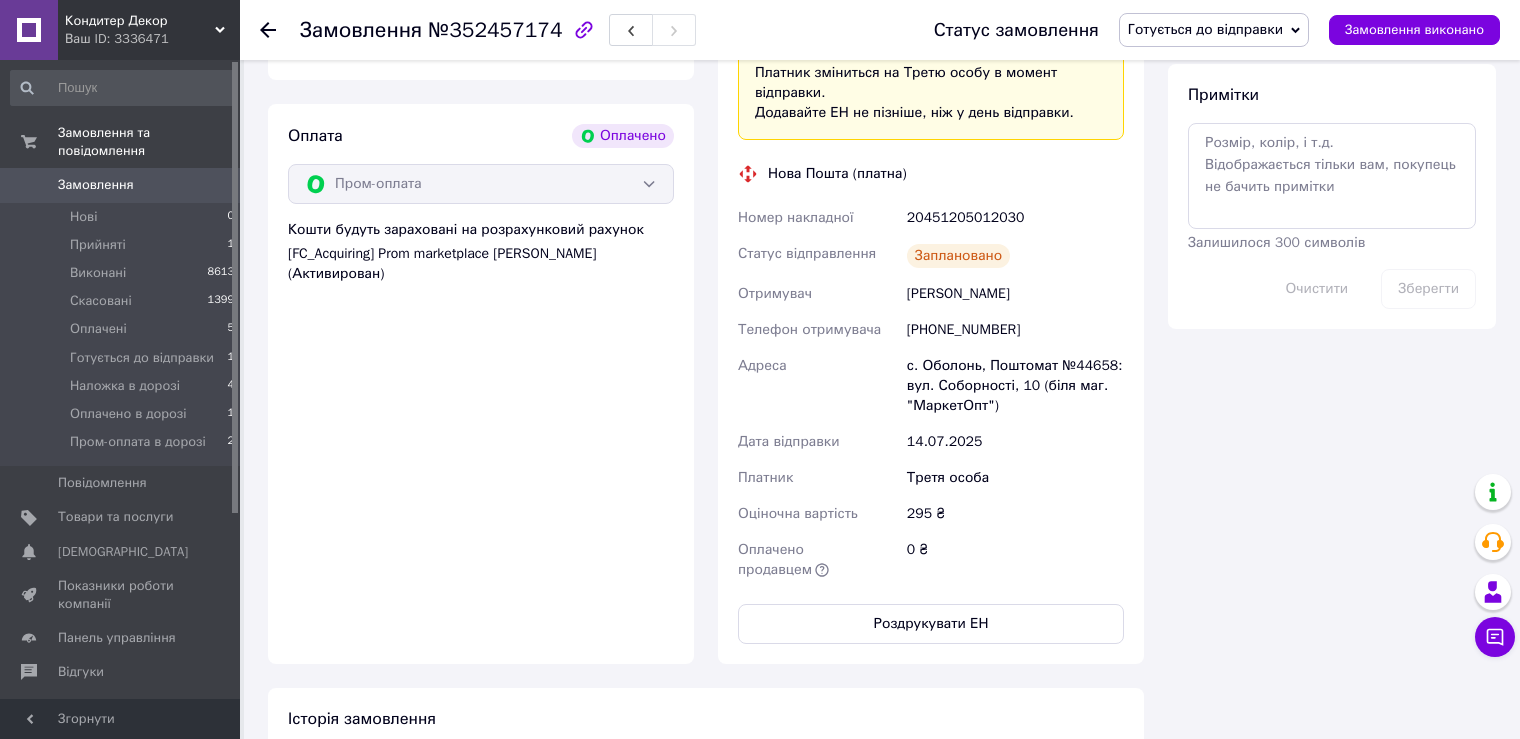 click 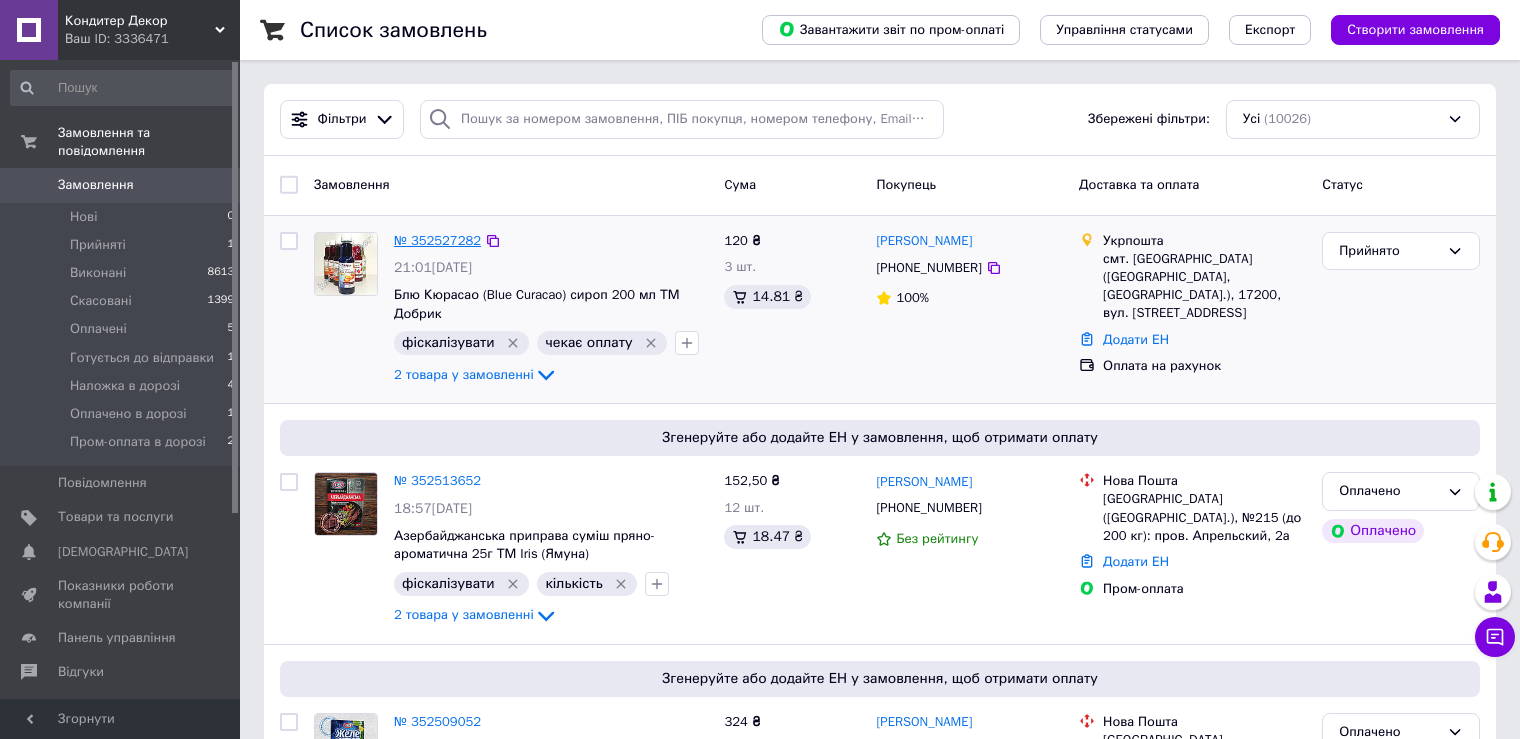 click on "№ 352527282" at bounding box center (437, 240) 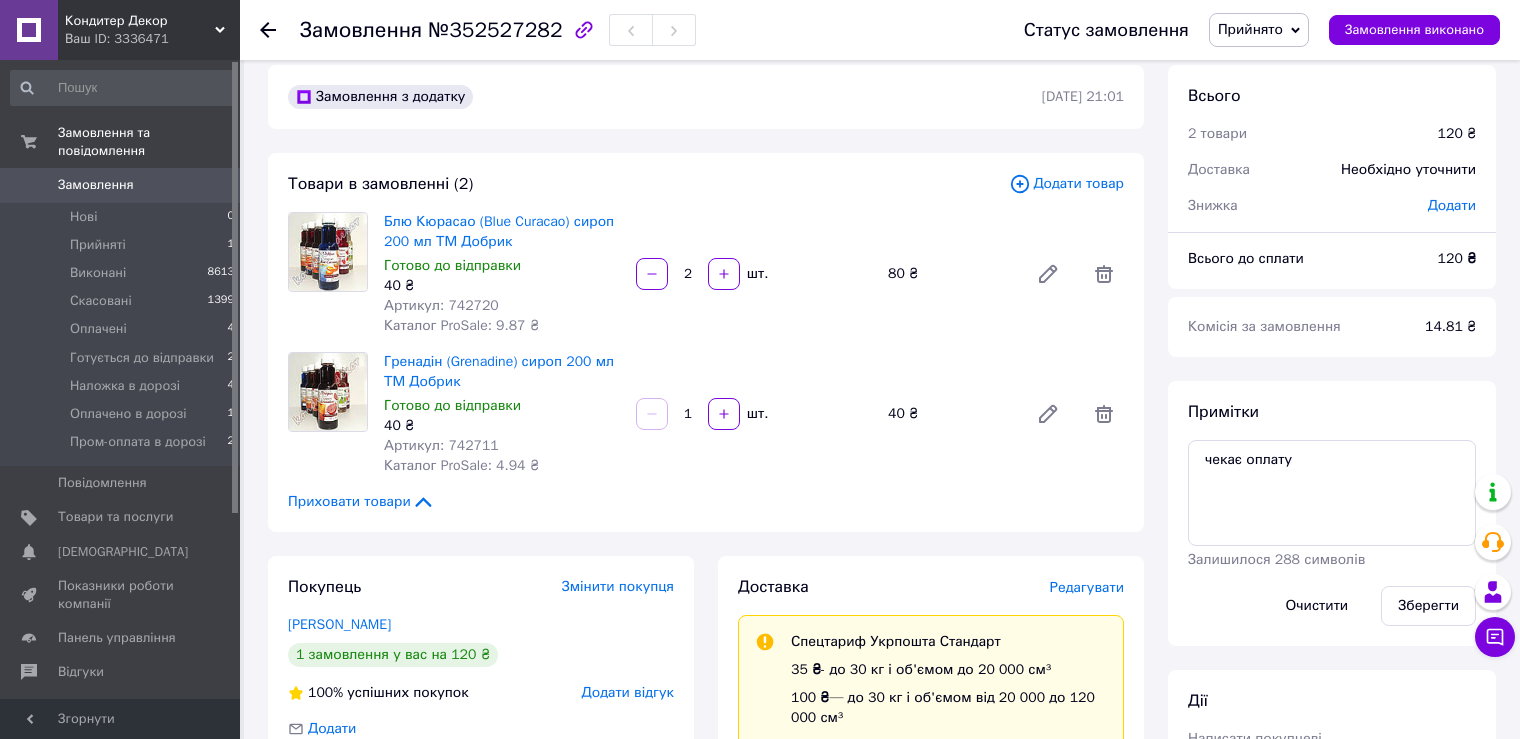 scroll, scrollTop: 0, scrollLeft: 0, axis: both 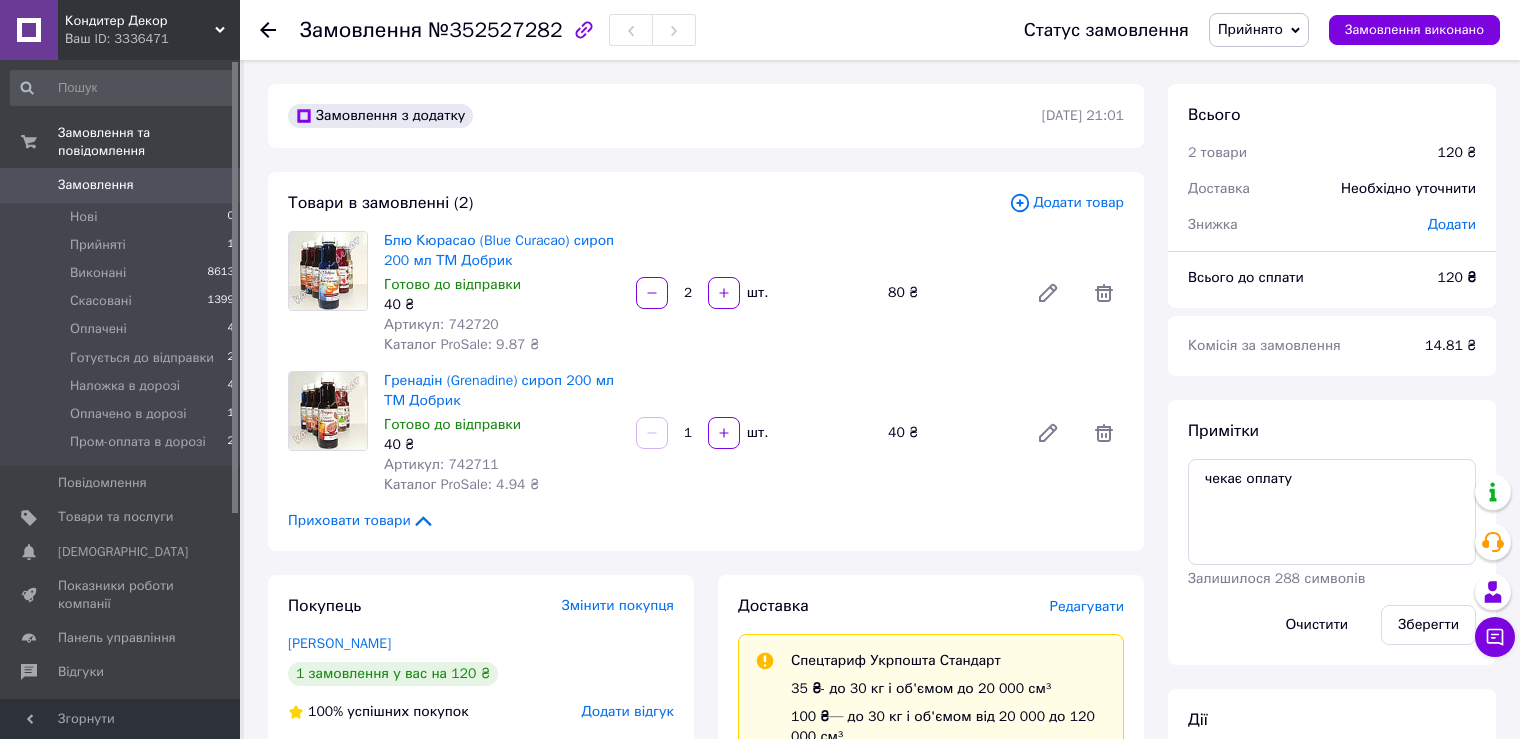 click on "Замовлення №352527282 Статус замовлення Прийнято Виконано Скасовано Оплачено Готується до відправки Наложка в дорозі Оплачено в дорозі Пром-оплата в дорозі Замовлення виконано" at bounding box center [880, 30] 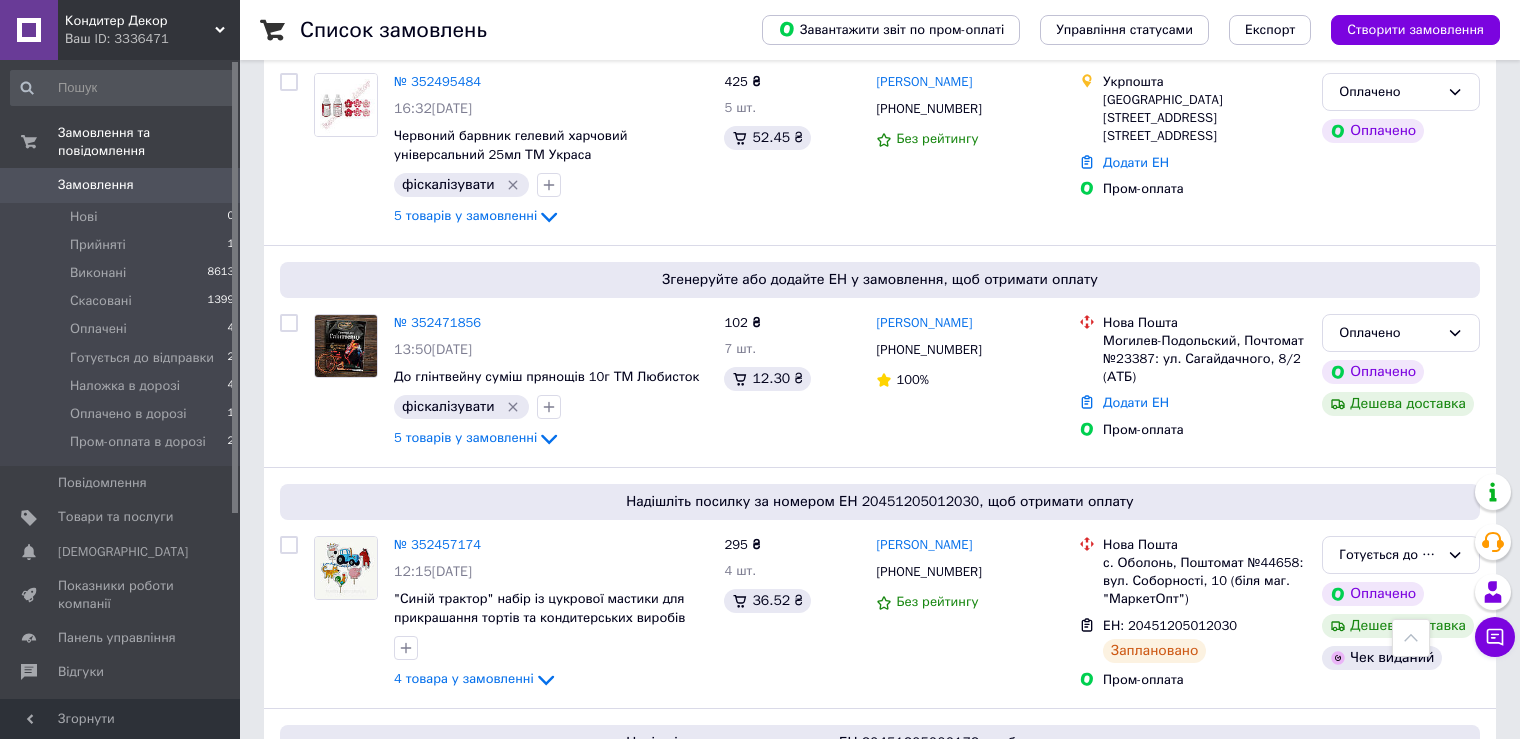 scroll, scrollTop: 900, scrollLeft: 0, axis: vertical 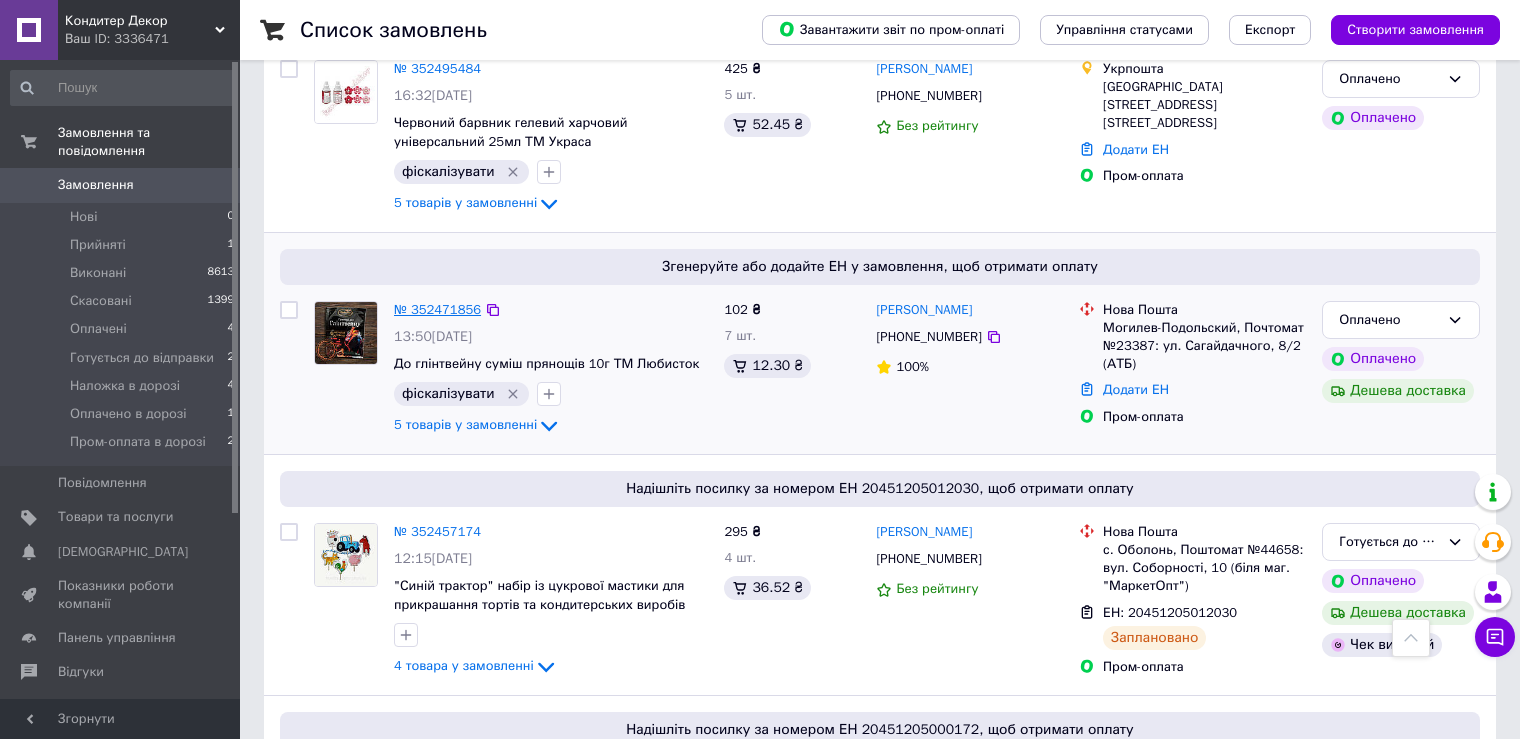 click on "№ 352471856" at bounding box center (437, 309) 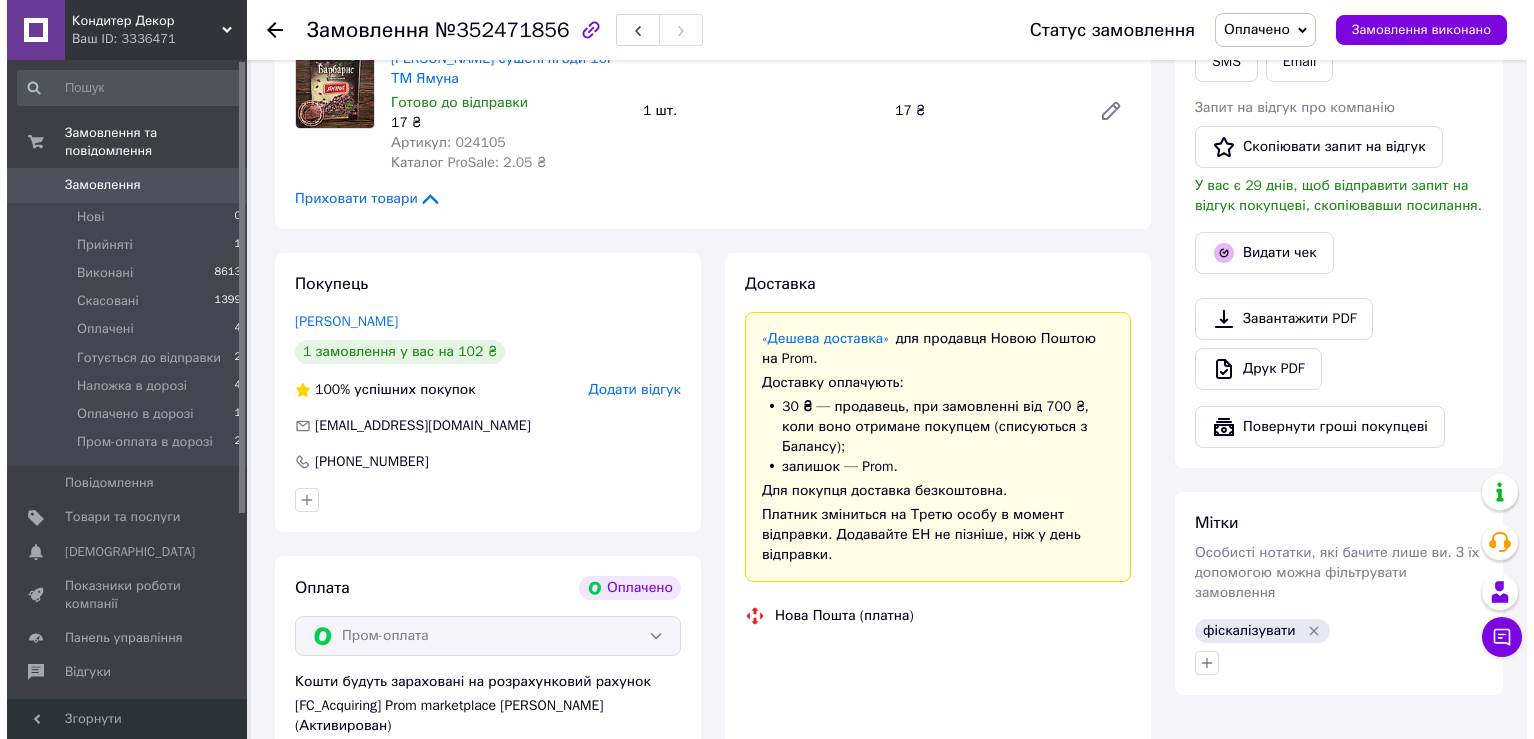 scroll, scrollTop: 900, scrollLeft: 0, axis: vertical 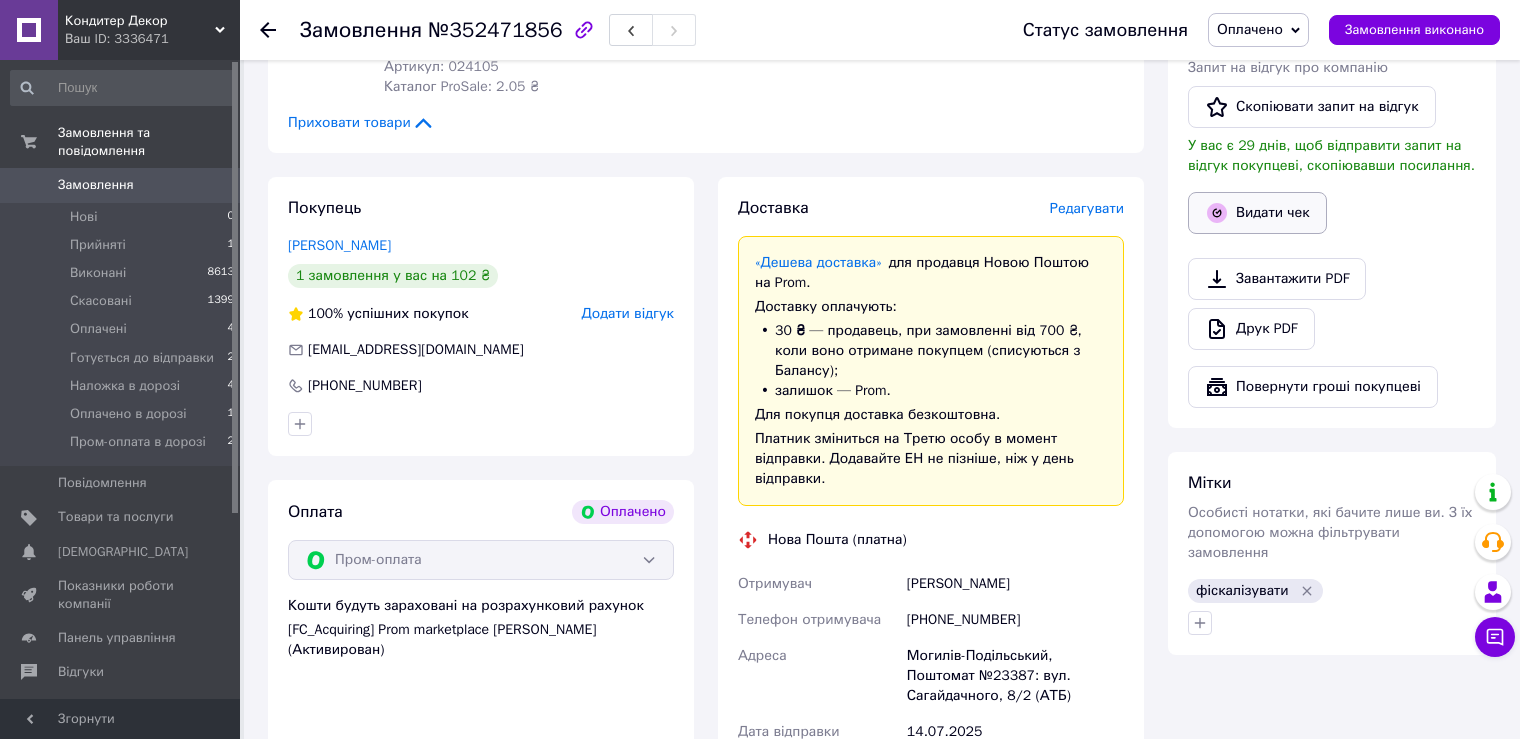 click on "Видати чек" at bounding box center (1257, 213) 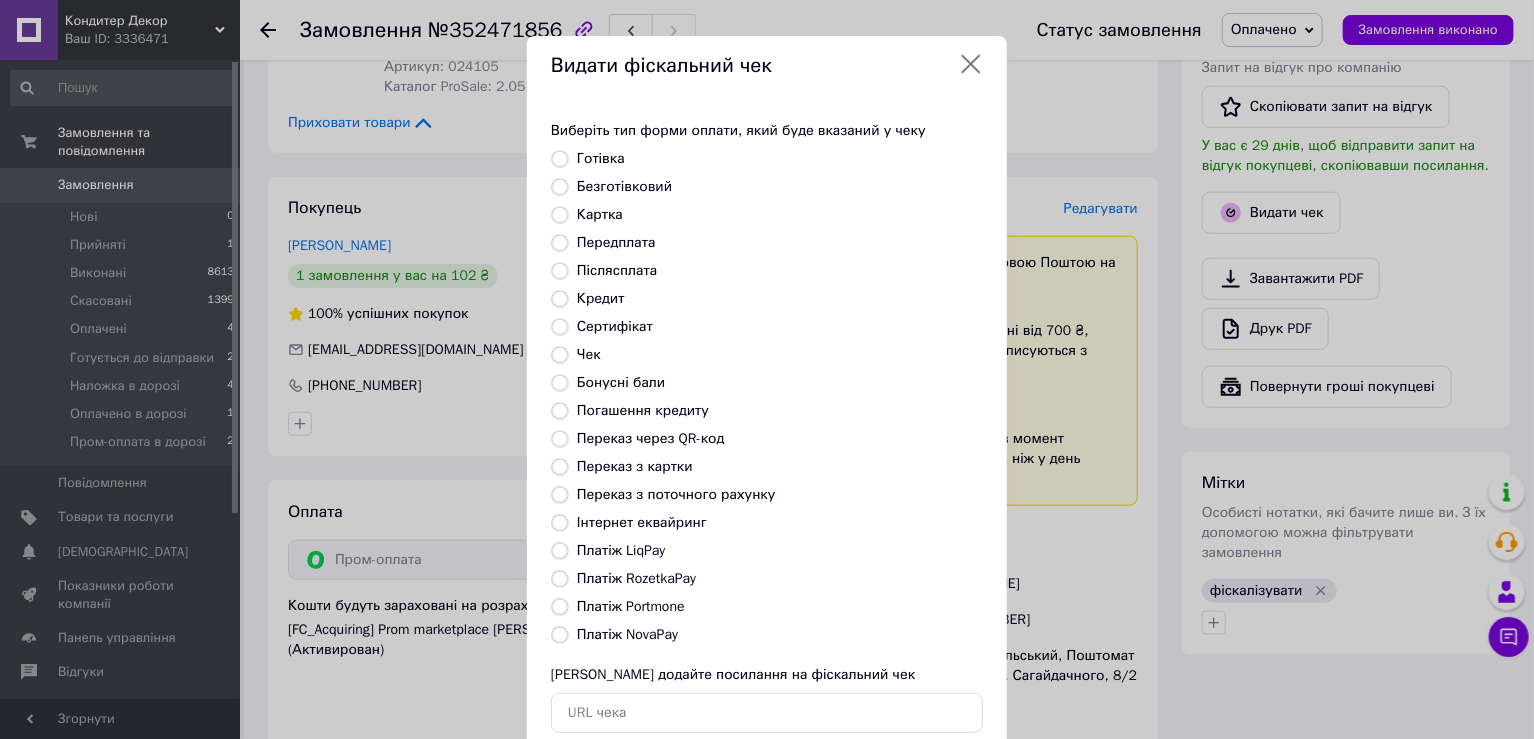 click on "Платіж RozetkaPay" at bounding box center [636, 578] 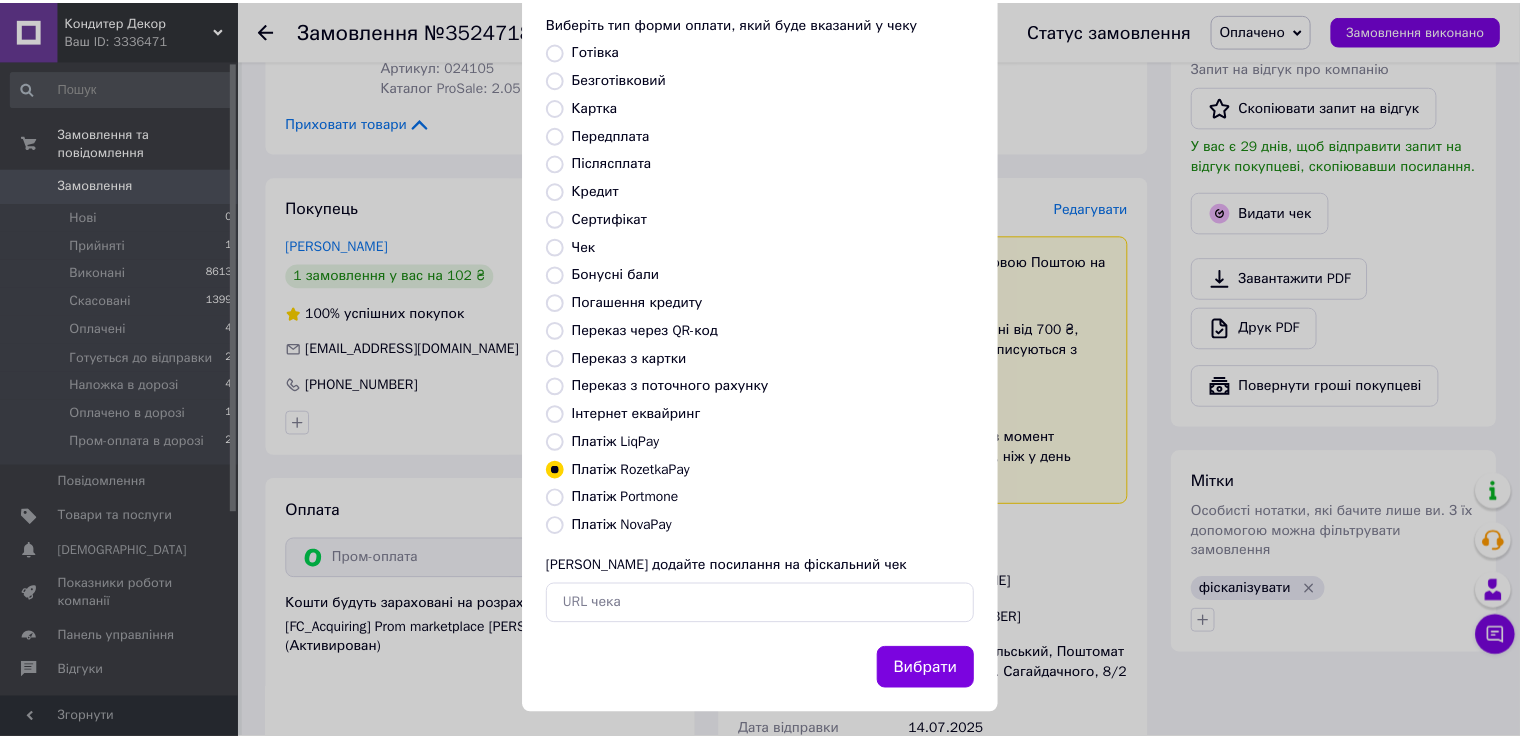 scroll, scrollTop: 119, scrollLeft: 0, axis: vertical 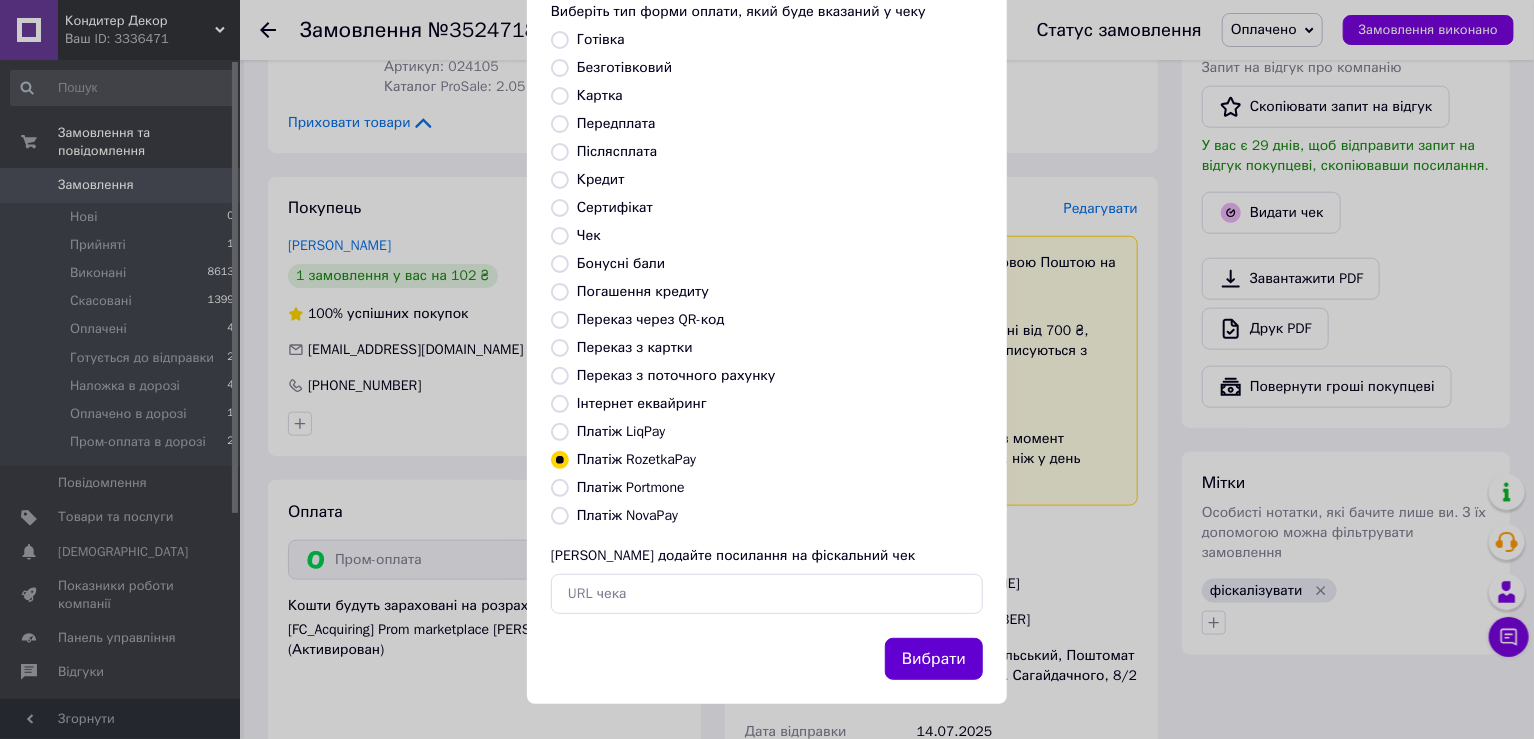 click on "Вибрати" at bounding box center [934, 659] 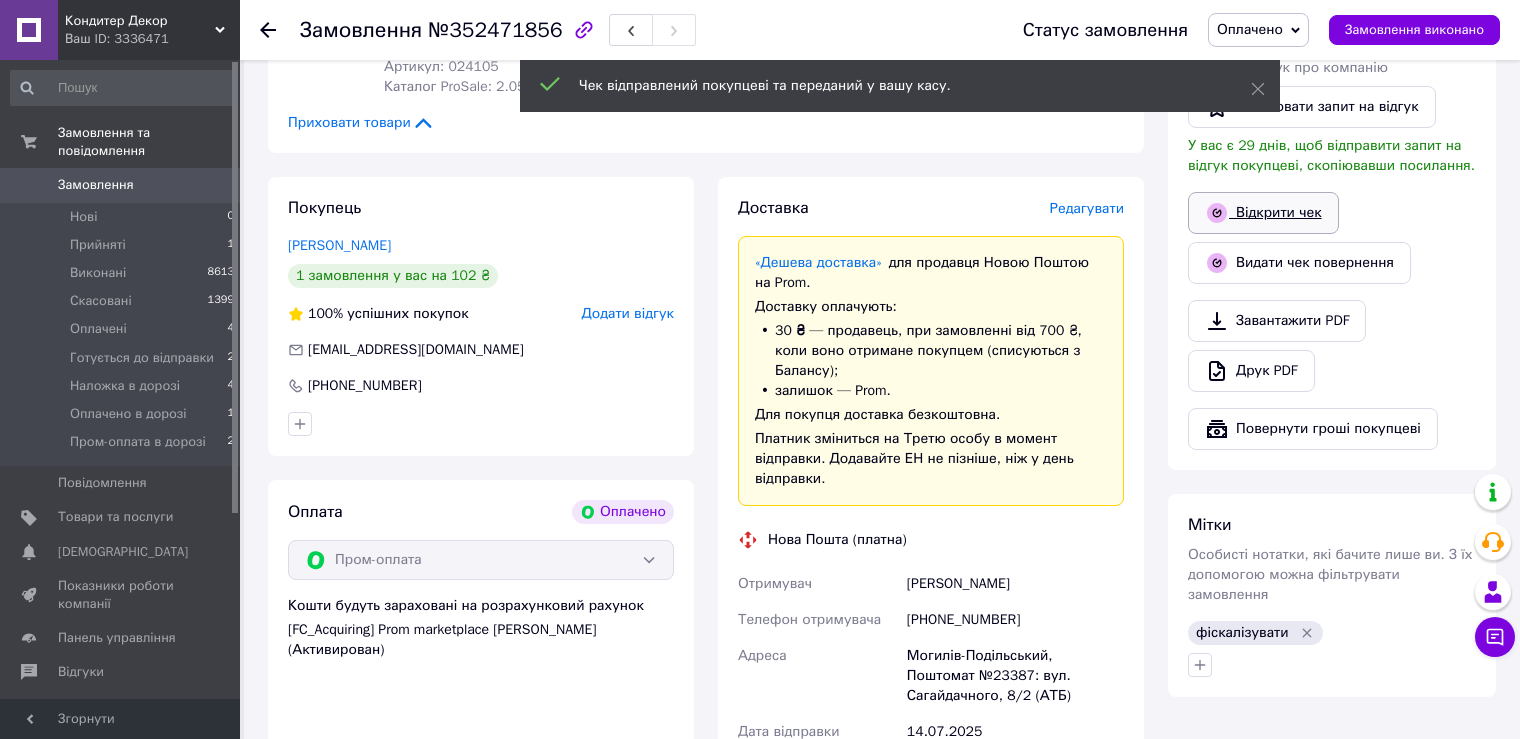 click on "Відкрити чек" at bounding box center [1263, 213] 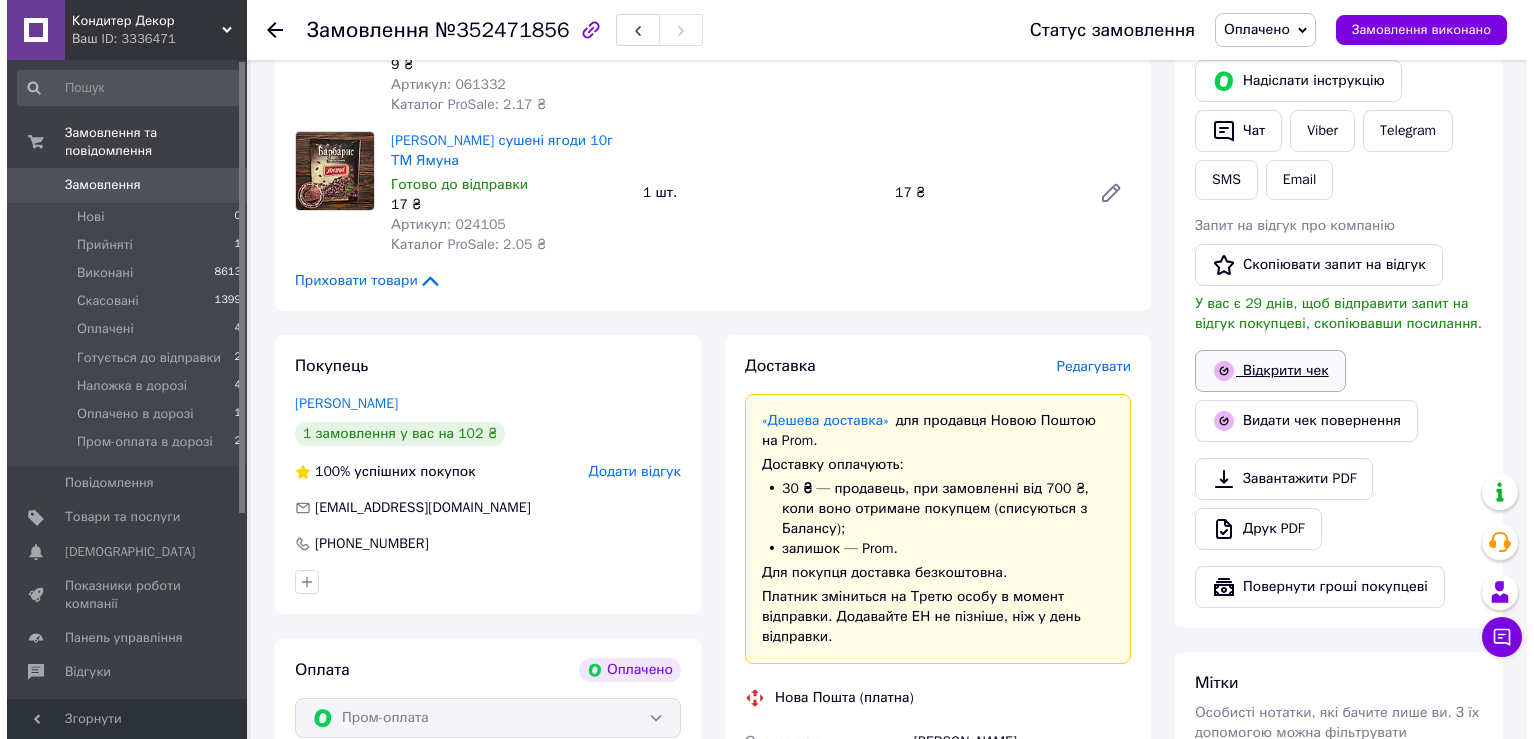 scroll, scrollTop: 700, scrollLeft: 0, axis: vertical 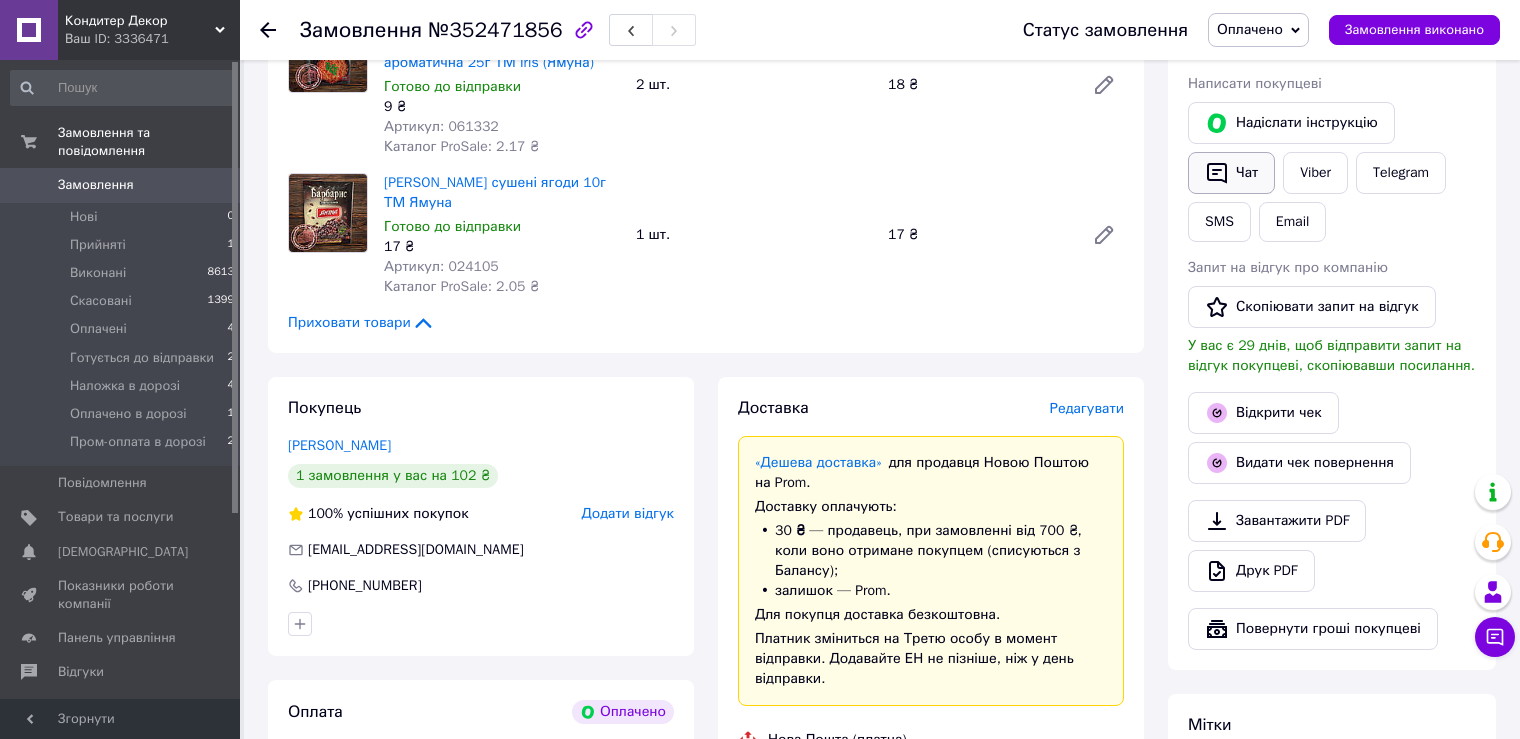 click on "Чат" at bounding box center (1231, 173) 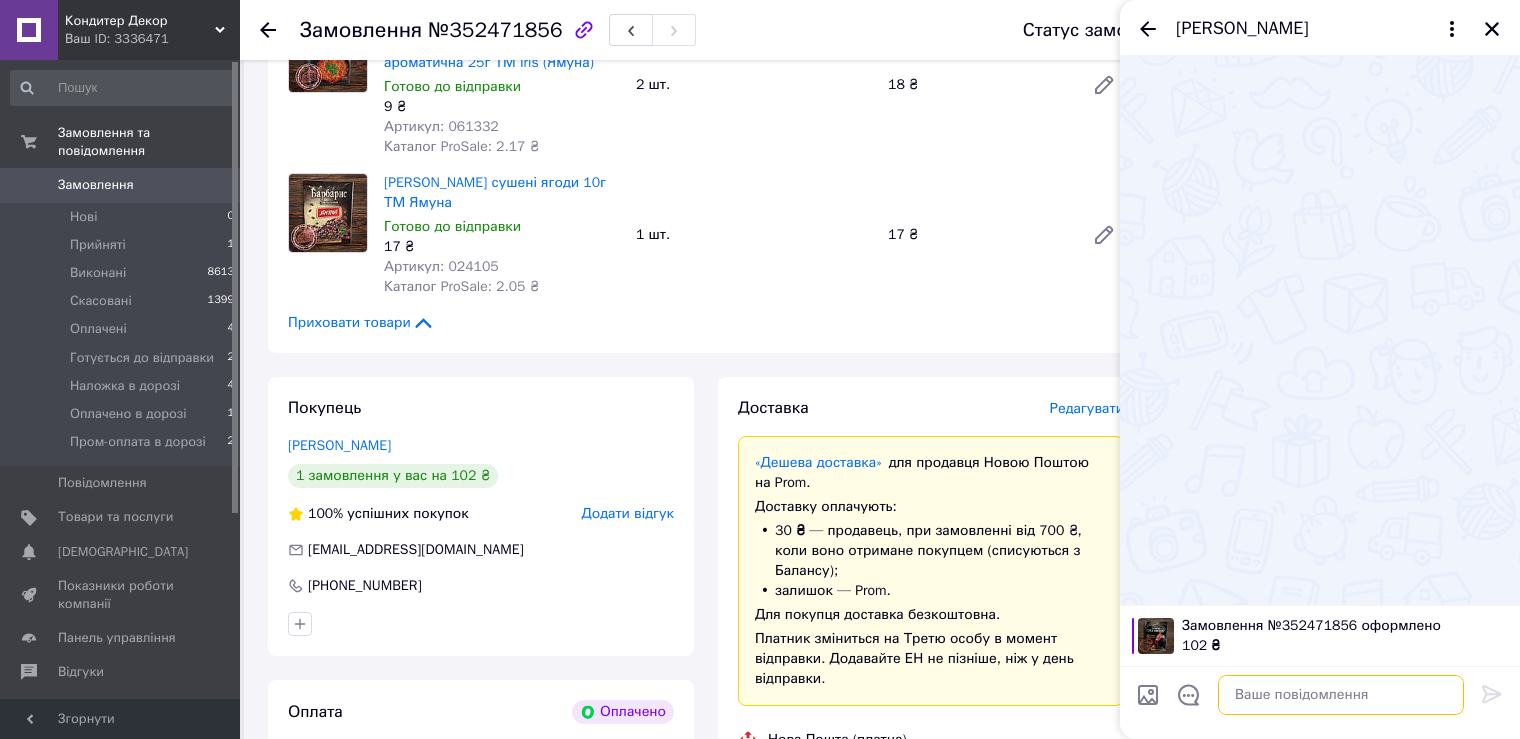 click at bounding box center [1341, 695] 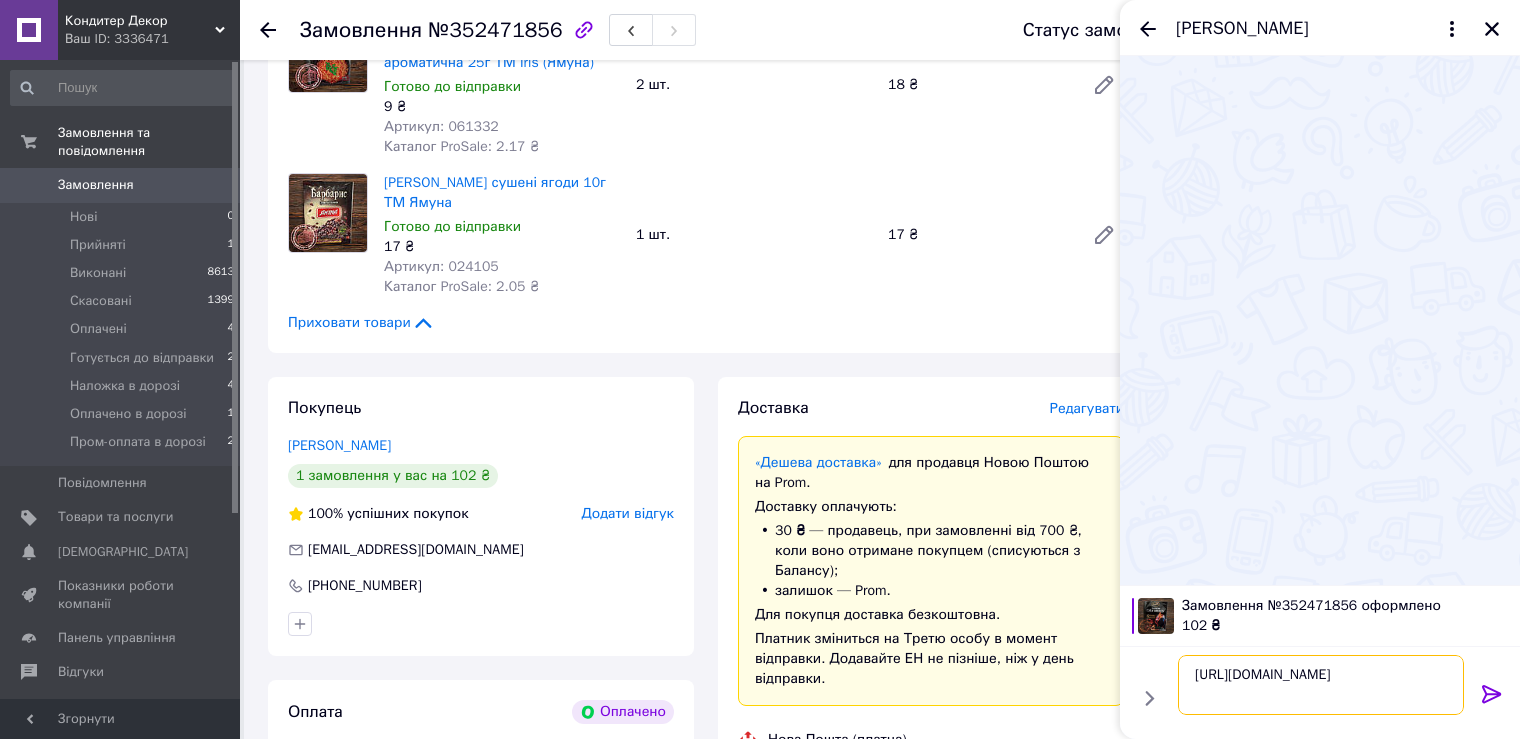 type 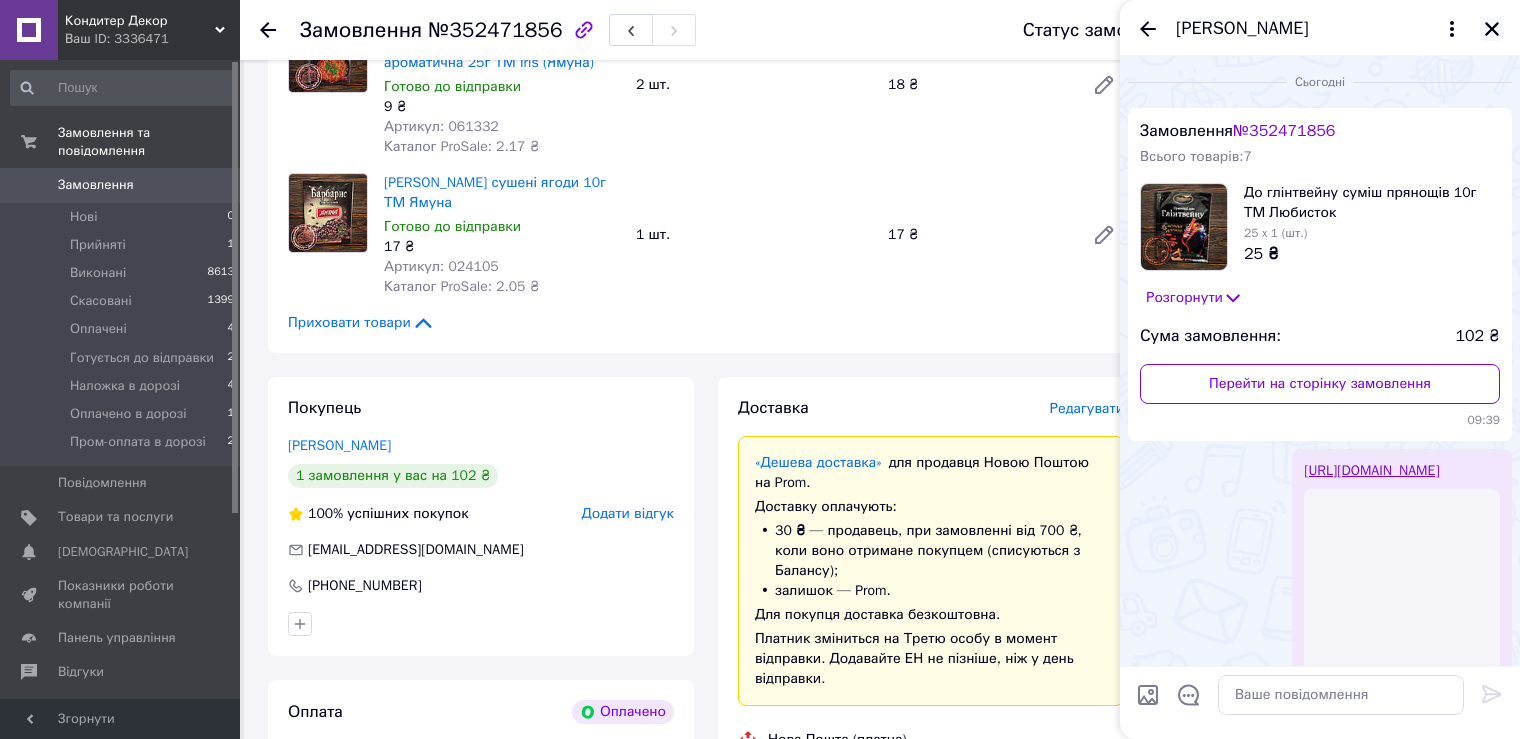 click 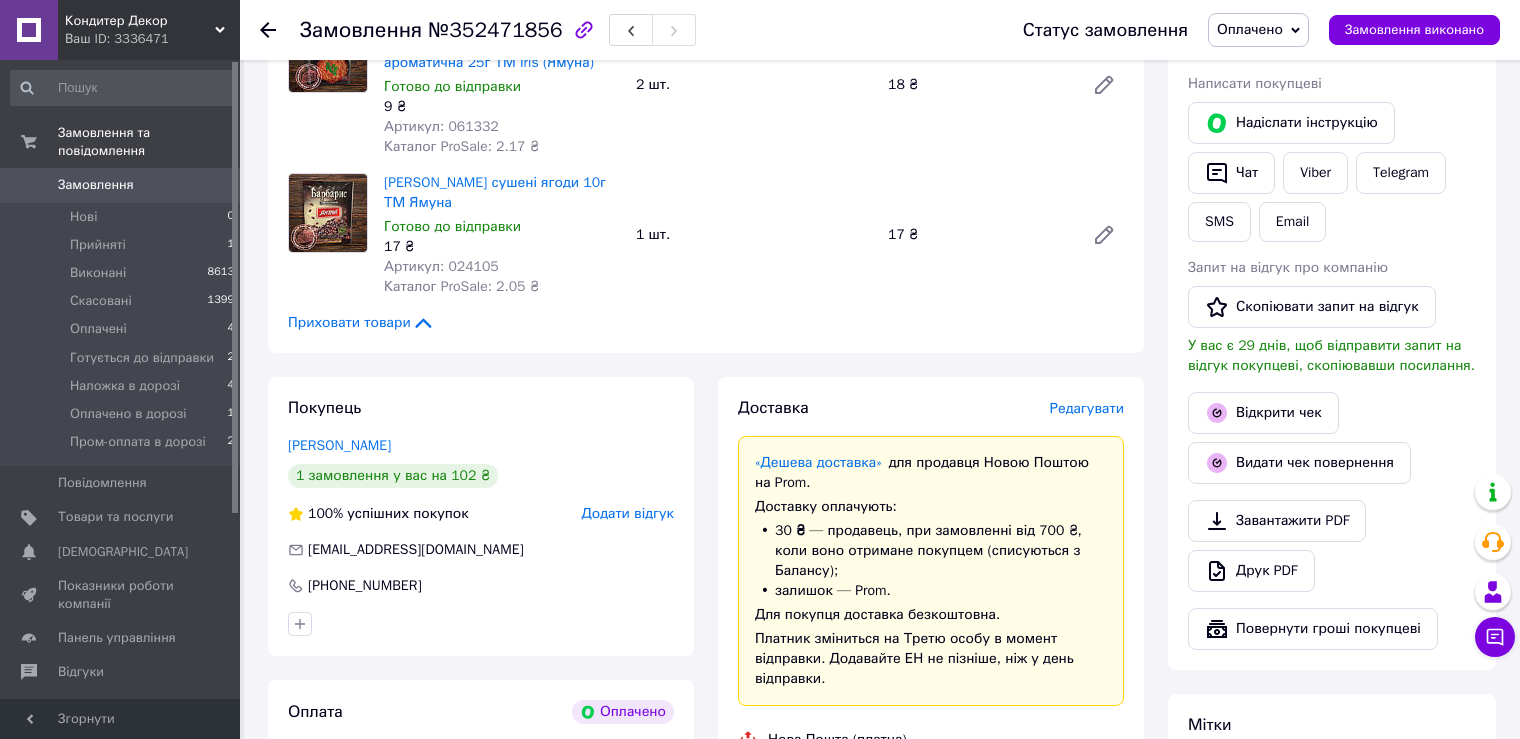 click on "Редагувати" at bounding box center [1087, 408] 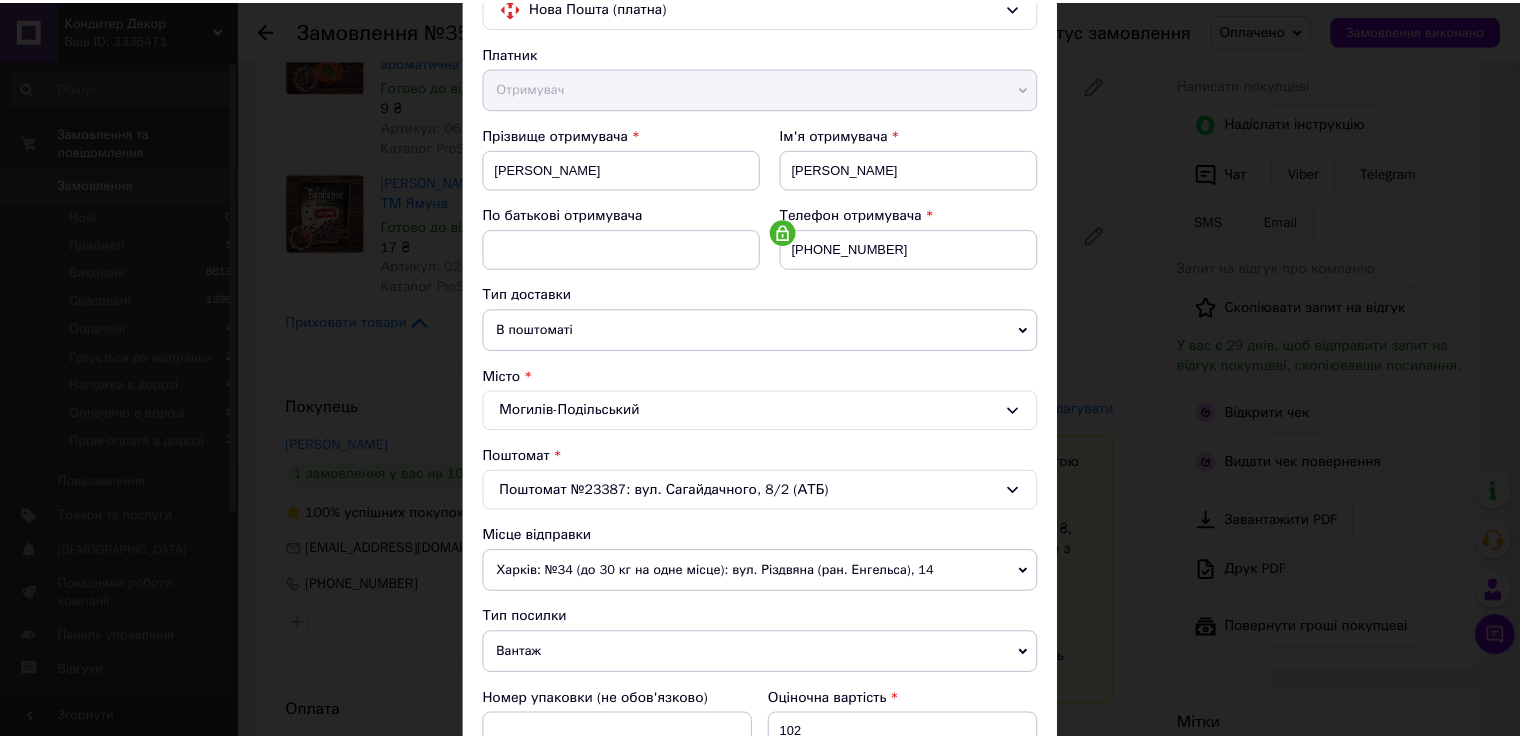 scroll, scrollTop: 583, scrollLeft: 0, axis: vertical 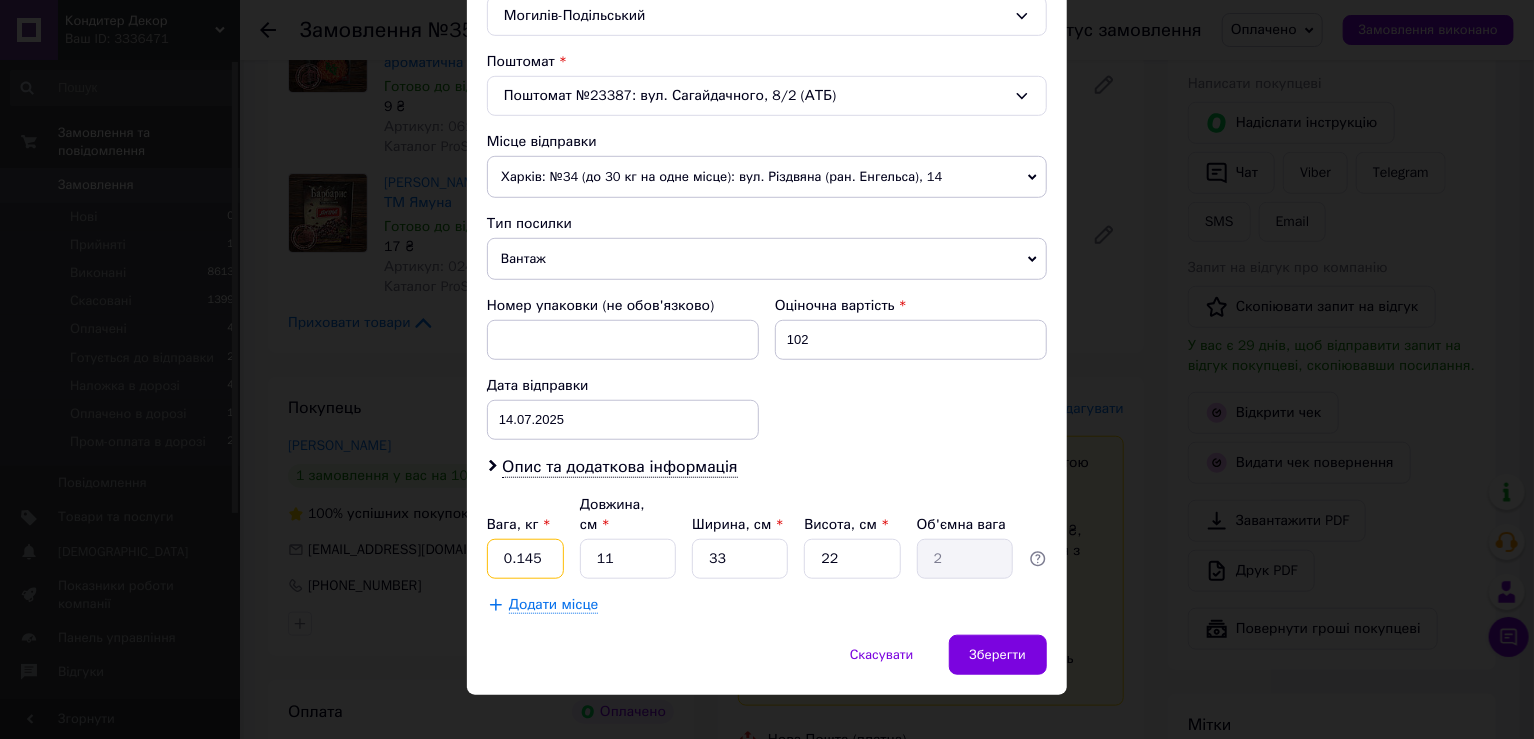click on "0.145" at bounding box center [525, 559] 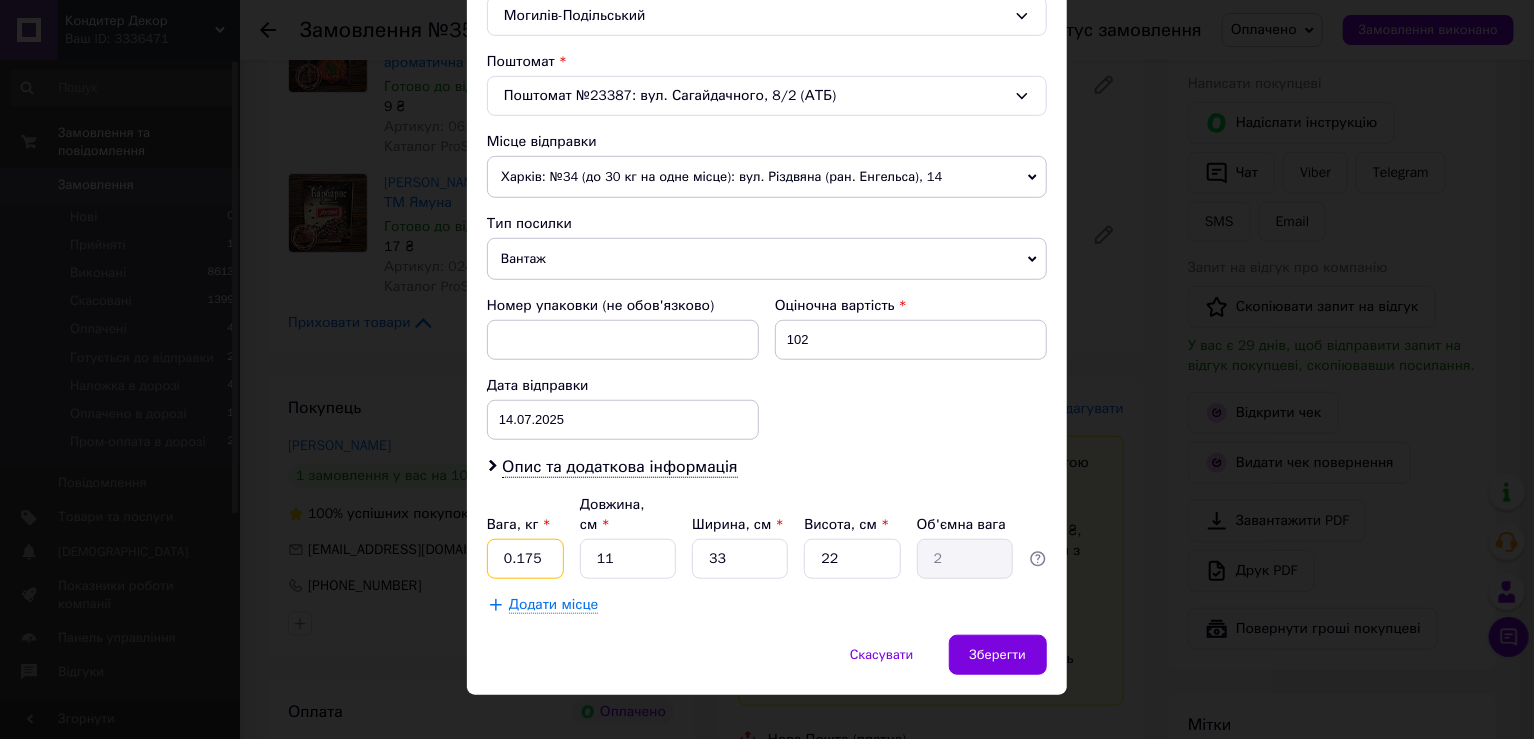 type on "0.175" 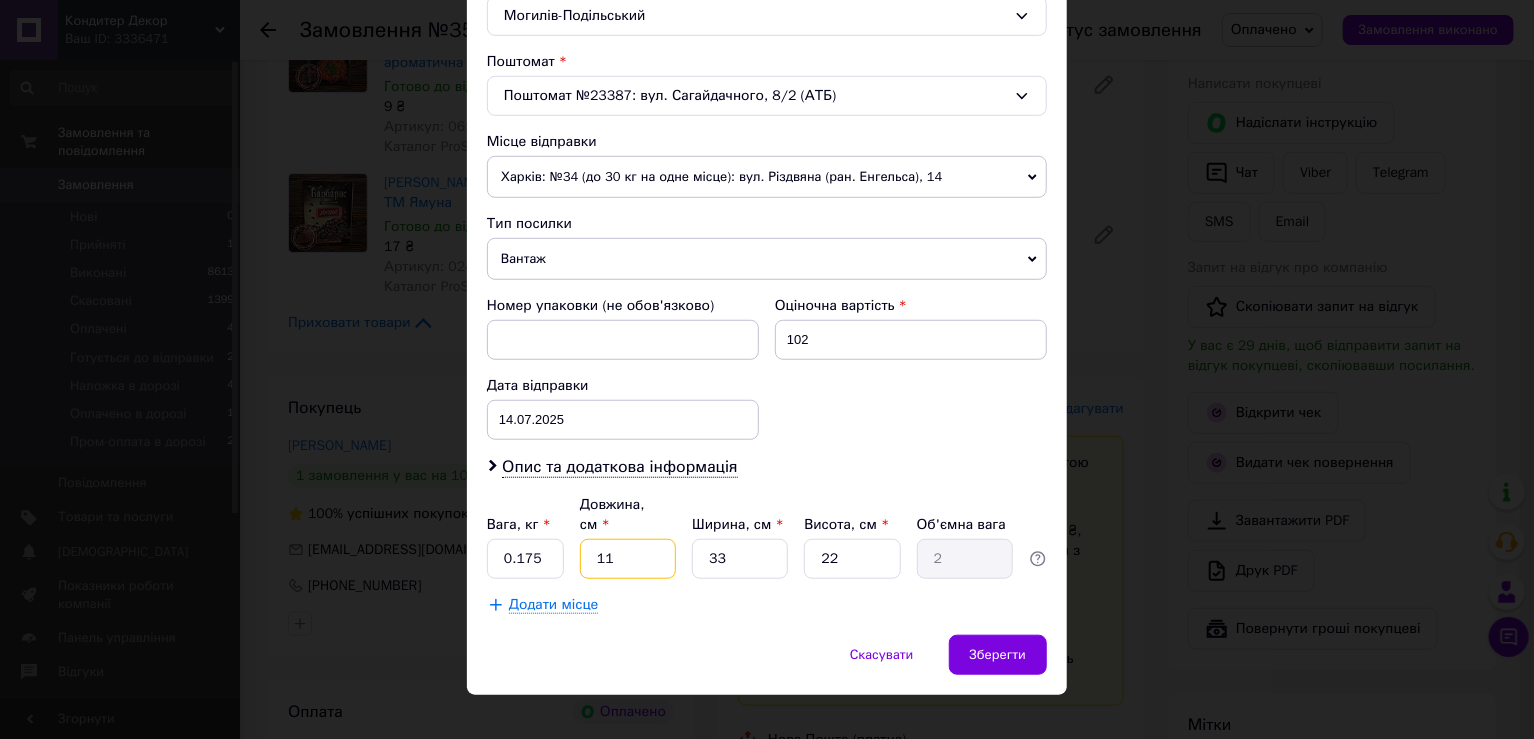 type on "2" 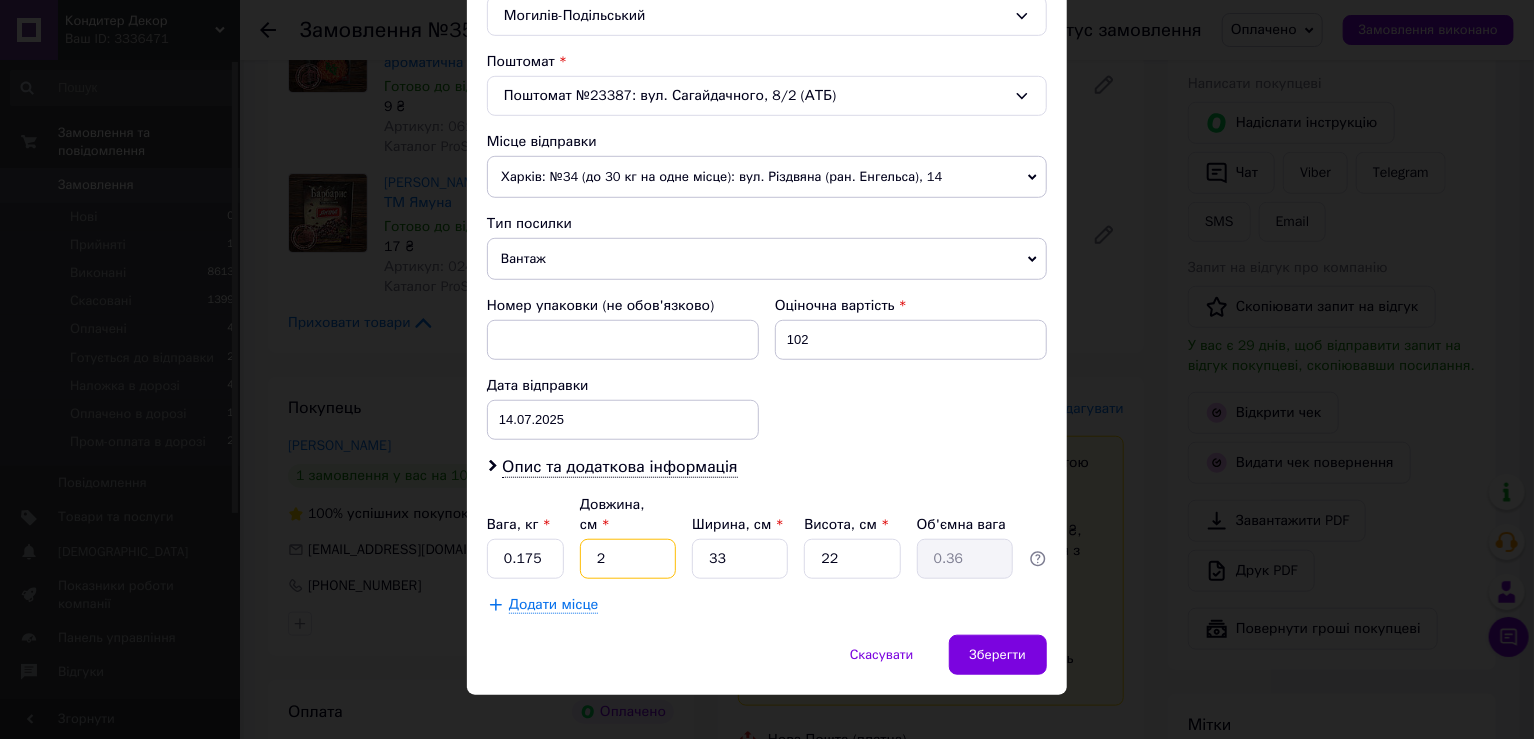 type on "25" 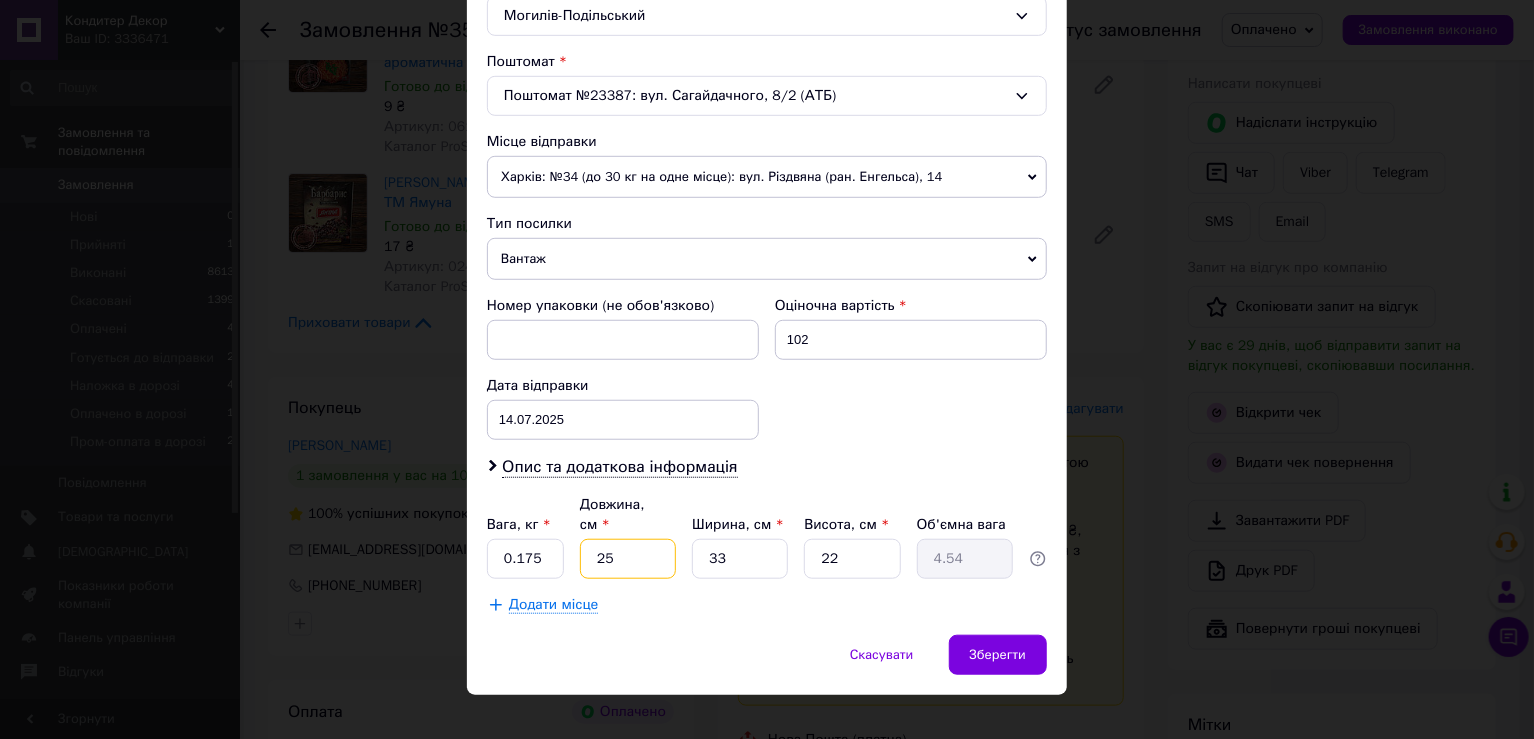 type on "25" 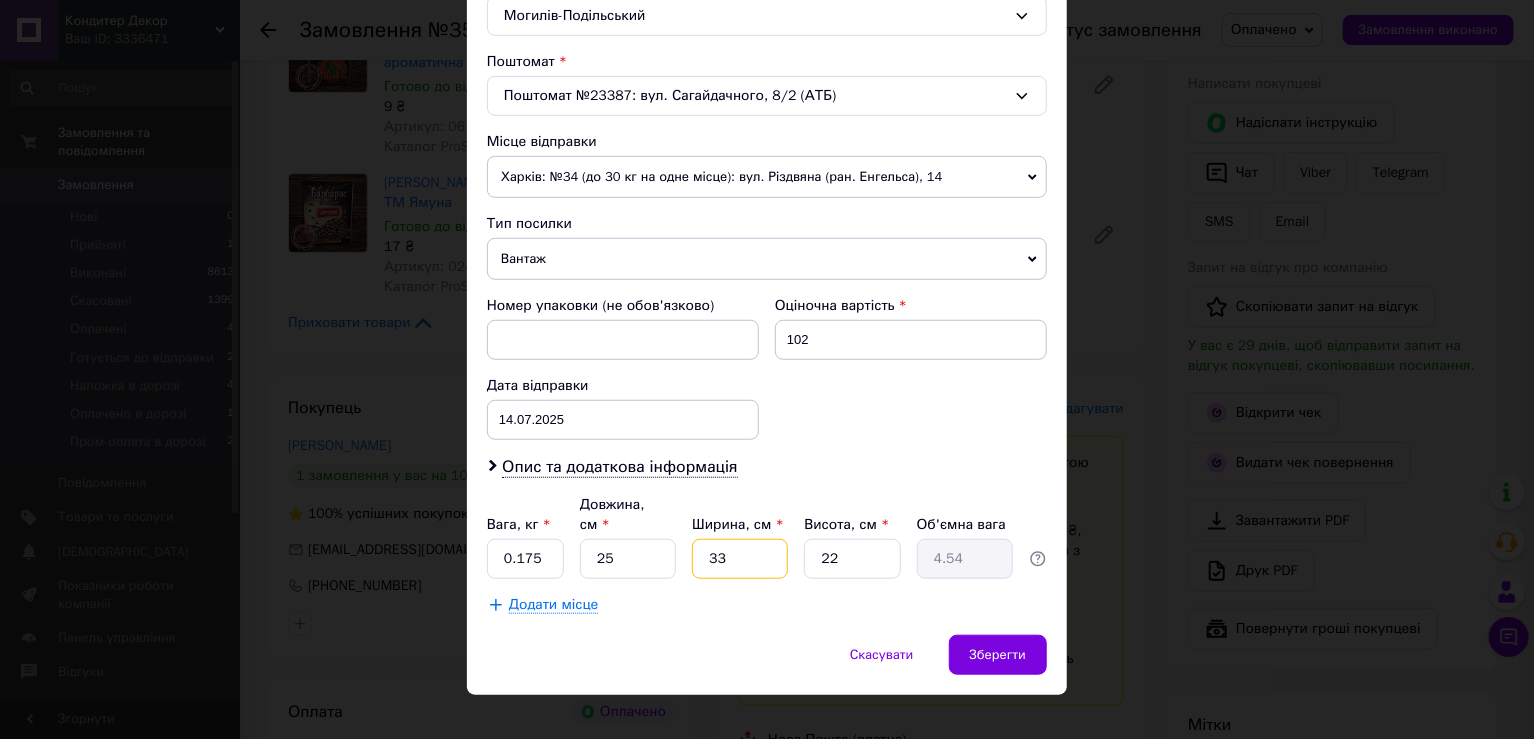 type on "1" 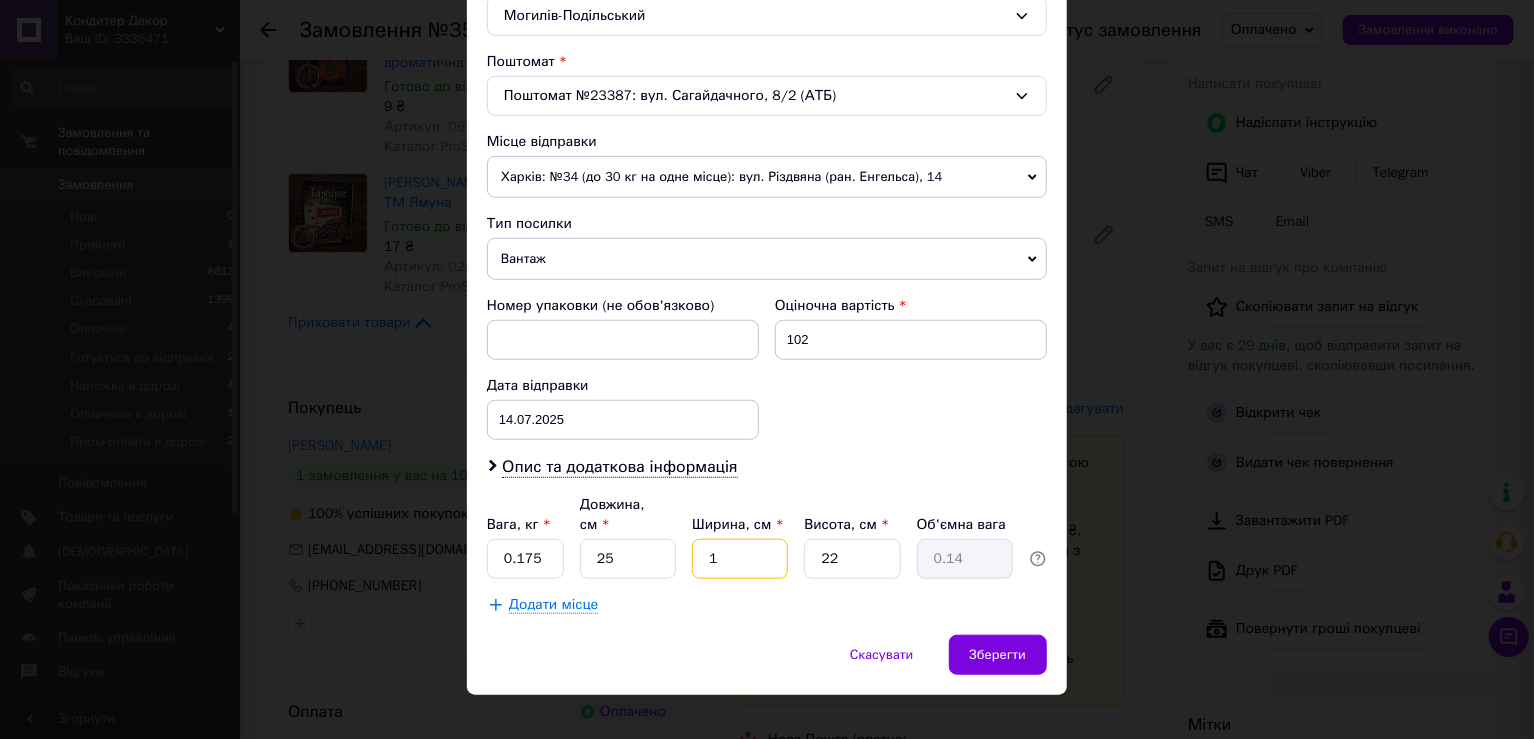 type on "13" 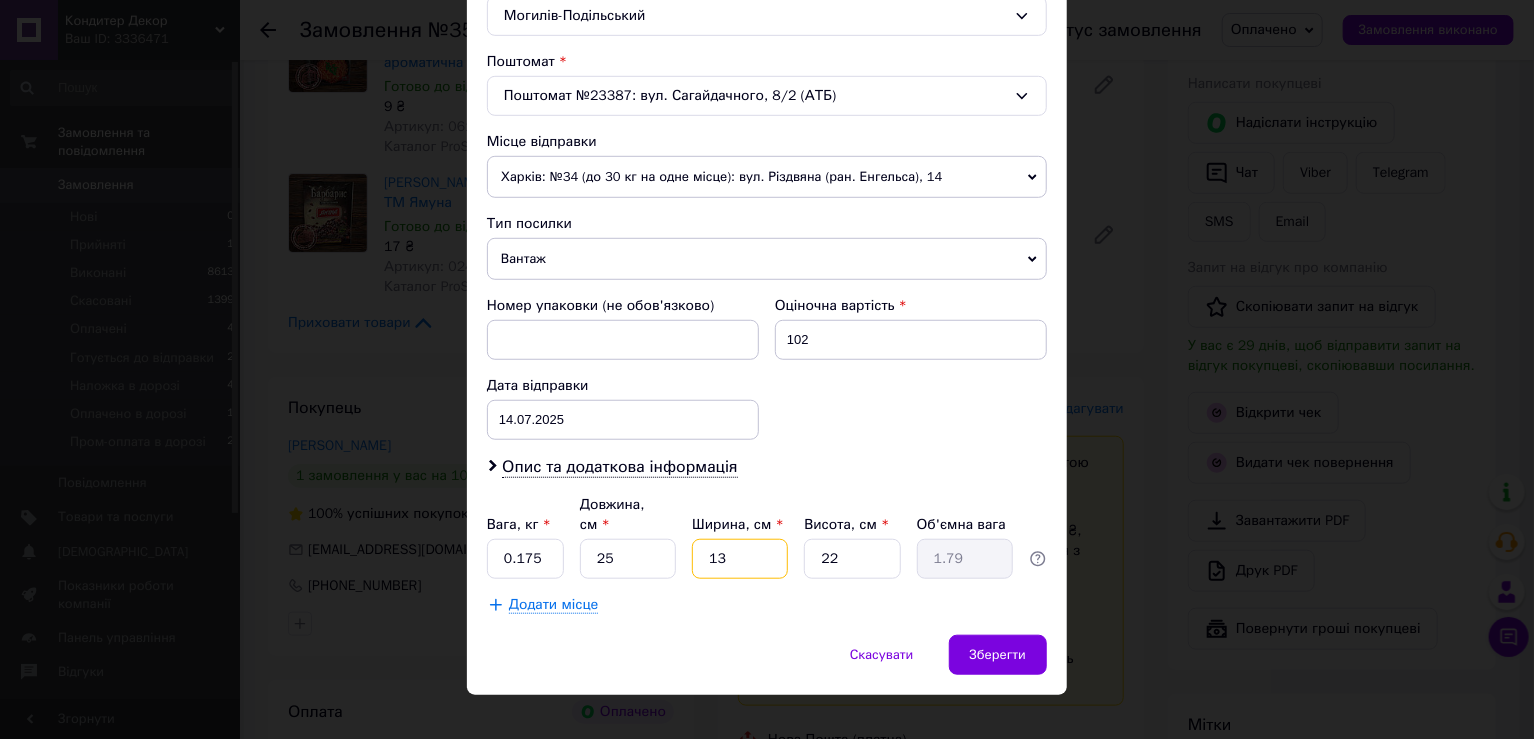 type on "13" 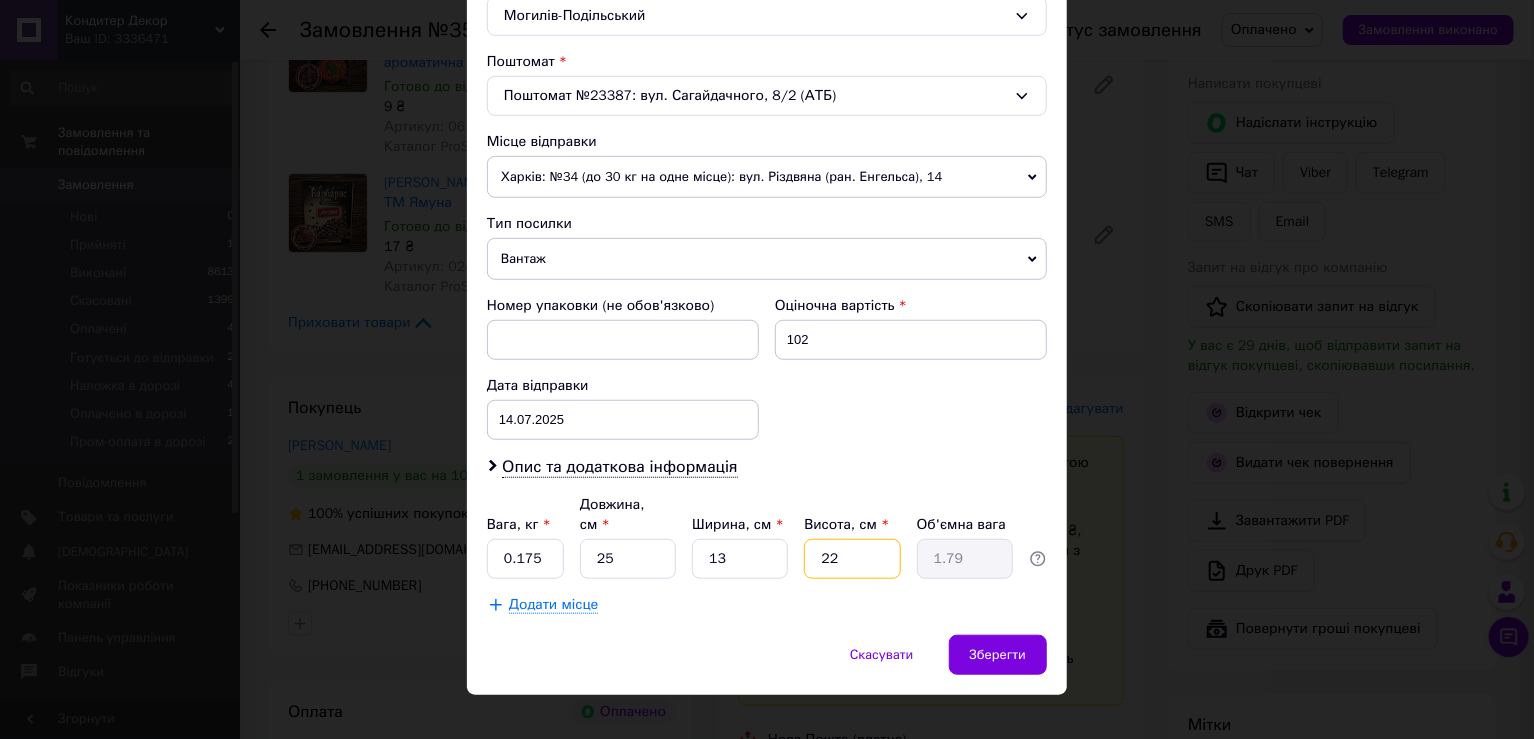 type on "3" 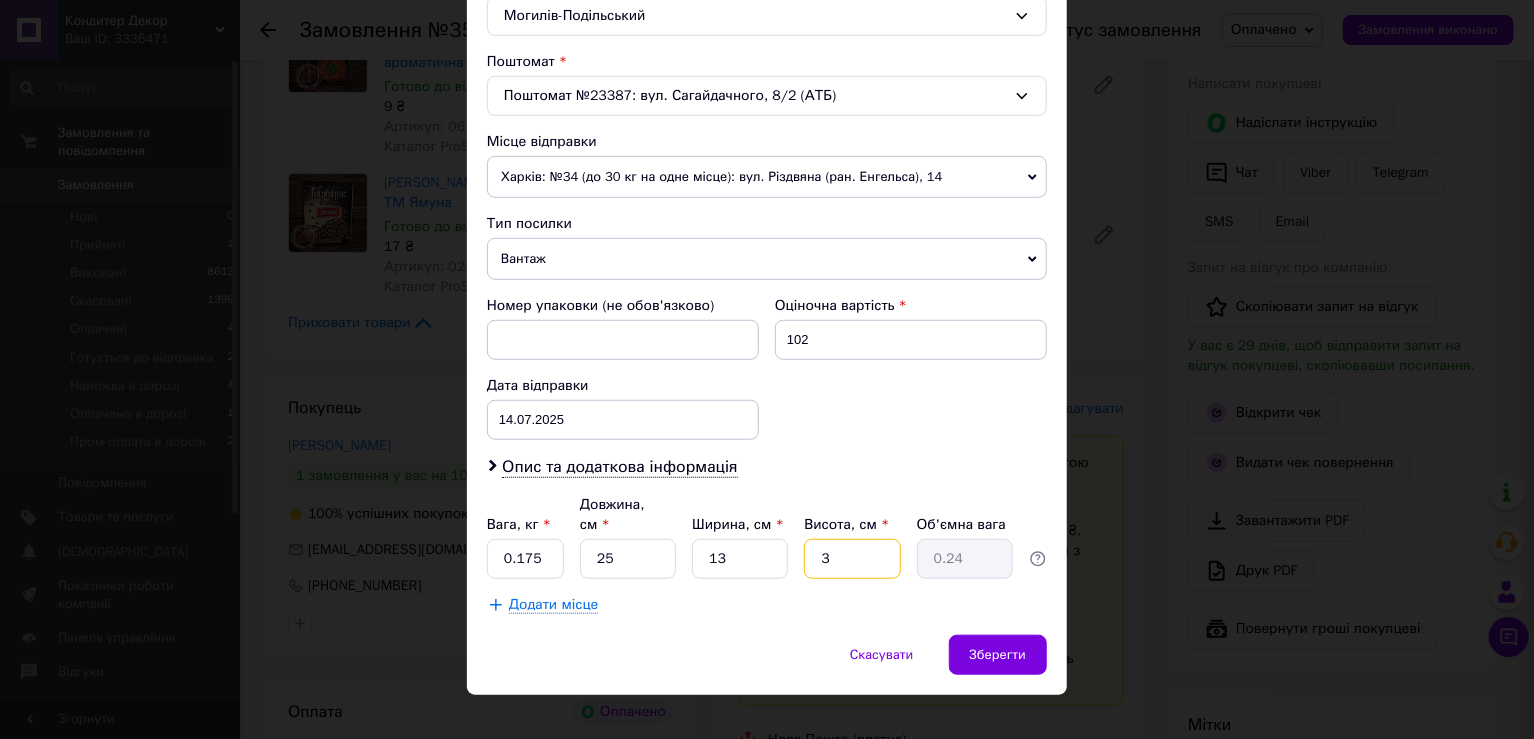 type on "3" 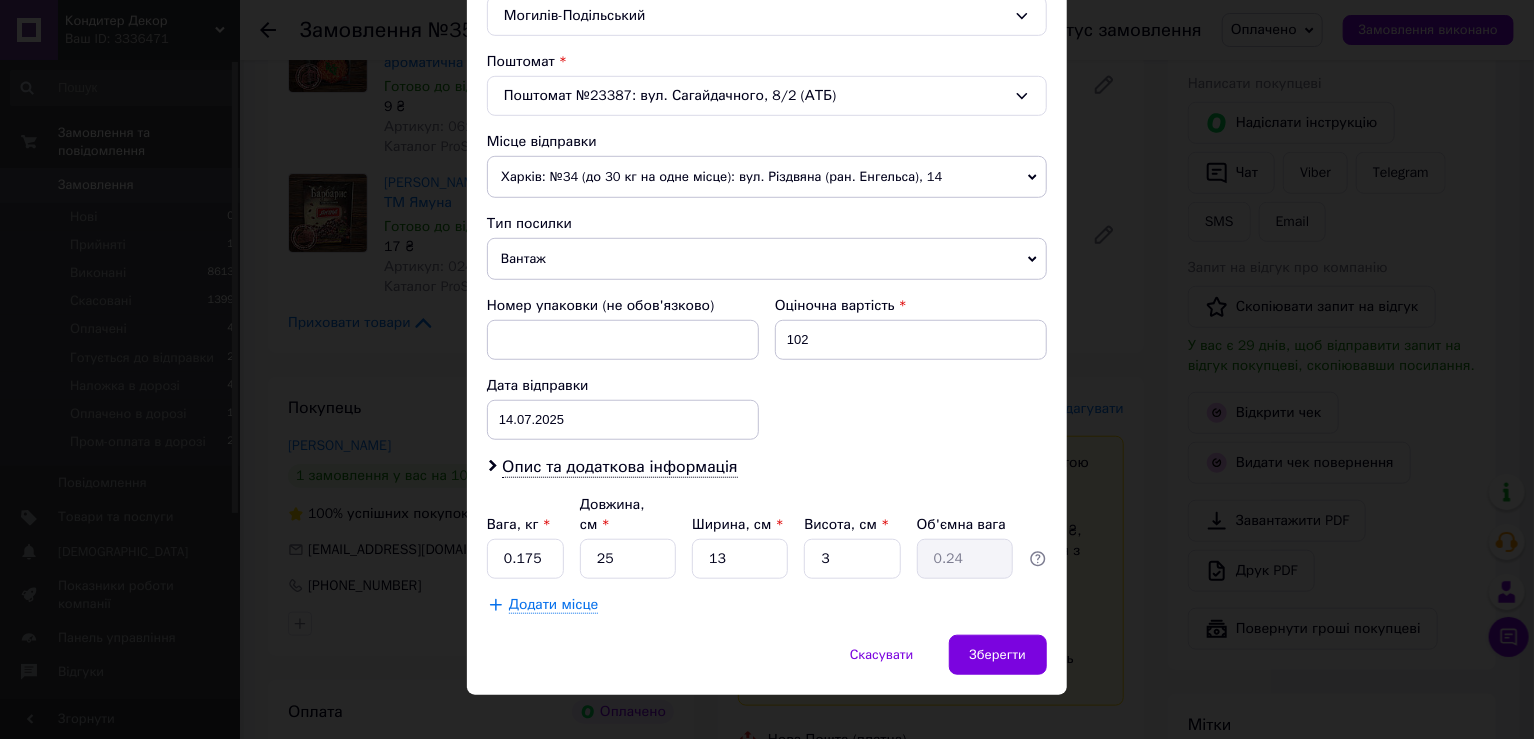 click on "Скасувати   Зберегти" at bounding box center (767, 665) 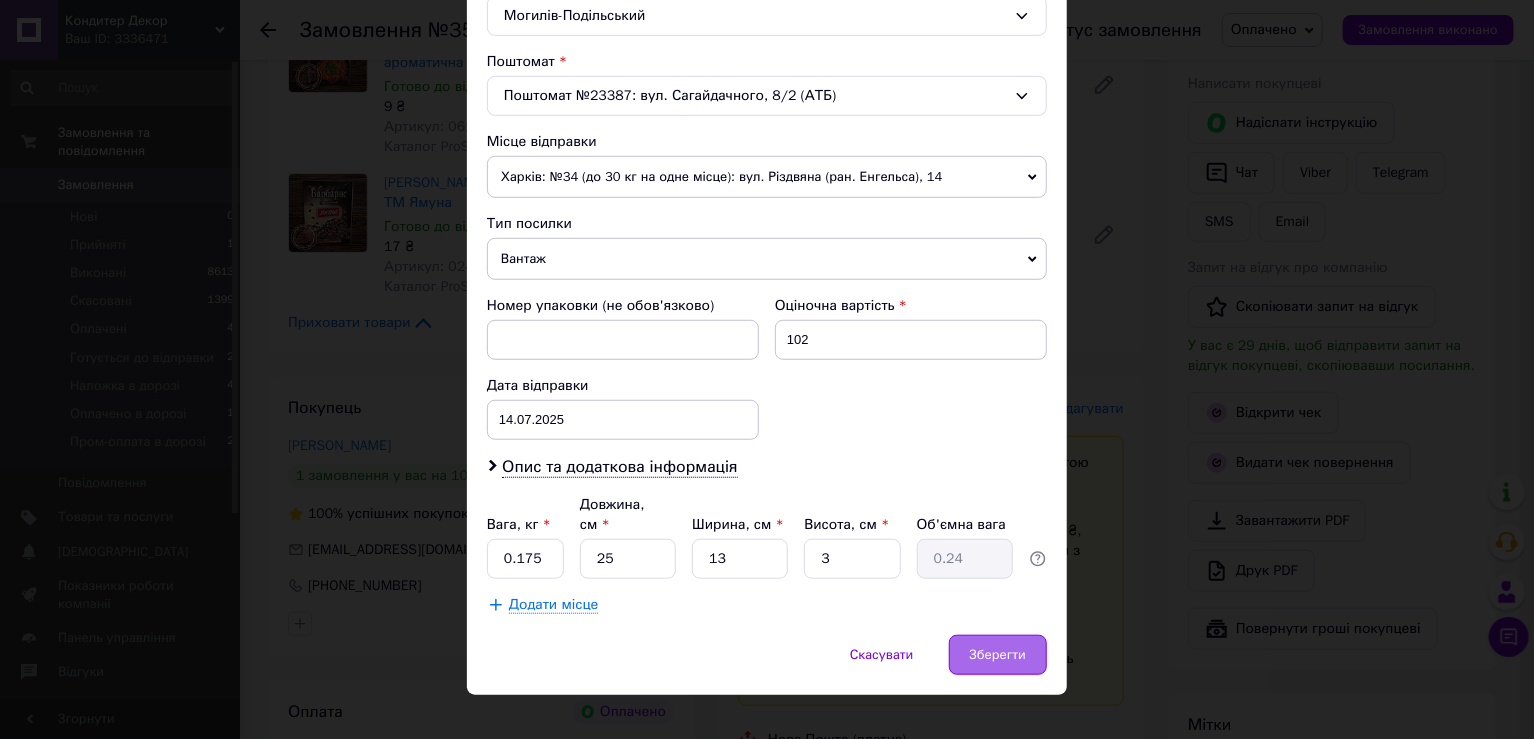 click on "Зберегти" at bounding box center (998, 655) 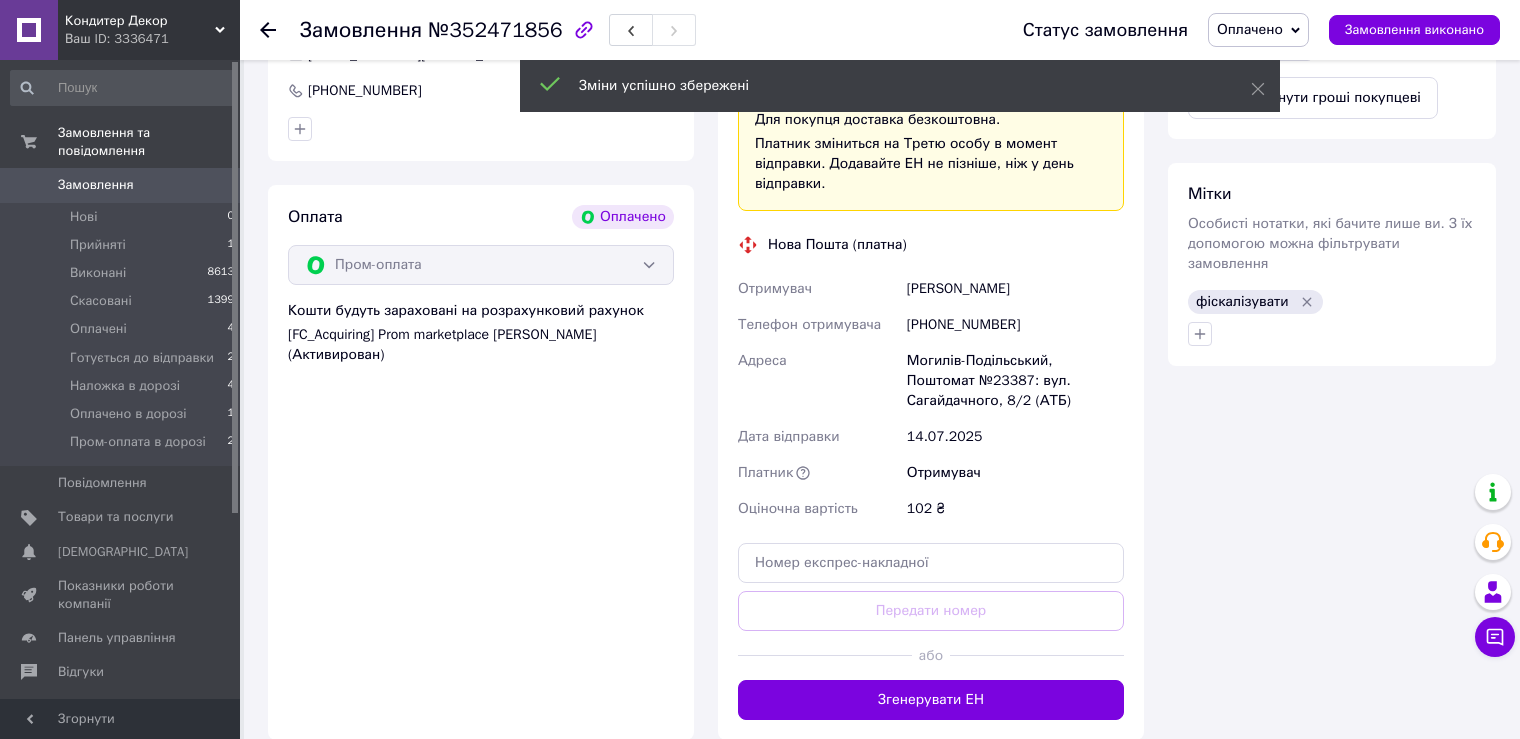 scroll, scrollTop: 1200, scrollLeft: 0, axis: vertical 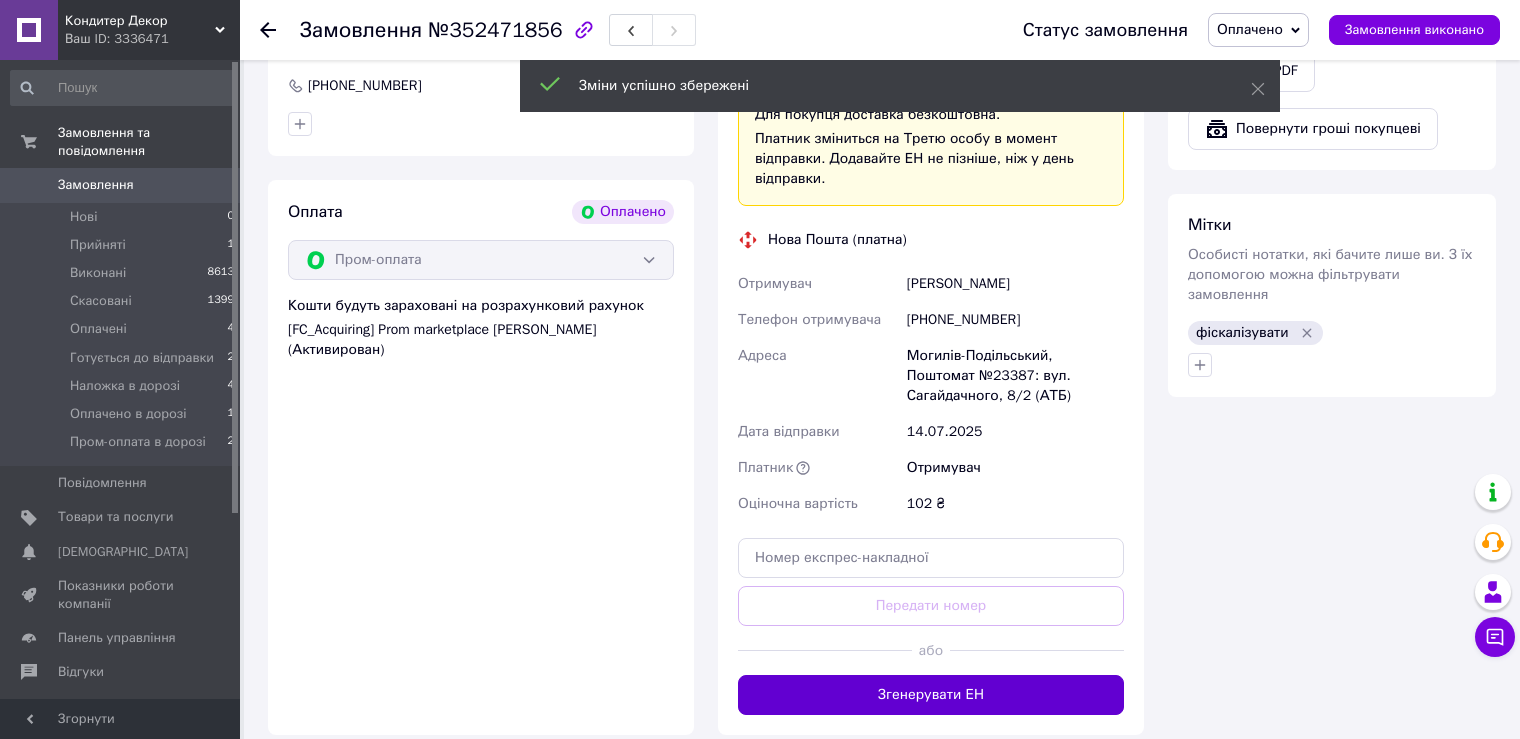 click on "Згенерувати ЕН" at bounding box center (931, 695) 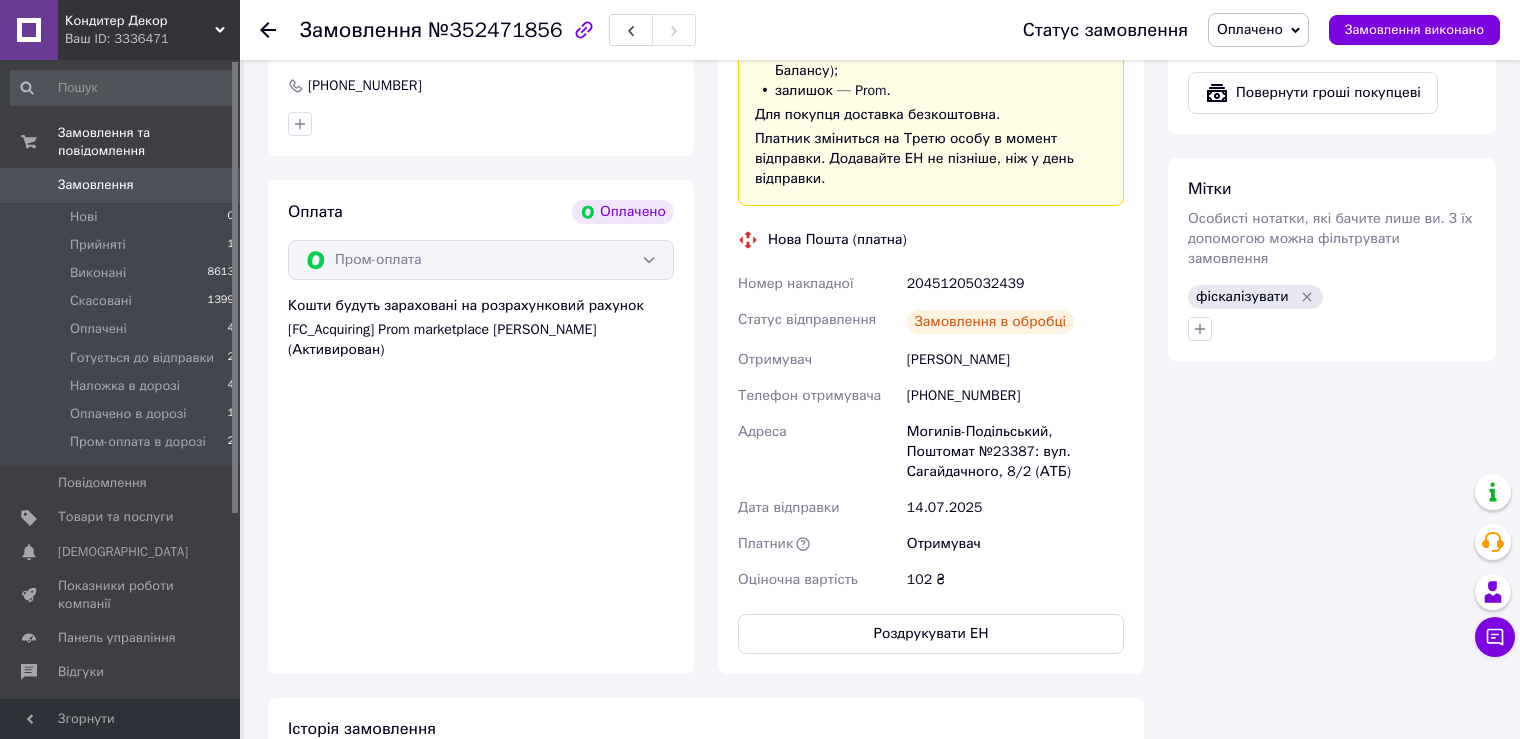 click 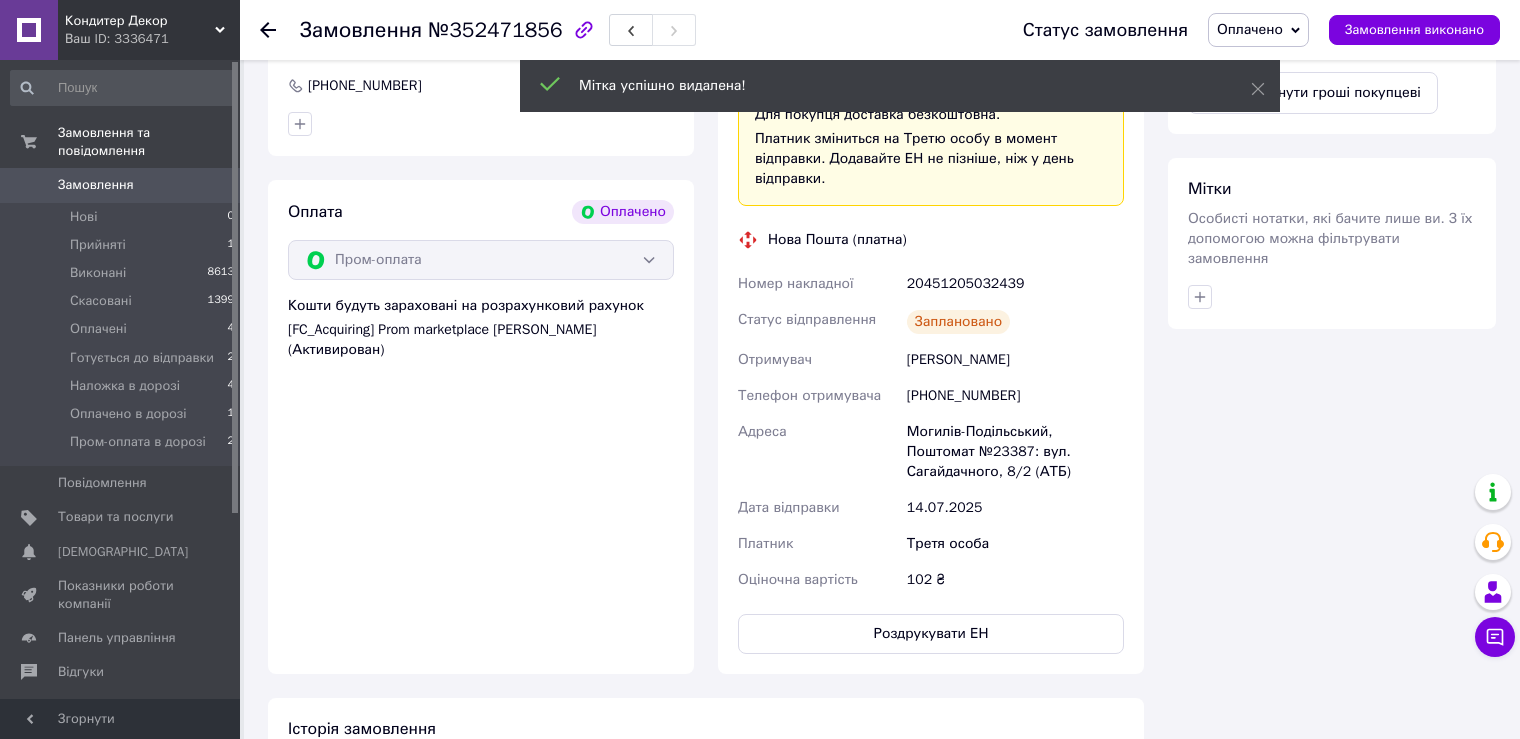 click on "Оплачено" at bounding box center (1258, 30) 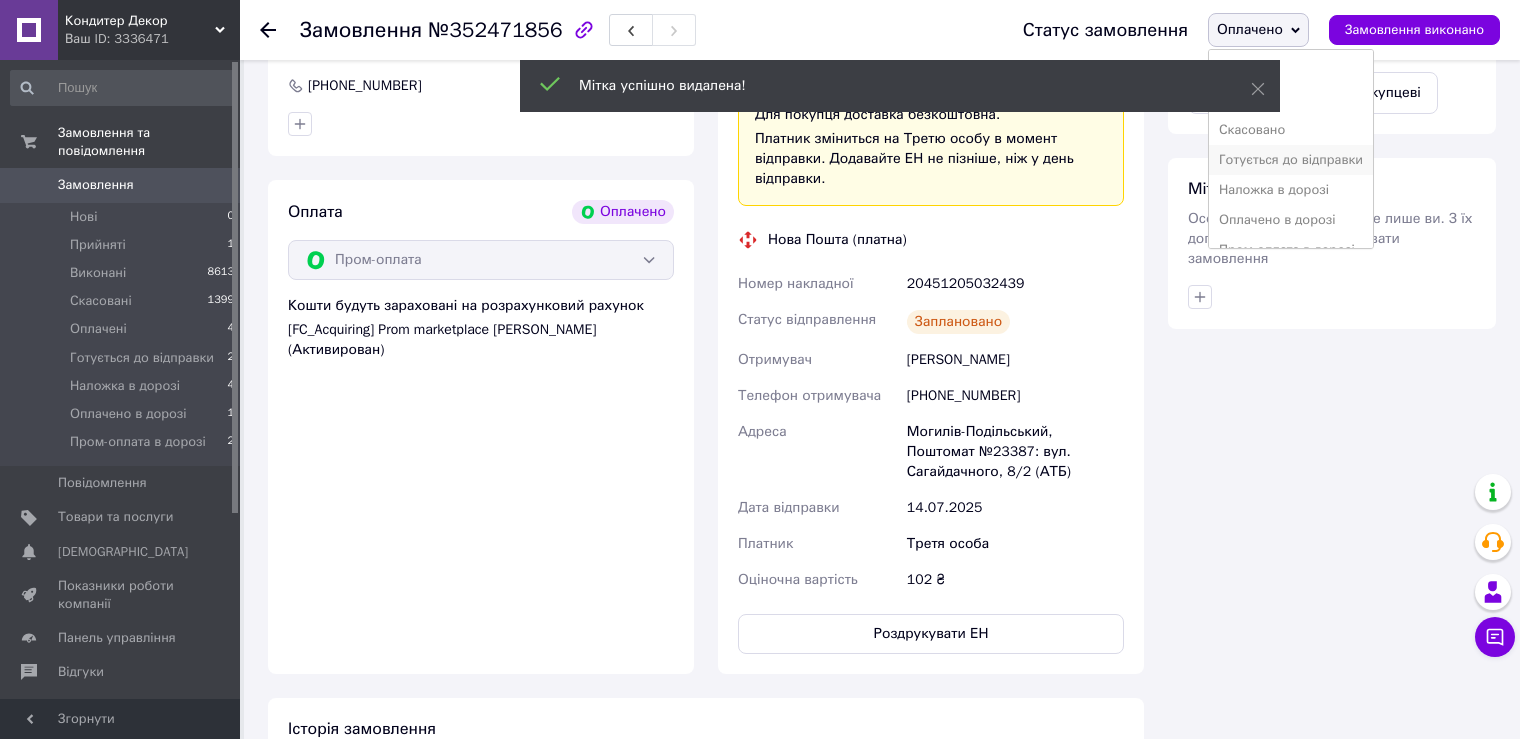 click on "Готується до відправки" at bounding box center (1291, 160) 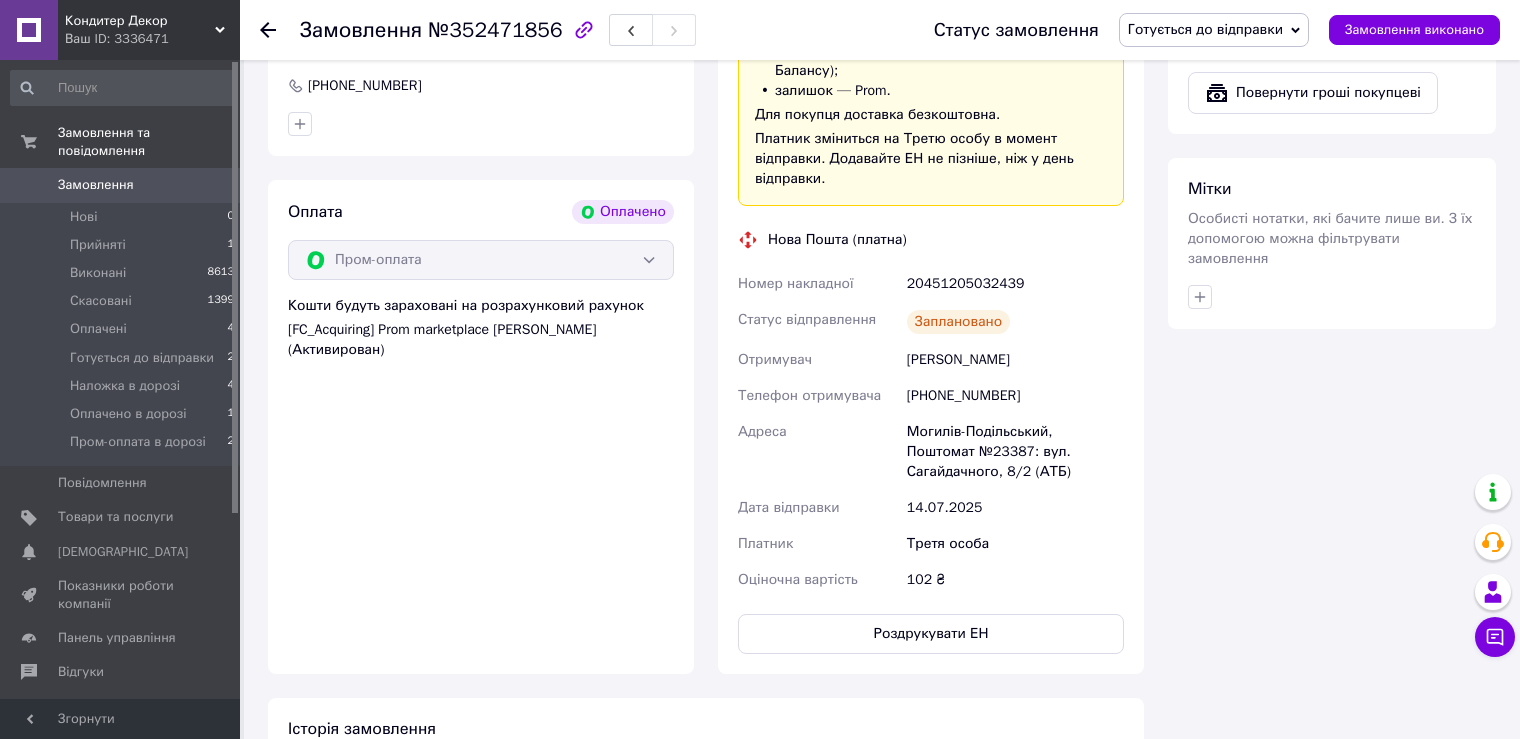 click 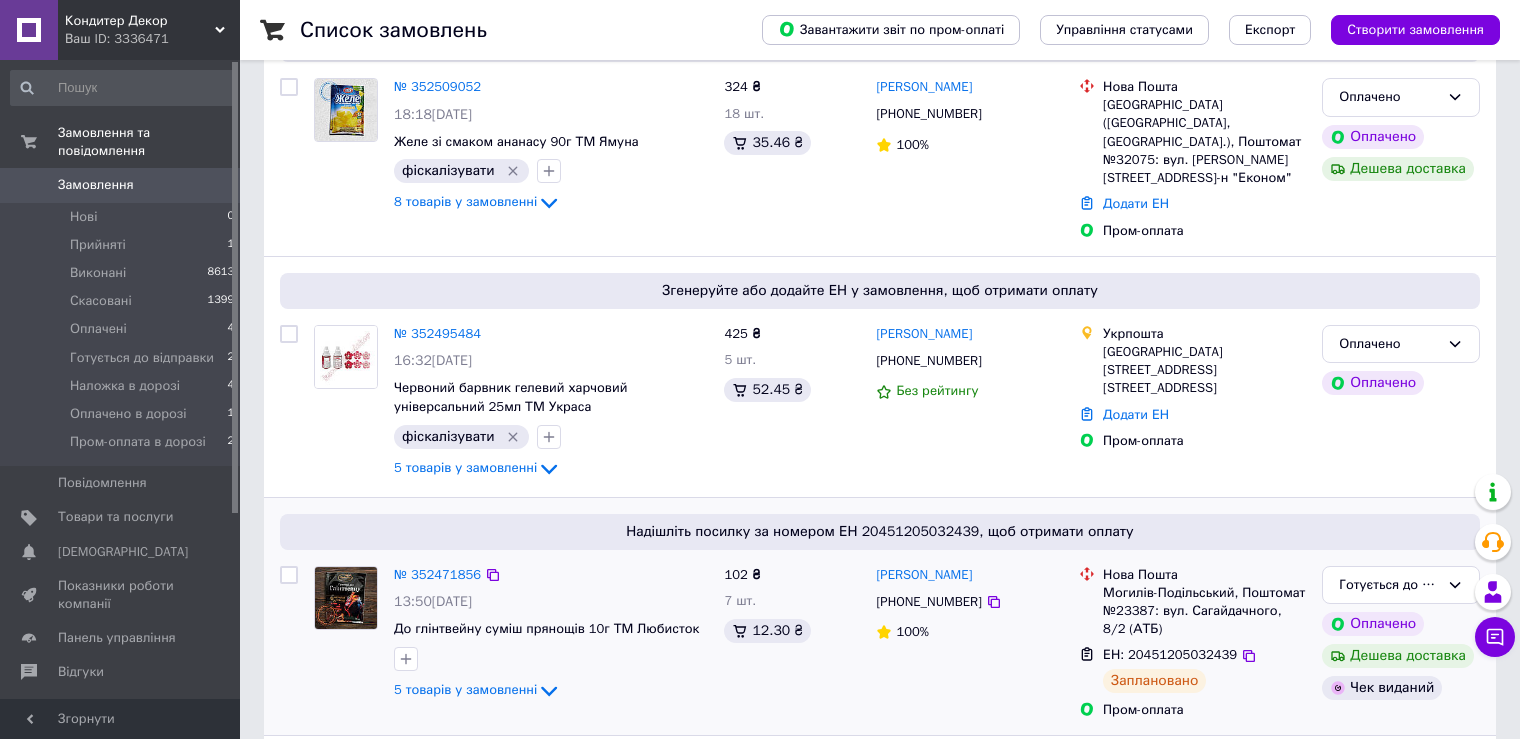 scroll, scrollTop: 700, scrollLeft: 0, axis: vertical 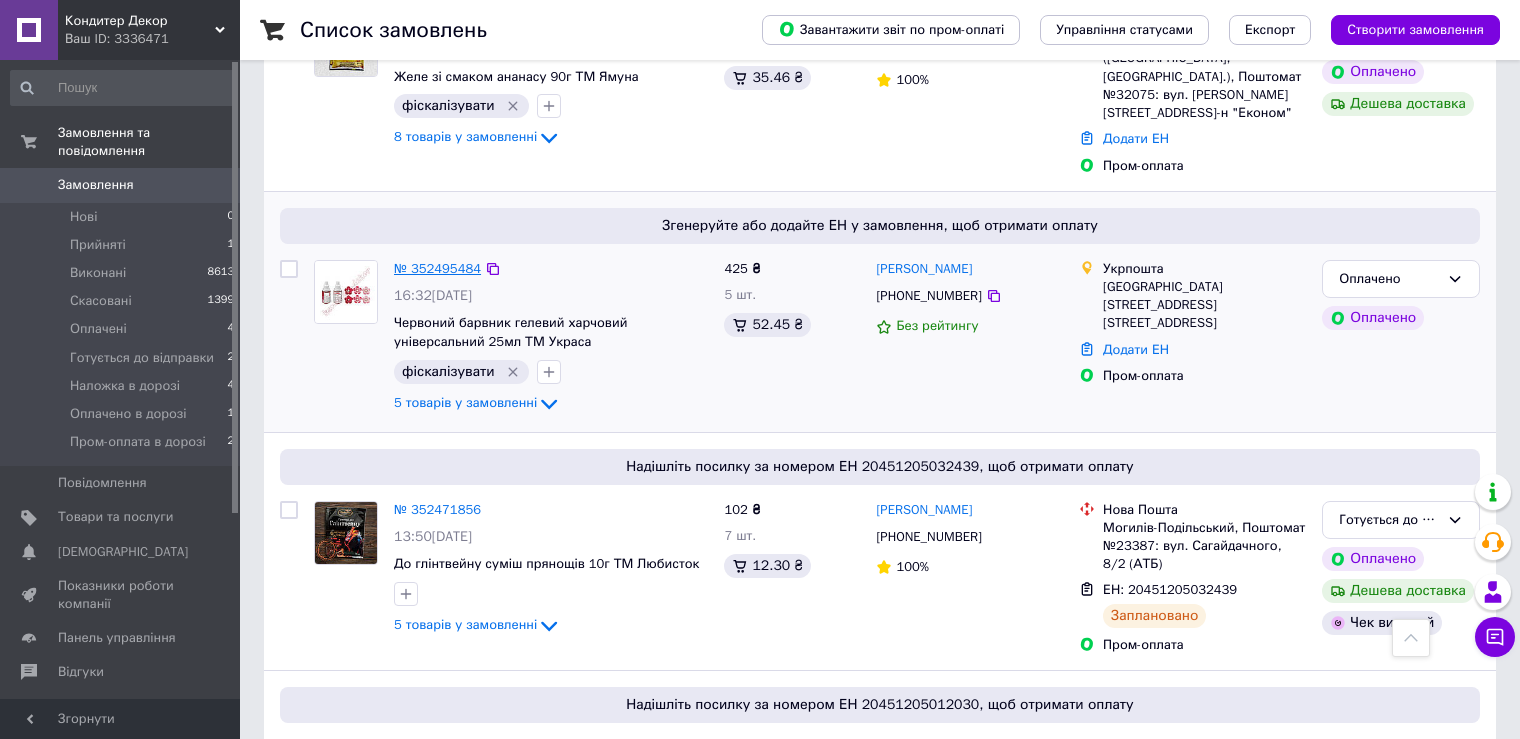 click on "№ 352495484" at bounding box center [437, 268] 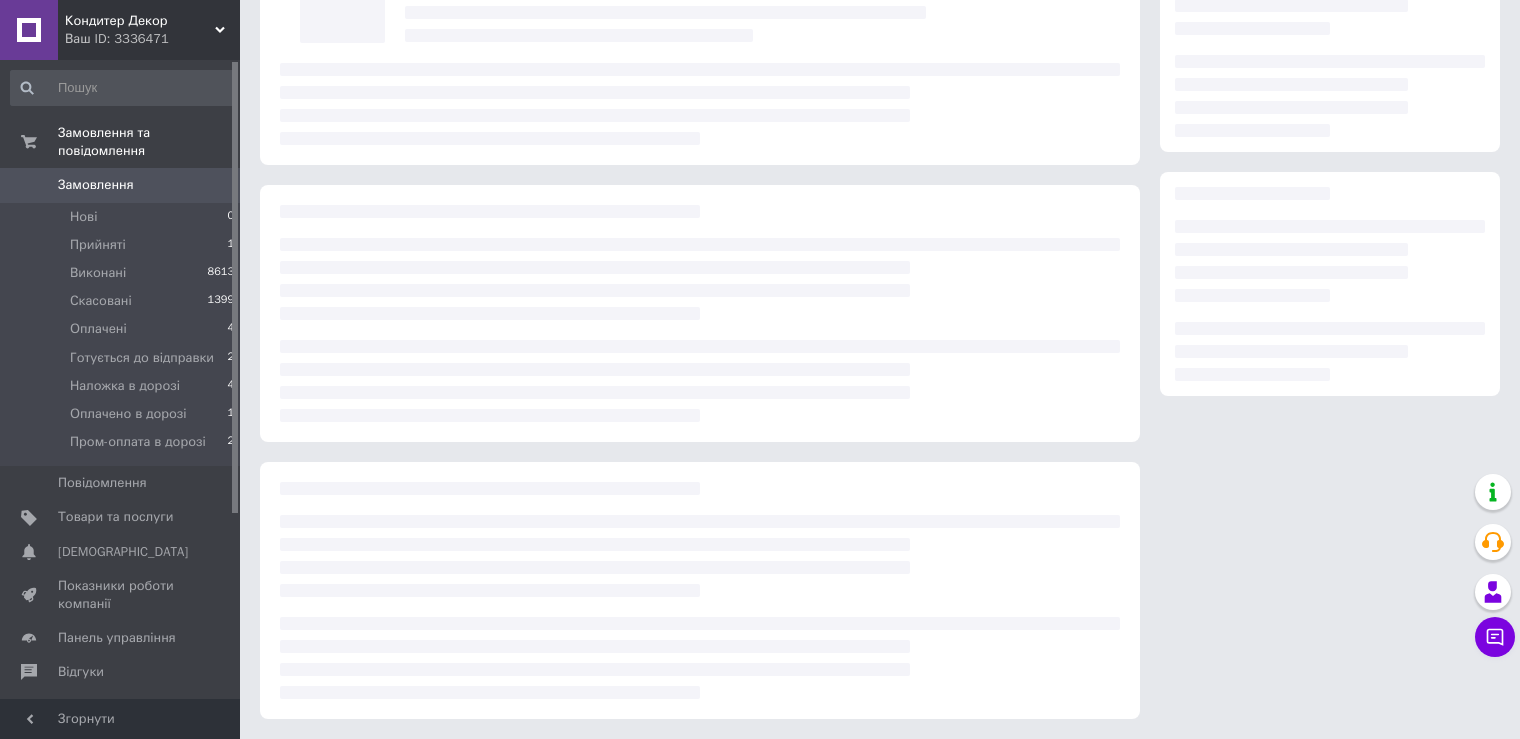 scroll, scrollTop: 700, scrollLeft: 0, axis: vertical 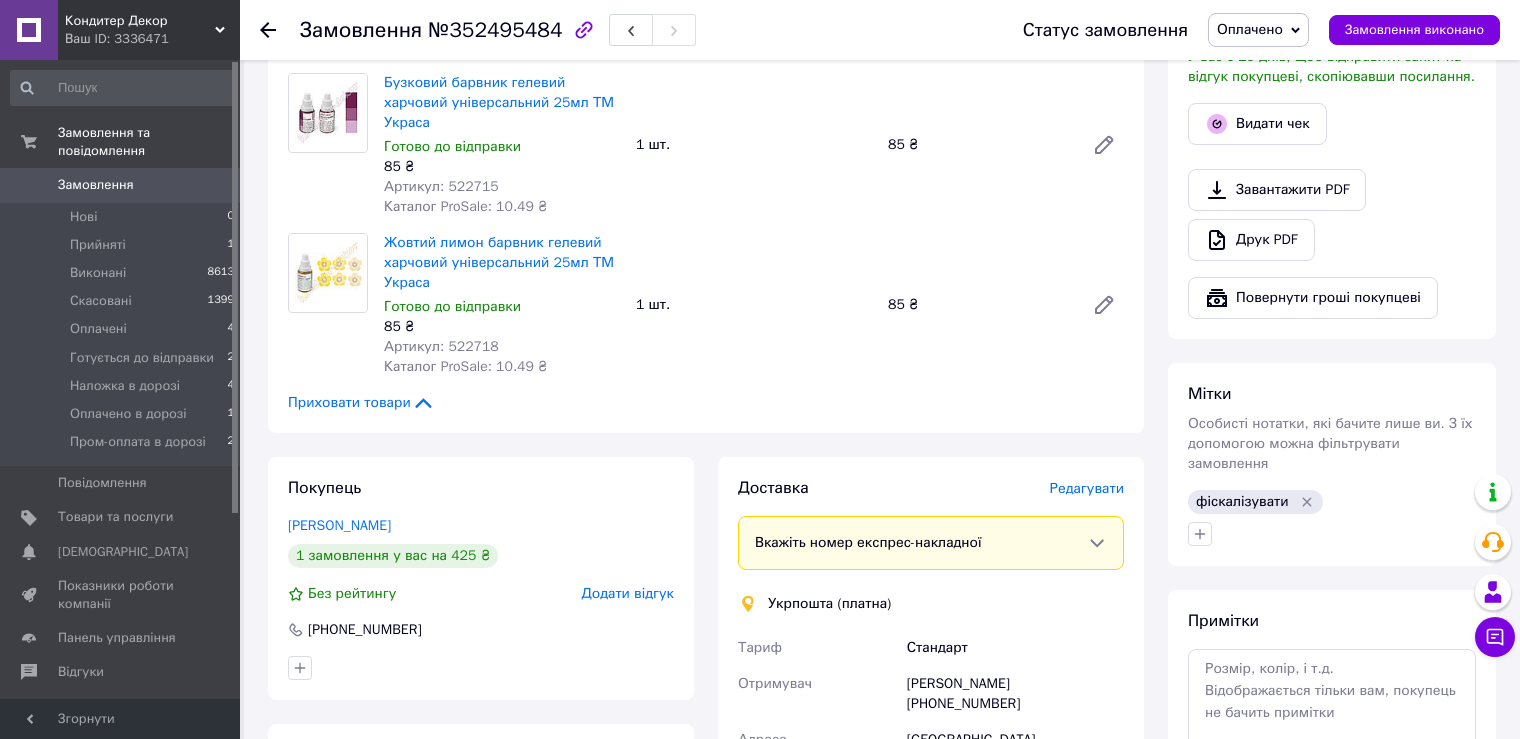 click 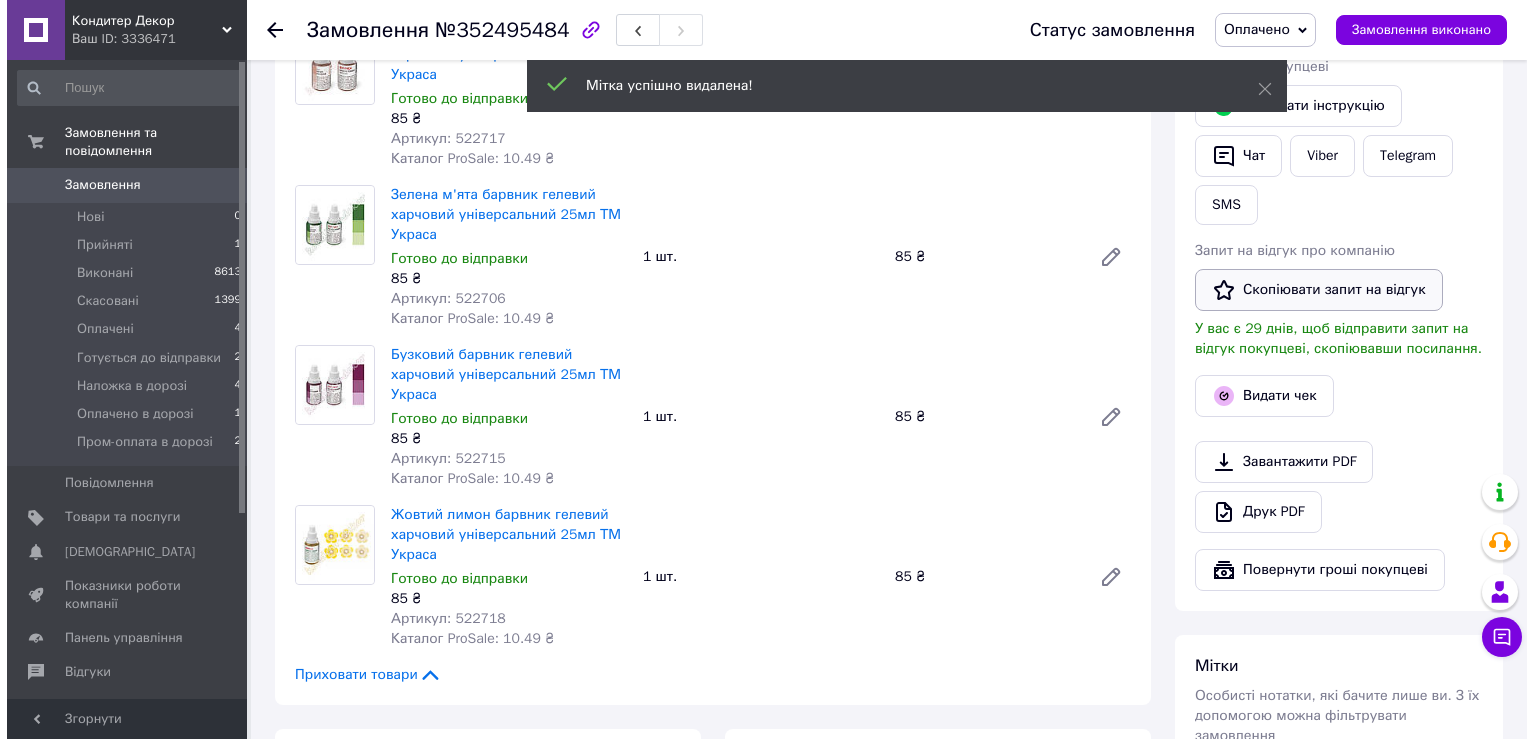 scroll, scrollTop: 400, scrollLeft: 0, axis: vertical 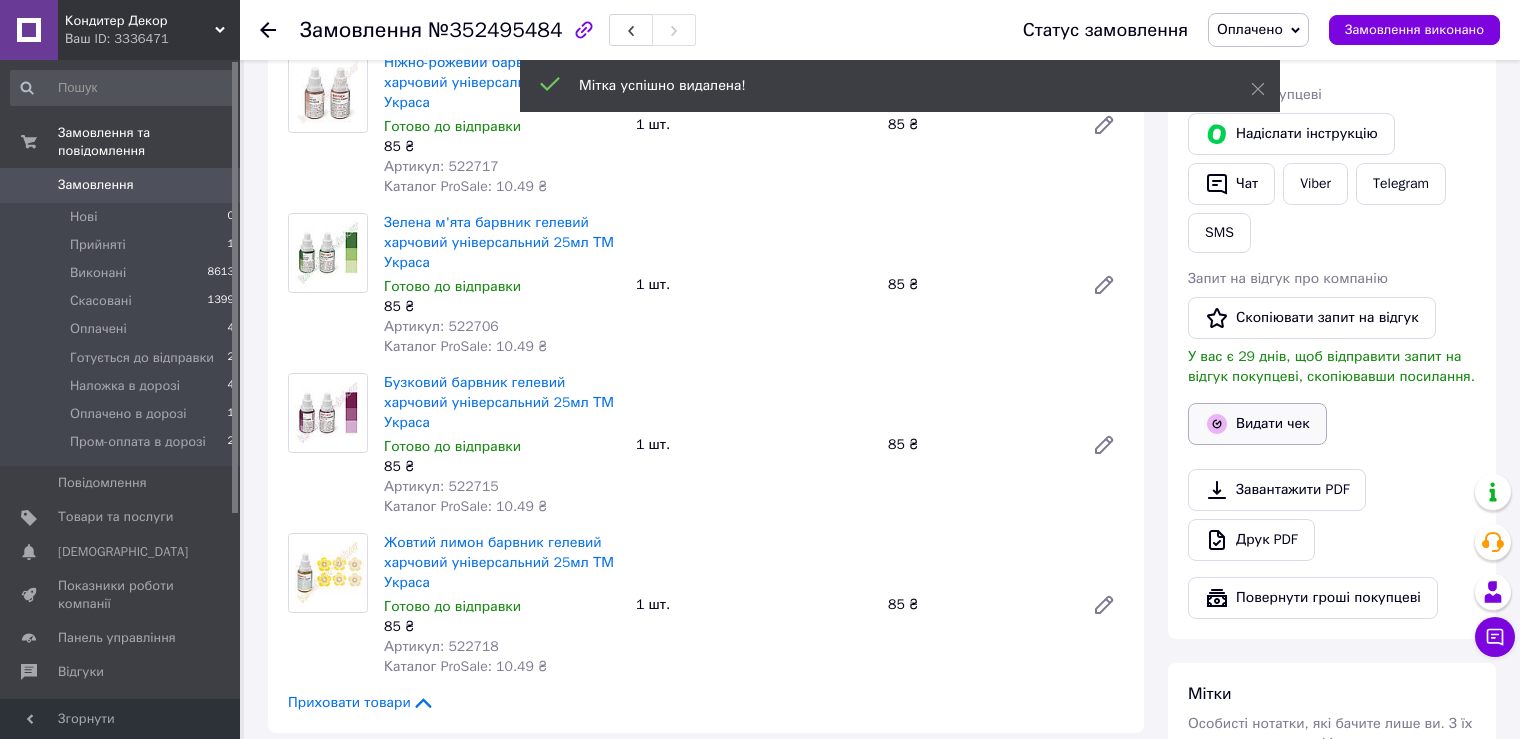 click on "Видати чек" at bounding box center (1257, 424) 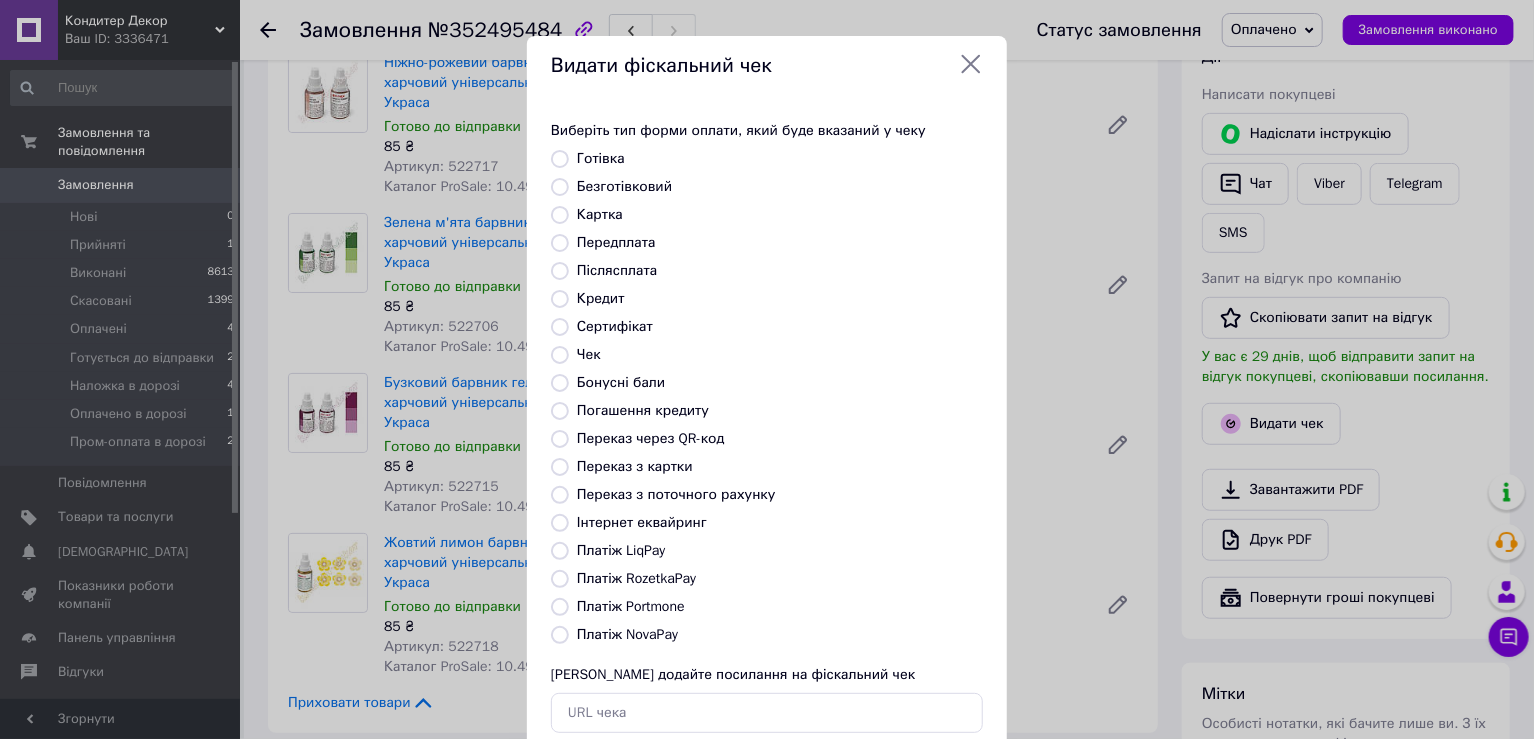 click on "Платіж RozetkaPay" at bounding box center [636, 578] 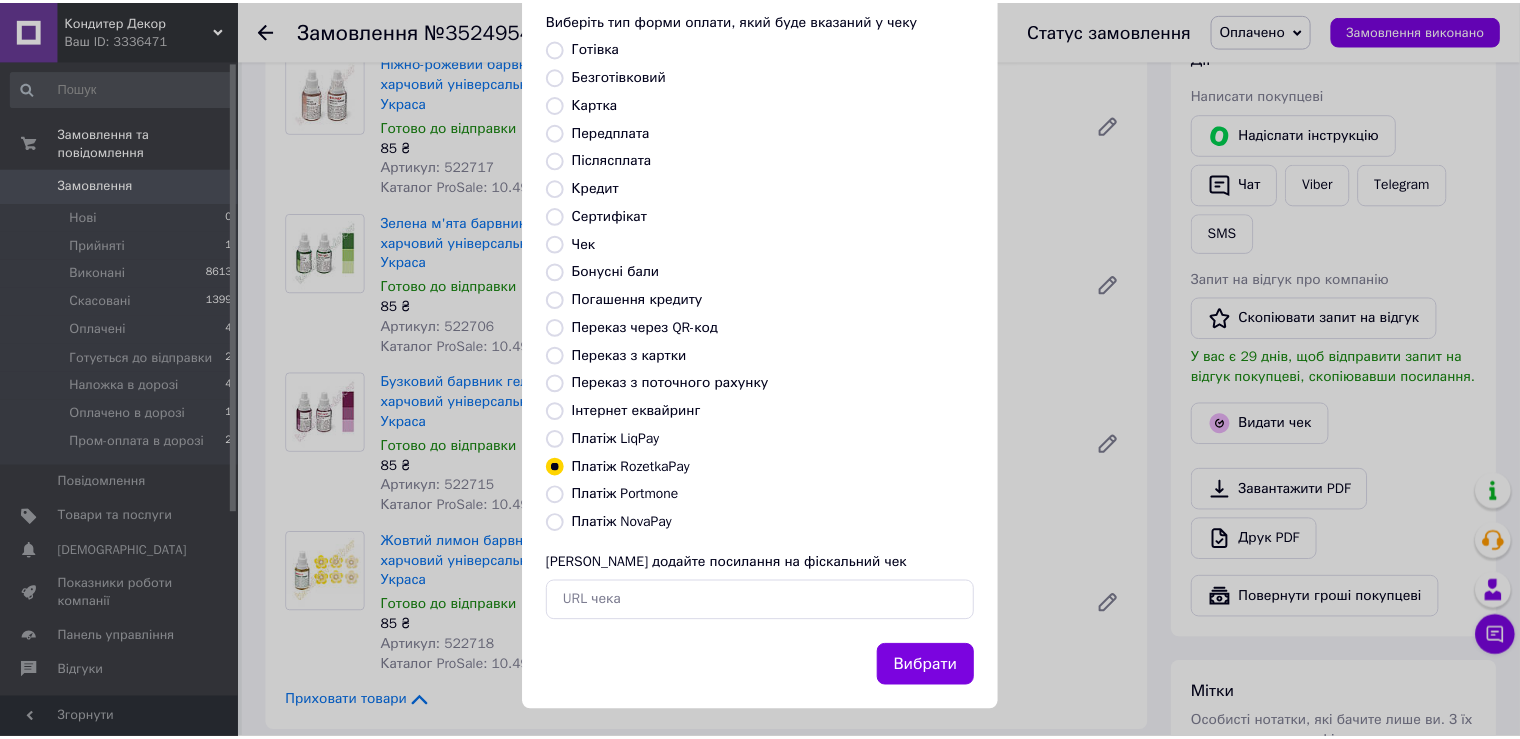 scroll, scrollTop: 119, scrollLeft: 0, axis: vertical 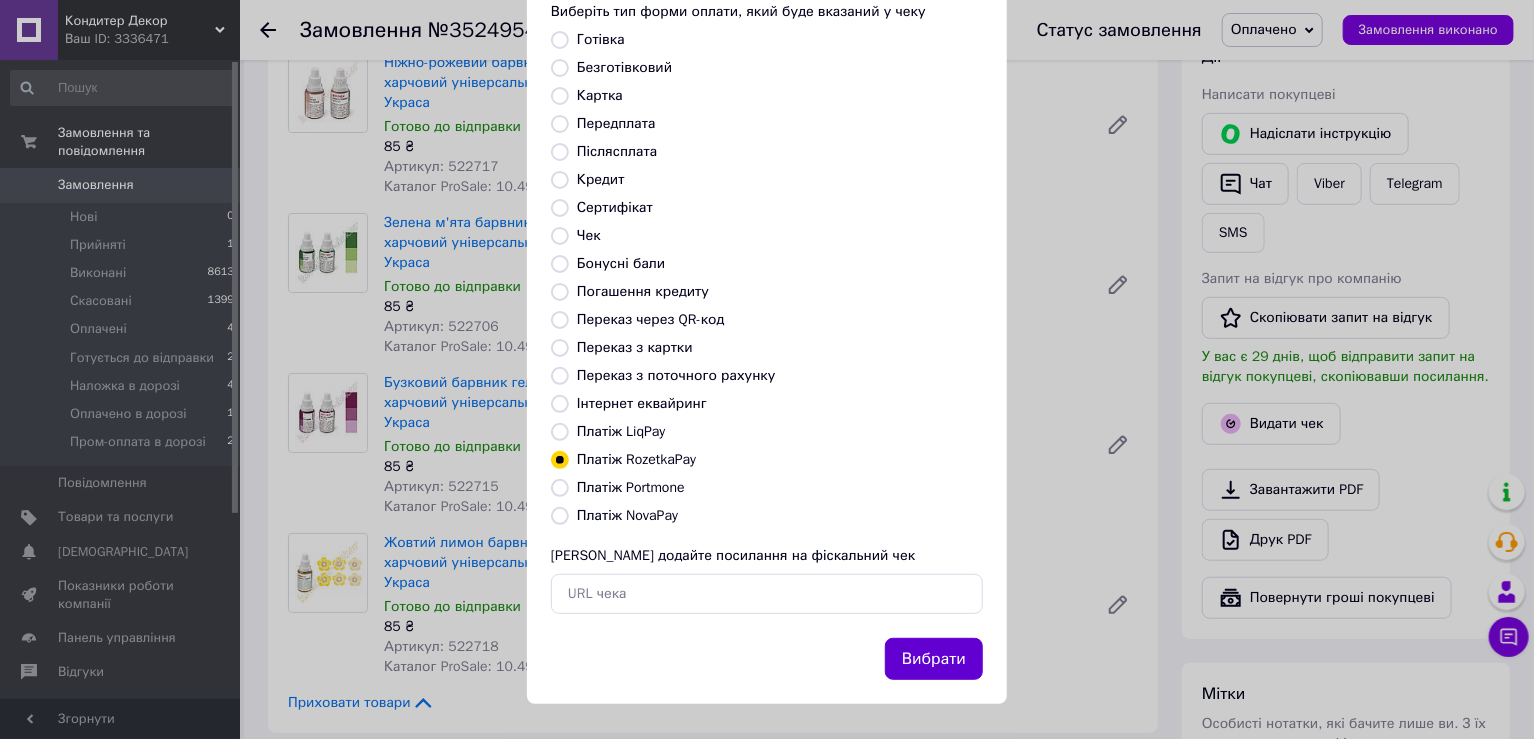 click on "Вибрати" at bounding box center [934, 659] 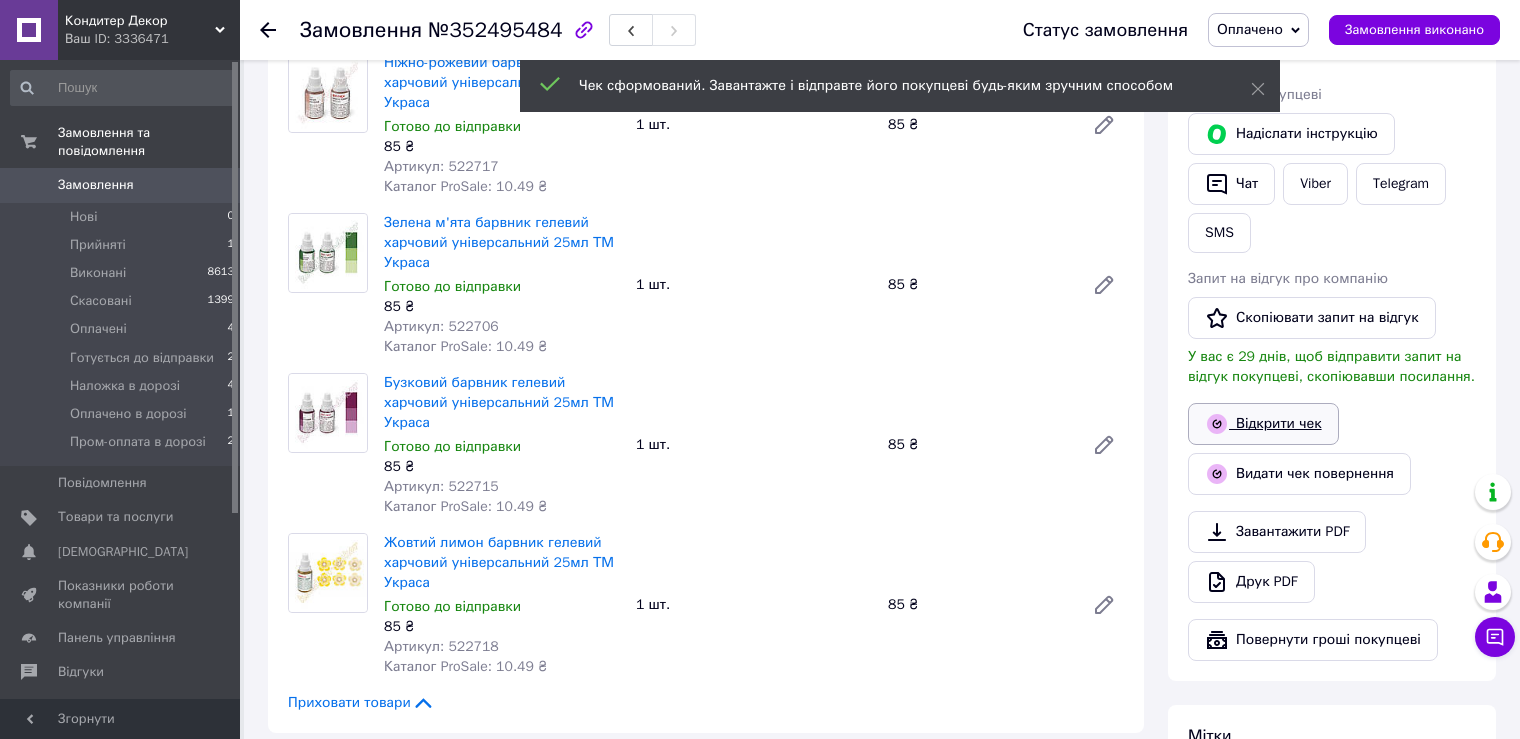 click on "Відкрити чек" at bounding box center (1263, 424) 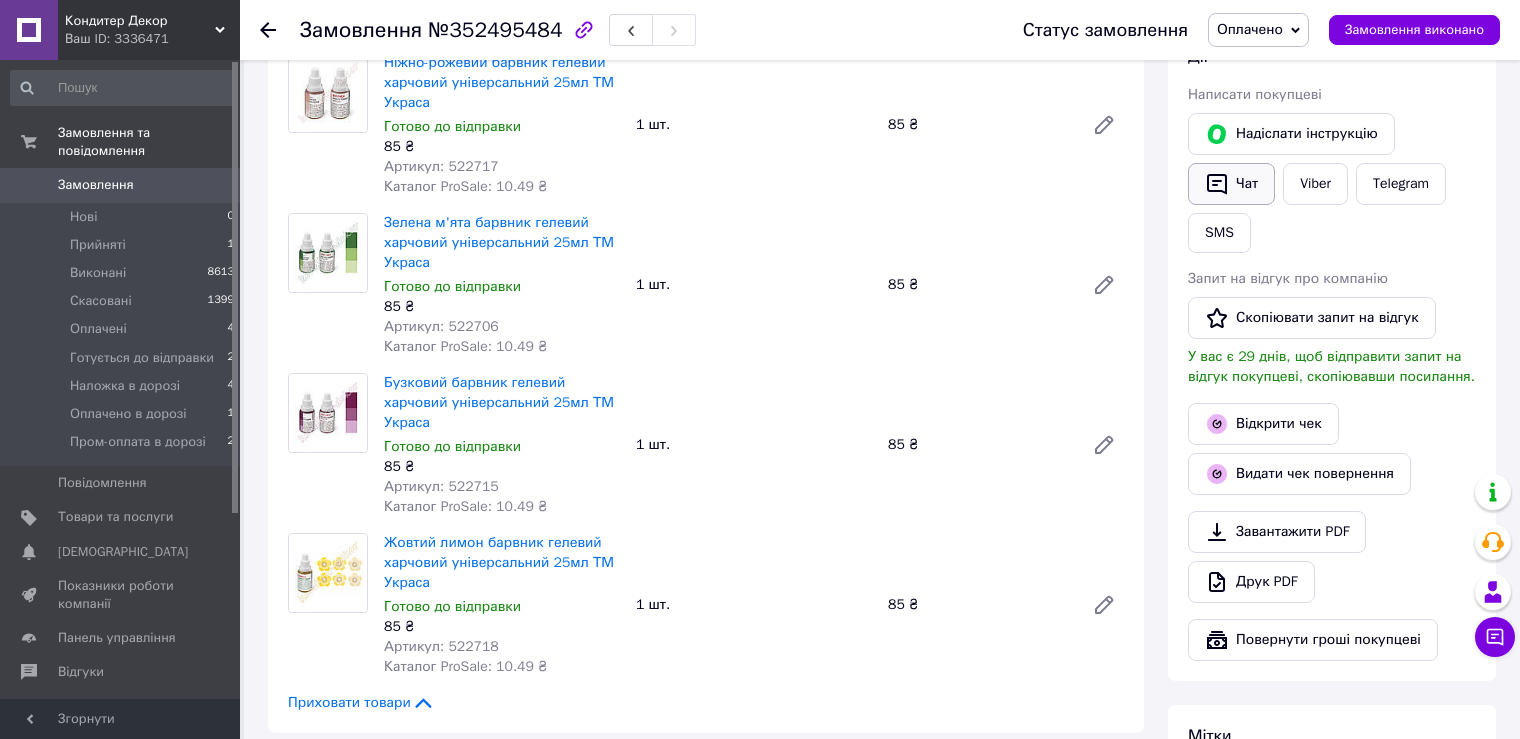 click 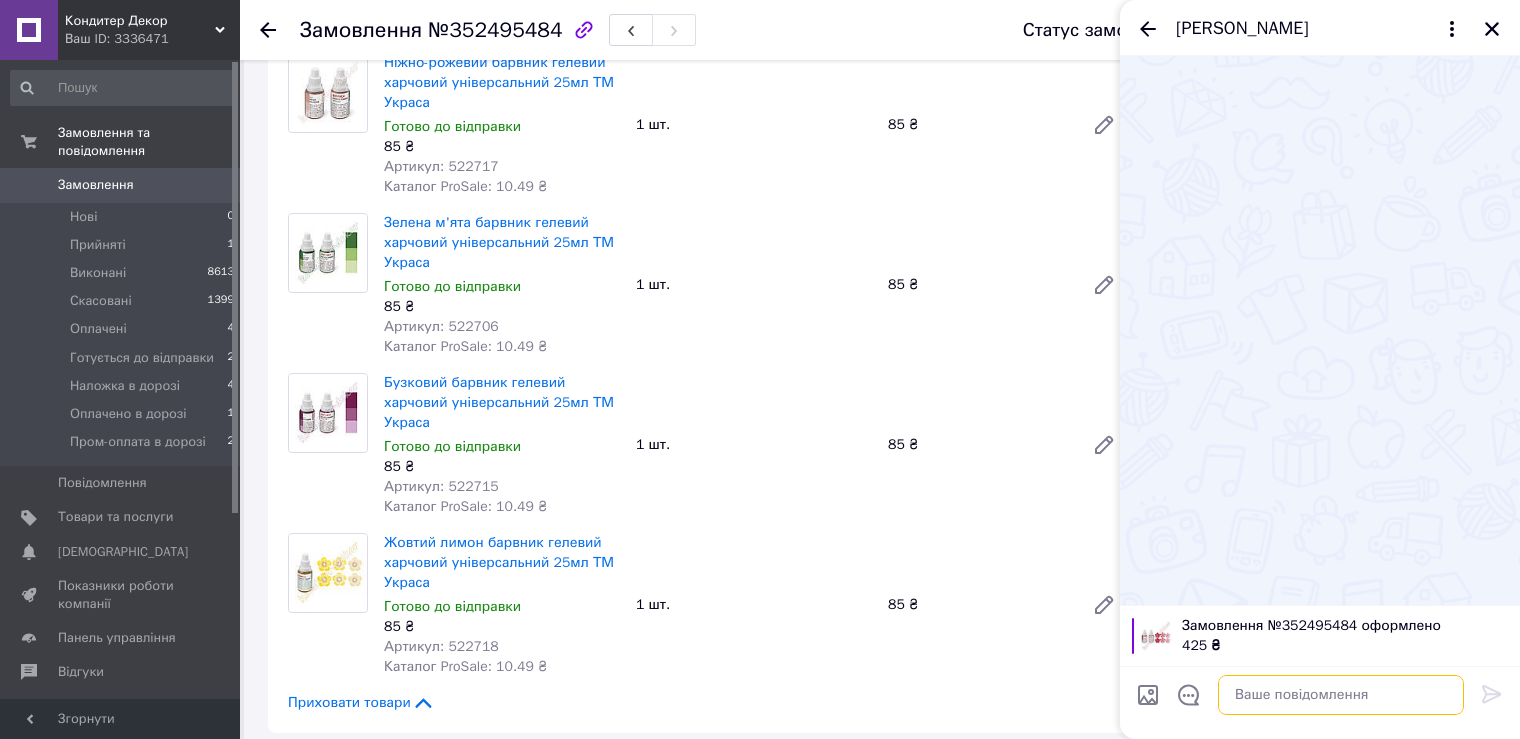 click at bounding box center [1341, 695] 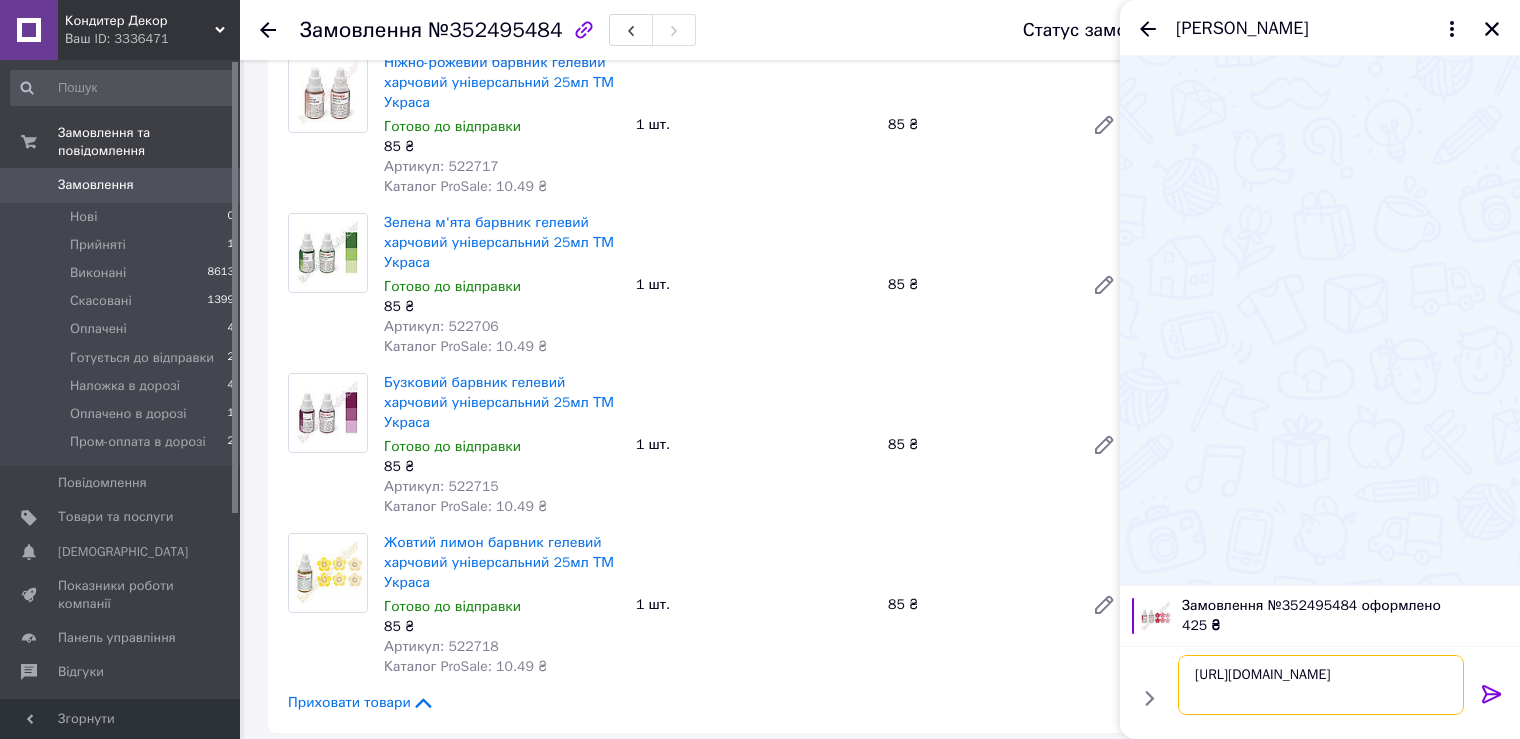 type 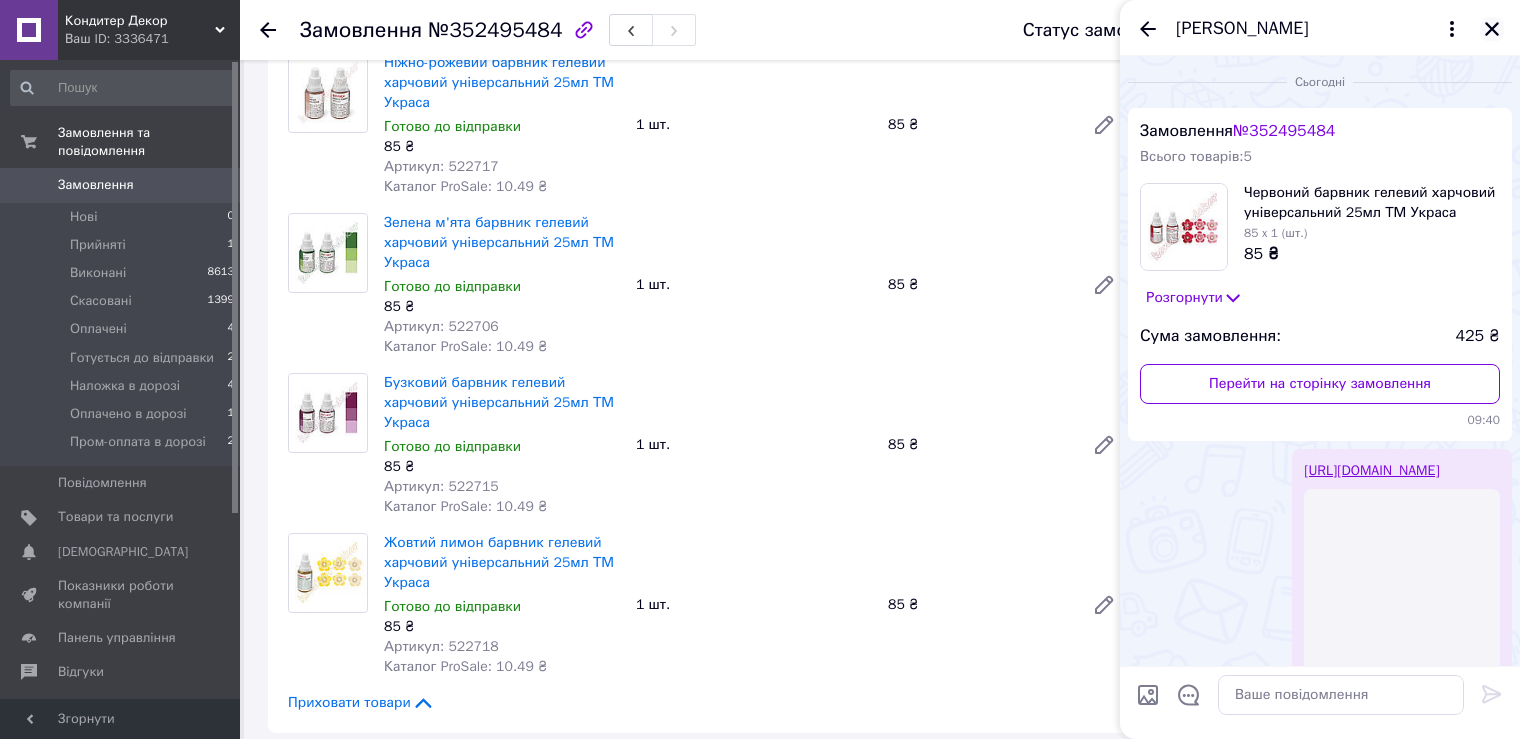 click 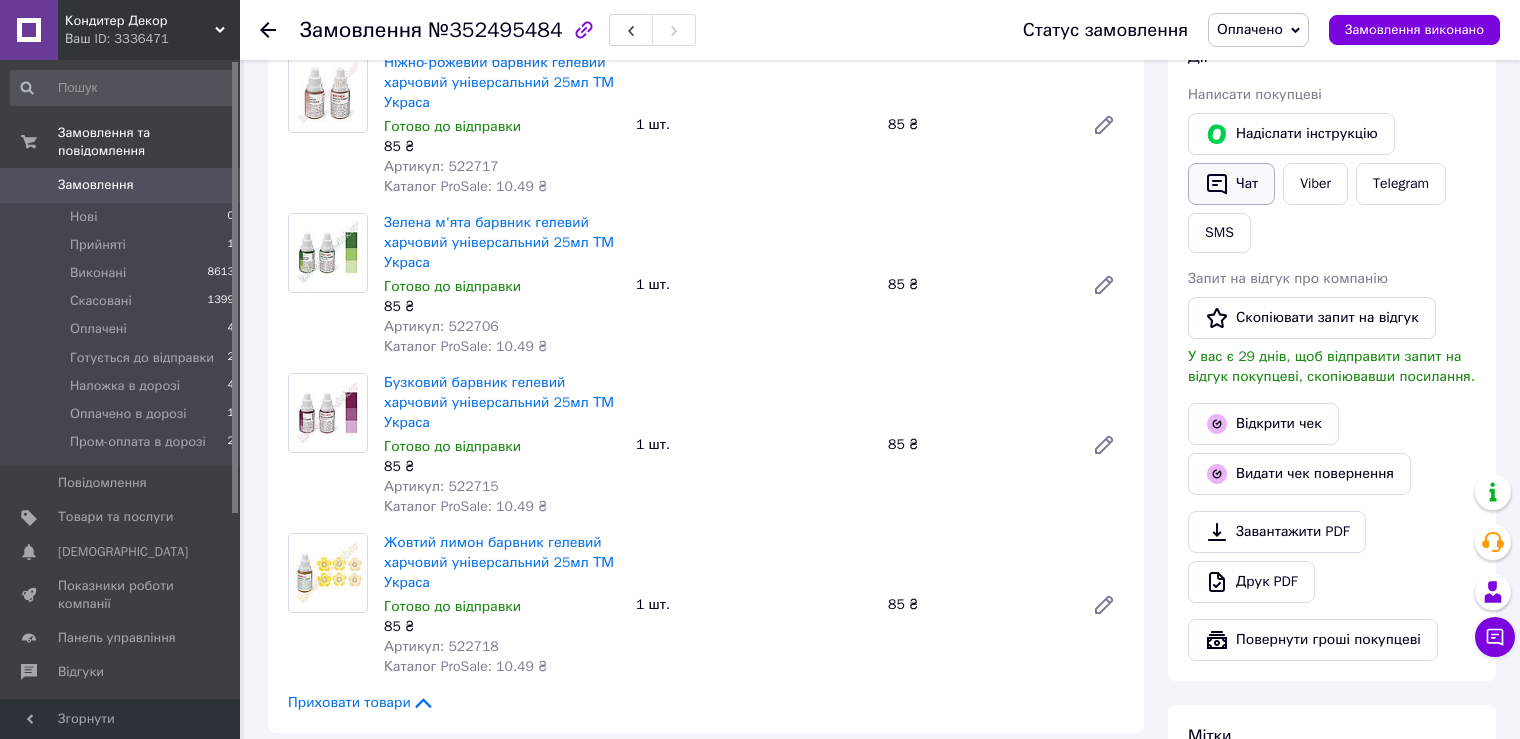 click 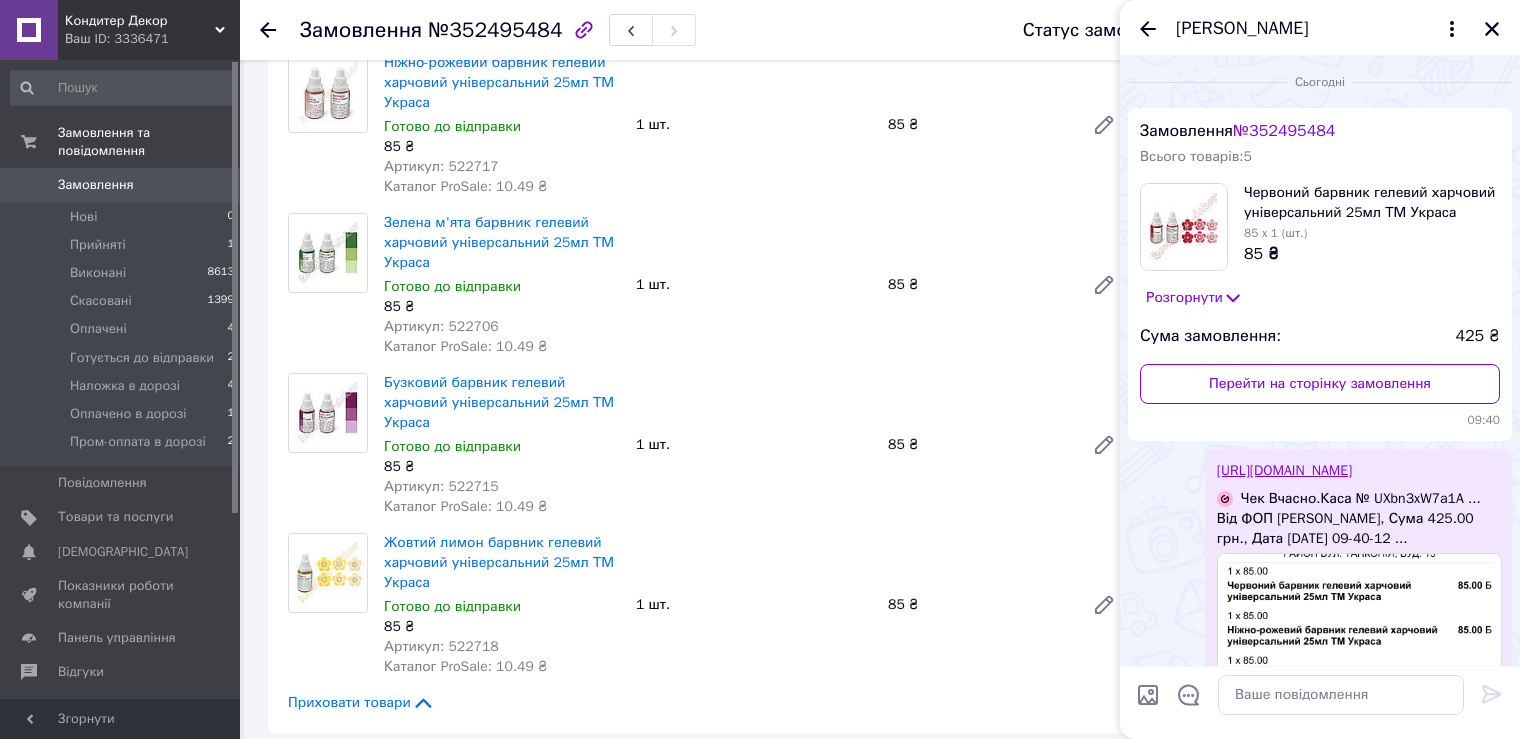 scroll, scrollTop: 100, scrollLeft: 0, axis: vertical 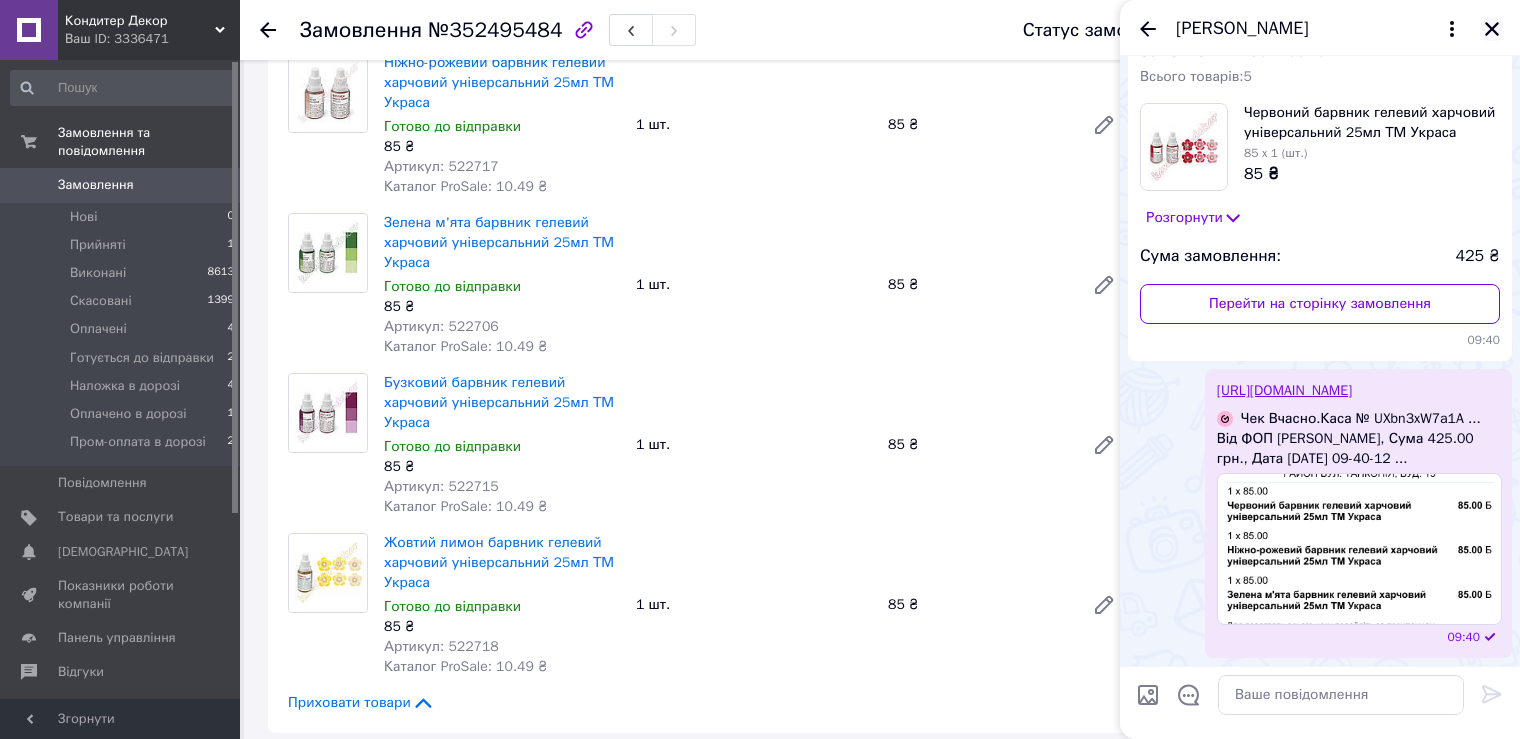 click 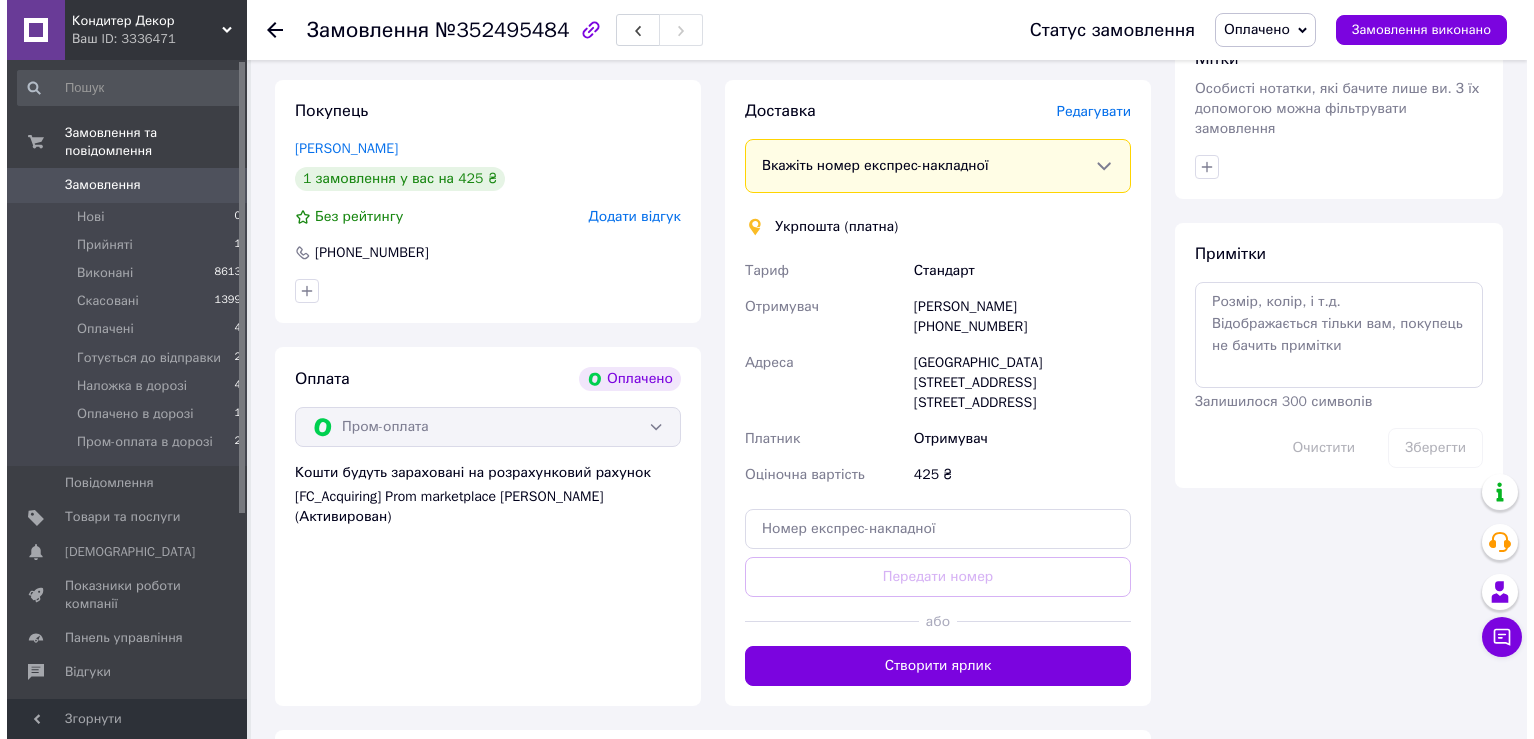 scroll, scrollTop: 1000, scrollLeft: 0, axis: vertical 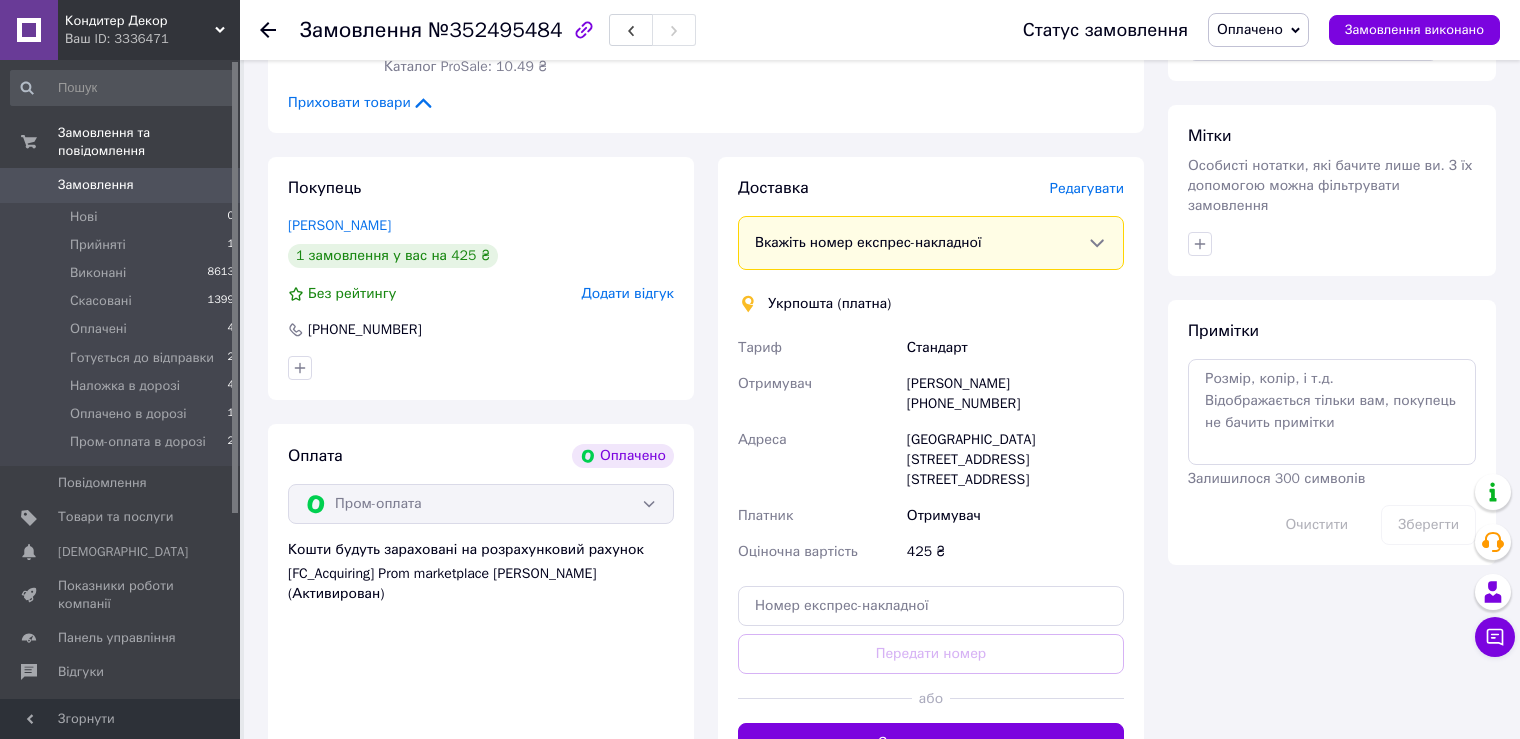 click on "Доставка [PERSON_NAME] Вкажіть номер експрес-накладної Обов'язково введіть номер експрес-накладної,
якщо створювали її не на цій сторінці. У разі,
якщо номер ЕН не буде доданий, ми не зможемо
виплатити гроші за замовлення Мобільний номер покупця (із замовлення) повинен відповідати номеру отримувача за накладною Укрпошта (платна) [PERSON_NAME] Отримувач [PERSON_NAME] [PHONE_NUMBER] [PERSON_NAME], 10014, вул. [STREET_ADDRESS] Платник Отримувач Оціночна вартість 425 ₴ Передати номер або Створити ярлик Тариф     * Стандарт Платник   * Отримувач Прізвище отримувача   *   *   *" at bounding box center [931, 470] 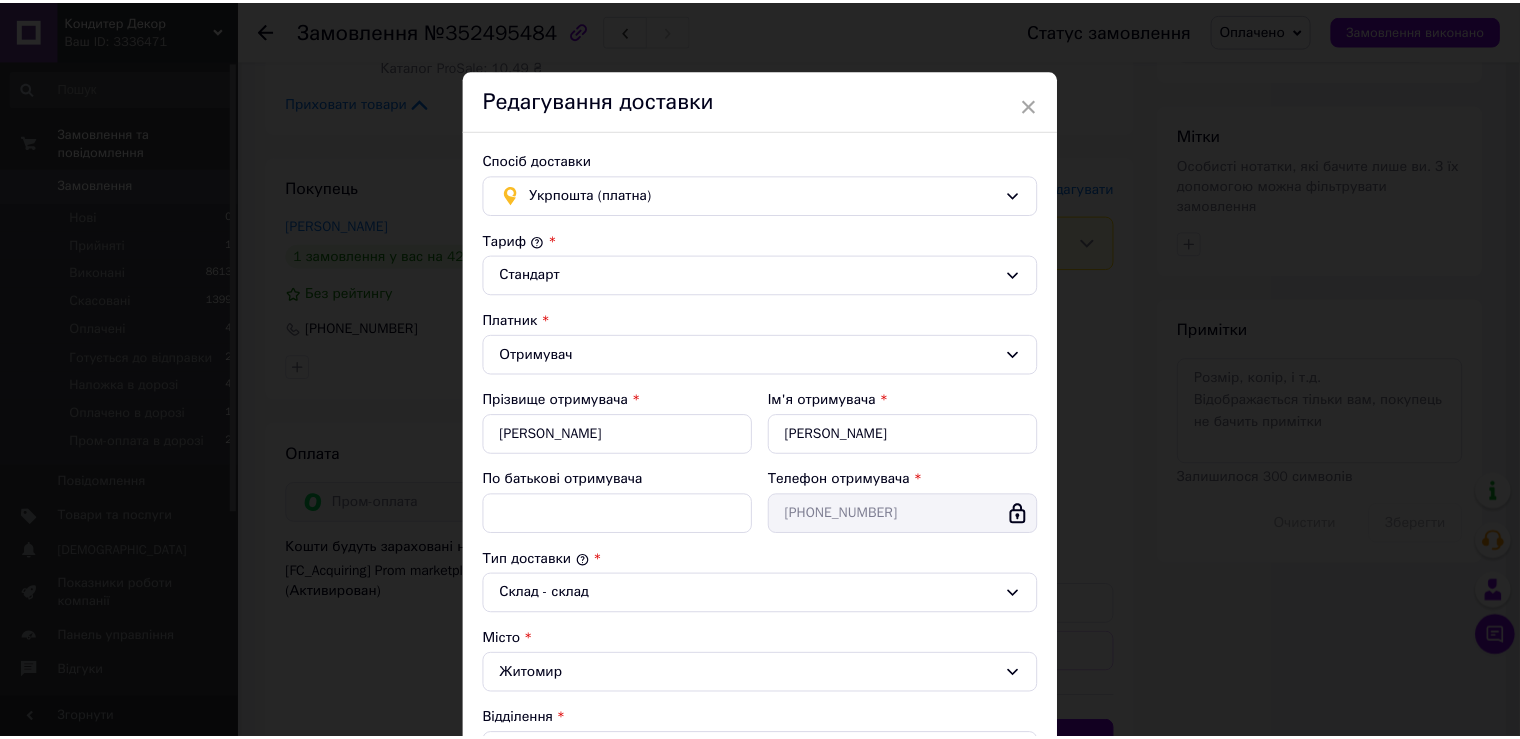 scroll, scrollTop: 507, scrollLeft: 0, axis: vertical 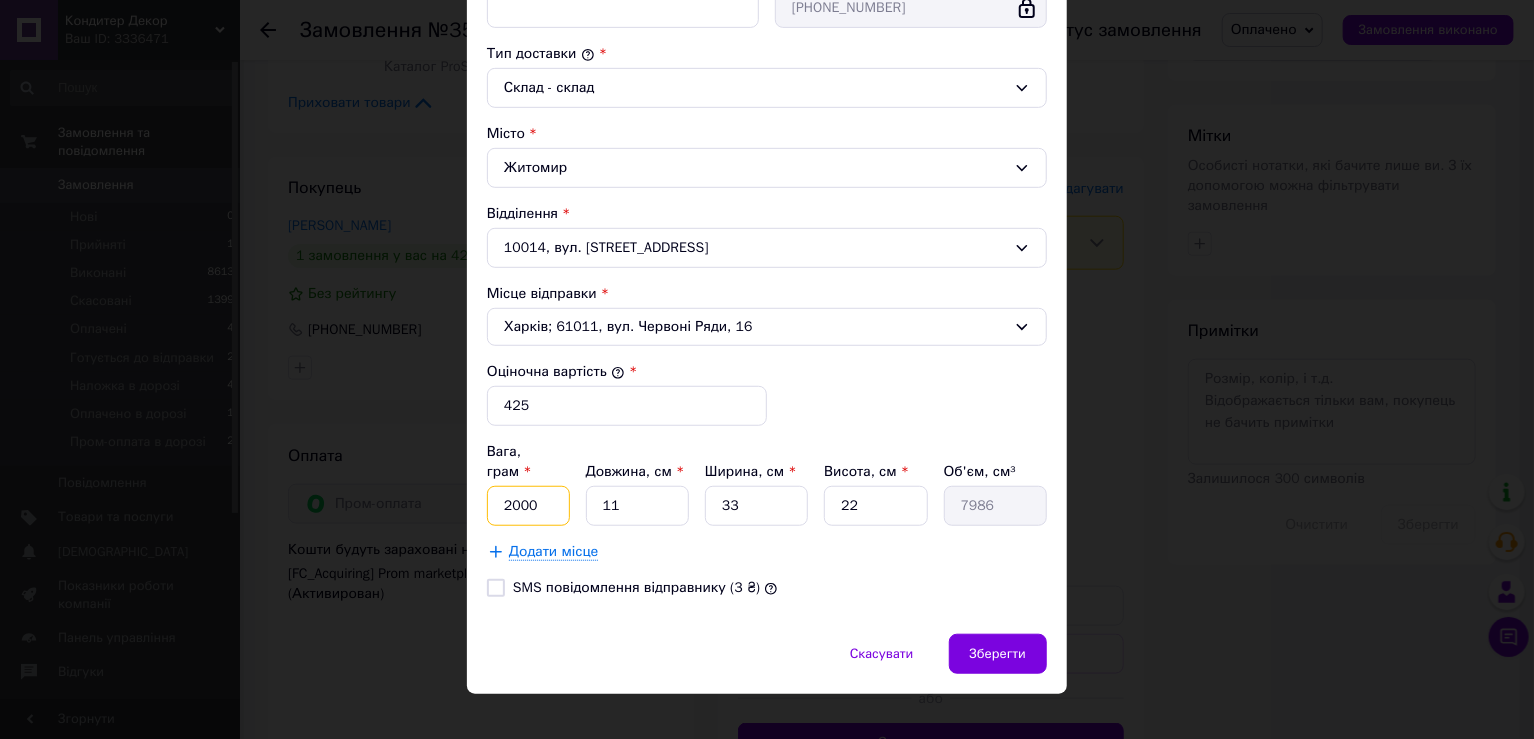 click on "2000" at bounding box center [528, 506] 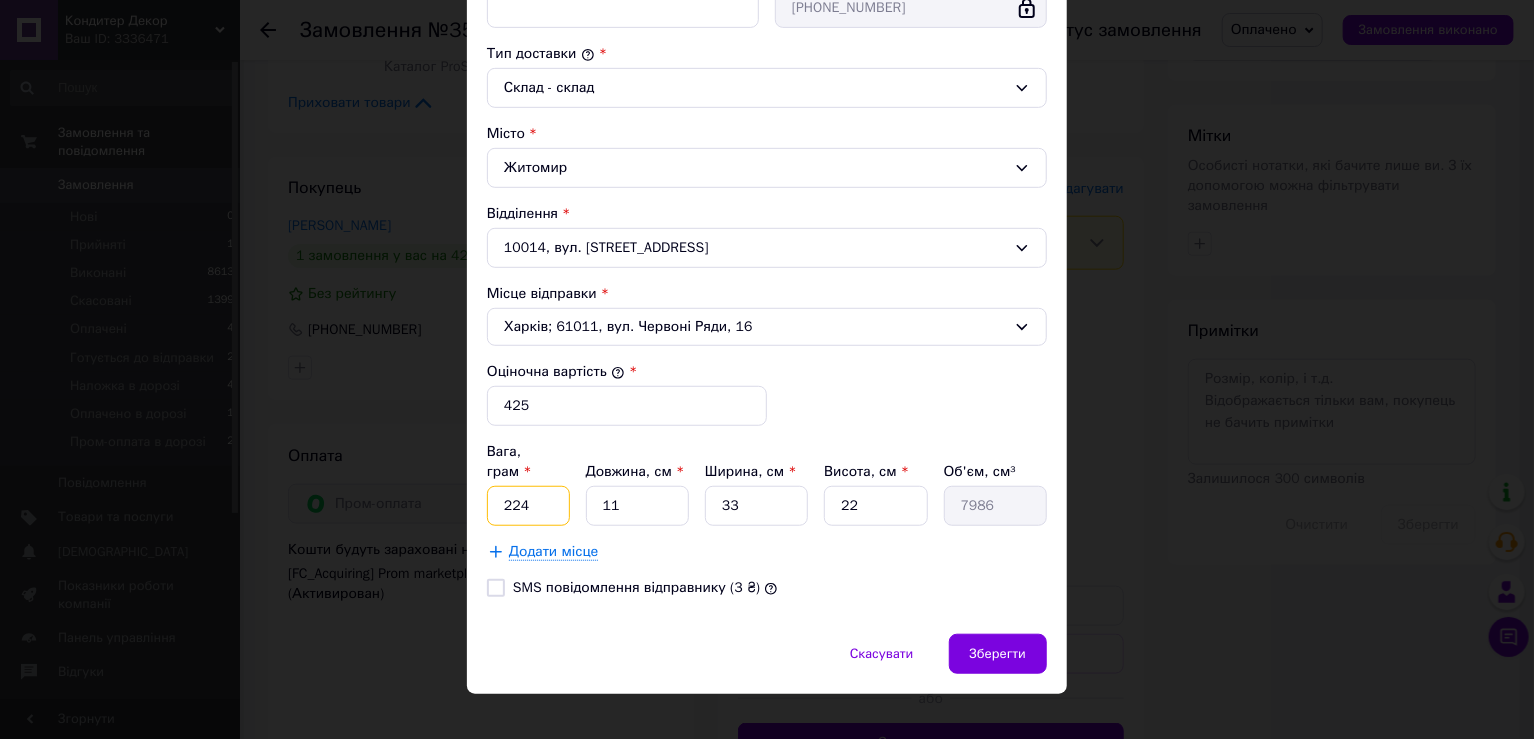 type on "224" 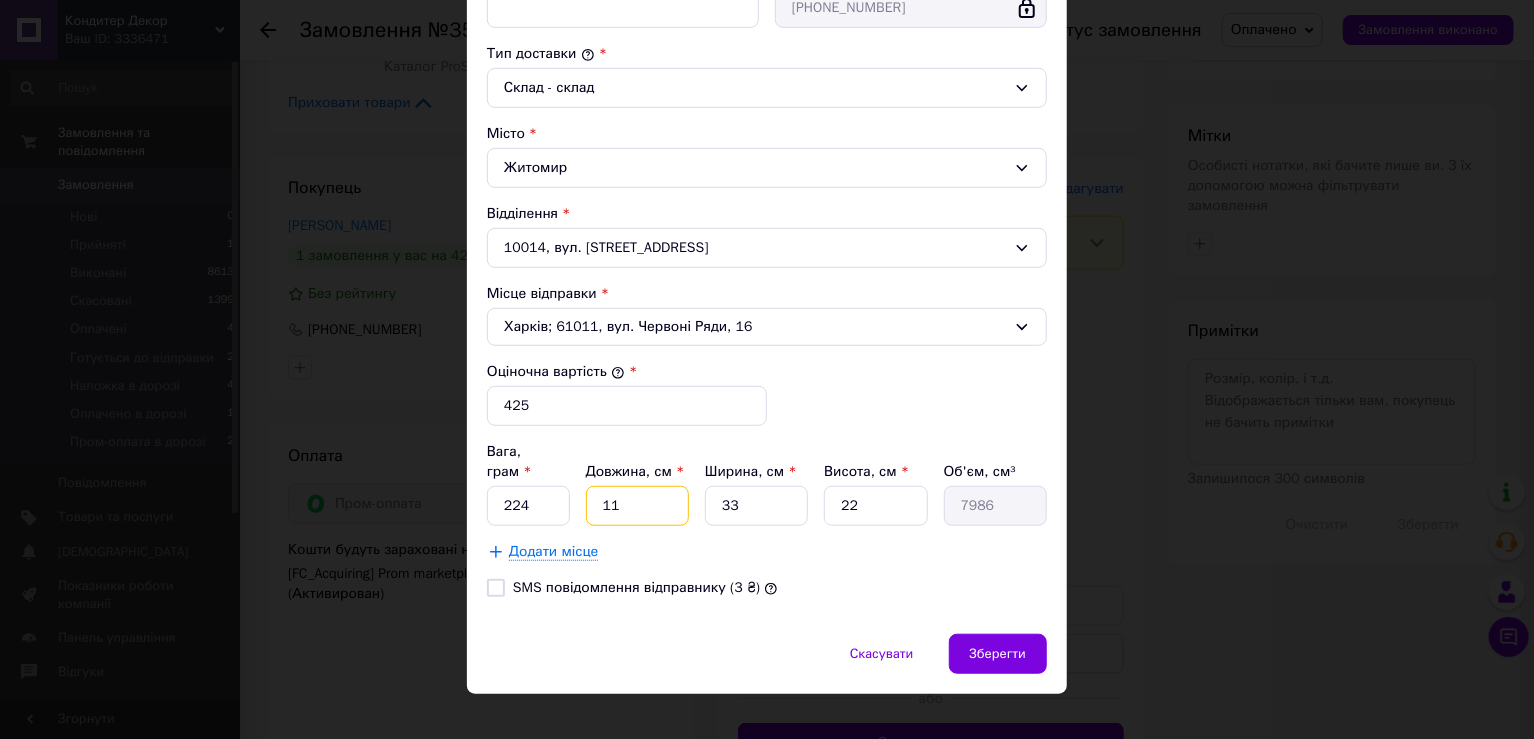 type on "1" 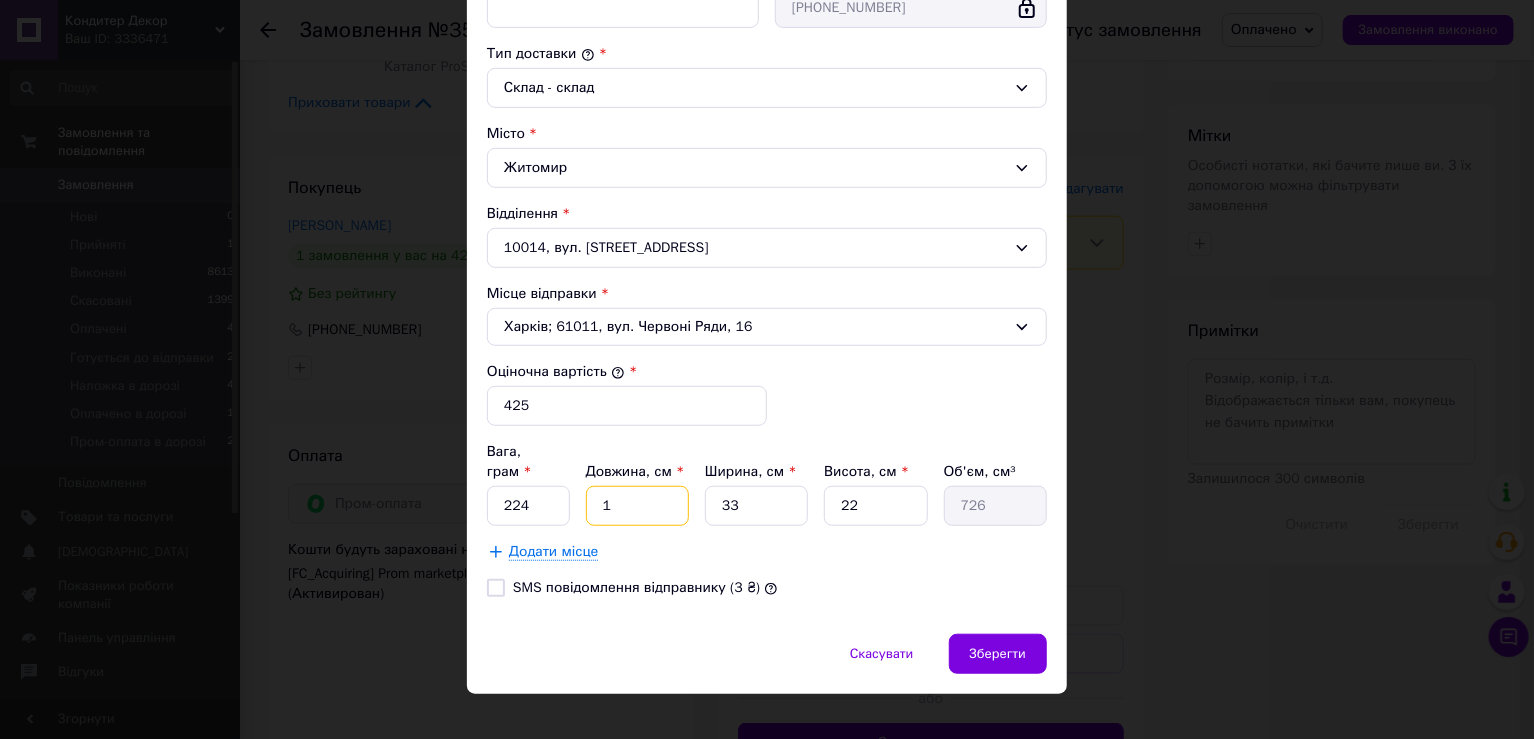 type on "15" 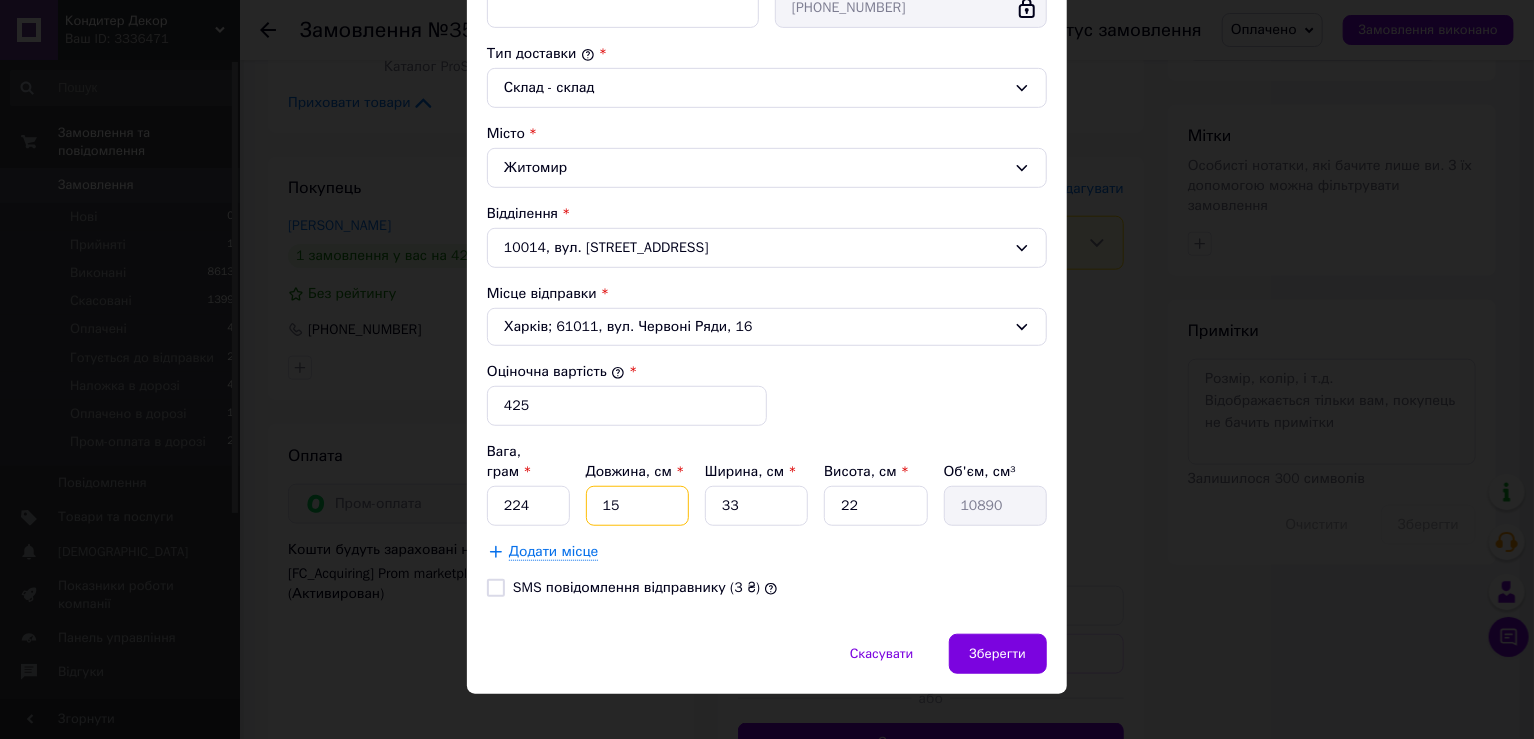 type on "15" 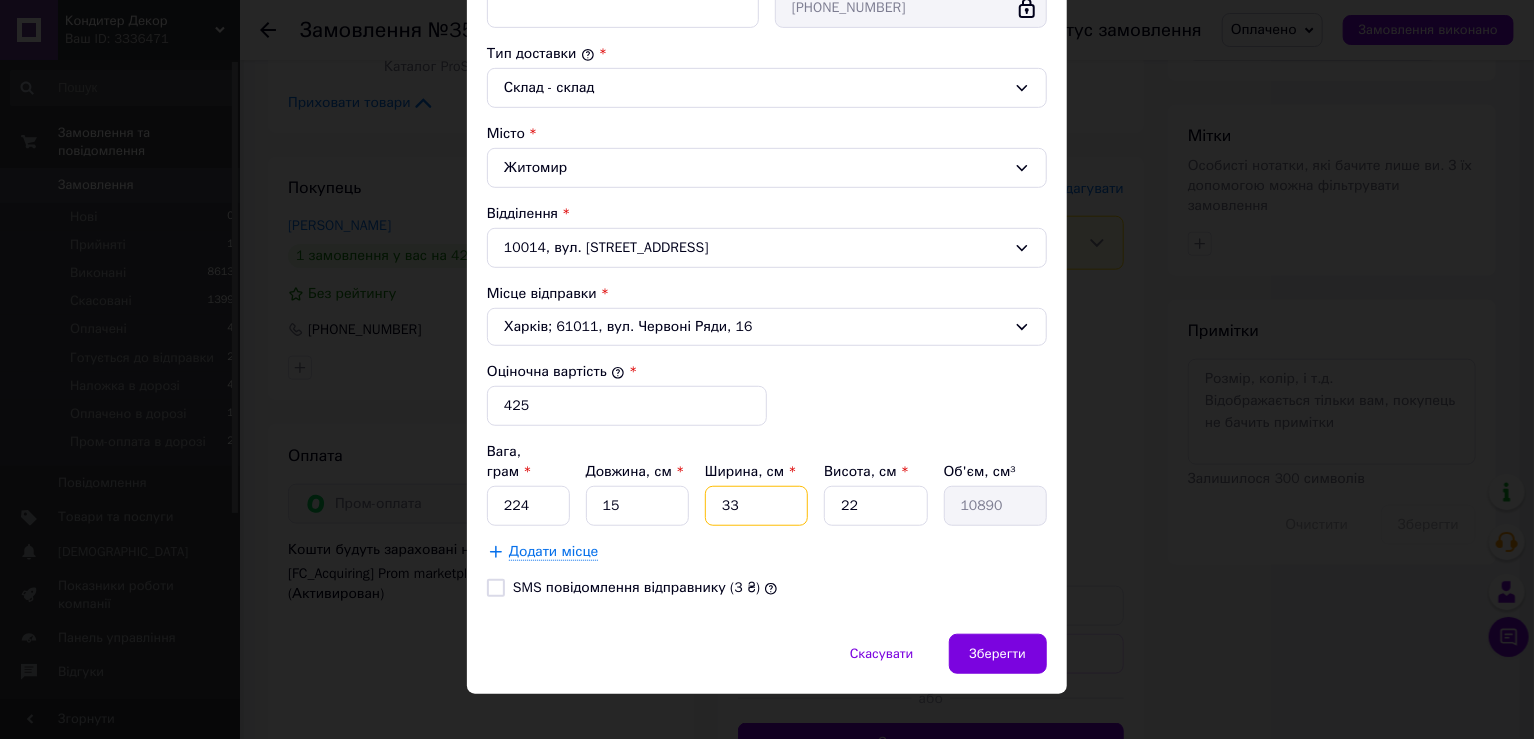 type on "1" 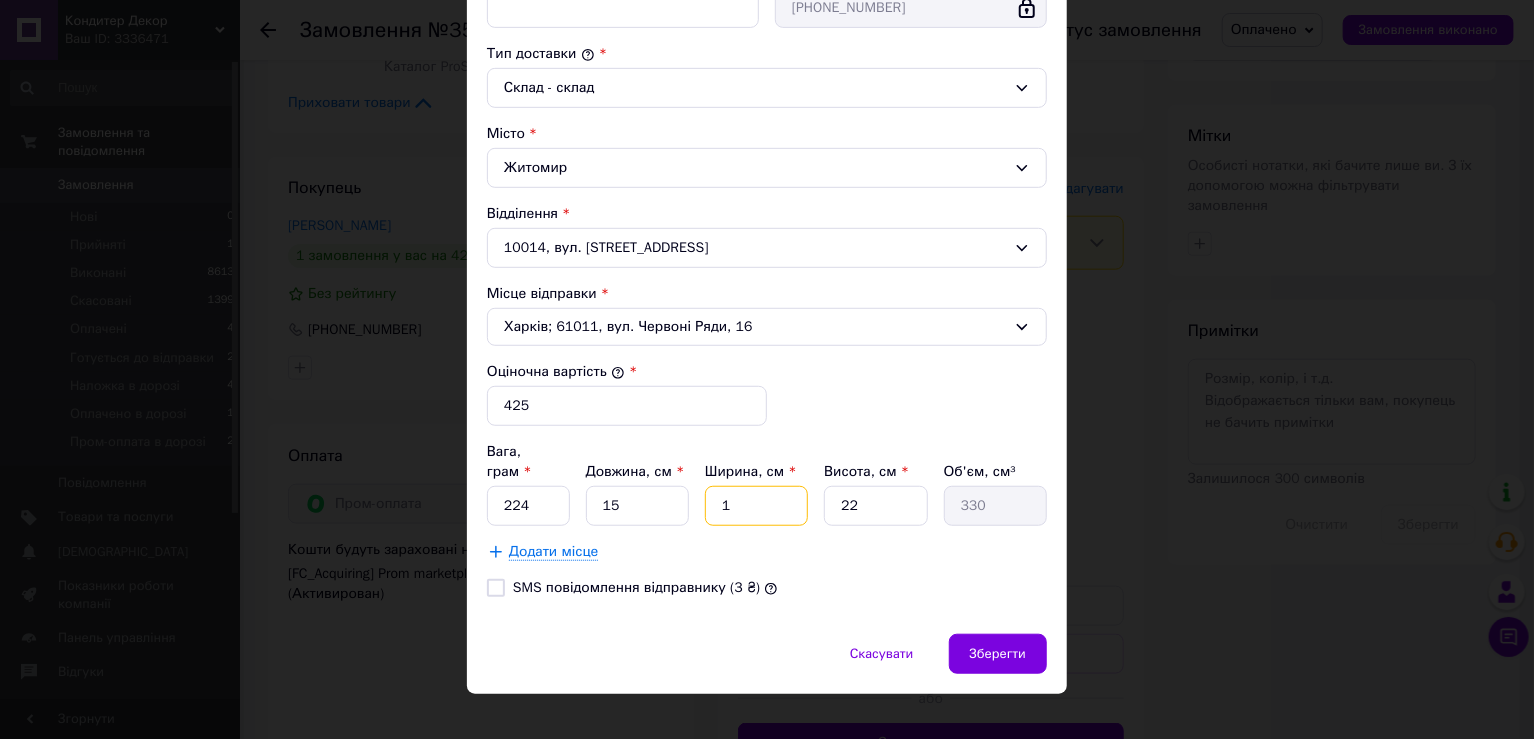 type on "12" 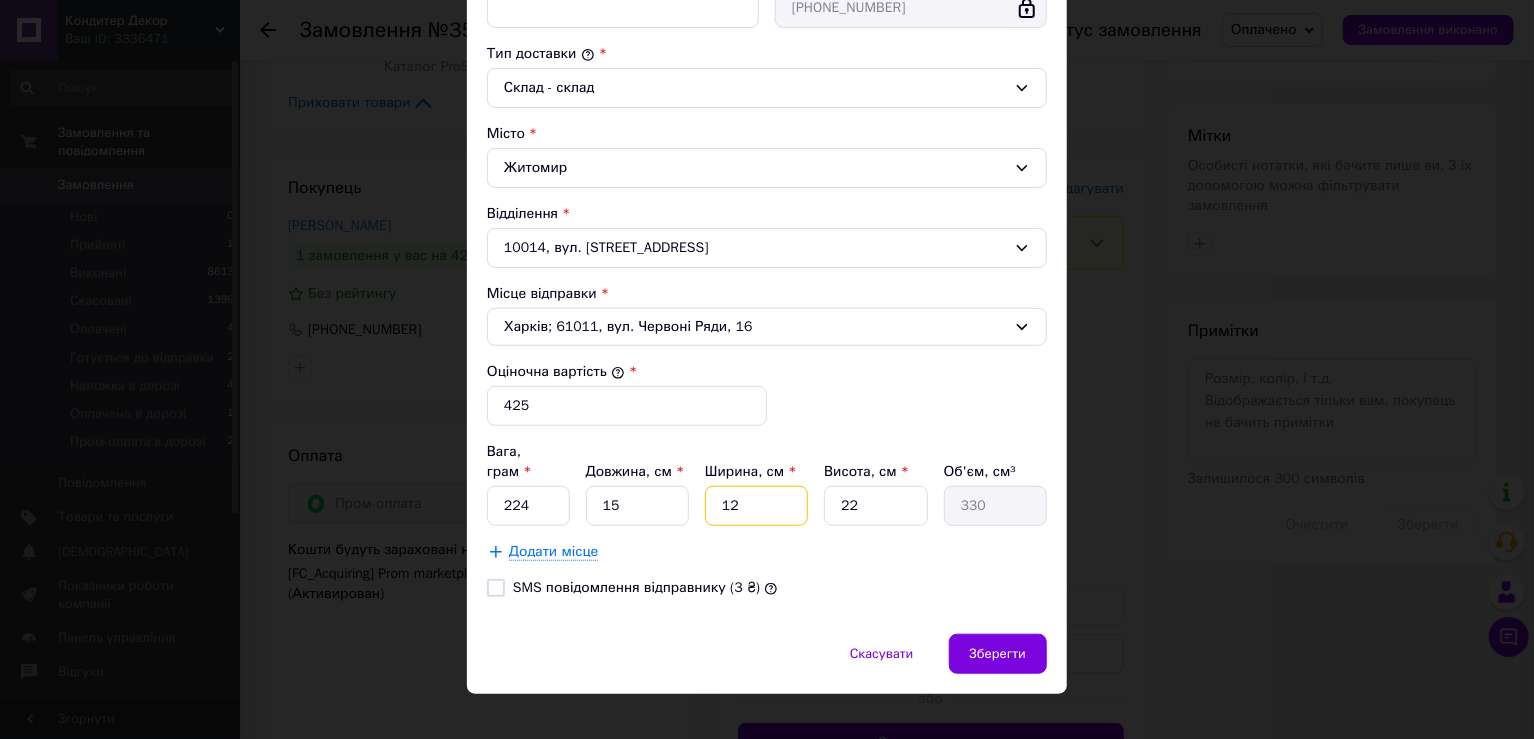 type on "3960" 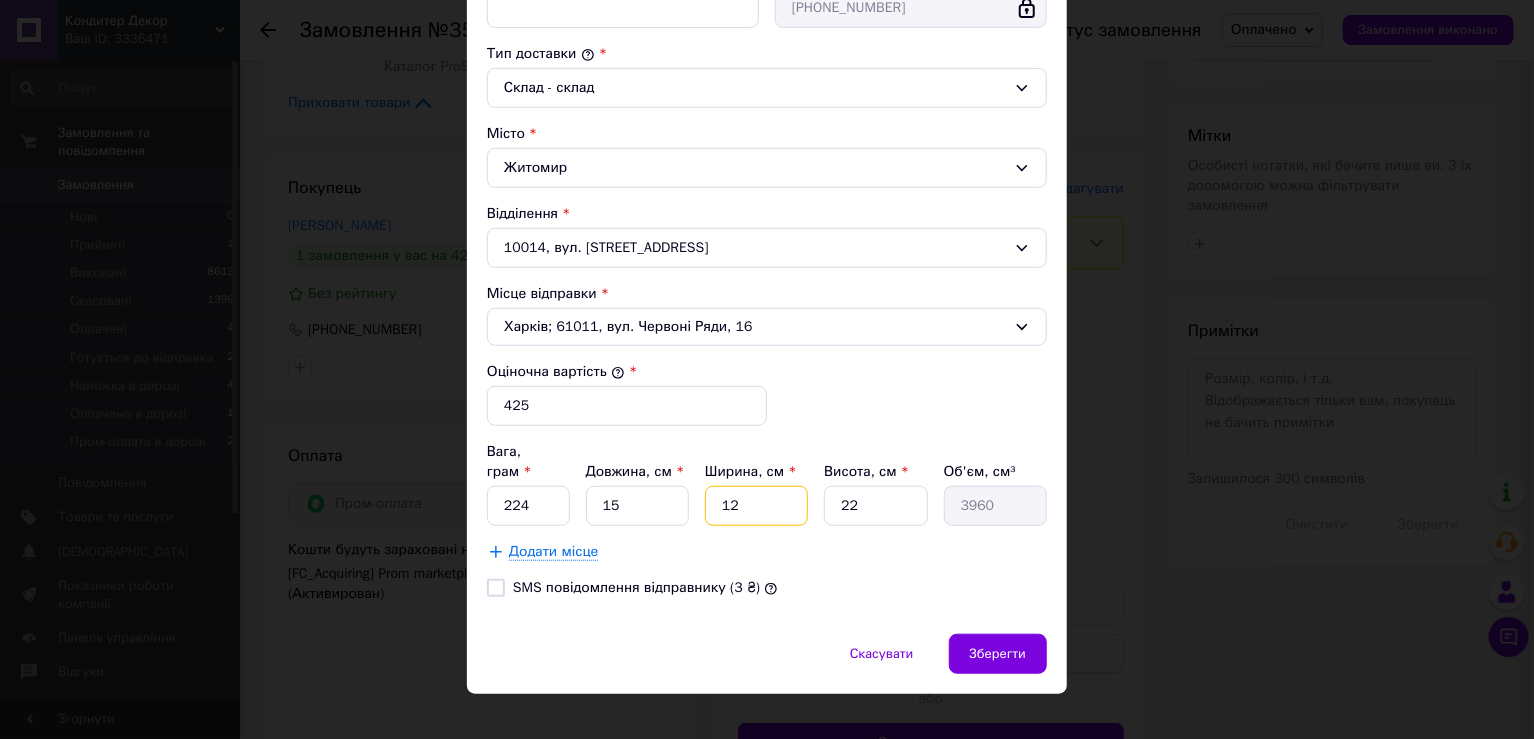 type on "12" 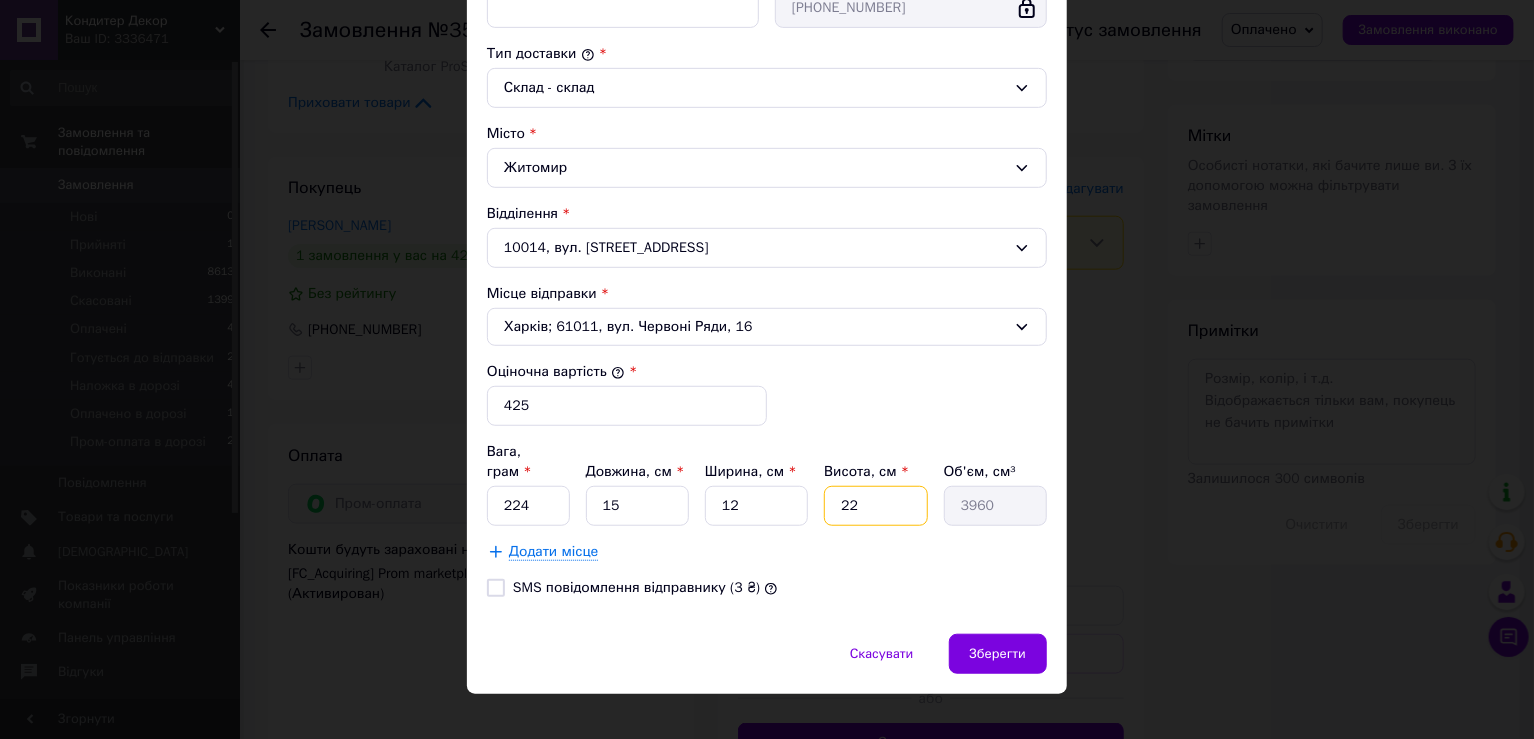 type on "7" 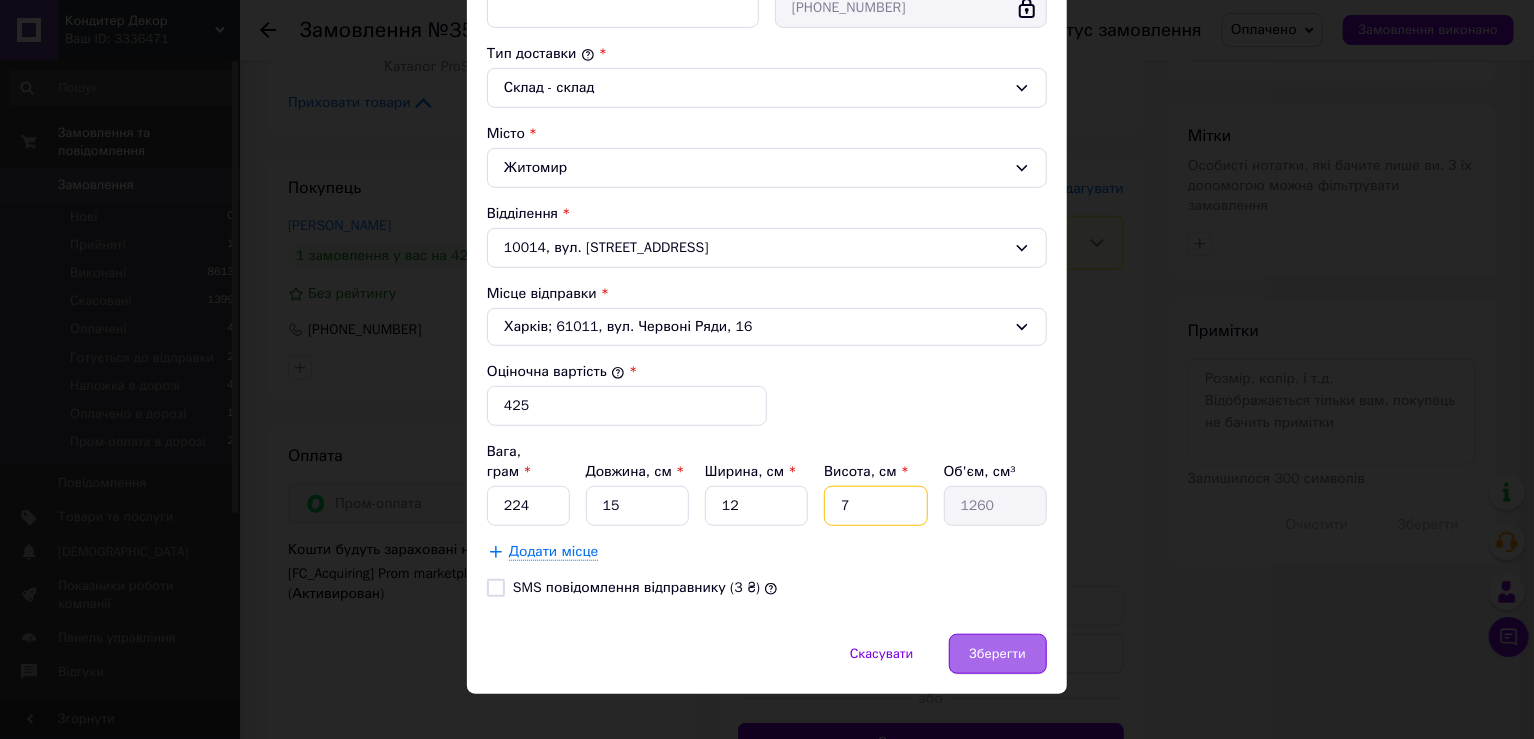 type on "7" 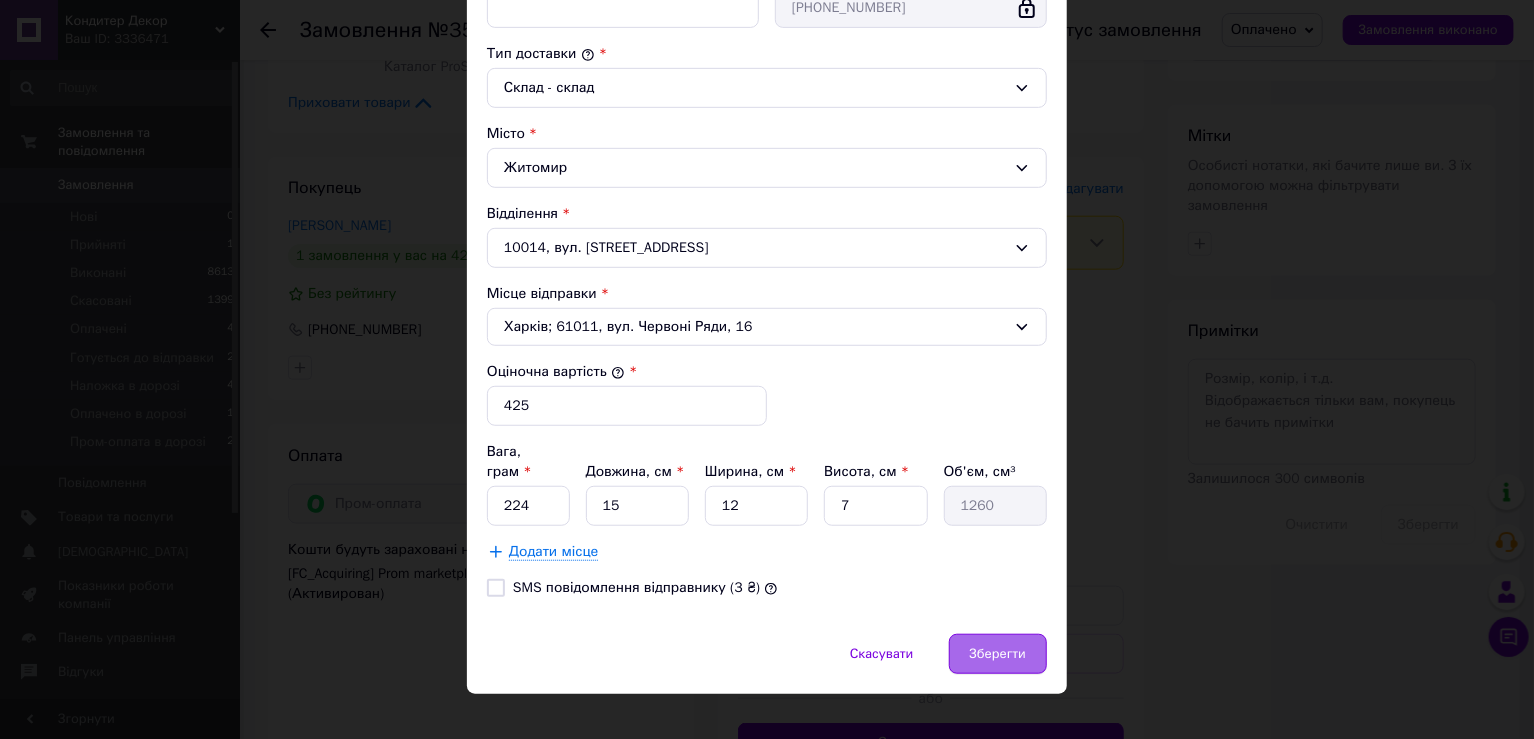 click on "Зберегти" at bounding box center (998, 654) 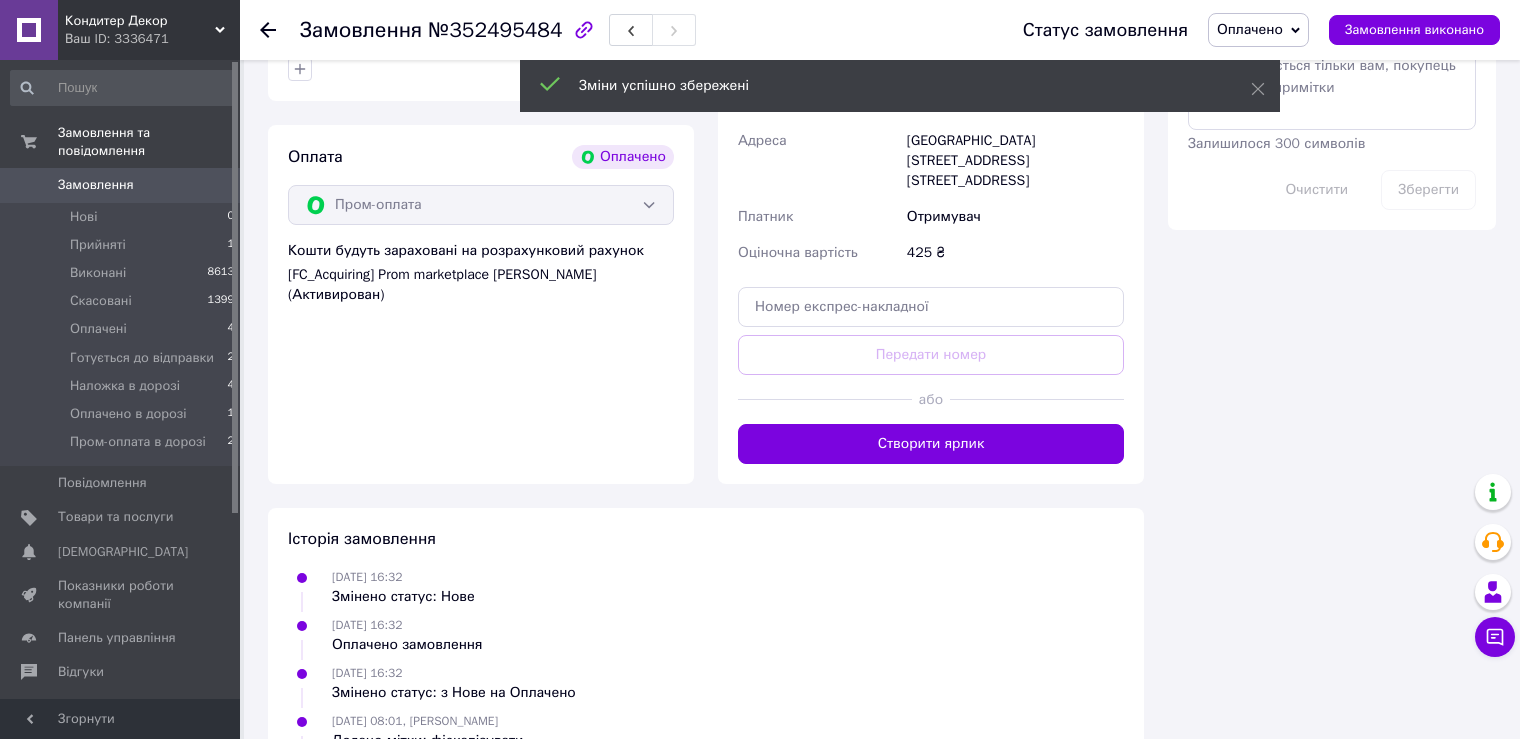 scroll, scrollTop: 1300, scrollLeft: 0, axis: vertical 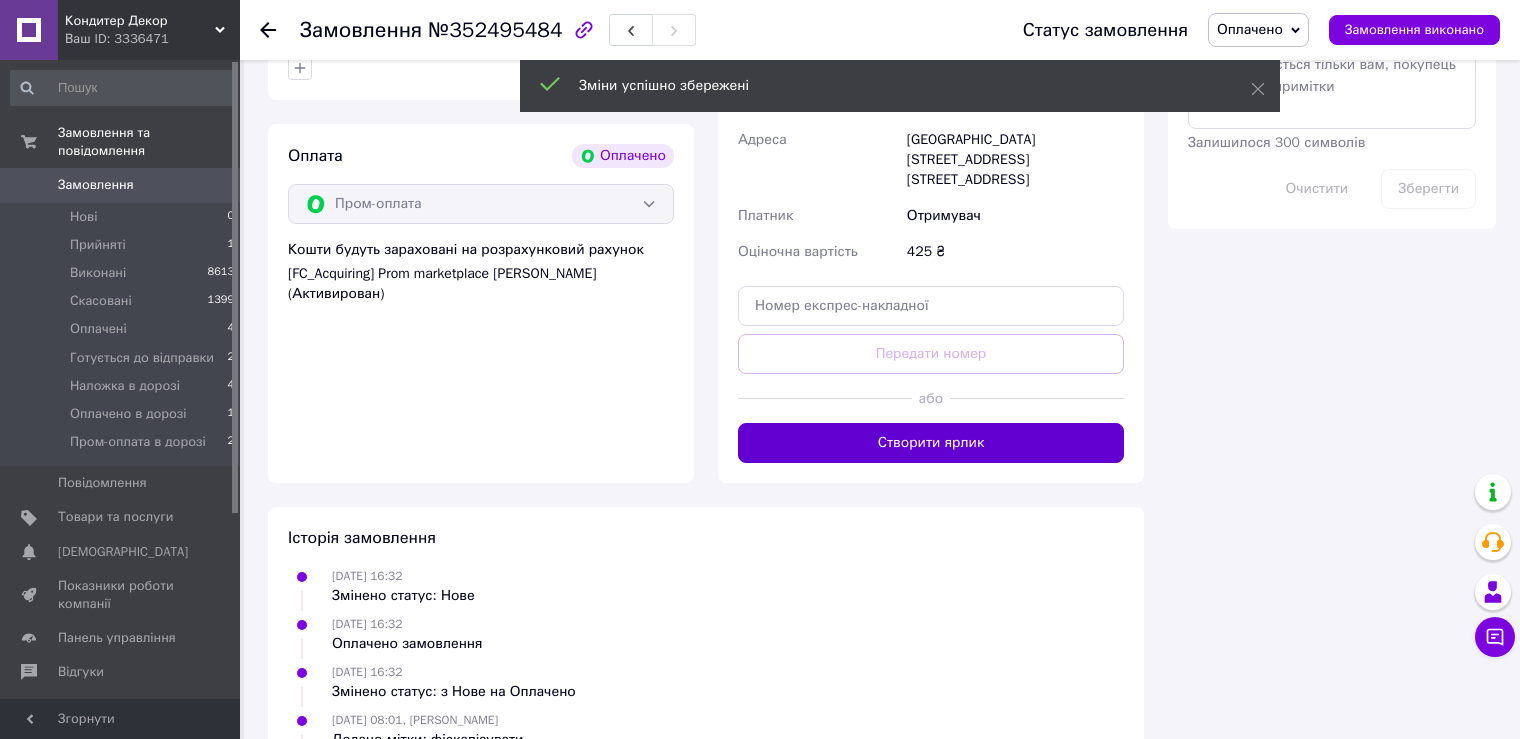 click on "Створити ярлик" at bounding box center [931, 443] 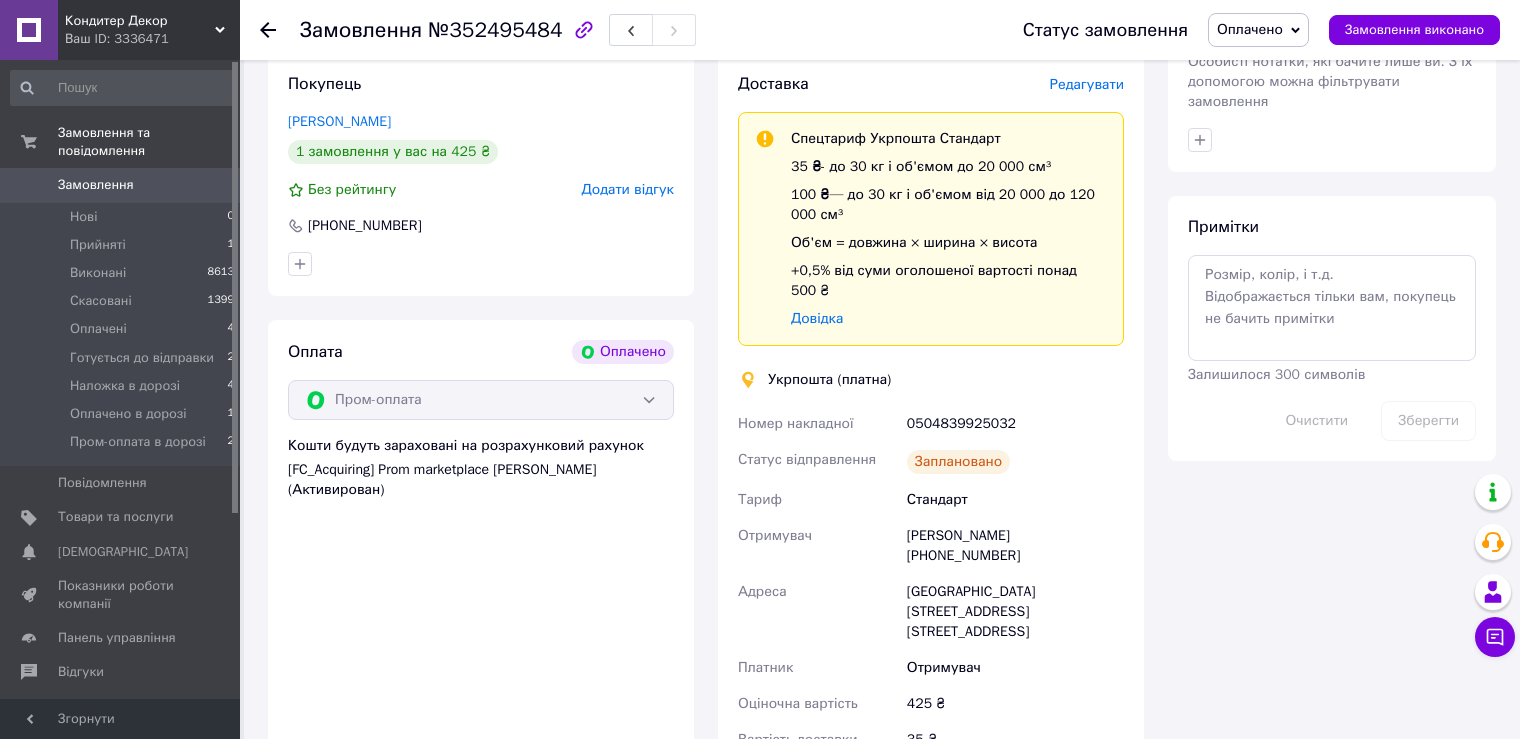 scroll, scrollTop: 1100, scrollLeft: 0, axis: vertical 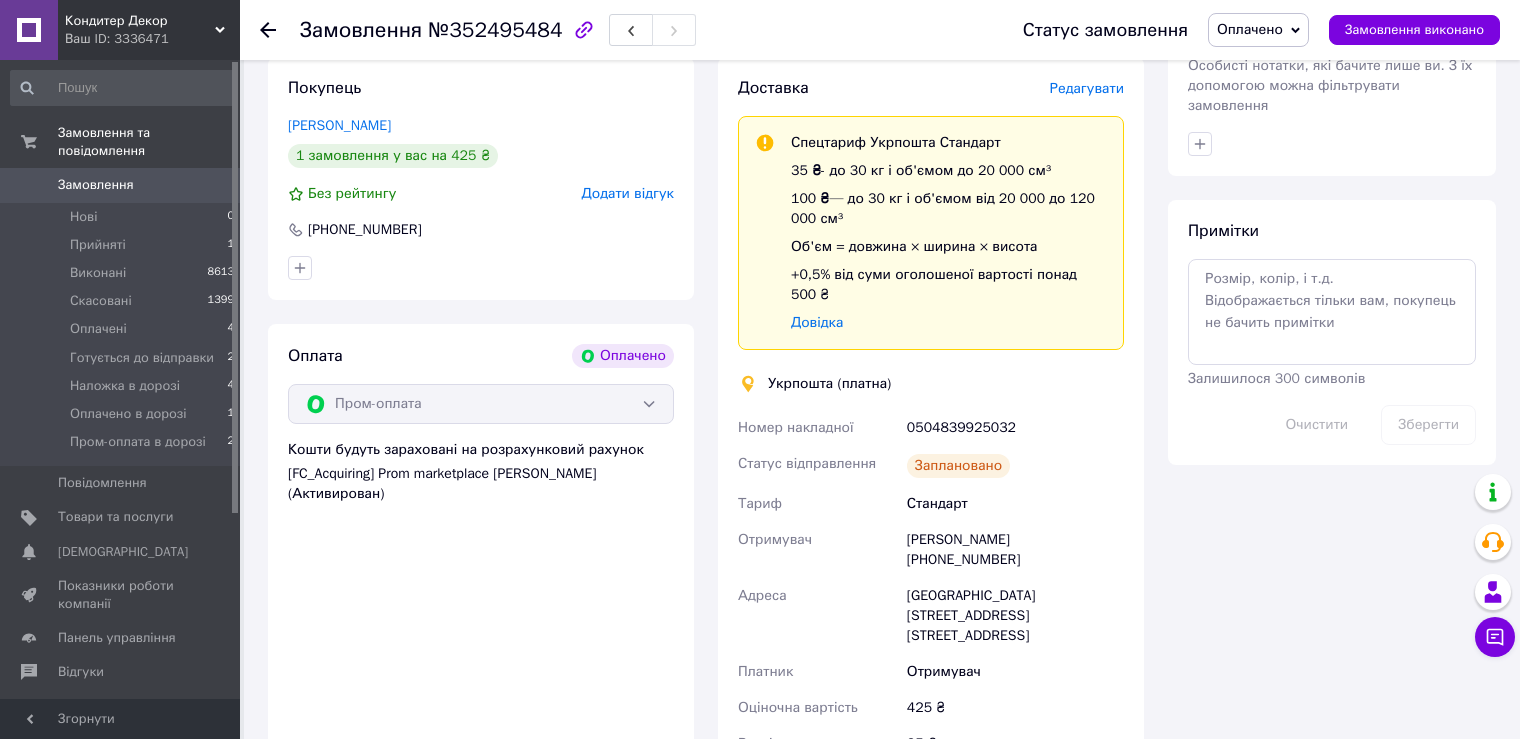click on "Оплачено" at bounding box center [1250, 29] 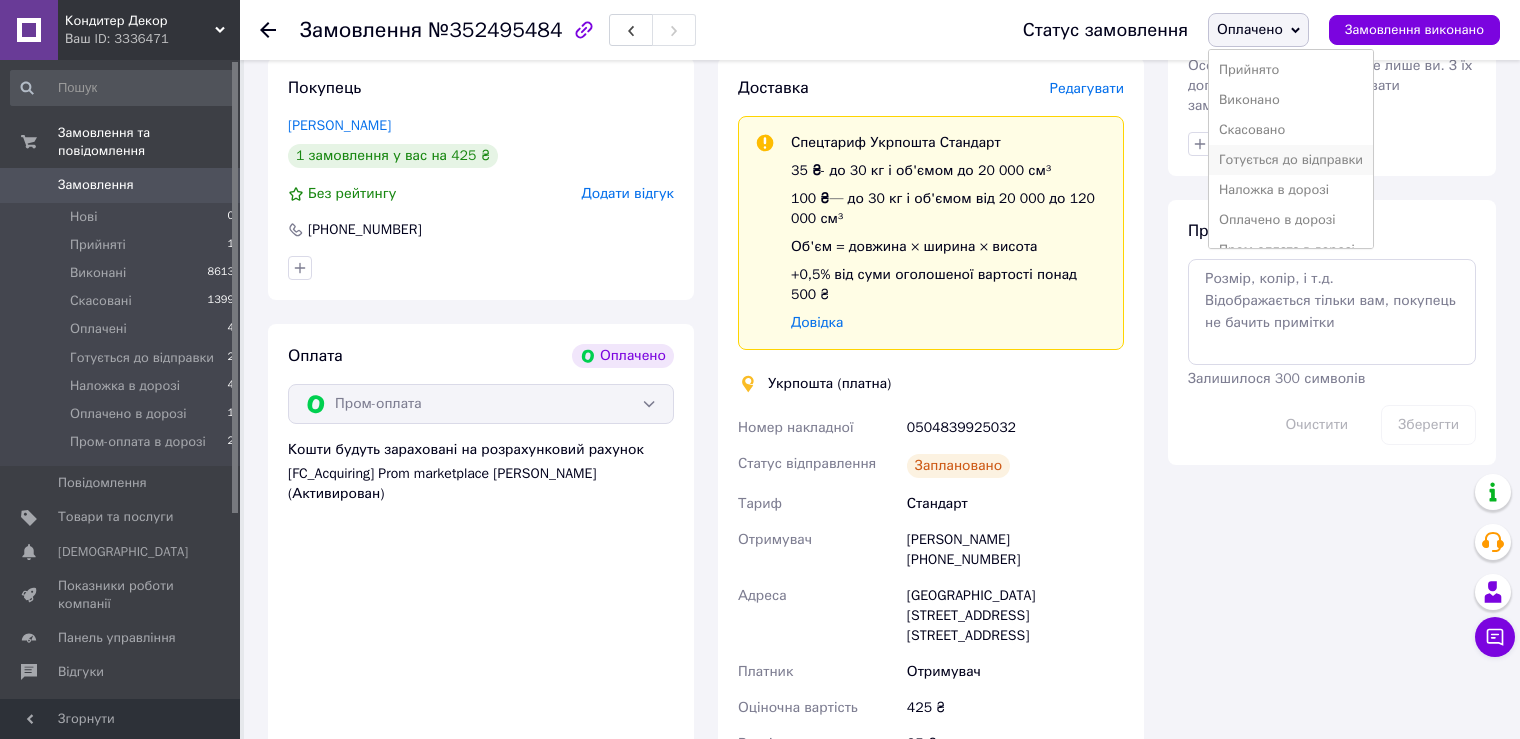 click on "Готується до відправки" at bounding box center [1291, 160] 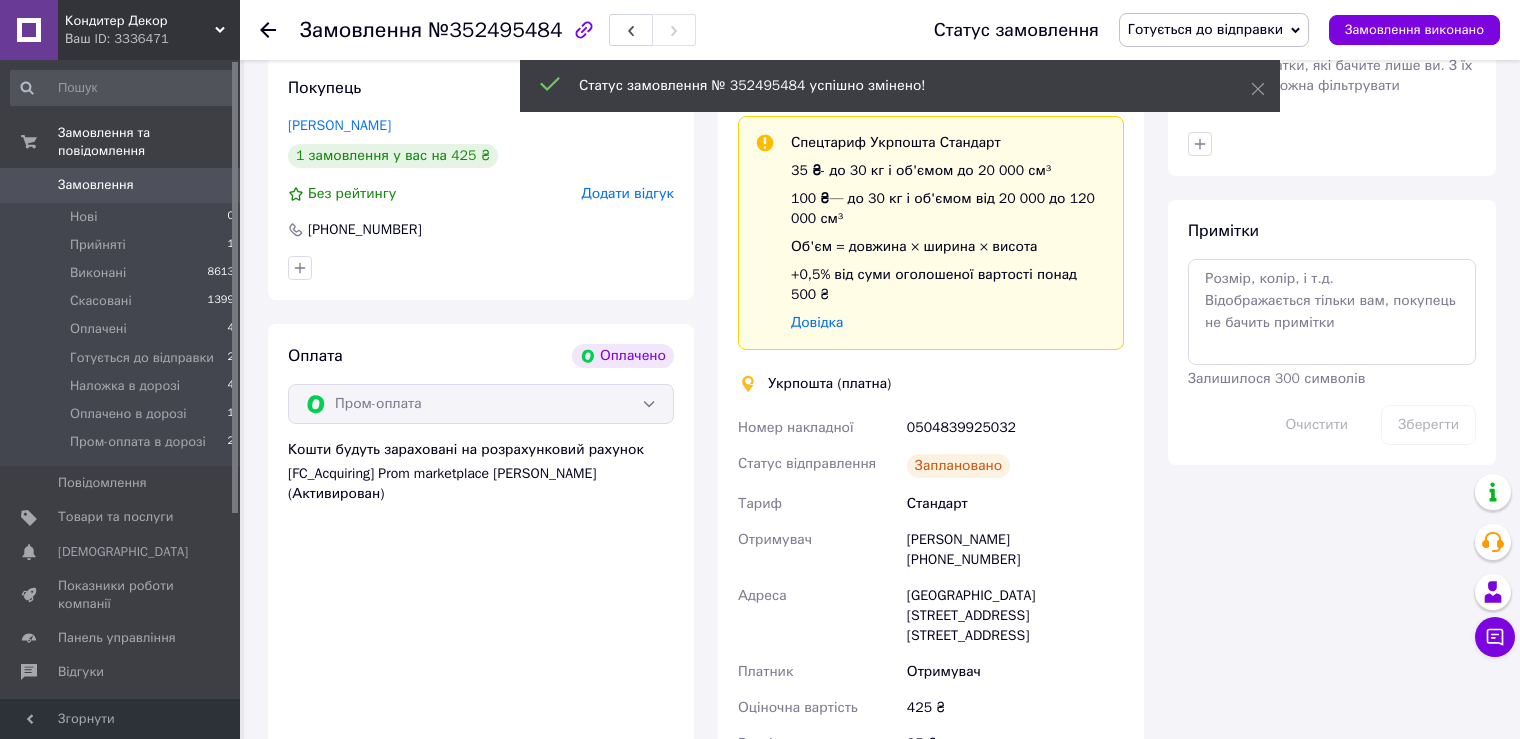 click 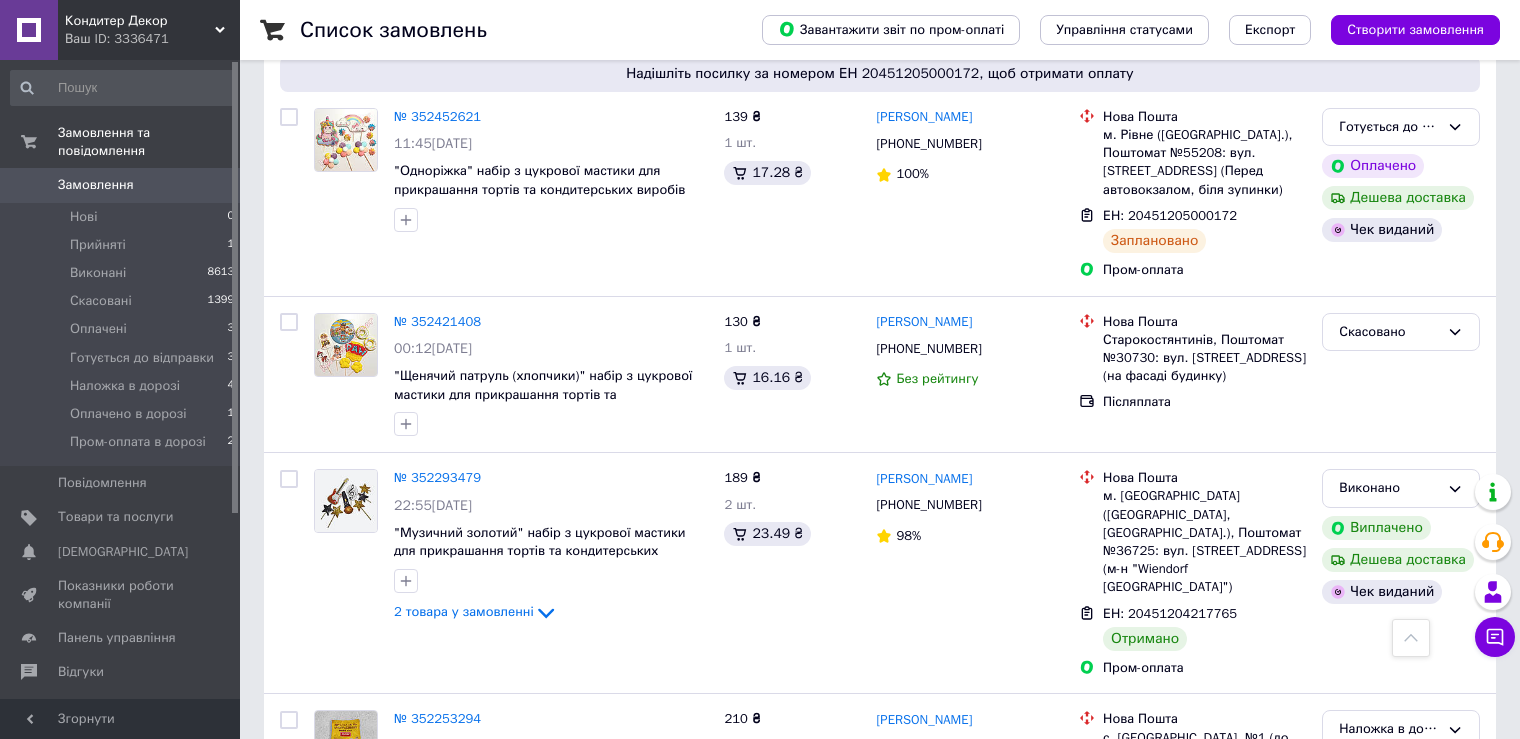 scroll, scrollTop: 1700, scrollLeft: 0, axis: vertical 